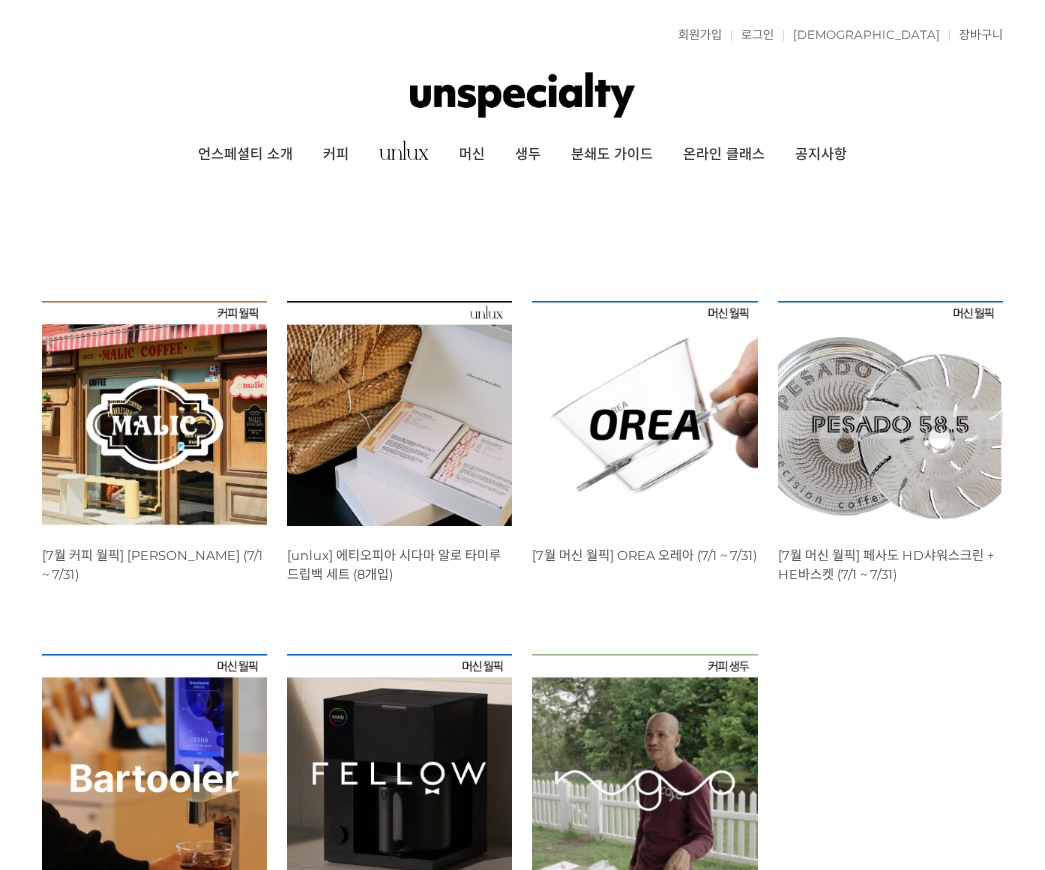 scroll, scrollTop: 0, scrollLeft: 0, axis: both 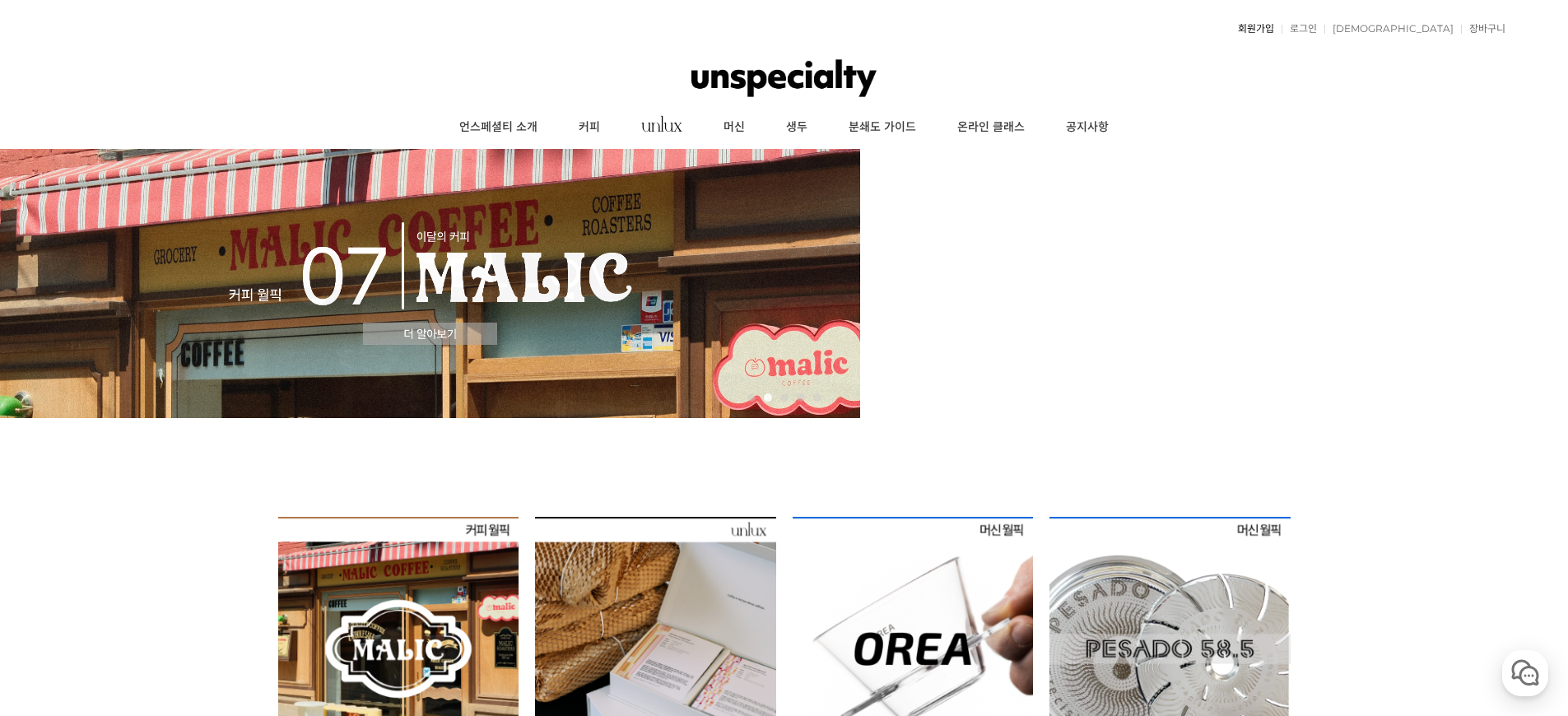 click on "회원가입" at bounding box center [1252, 29] 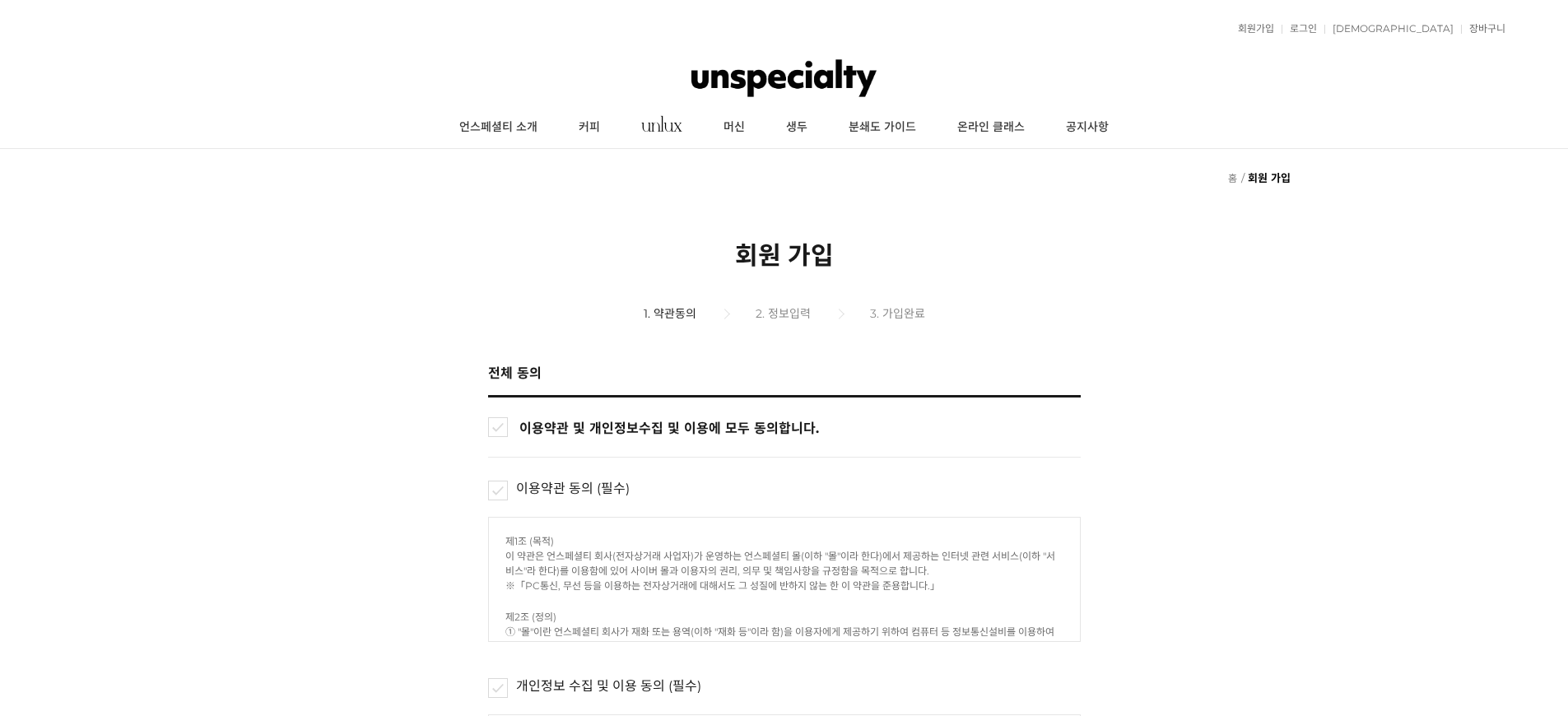 scroll, scrollTop: 0, scrollLeft: 0, axis: both 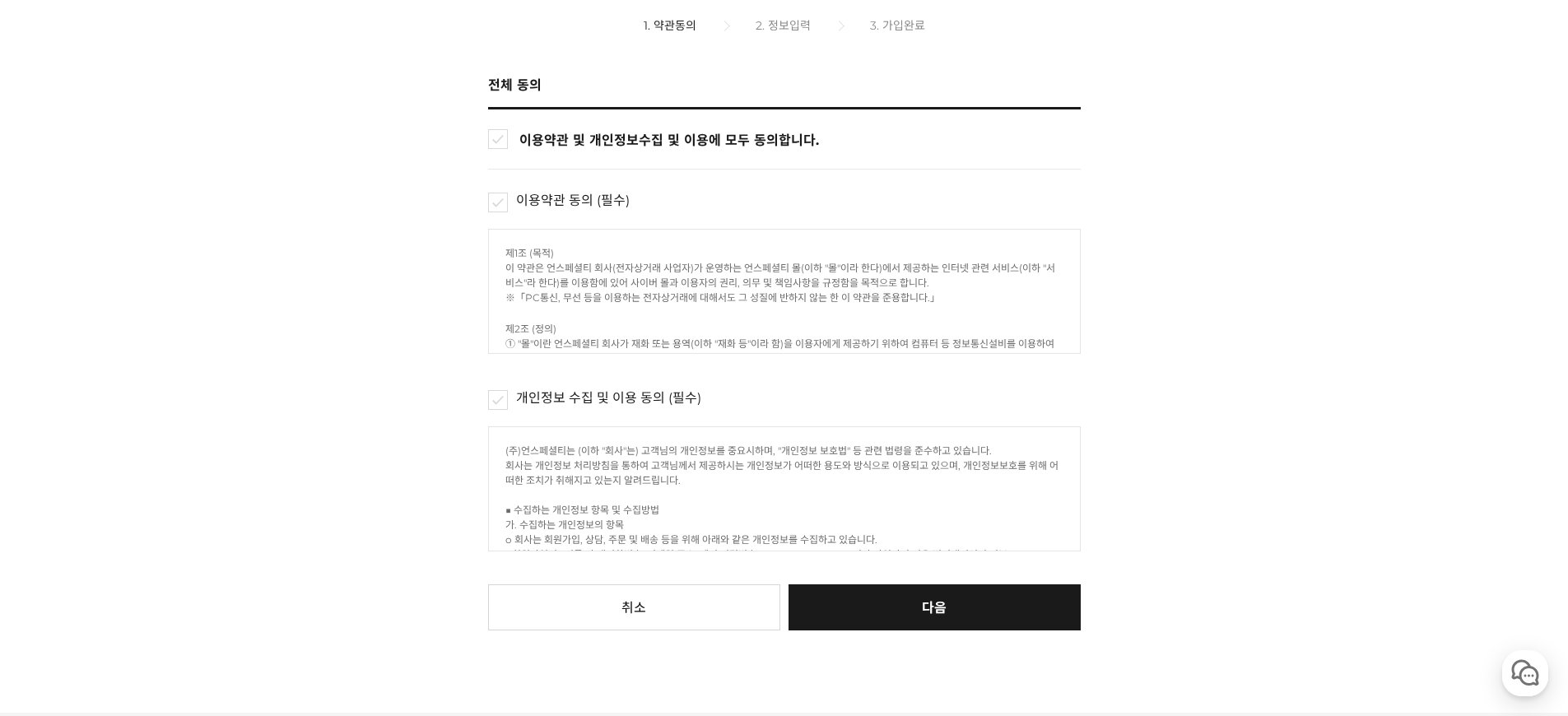 click on "이용약관 및 개인정보수집 및 이용에 모두 동의합니다." at bounding box center [798, 139] 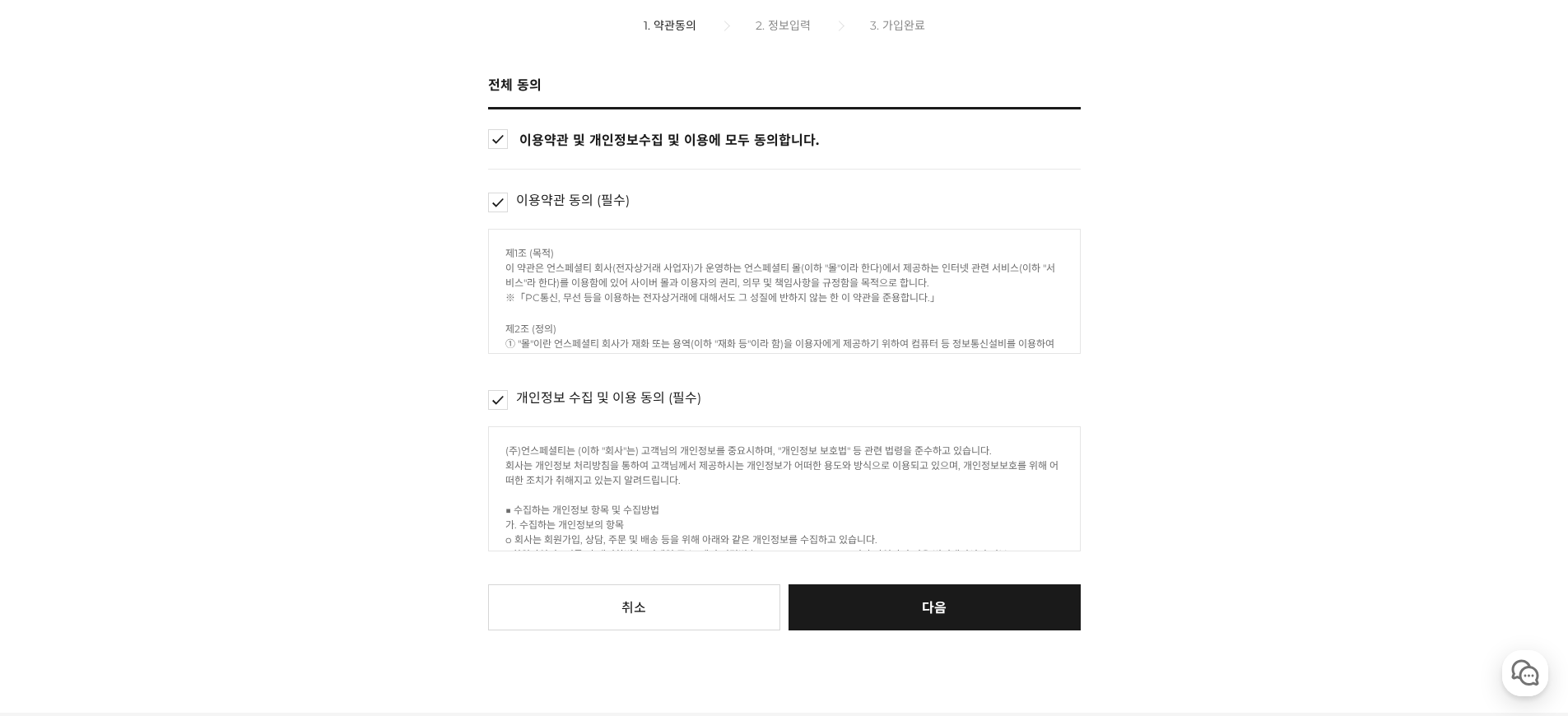 checkbox on "true" 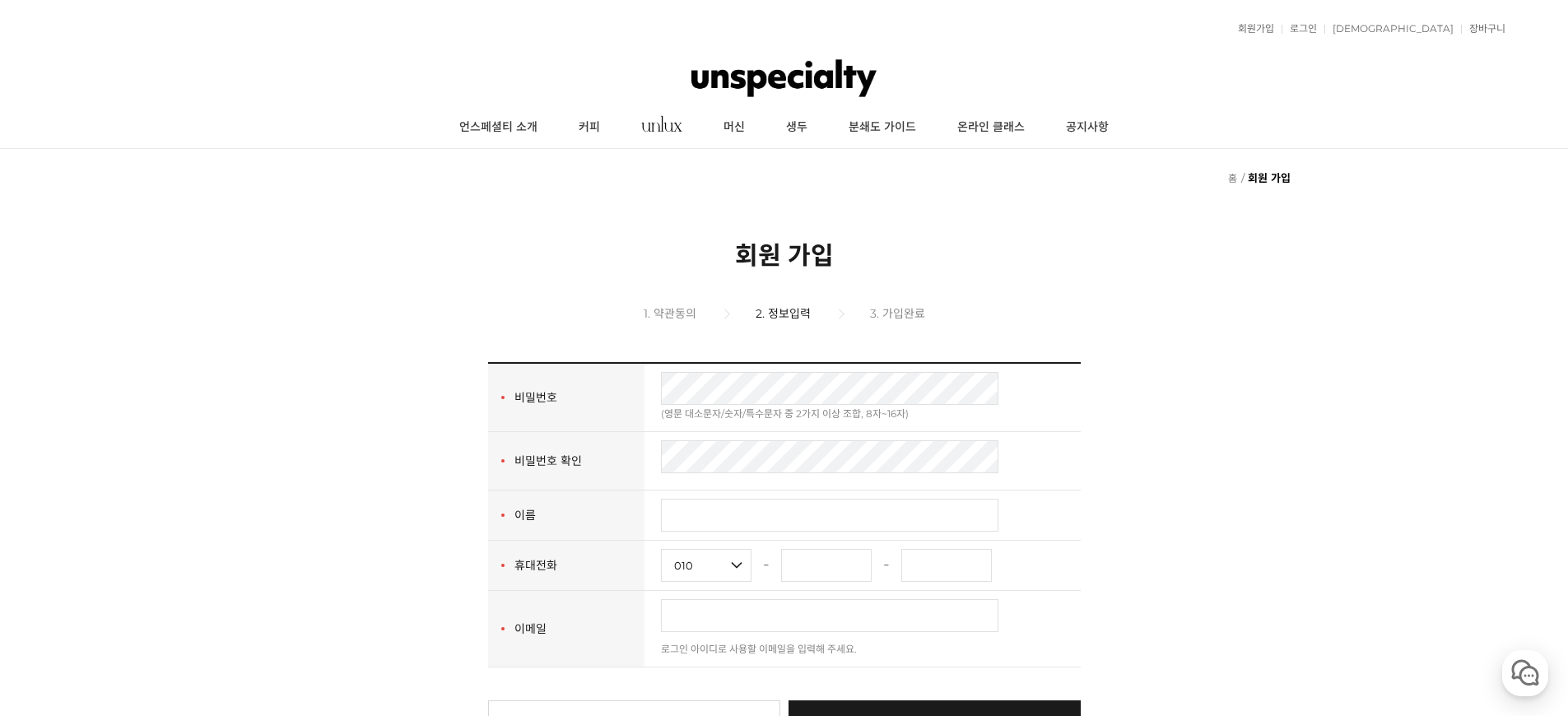 scroll, scrollTop: 0, scrollLeft: 0, axis: both 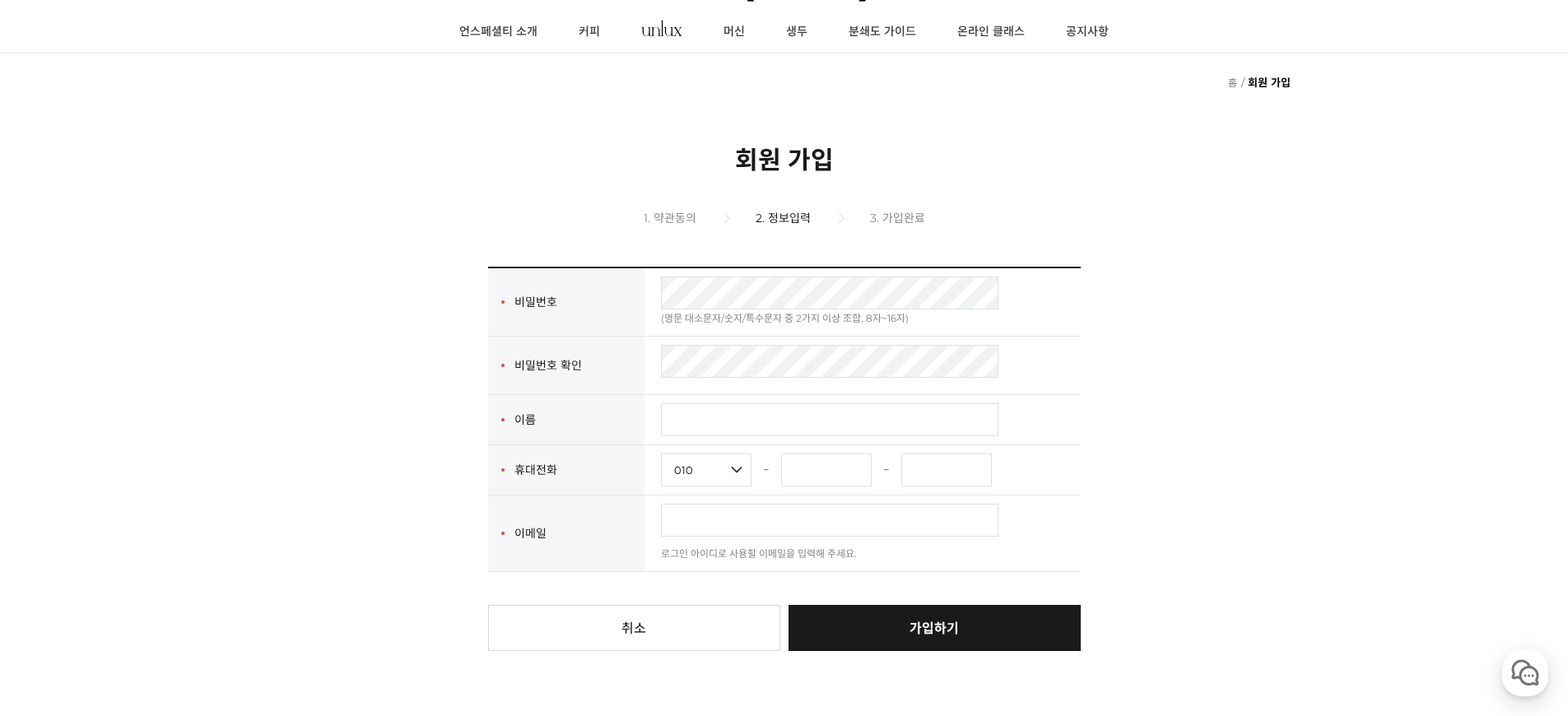 click on "(영문 대소문자/숫자/특수문자 중 2가지 이상 조합, 8자~16자)" at bounding box center (863, 318) 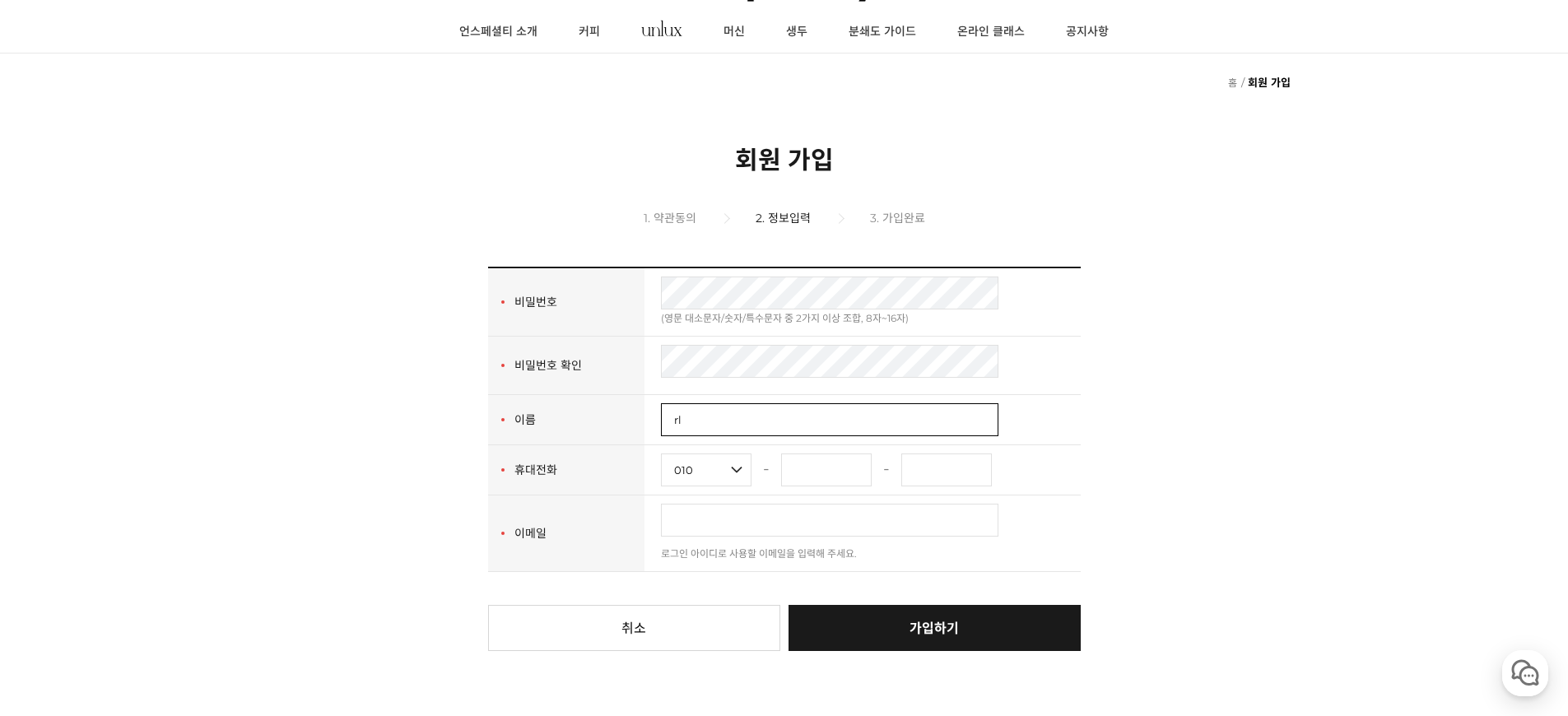 type on "r" 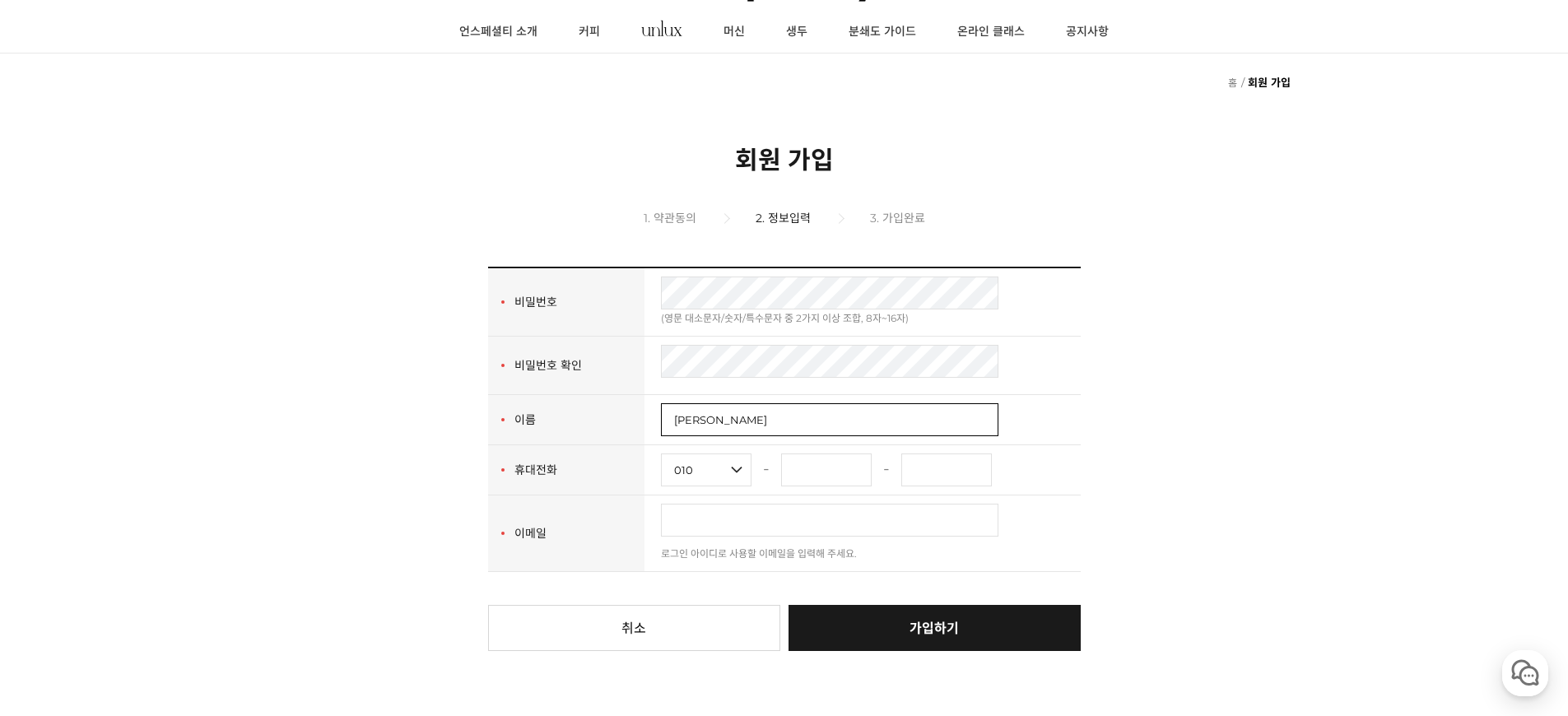 type on "김유진" 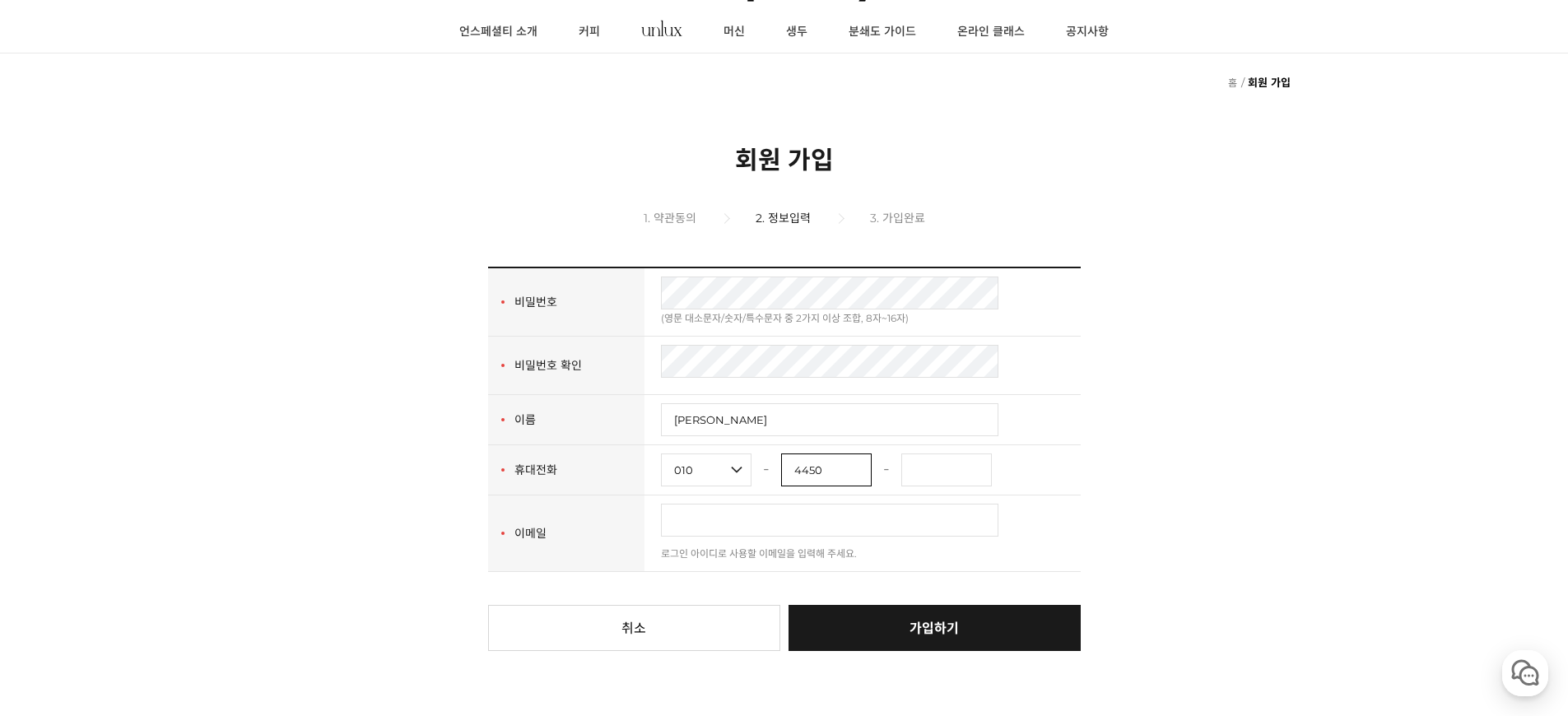 type on "4450" 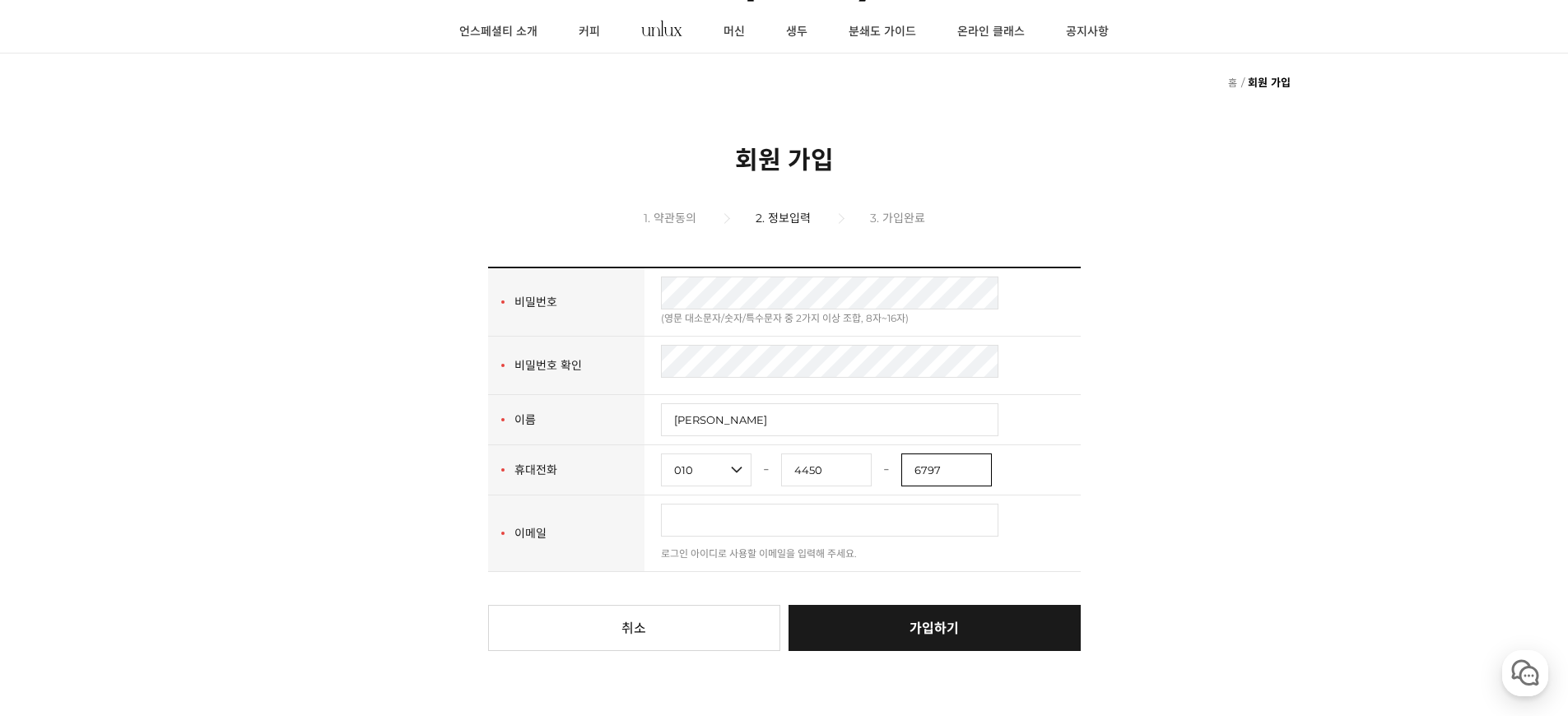 type on "6797" 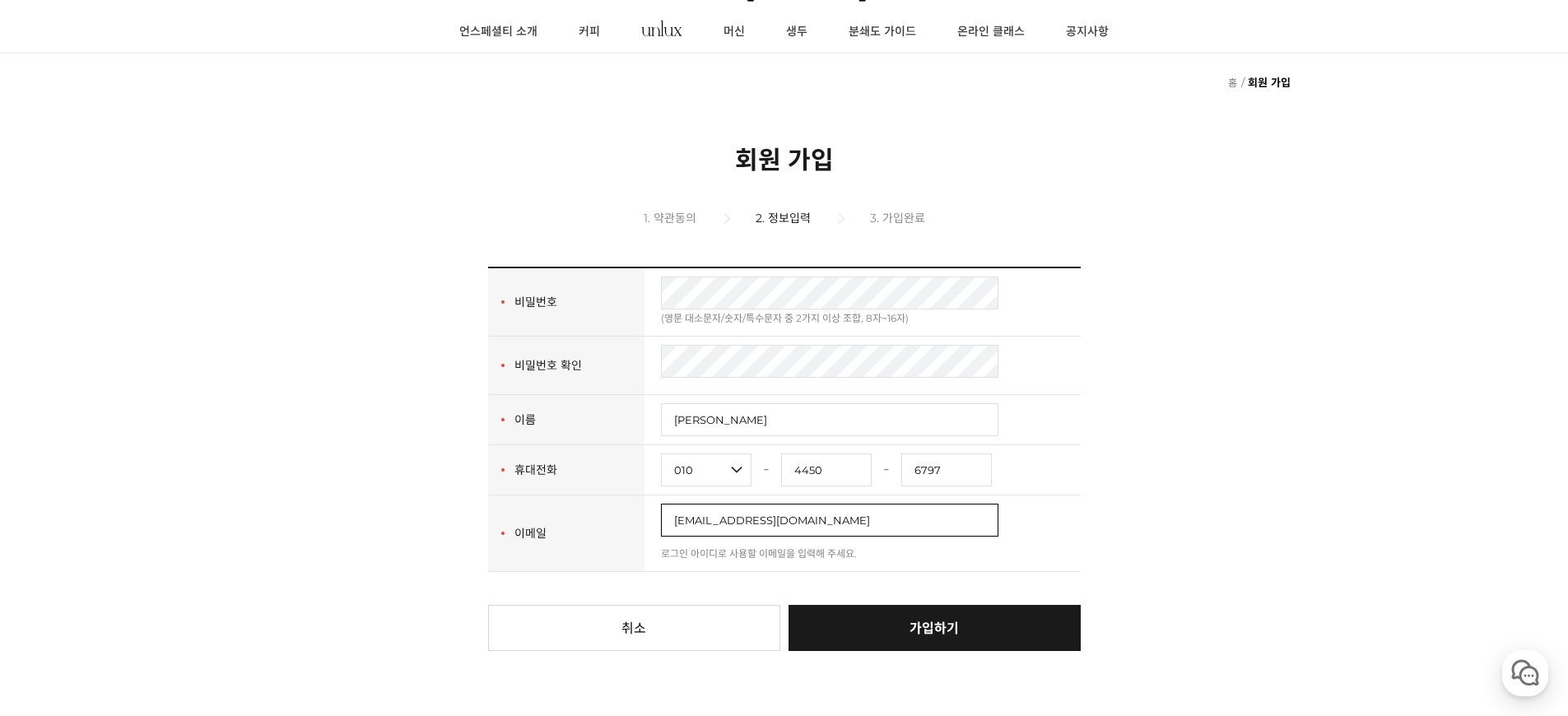 type on "1213youjin@naver.com" 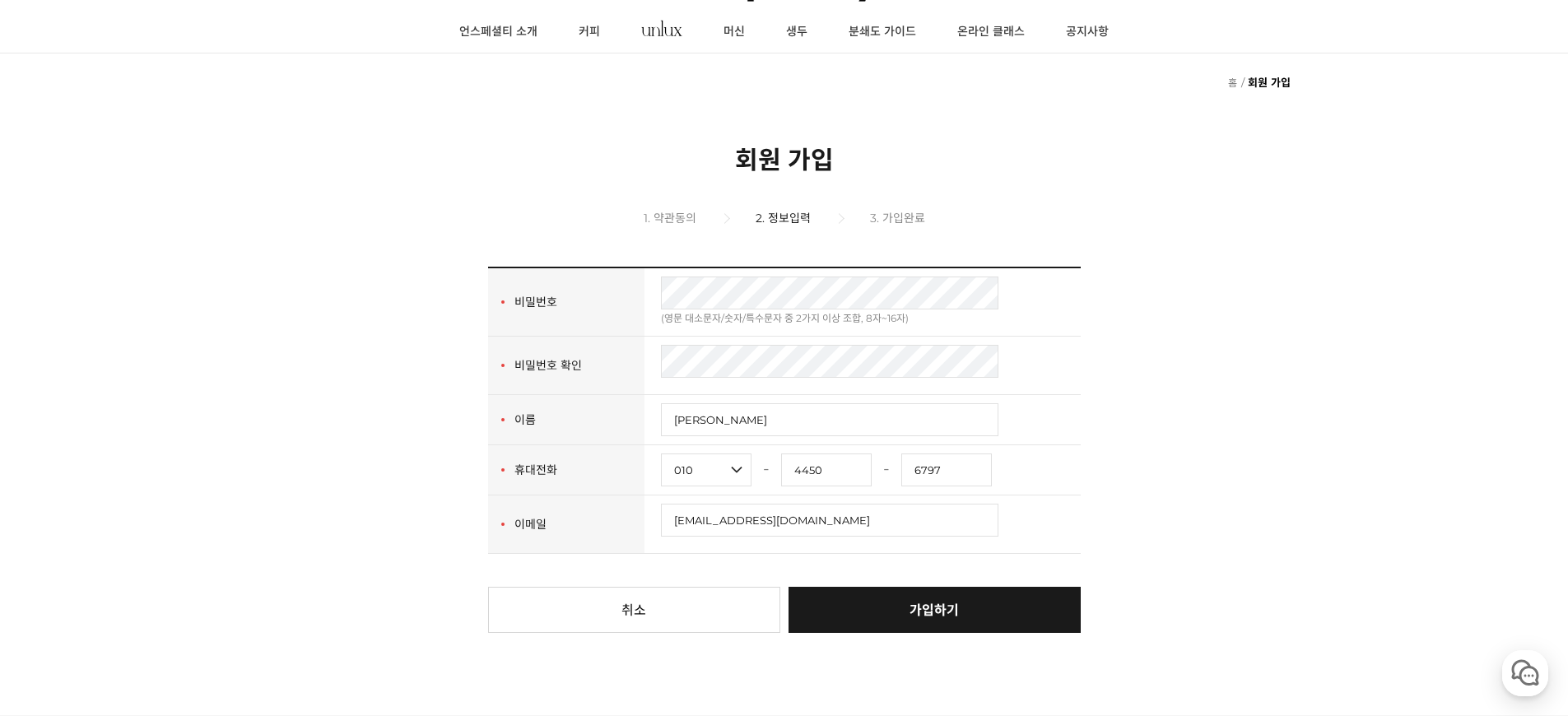 click on "가입하기" at bounding box center [934, 610] 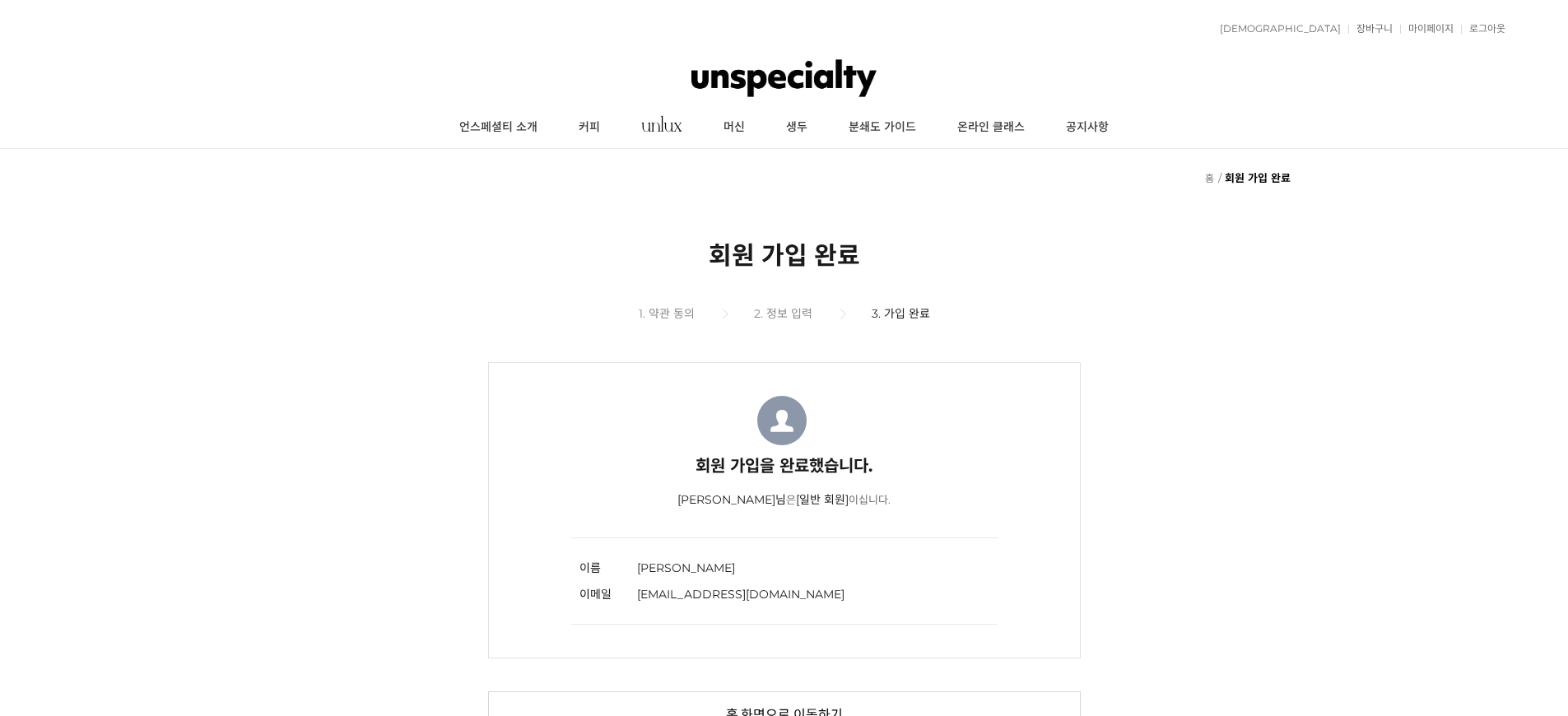 scroll, scrollTop: 0, scrollLeft: 0, axis: both 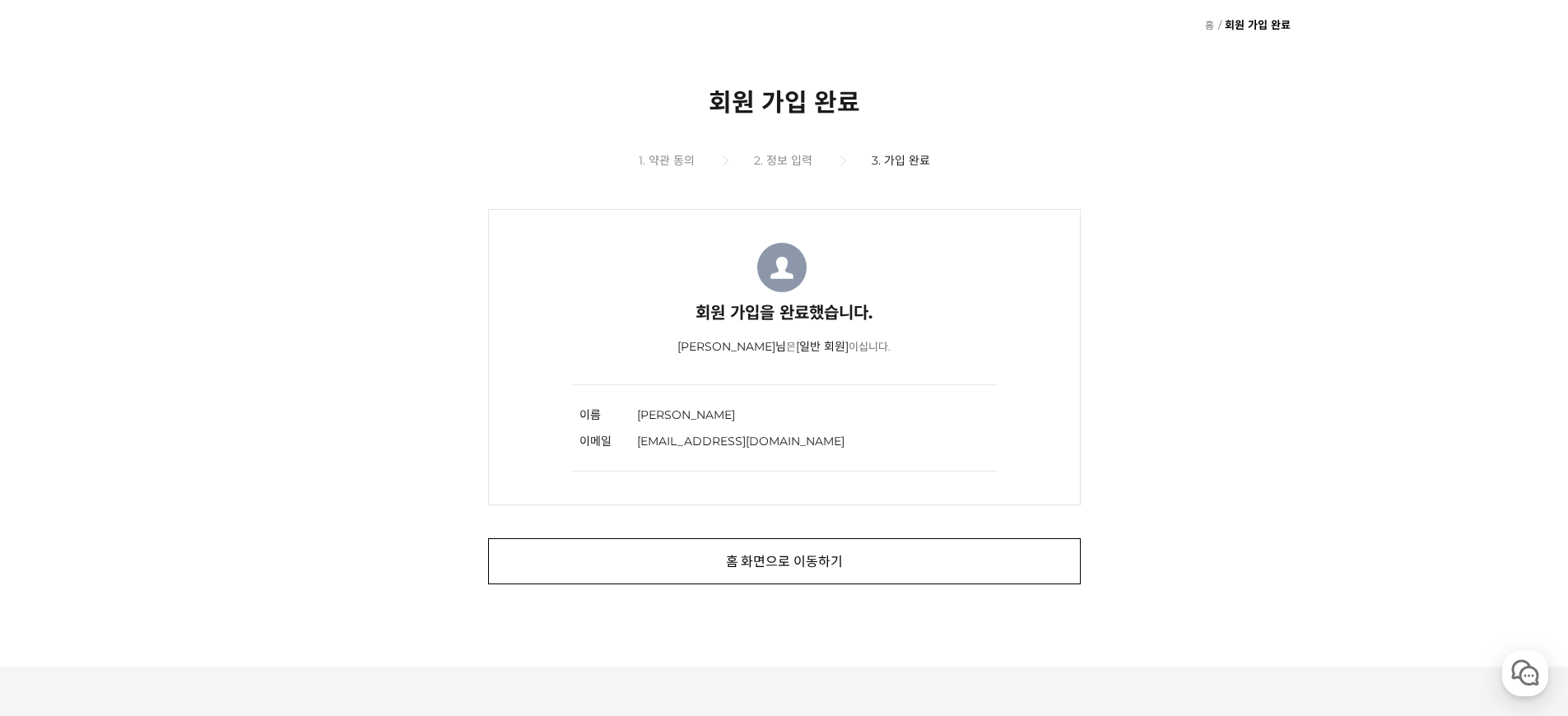 click on "홈 화면으로 이동하기" at bounding box center (784, 561) 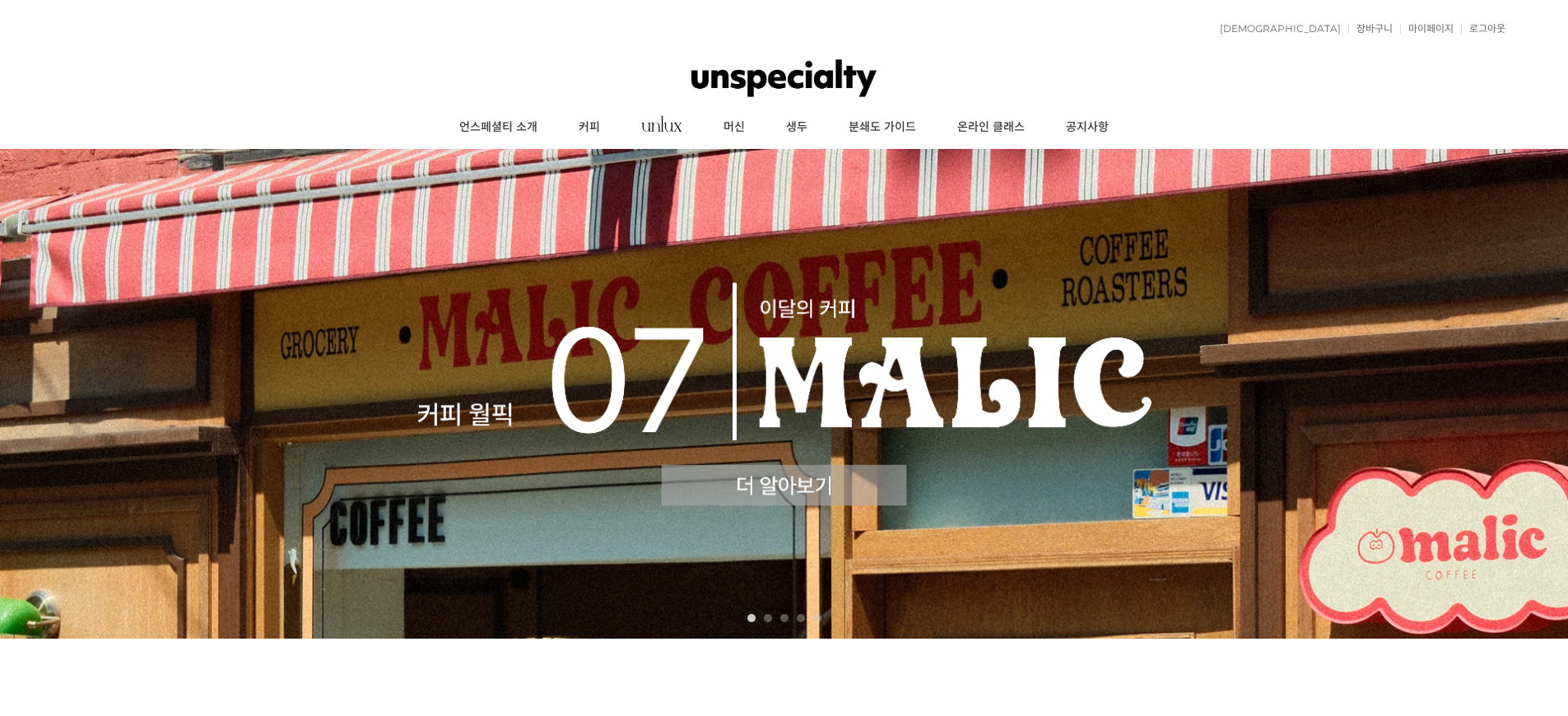 scroll, scrollTop: 0, scrollLeft: 0, axis: both 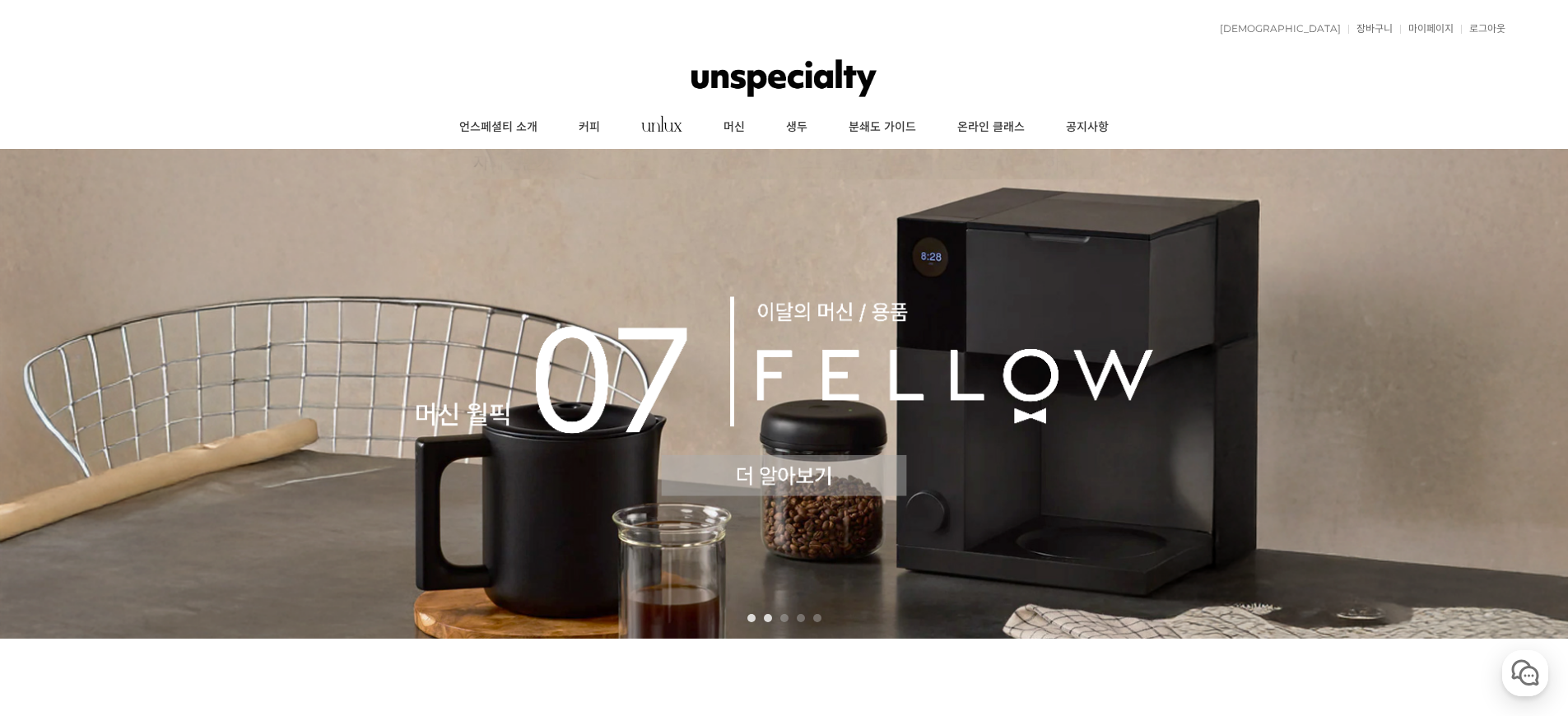 click on "1" at bounding box center [751, 618] 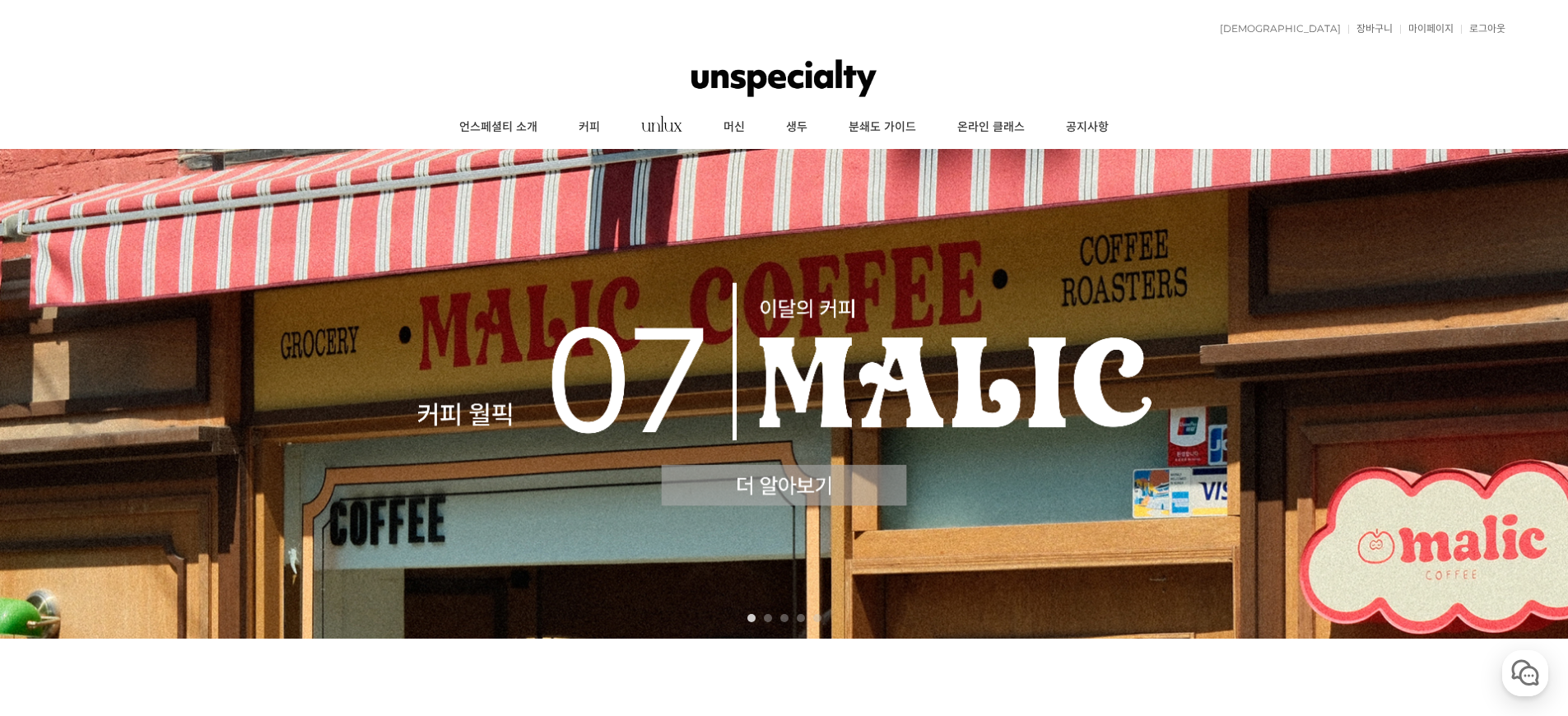click at bounding box center (784, 393) 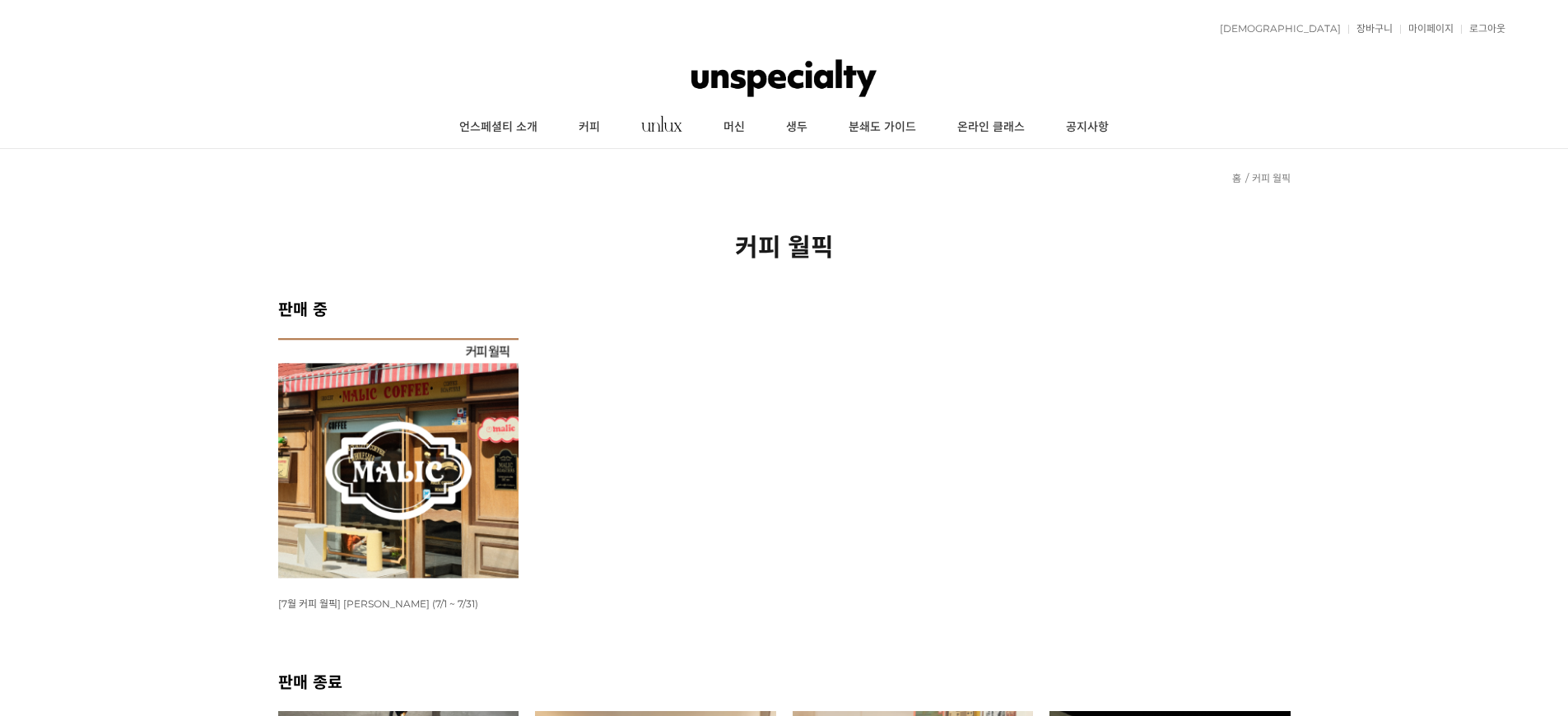 scroll, scrollTop: 0, scrollLeft: 0, axis: both 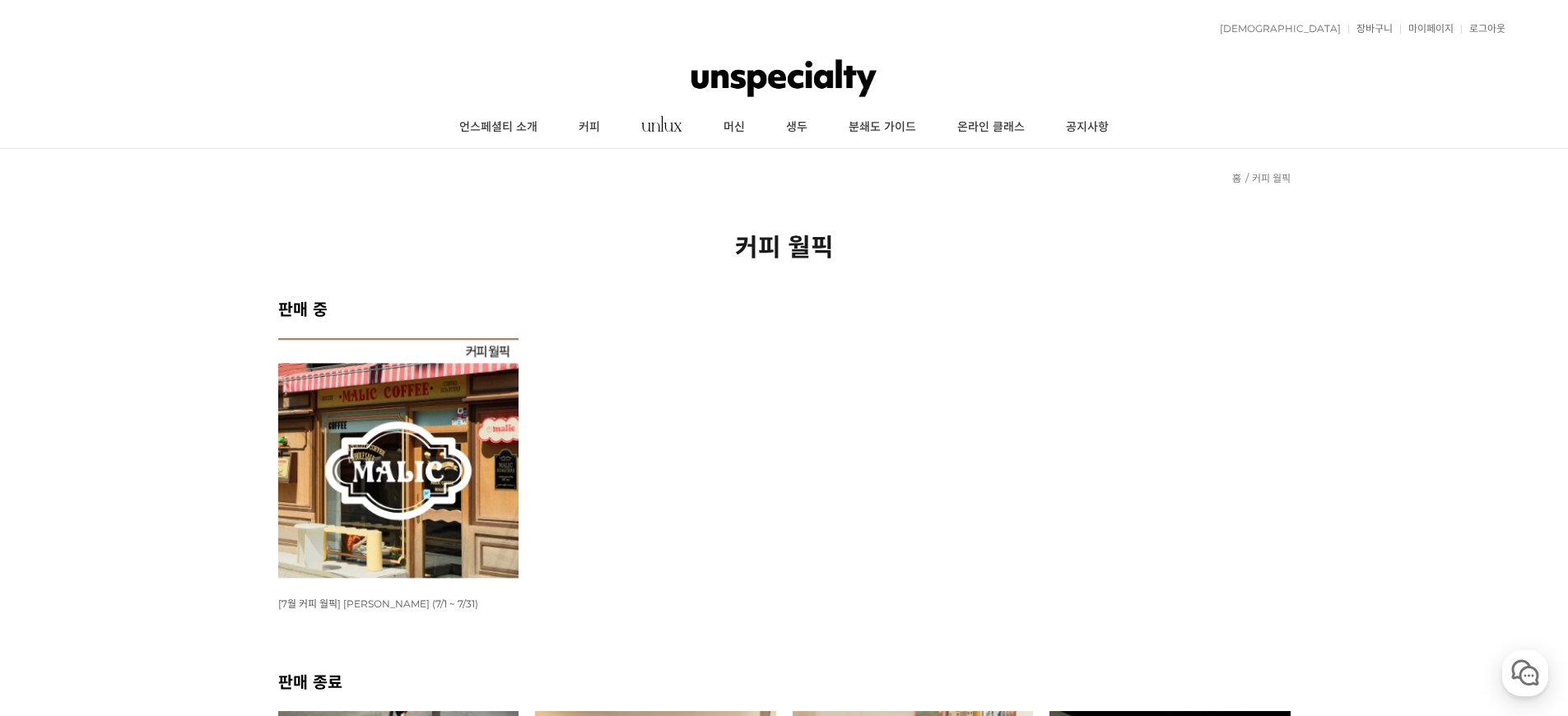 click at bounding box center (398, 458) 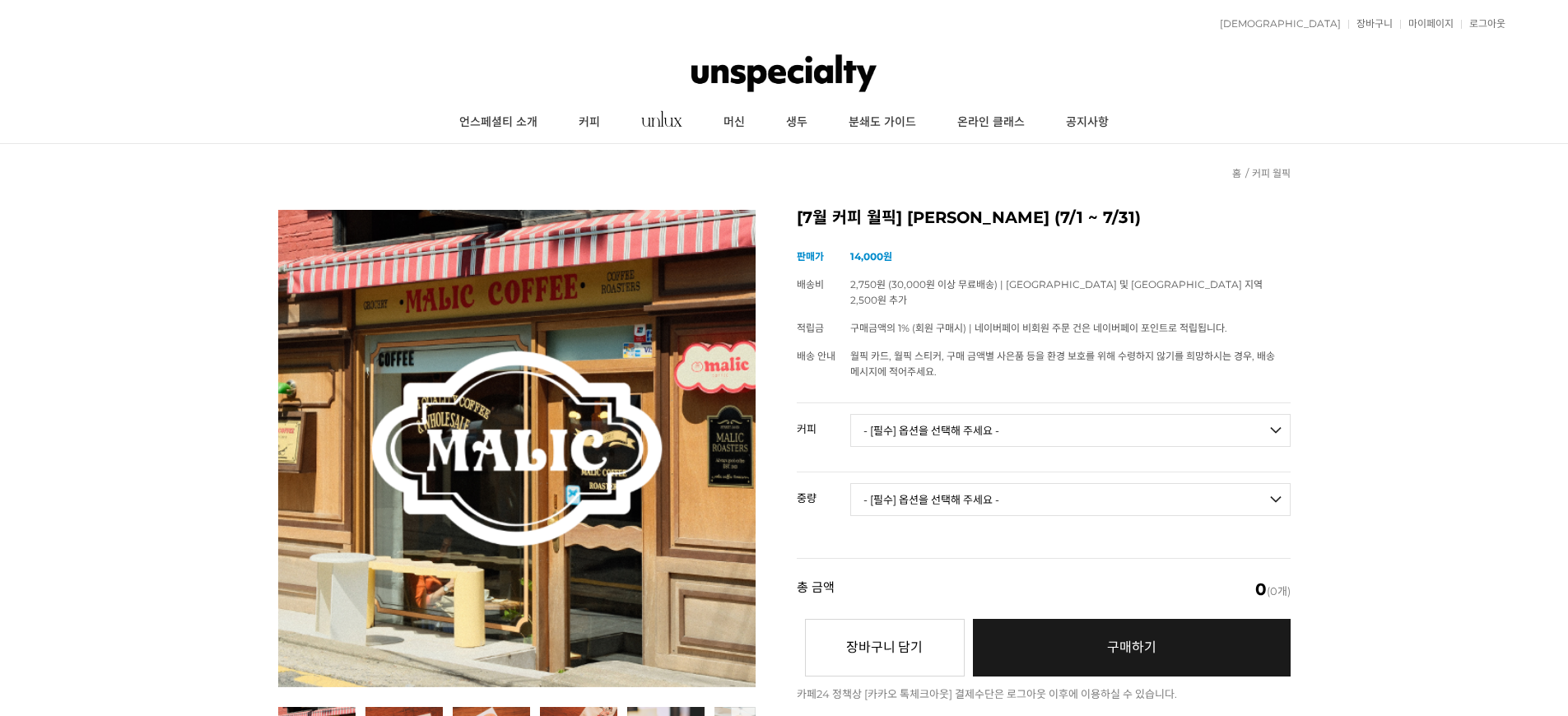 scroll, scrollTop: 55, scrollLeft: 0, axis: vertical 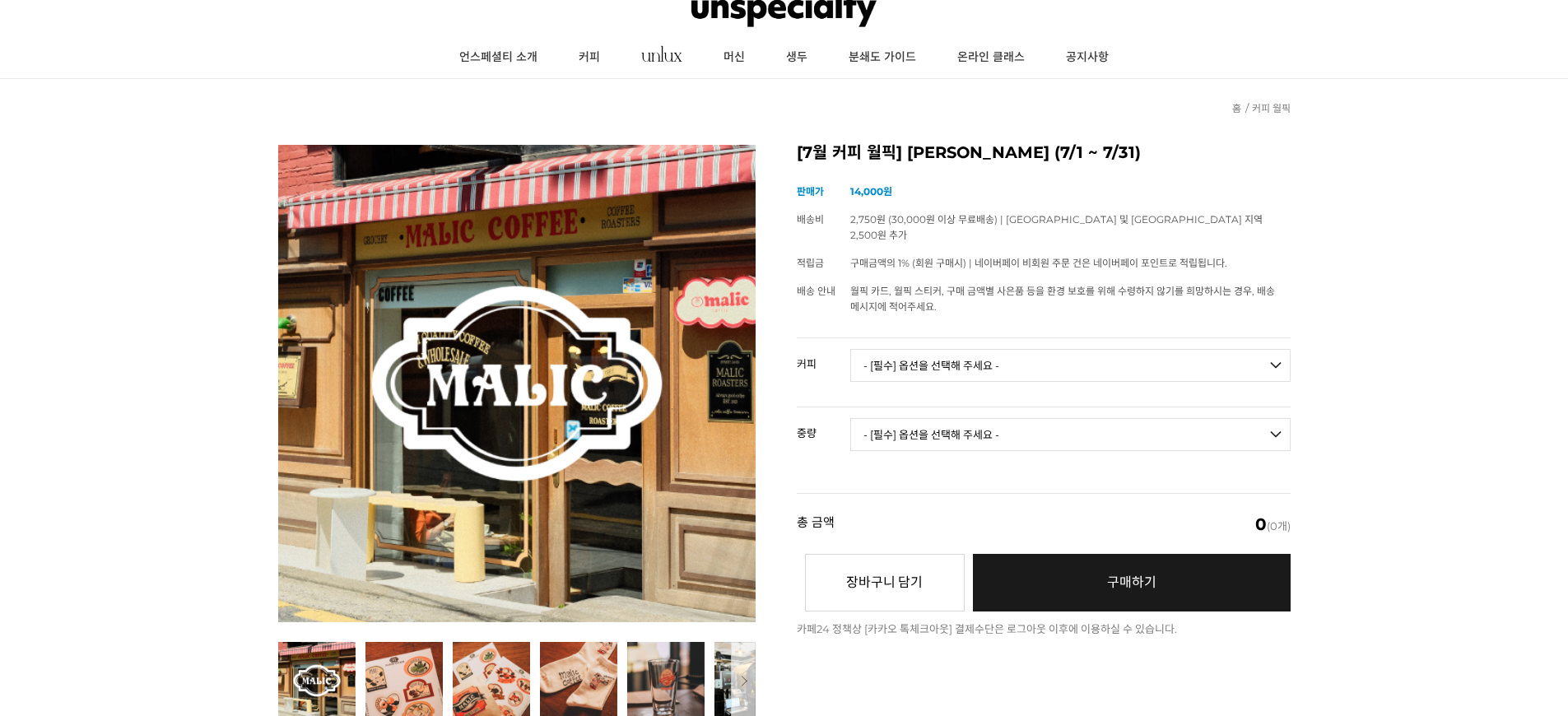 click on "- [필수] 옵션을 선택해 주세요 - ------------------- 언스페셜티 분쇄도 가이드 종이(주문 1개당 최대 1개 제공) [PERSON_NAME] (언스페셜티 블렌드) 애플 쥬스 (언스페셜티 블렌드) 허니 자몽 쥬스 (언스페셜티 블렌드) [7.14 오픈] 베르가못 워터 (언스페셜티 블렌드) [기획상품] 2024 Best of Panama 3종 10g 레시피팩 프루티 블렌드 마일드 블렌드 모닝 블렌드 #1 탄자니아 아카시아 힐스 게이샤 AA 풀리 워시드 [품절] #2 콜롬비아 포파얀 슈가케인 디카페인 #3 에티오피아 알로 타미루 미리가 74158 워시드 #4 에티오피아 첼베사 워시드 디카페인 #5 케냐 뚱구리 AB 풀리 워시드 [품절] #6 에티오피아 버그 우 셀렉션 에얼룸 내추럴 (Lot2) [품절] #7 에티오피아 알로 타미루 무라고 74158 클래식 워시드 #8 케냐 은가라투아 AB 워시드 (Lot 159) [품절] [7.14 오픈] #10 온두라스 미 푸투로 파카스 워시드" at bounding box center [1070, 365] 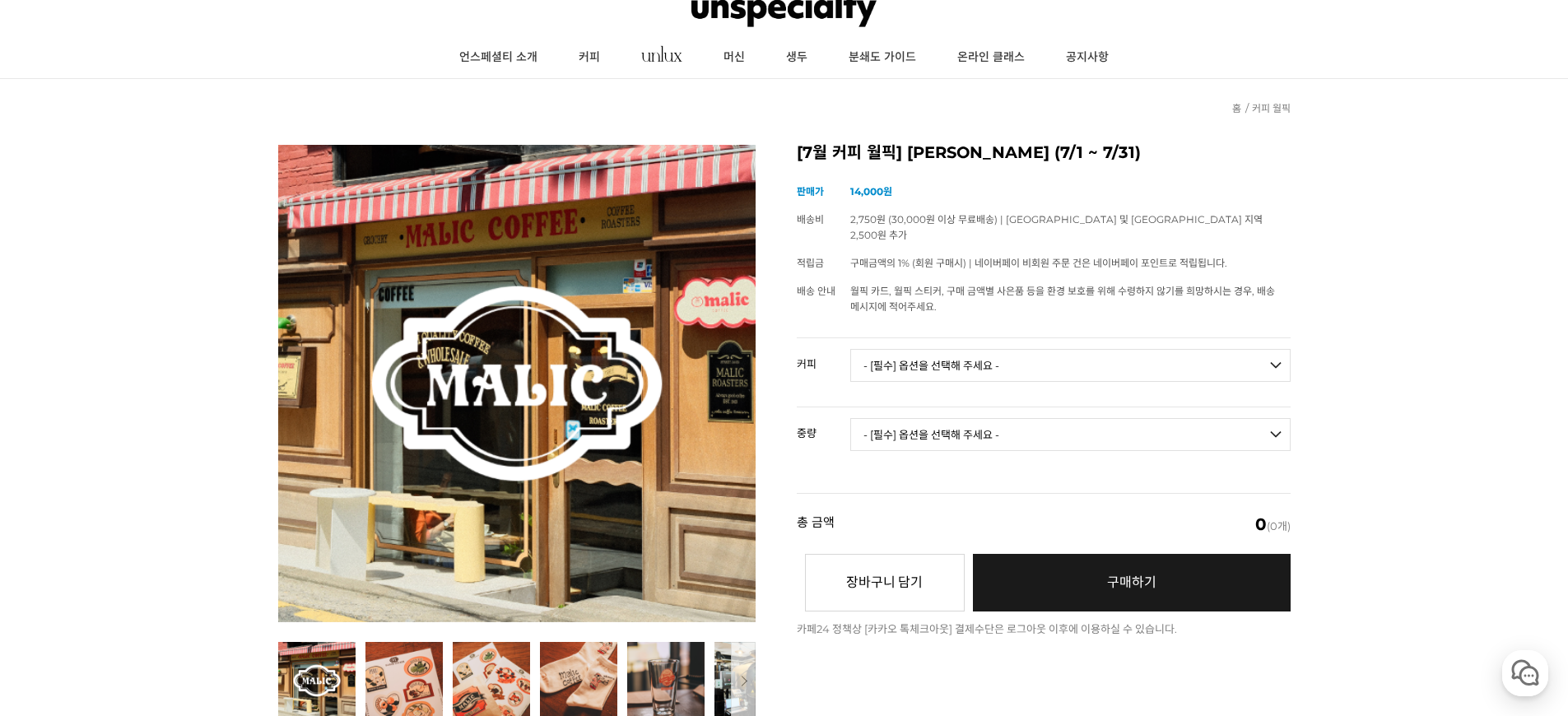 scroll, scrollTop: 0, scrollLeft: 0, axis: both 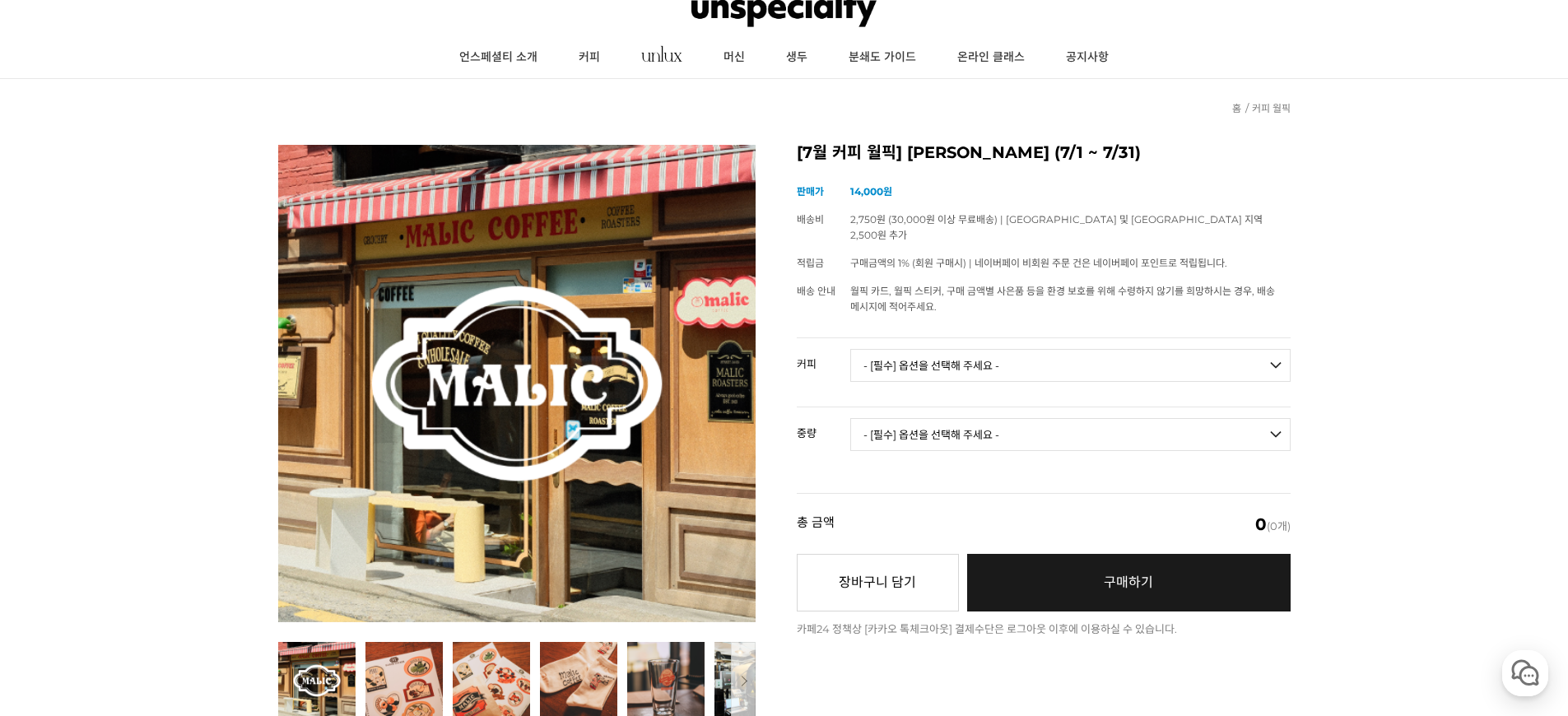 click on "- [필수] 옵션을 선택해 주세요 - ------------------- 언스페셜티 분쇄도 가이드 종이(주문 1개당 최대 1개 제공) 그레이프 쥬스 (언스페셜티 블렌드) 애플 쥬스 (언스페셜티 블렌드) 허니 자몽 쥬스 (언스페셜티 블렌드) [7.14 오픈] 베르가못 워터 (언스페셜티 블렌드) [기획상품] 2024 Best of Panama 3종 10g 레시피팩 프루티 블렌드 마일드 블렌드 모닝 블렌드 #1 탄자니아 아카시아 힐스 게이샤 AA 풀리 워시드 [품절] #2 콜롬비아 포파얀 슈가케인 디카페인 #3 에티오피아 알로 타미루 미리가 74158 워시드 #4 에티오피아 첼베사 워시드 디카페인 #5 케냐 뚱구리 AB 풀리 워시드 [품절] #6 에티오피아 버그 우 셀렉션 에얼룸 내추럴 (Lot2) [품절] #7 에티오피아 알로 타미루 무라고 74158 클래식 워시드 #8 케냐 은가라투아 AB 워시드 (Lot 159) [품절] [7.14 오픈] #10 온두라스 미 푸투로 파카스 워시드" at bounding box center (1070, 365) 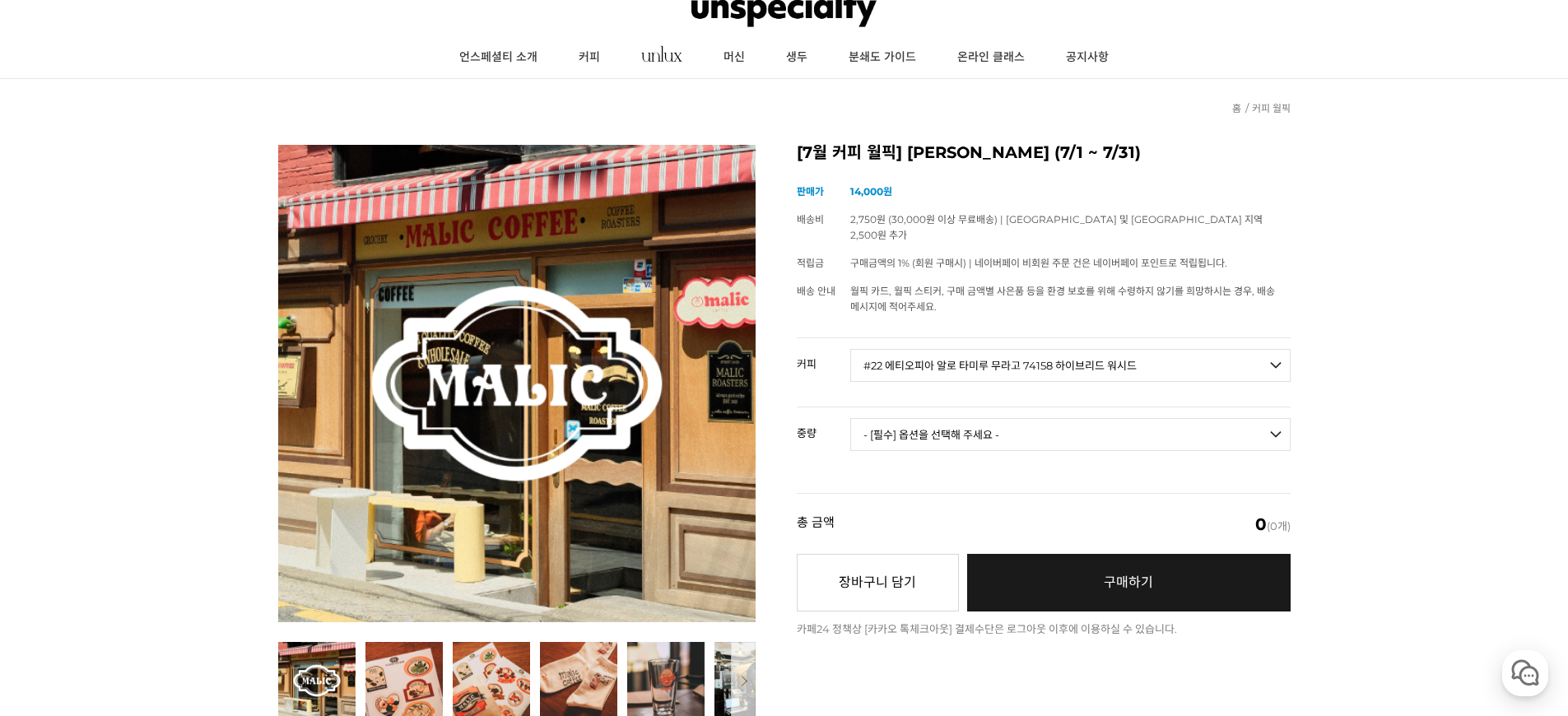 click on "- [필수] 옵션을 선택해 주세요 - ------------------- 언스페셜티 분쇄도 가이드 종이(주문 1개당 최대 1개 제공) 그레이프 쥬스 (언스페셜티 블렌드) 애플 쥬스 (언스페셜티 블렌드) 허니 자몽 쥬스 (언스페셜티 블렌드) [7.14 오픈] 베르가못 워터 (언스페셜티 블렌드) [기획상품] 2024 Best of Panama 3종 10g 레시피팩 프루티 블렌드 마일드 블렌드 모닝 블렌드 #1 탄자니아 아카시아 힐스 게이샤 AA 풀리 워시드 [품절] #2 콜롬비아 포파얀 슈가케인 디카페인 #3 에티오피아 알로 타미루 미리가 74158 워시드 #4 에티오피아 첼베사 워시드 디카페인 #5 케냐 뚱구리 AB 풀리 워시드 [품절] #6 에티오피아 버그 우 셀렉션 에얼룸 내추럴 (Lot2) [품절] #7 에티오피아 알로 타미루 무라고 74158 클래식 워시드 #8 케냐 은가라투아 AB 워시드 (Lot 159) [품절] [7.14 오픈] #10 온두라스 미 푸투로 파카스 워시드" at bounding box center (1070, 365) 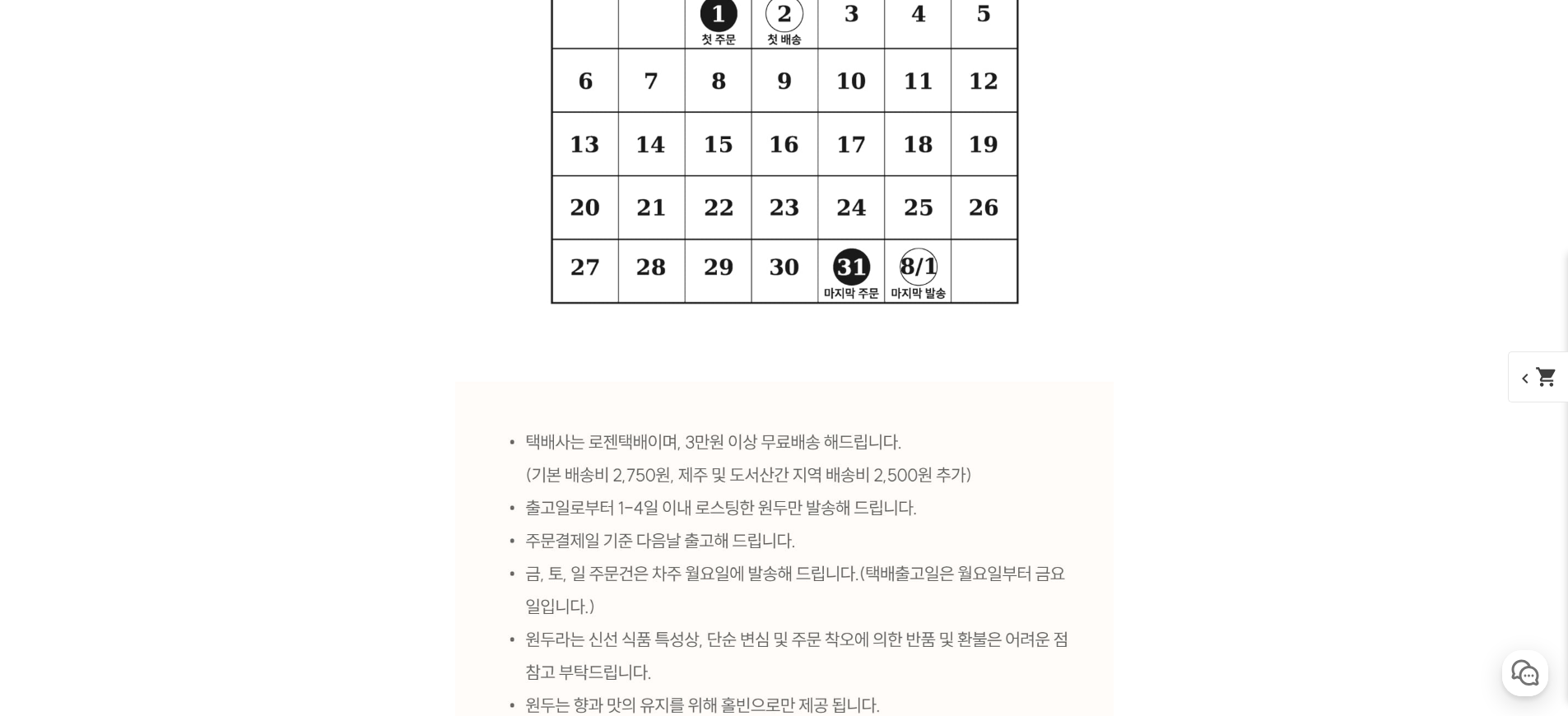 scroll, scrollTop: 8041, scrollLeft: 0, axis: vertical 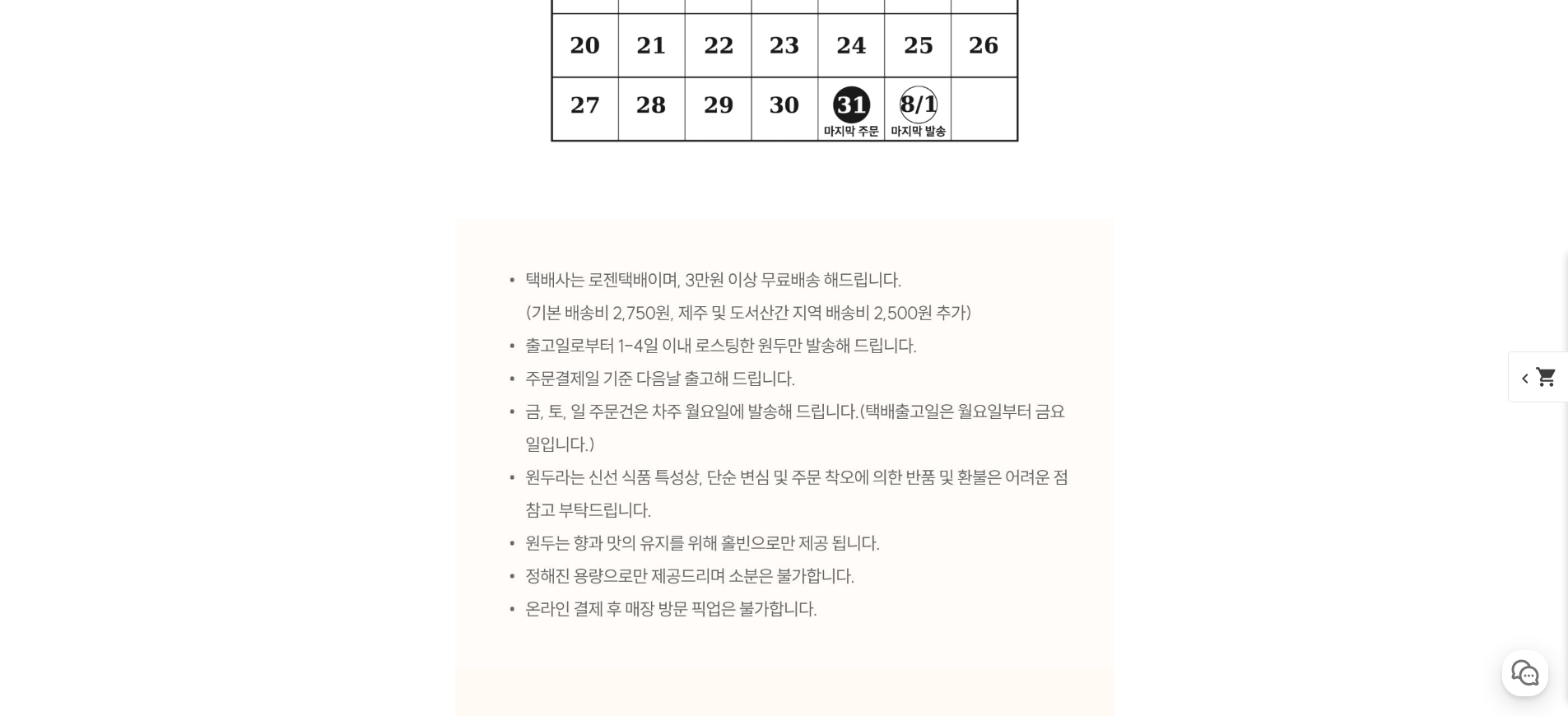 click at bounding box center (784, -1600) 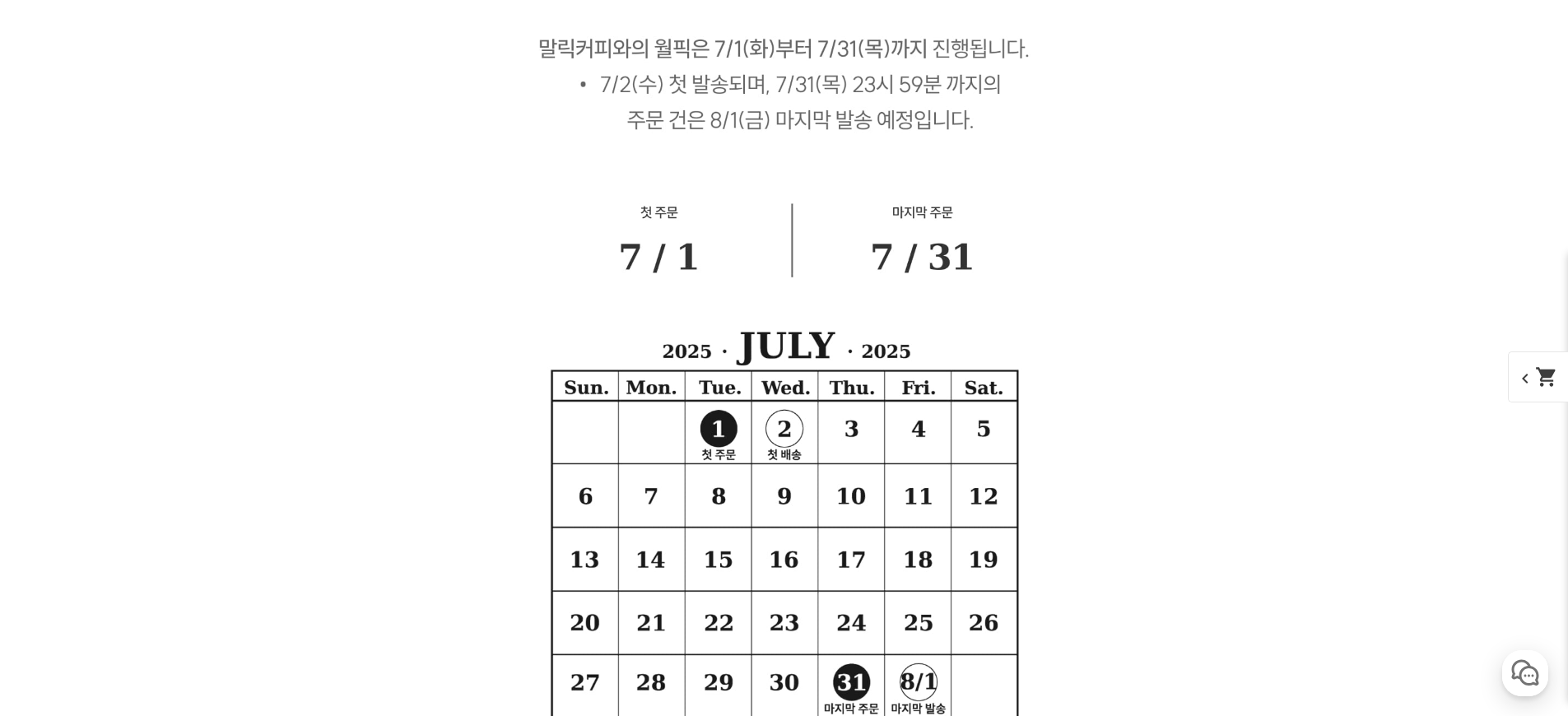 scroll, scrollTop: 8673, scrollLeft: 0, axis: vertical 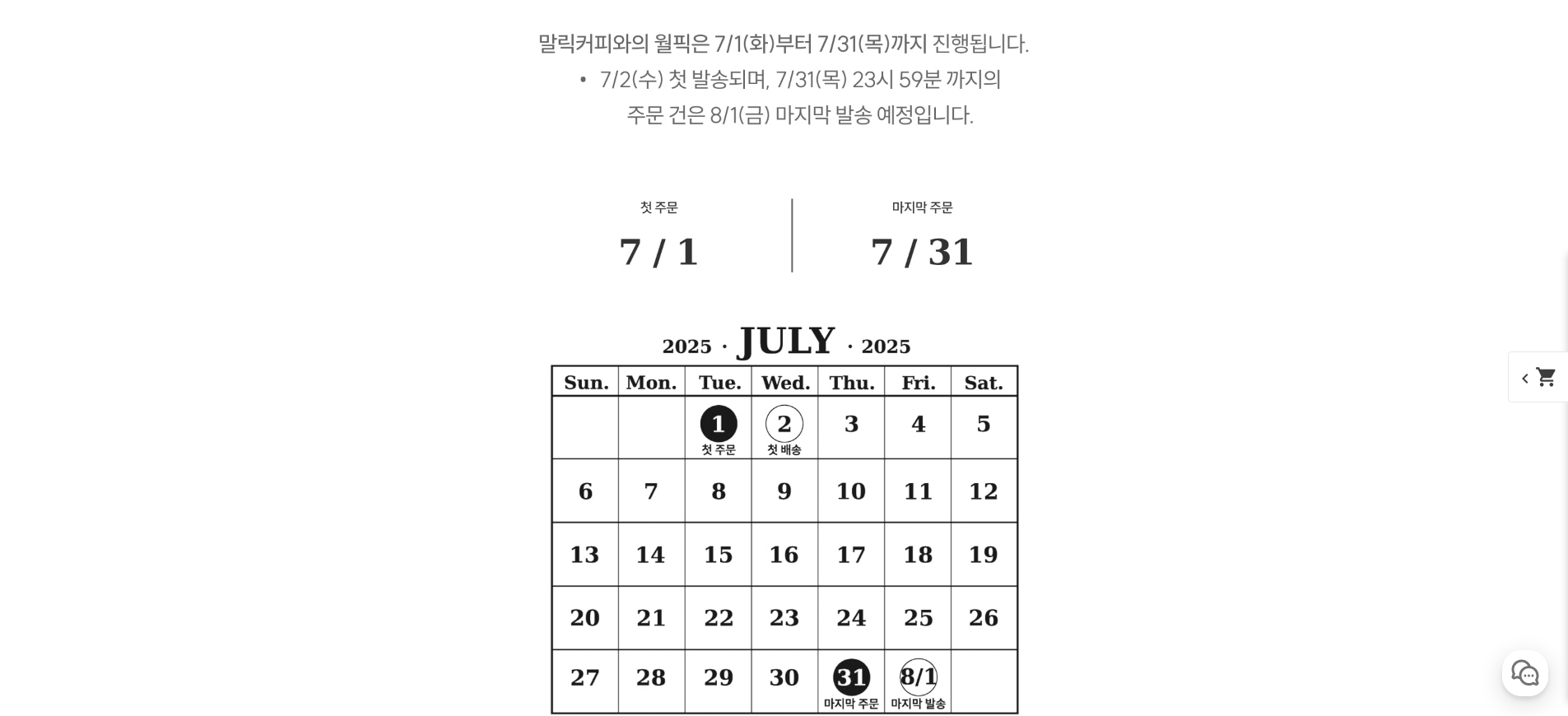 click at bounding box center (784, -1864) 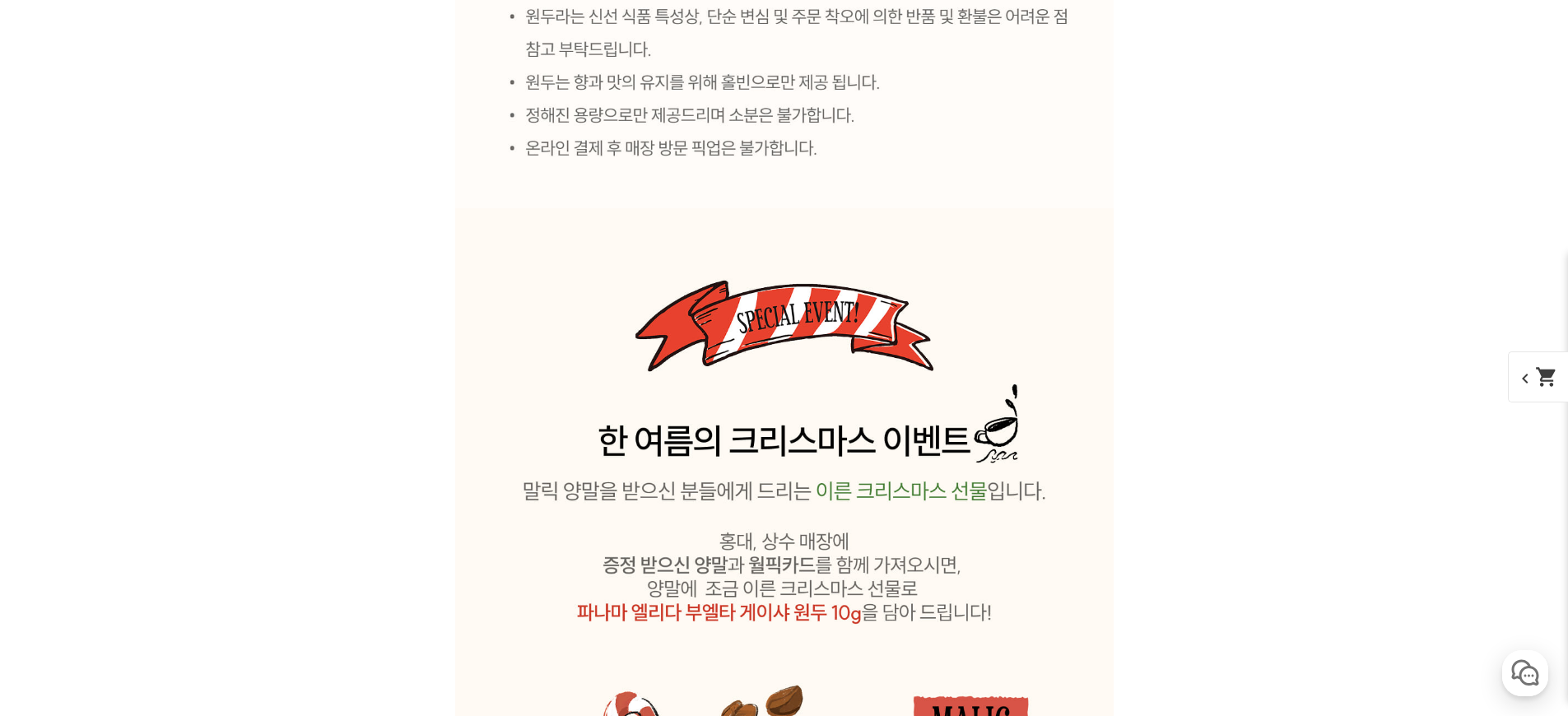scroll, scrollTop: 8873, scrollLeft: 0, axis: vertical 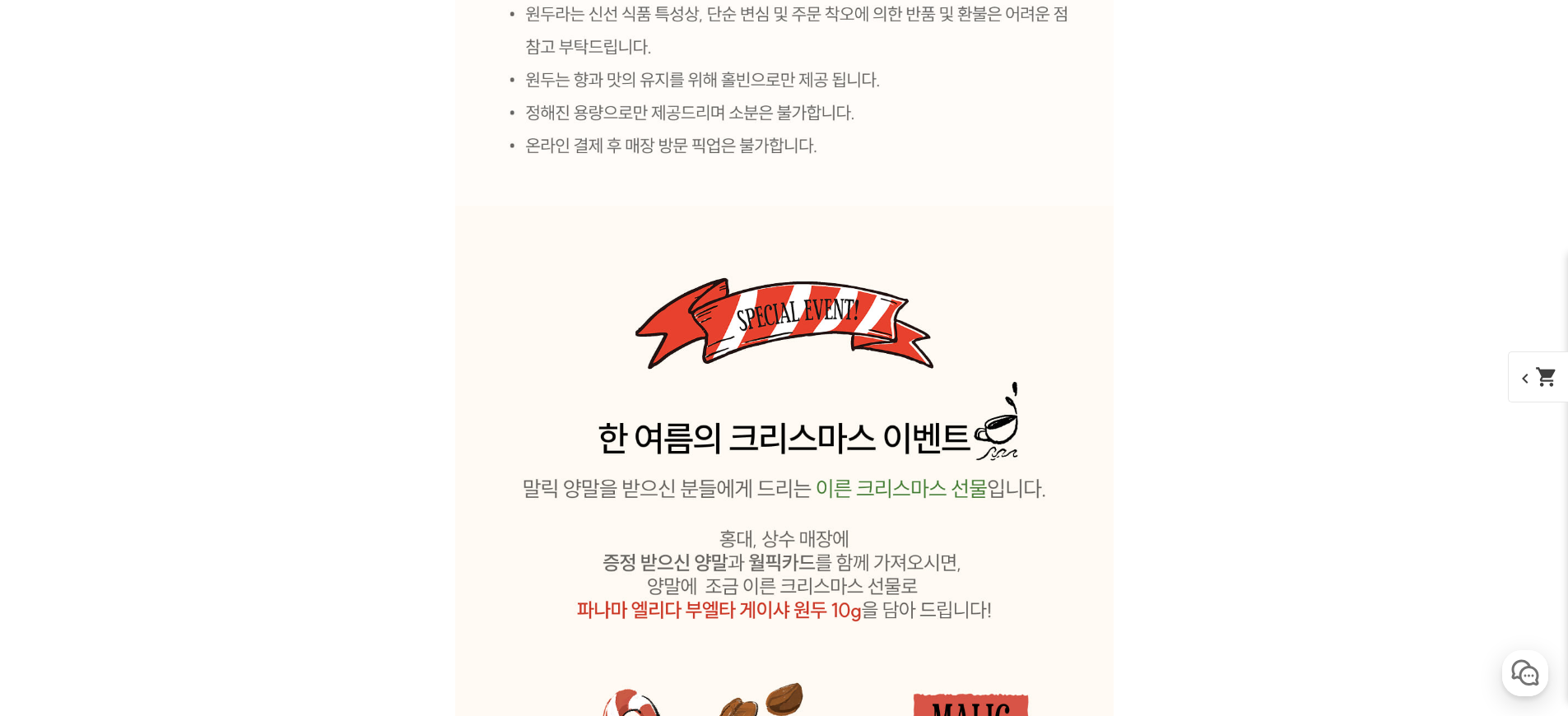 click at bounding box center [784, -2026] 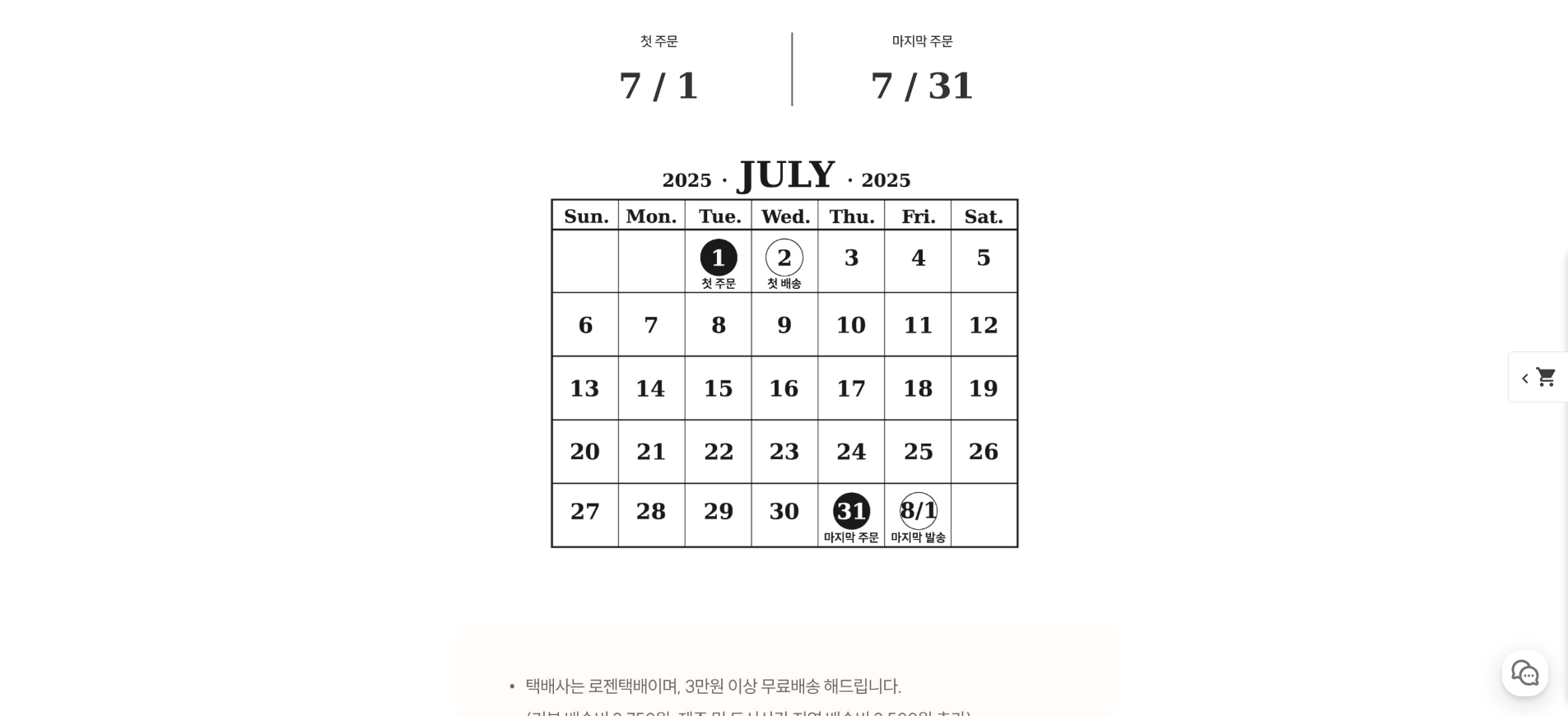 scroll, scrollTop: 8933, scrollLeft: 0, axis: vertical 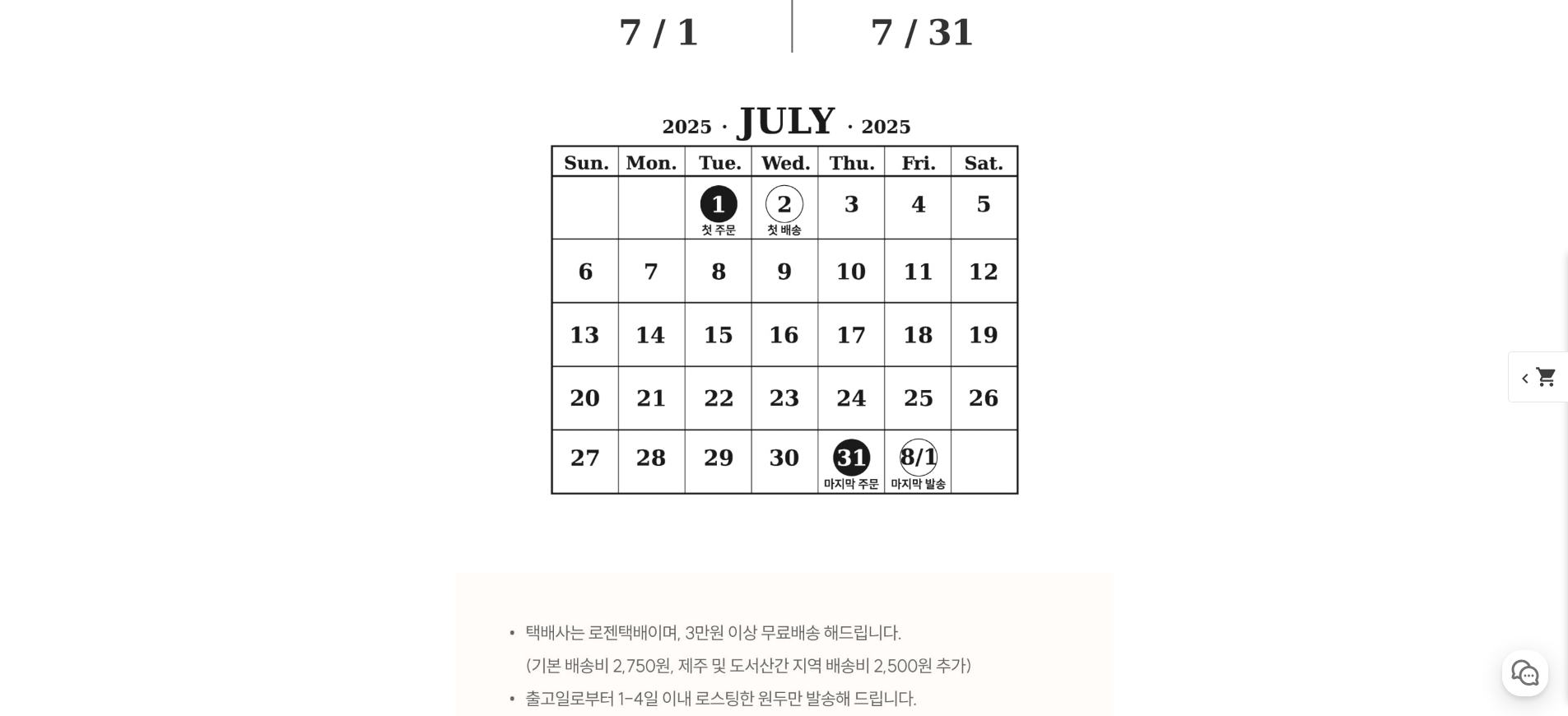 click at bounding box center [784, -2086] 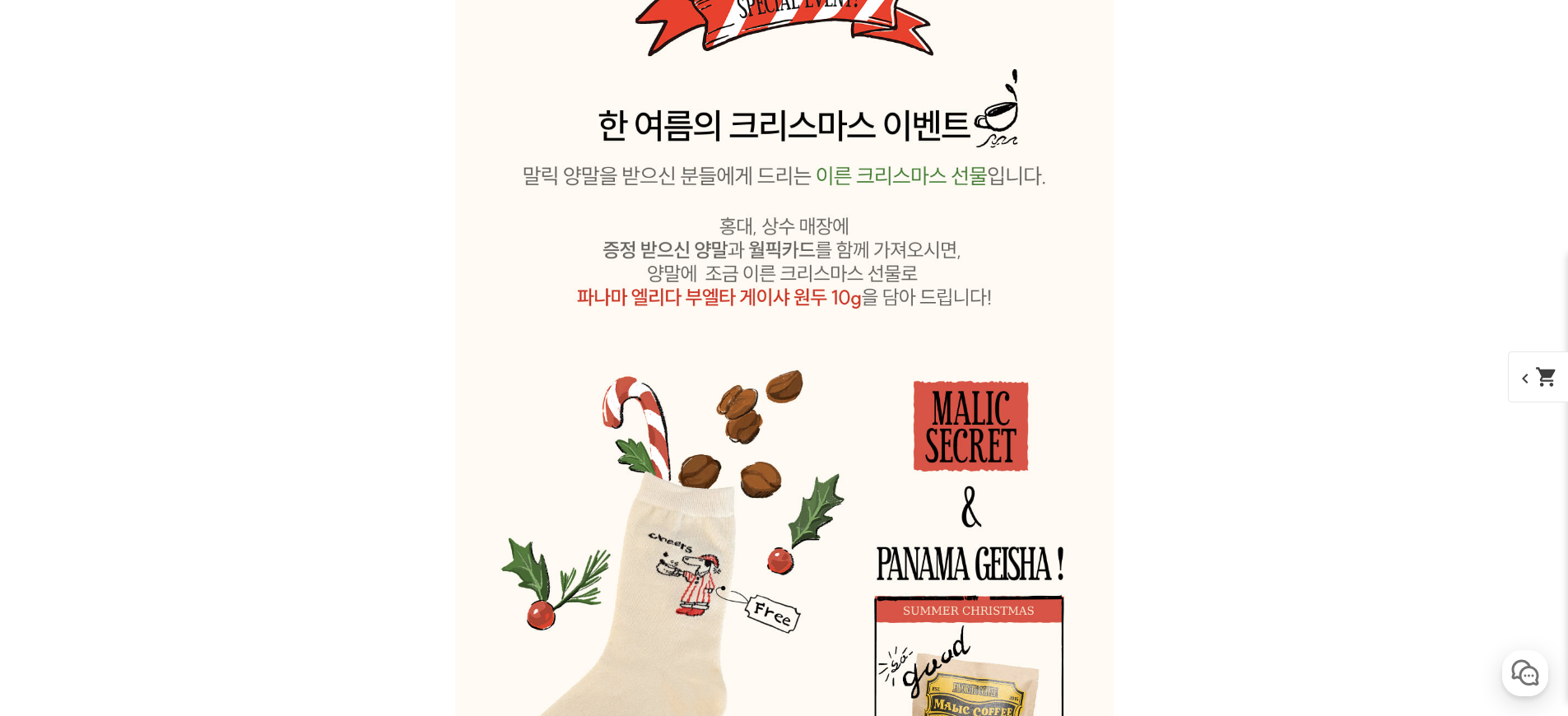 scroll, scrollTop: 9441, scrollLeft: 0, axis: vertical 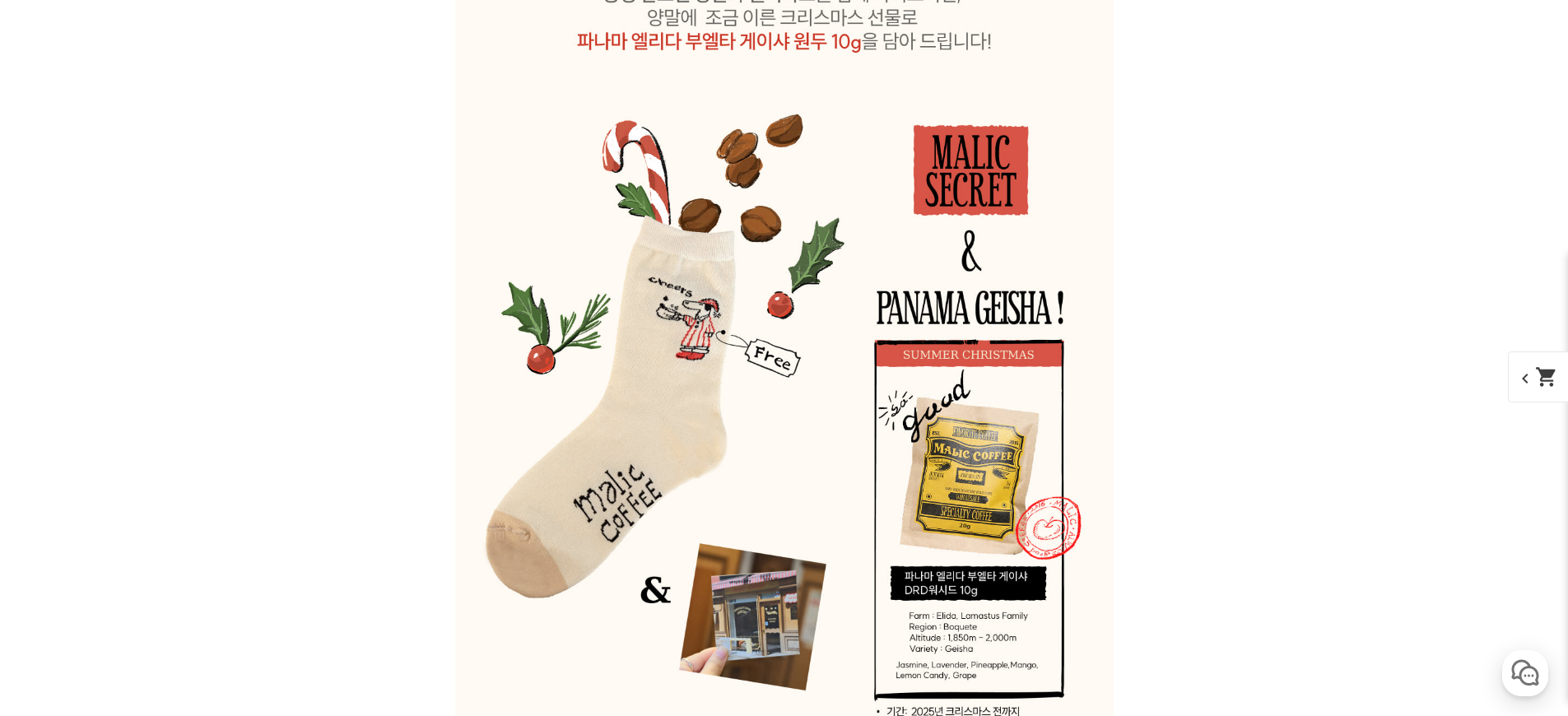 click at bounding box center (784, -2546) 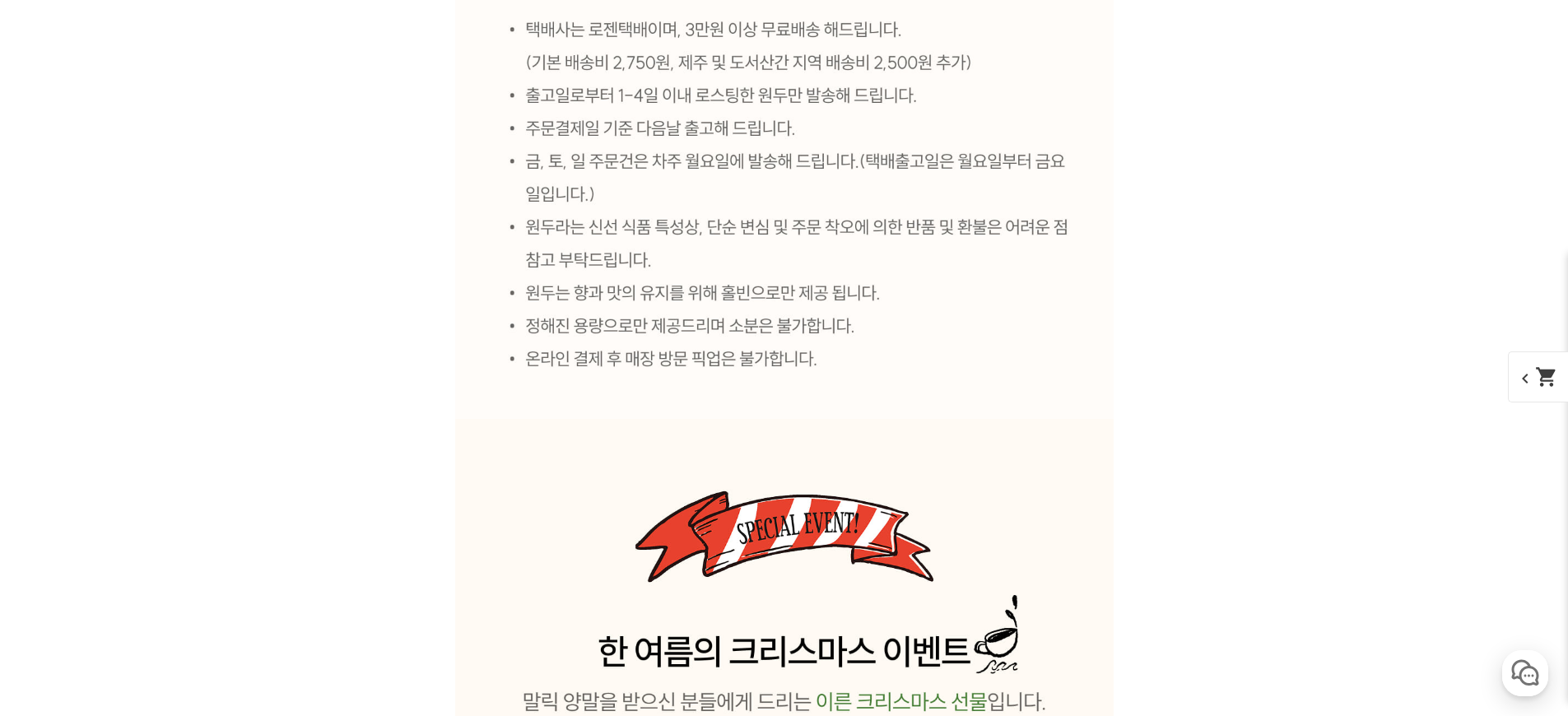 click at bounding box center [784, -2546] 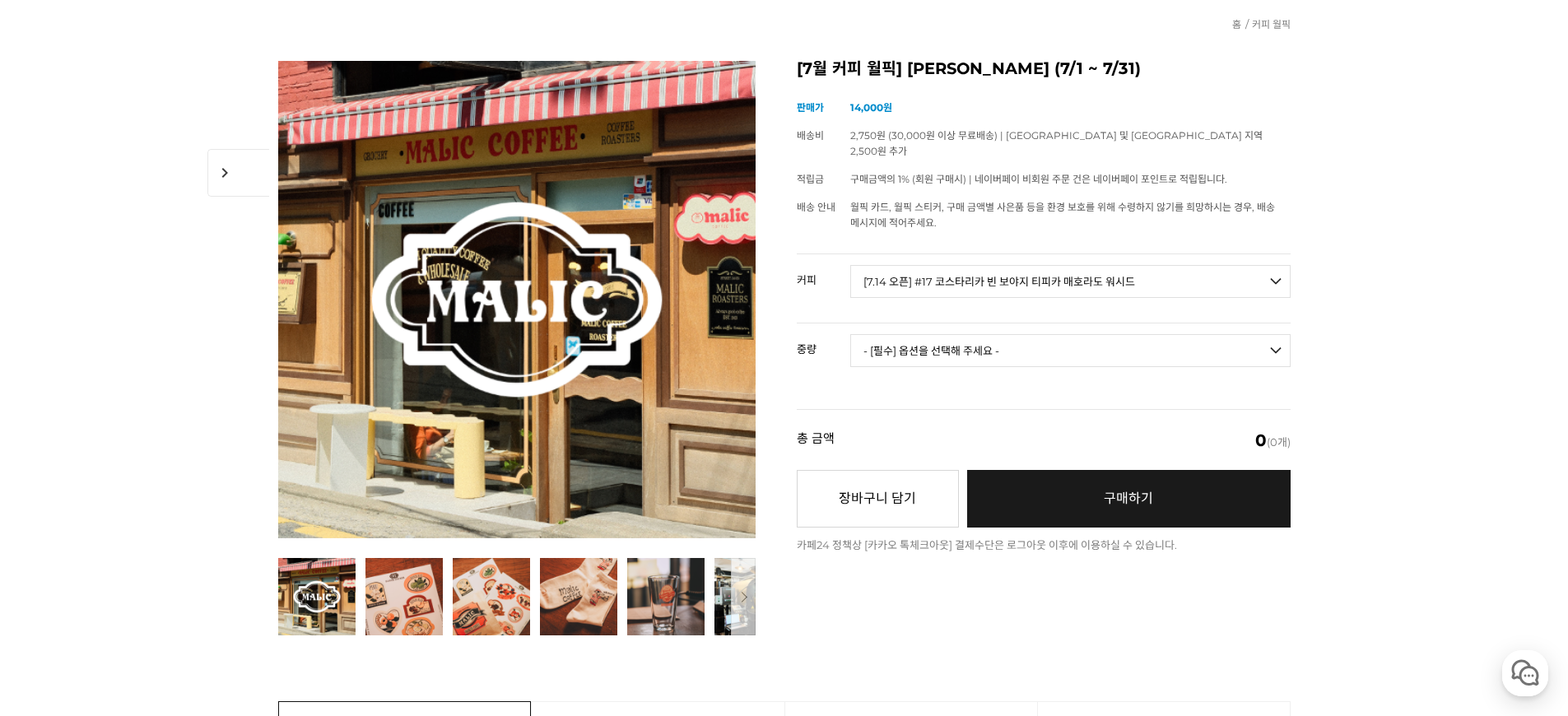 scroll, scrollTop: 155, scrollLeft: 0, axis: vertical 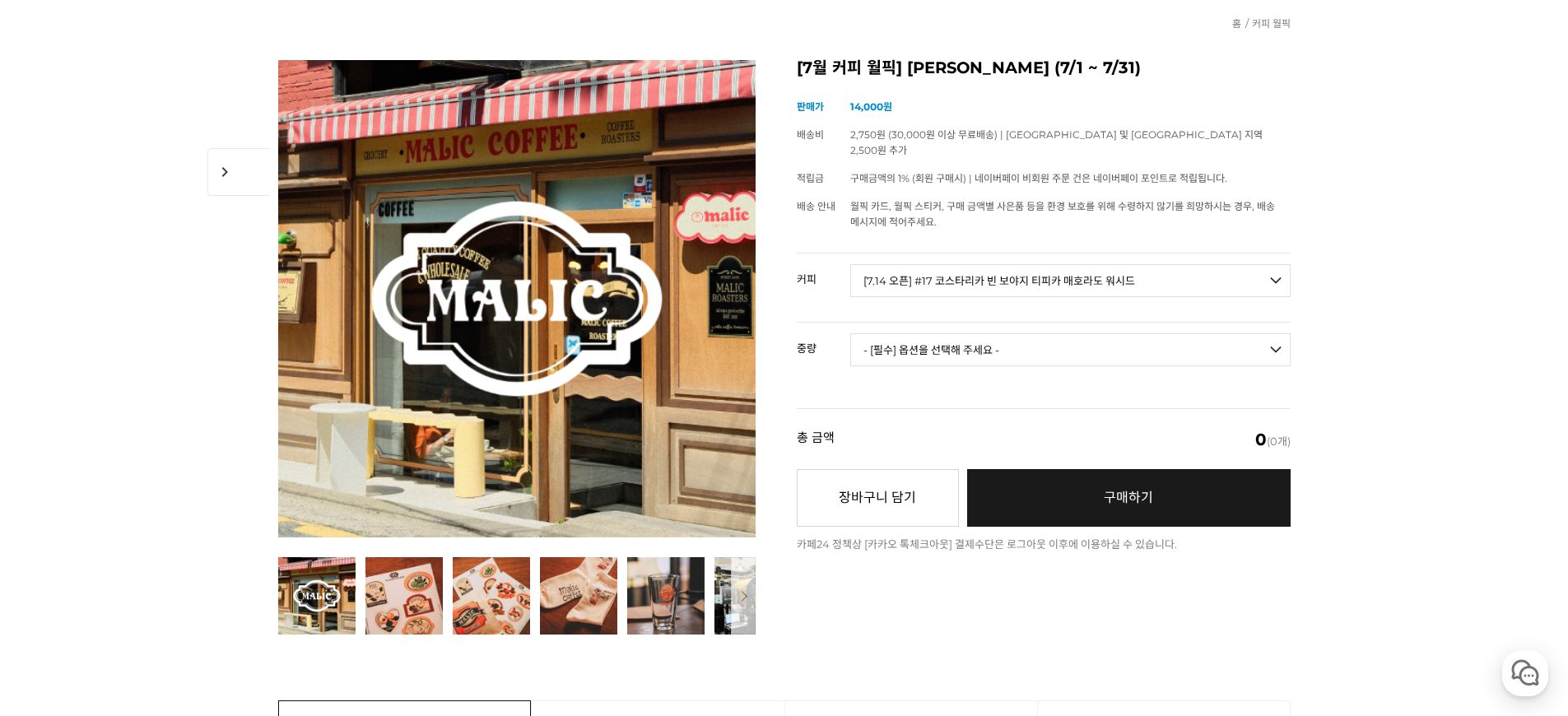click on "- [필수] 옵션을 선택해 주세요 - ------------------- 언스페셜티 분쇄도 가이드 종이(주문 1개당 최대 1개 제공) 그레이프 쥬스 (언스페셜티 블렌드) 애플 쥬스 (언스페셜티 블렌드) 허니 자몽 쥬스 (언스페셜티 블렌드) [7.14 오픈] 베르가못 워터 (언스페셜티 블렌드) [기획상품] 2024 Best of Panama 3종 10g 레시피팩 프루티 블렌드 마일드 블렌드 모닝 블렌드 #1 탄자니아 아카시아 힐스 게이샤 AA 풀리 워시드 [품절] #2 콜롬비아 포파얀 슈가케인 디카페인 #3 에티오피아 알로 타미루 미리가 74158 워시드 #4 에티오피아 첼베사 워시드 디카페인 #5 케냐 뚱구리 AB 풀리 워시드 [품절] #6 에티오피아 버그 우 셀렉션 에얼룸 내추럴 (Lot2) [품절] #7 에티오피아 알로 타미루 무라고 74158 클래식 워시드 #8 케냐 은가라투아 AB 워시드 (Lot 159) [품절] [7.14 오픈] #10 온두라스 미 푸투로 파카스 워시드" at bounding box center (1070, 281) 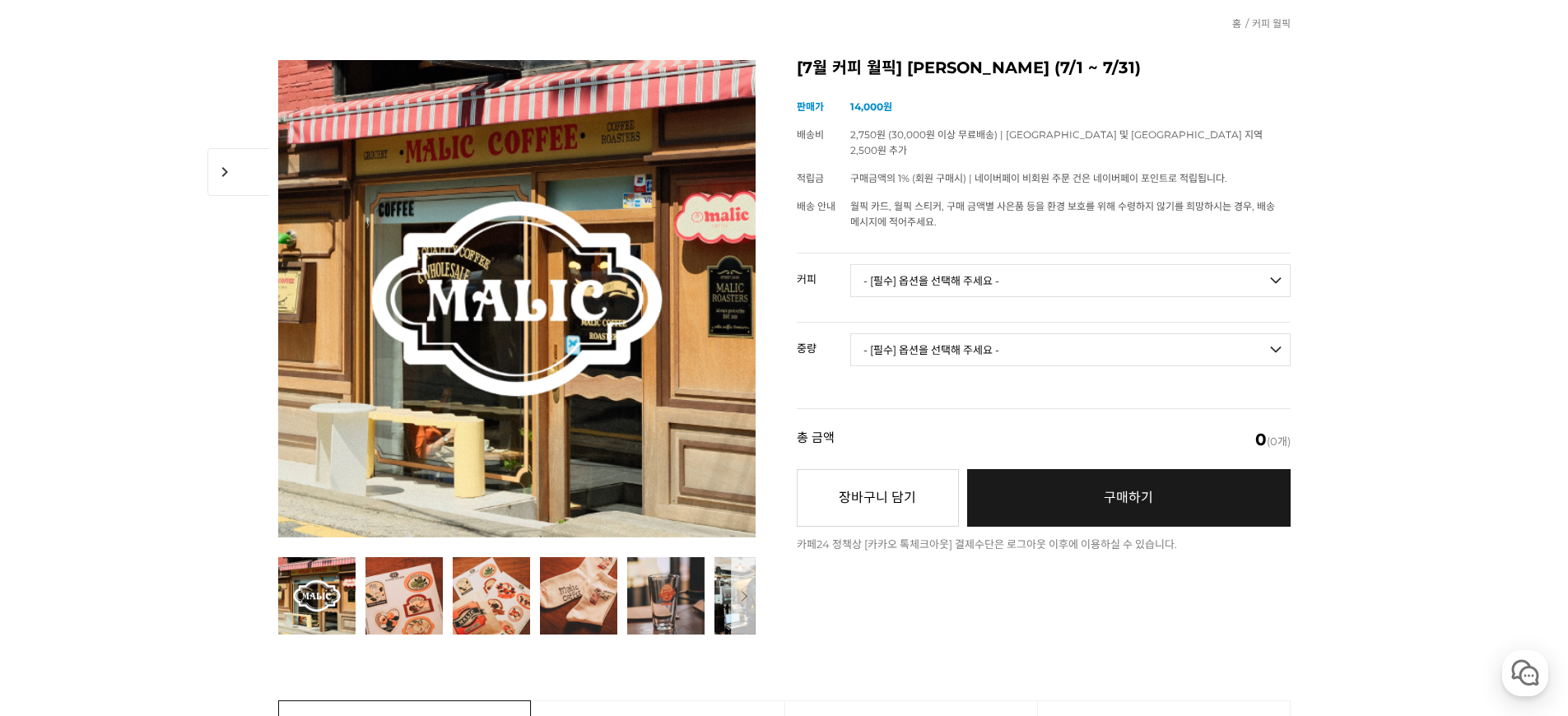 select on "[7.14 오픈] #14 에티오피아 알로 타미루 몰케 74158 클래식 내추럴" 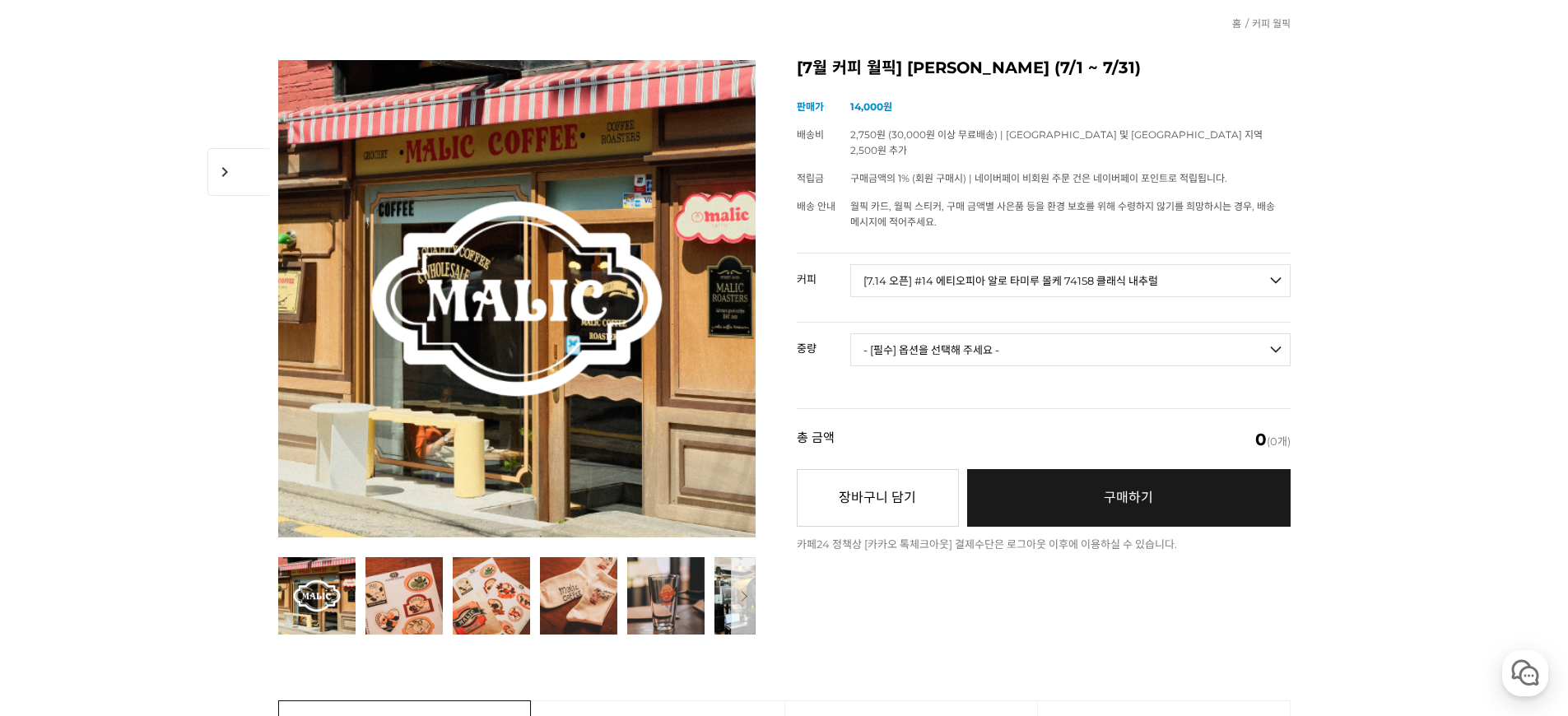 click on "- [필수] 옵션을 선택해 주세요 - ------------------- 200g" at bounding box center (1070, 350) 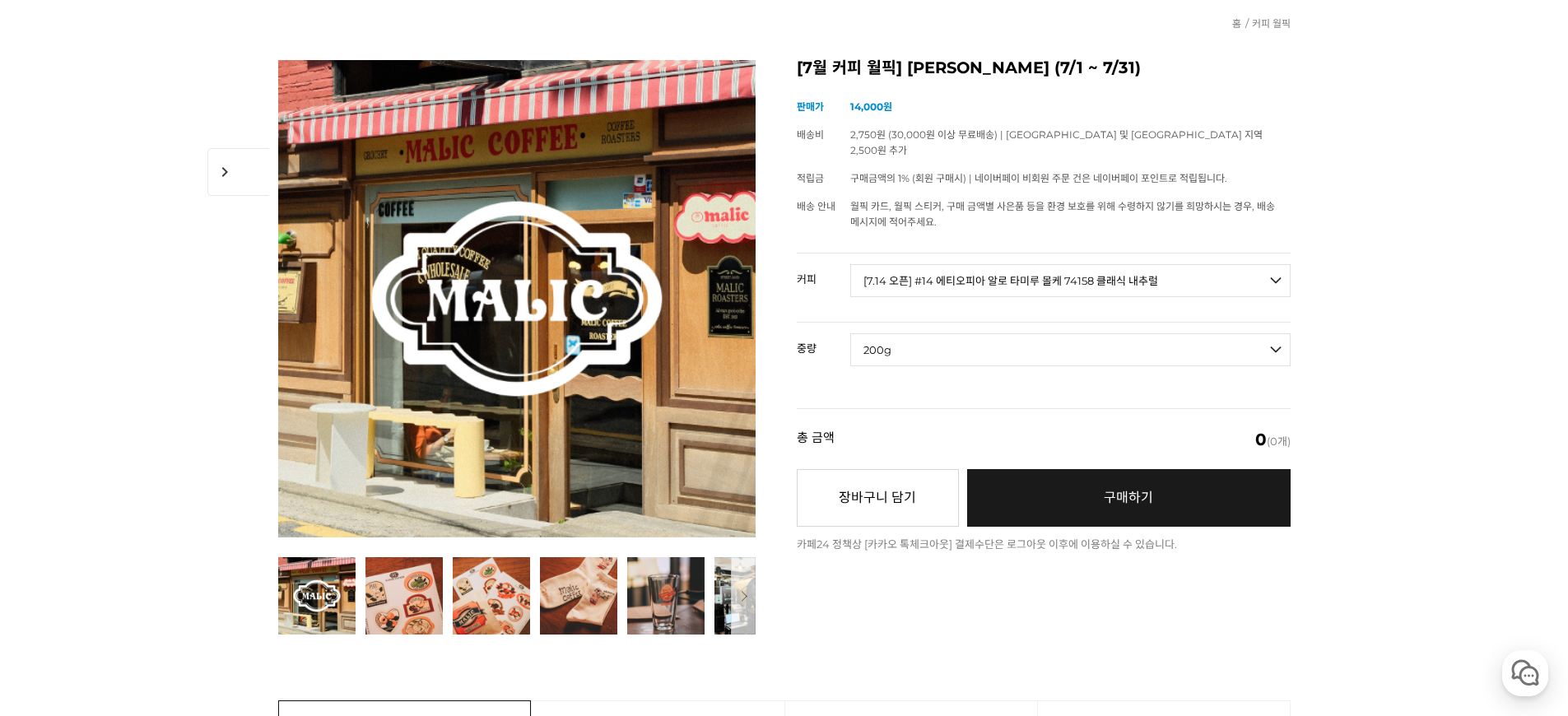 select on "*" 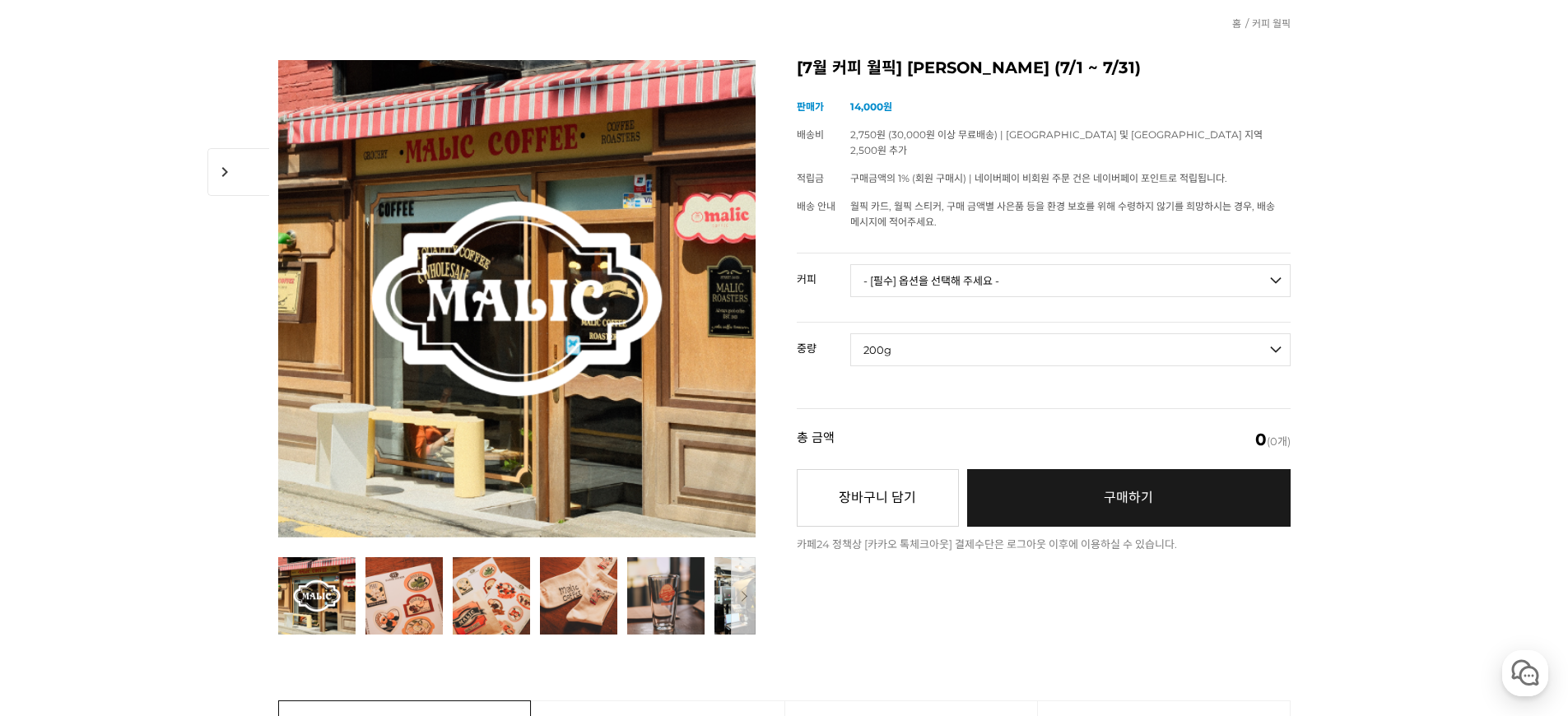 select on "*" 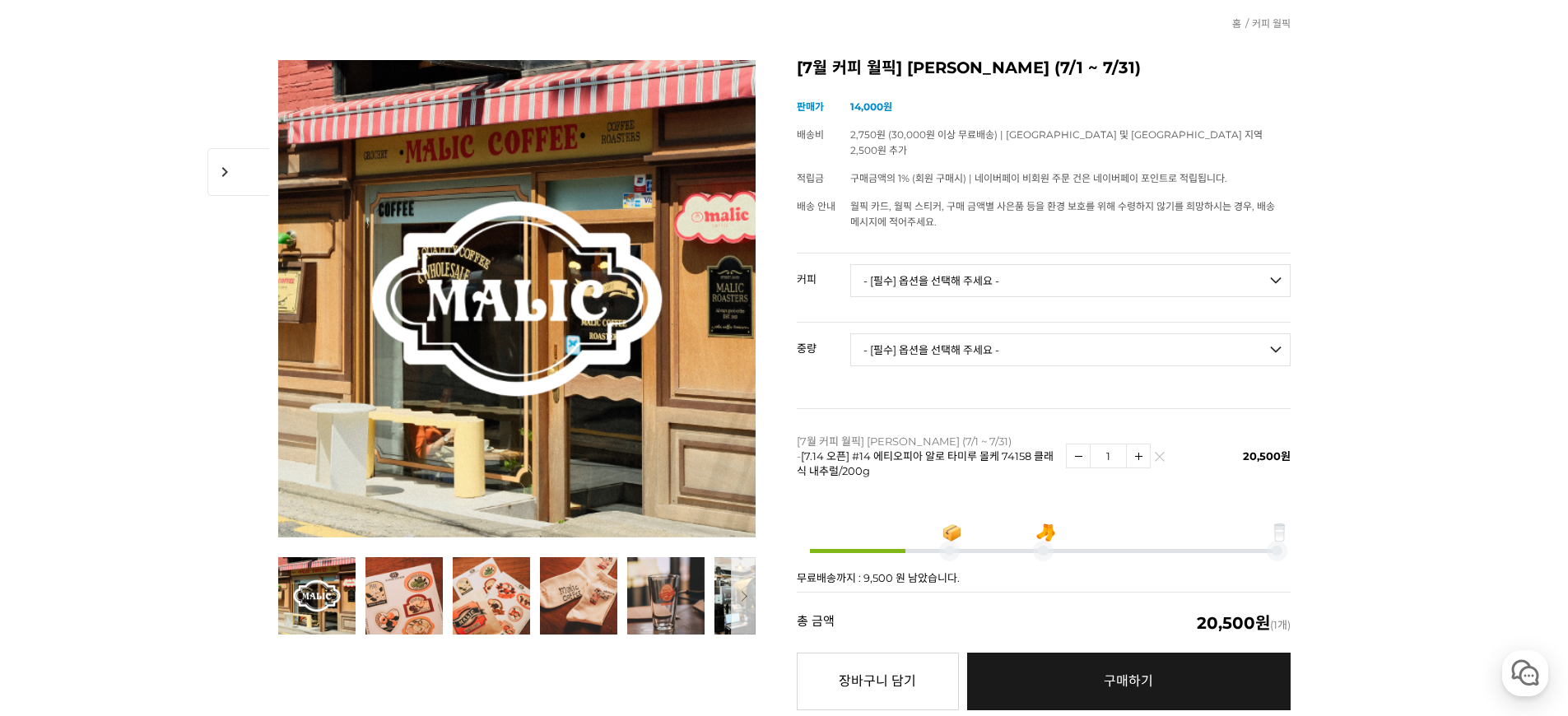 click on "- [필수] 옵션을 선택해 주세요 - ------------------- 언스페셜티 분쇄도 가이드 종이(주문 1개당 최대 1개 제공) 그레이프 쥬스 (언스페셜티 블렌드) 애플 쥬스 (언스페셜티 블렌드) 허니 자몽 쥬스 (언스페셜티 블렌드) [7.14 오픈] 베르가못 워터 (언스페셜티 블렌드) [기획상품] 2024 Best of Panama 3종 10g 레시피팩 프루티 블렌드 마일드 블렌드 모닝 블렌드 #1 탄자니아 아카시아 힐스 게이샤 AA 풀리 워시드 [품절] #2 콜롬비아 포파얀 슈가케인 디카페인 #3 에티오피아 알로 타미루 미리가 74158 워시드 #4 에티오피아 첼베사 워시드 디카페인 #5 케냐 뚱구리 AB 풀리 워시드 [품절] #6 에티오피아 버그 우 셀렉션 에얼룸 내추럴 (Lot2) [품절] #7 에티오피아 알로 타미루 무라고 74158 클래식 워시드 #8 케냐 은가라투아 AB 워시드 (Lot 159) [품절] [7.14 오픈] #10 온두라스 미 푸투로 파카스 워시드" at bounding box center [1070, 281] 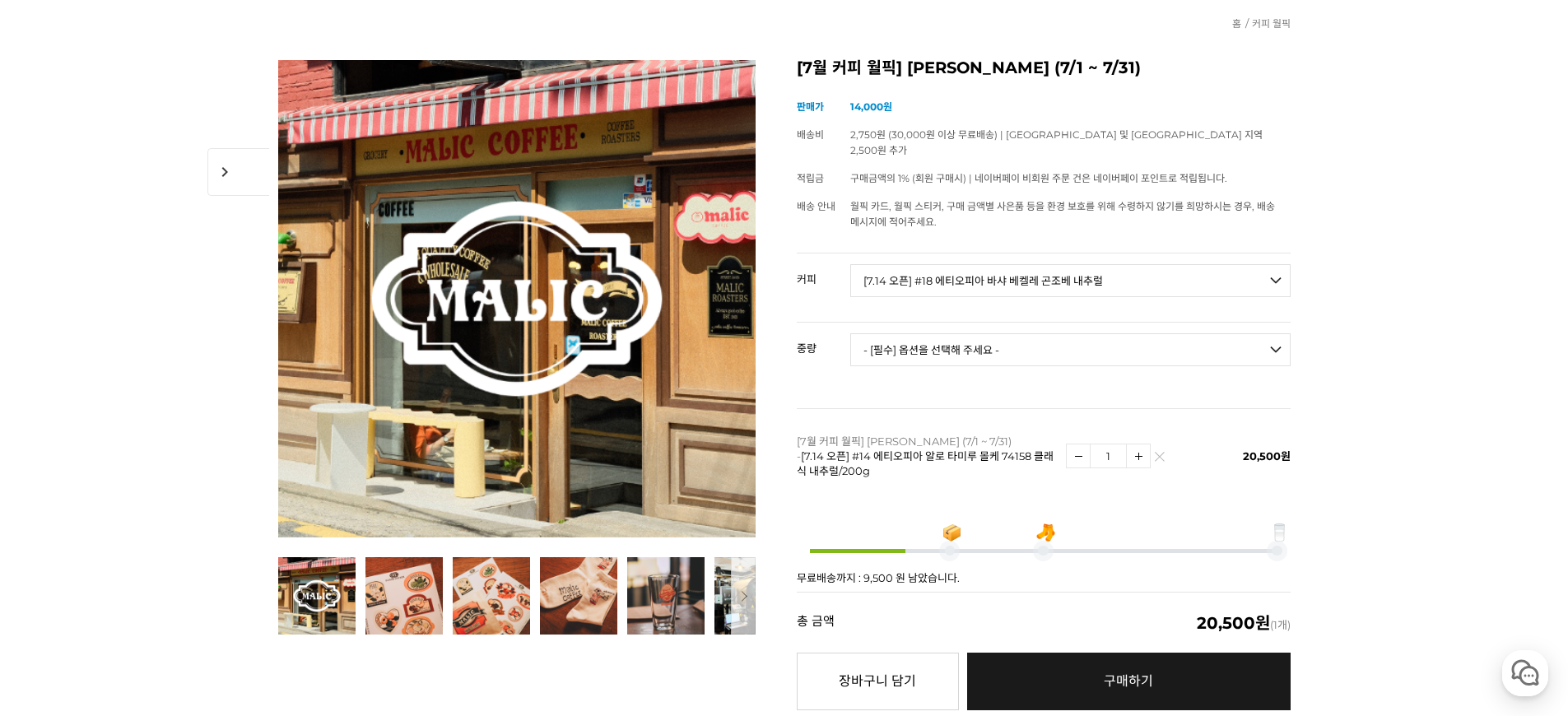 click on "- [필수] 옵션을 선택해 주세요 - ------------------- 200g" at bounding box center (1070, 350) 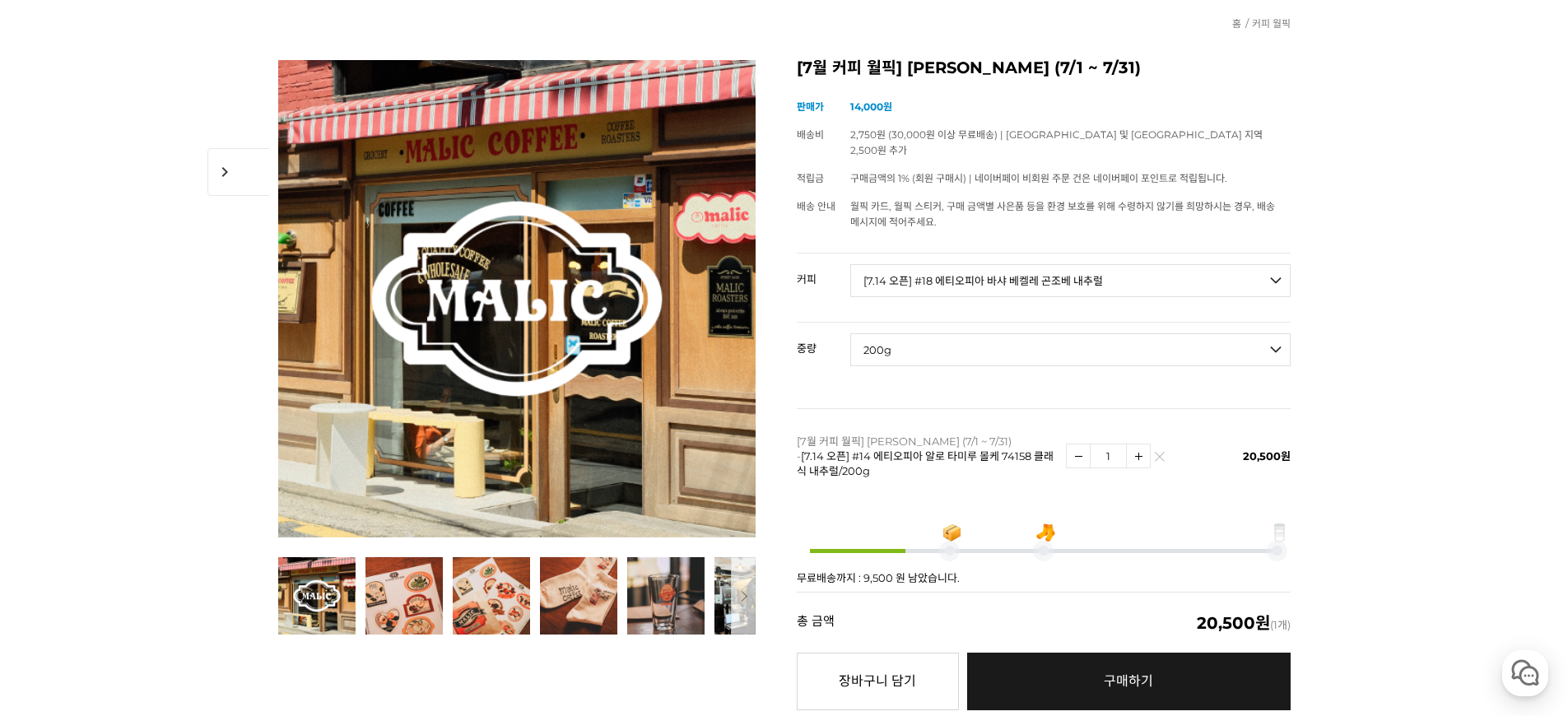 select on "*" 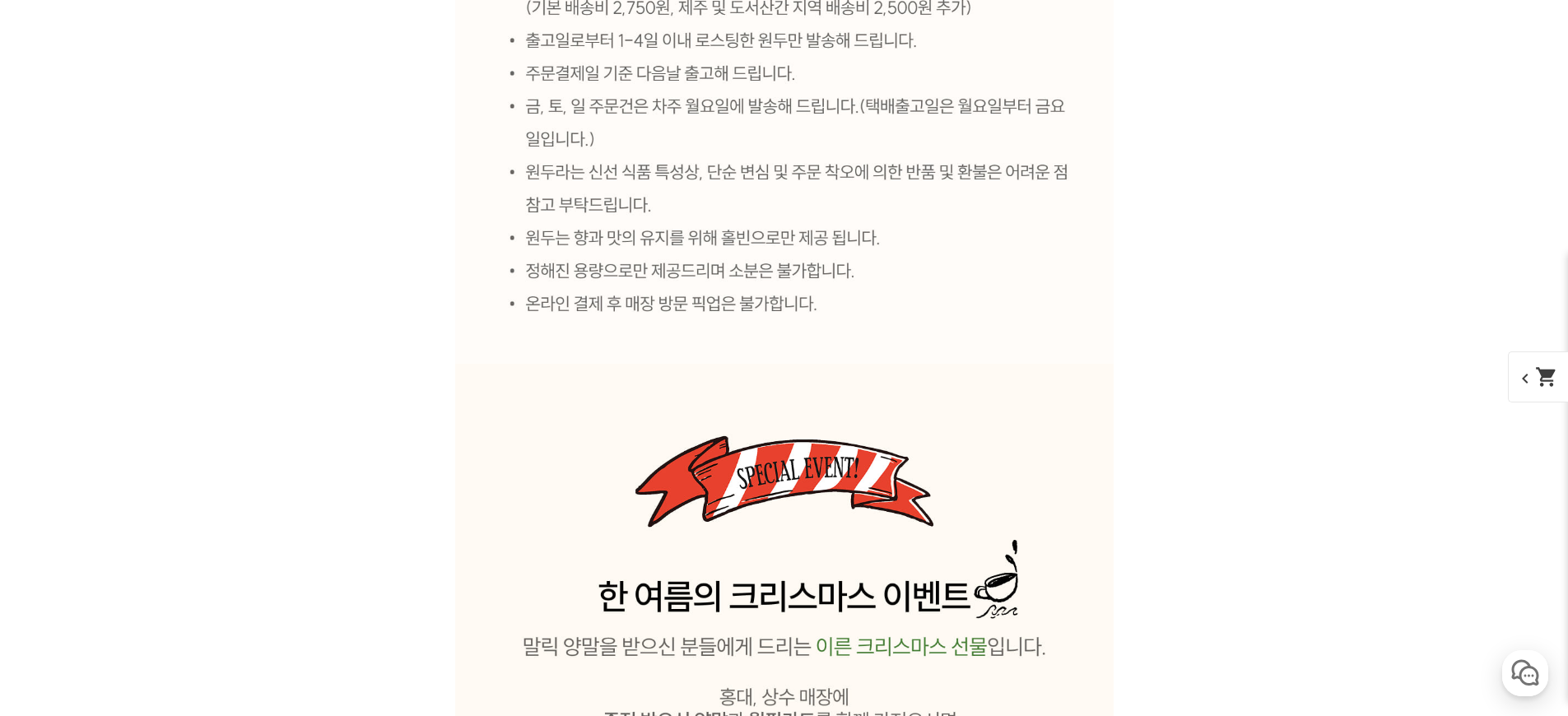 scroll, scrollTop: 8718, scrollLeft: 0, axis: vertical 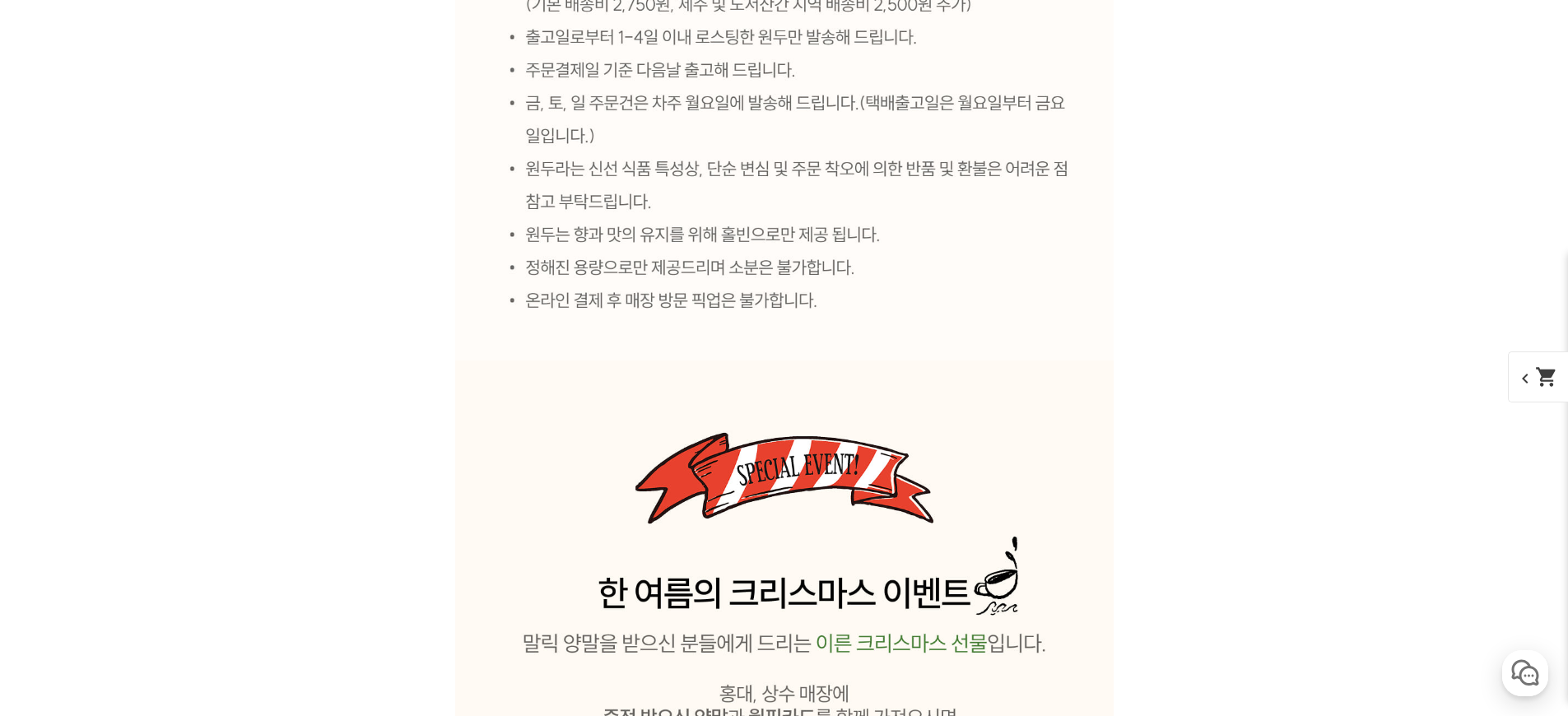 click at bounding box center [784, -1871] 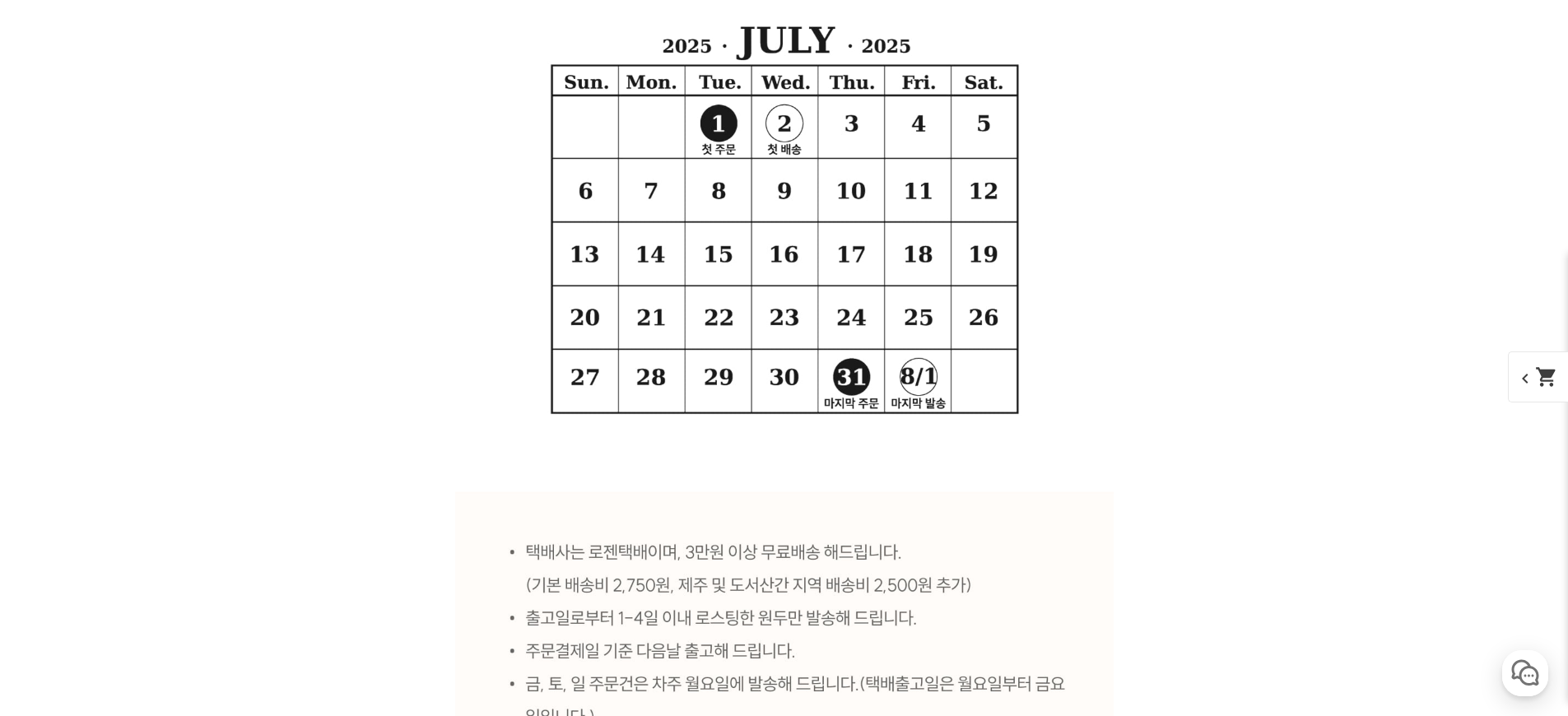 scroll, scrollTop: 9107, scrollLeft: 0, axis: vertical 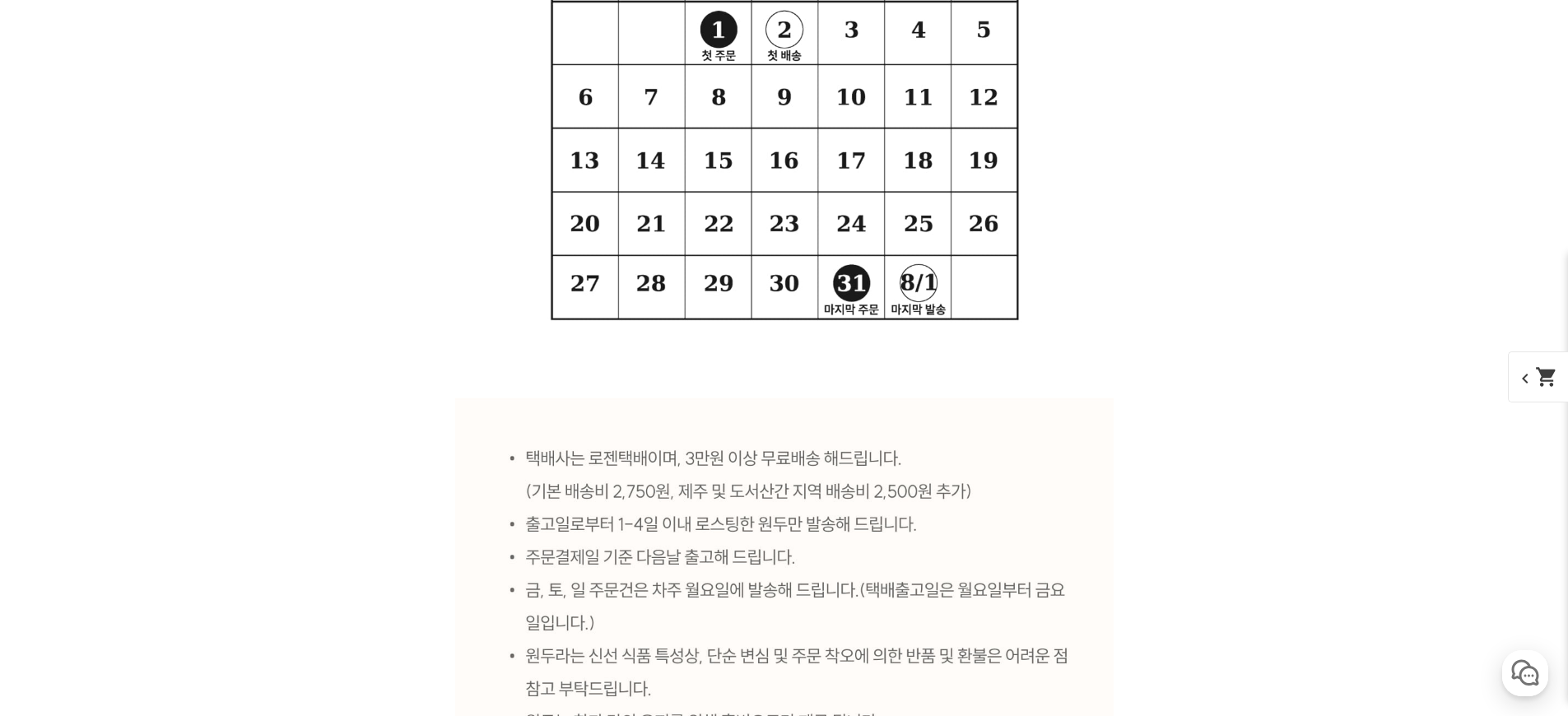 click 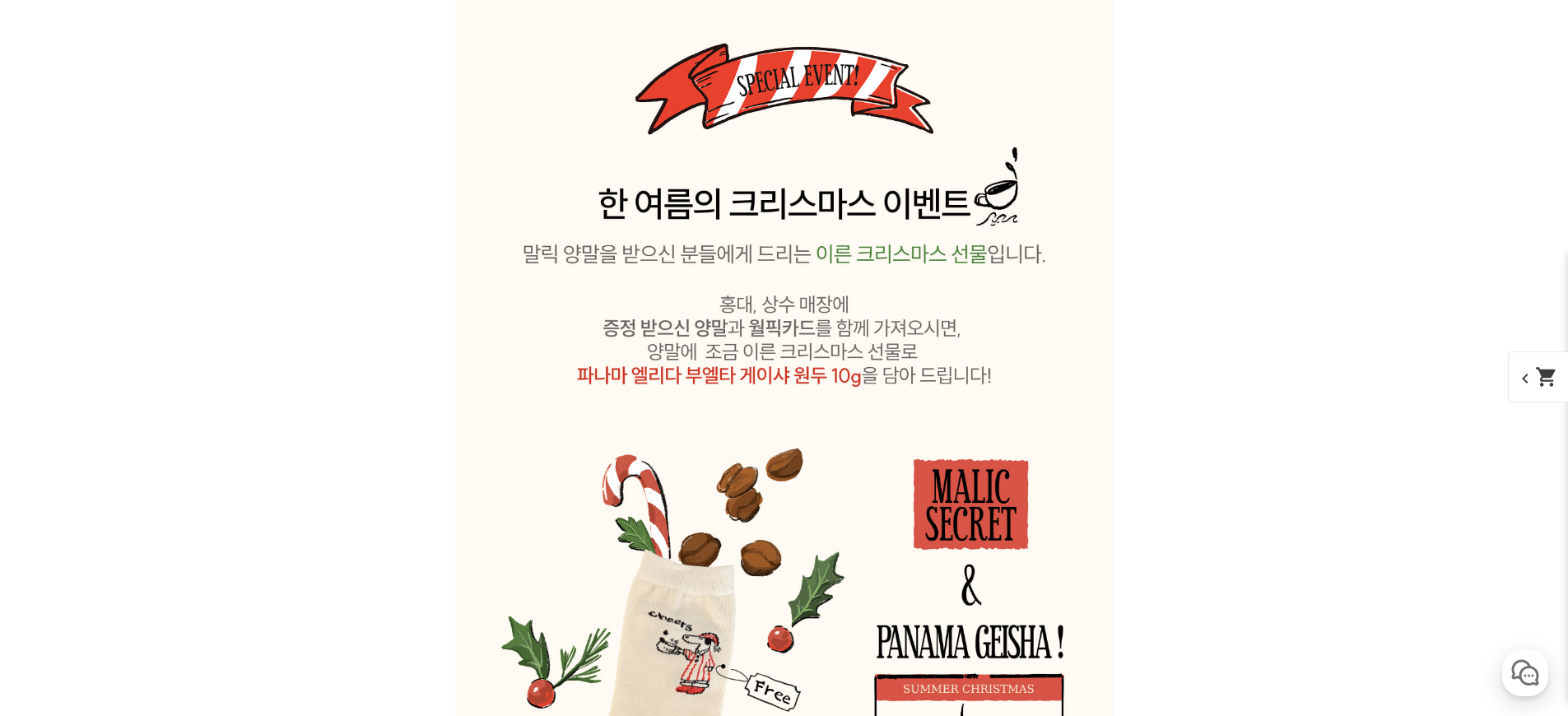 click at bounding box center [784, -2248] 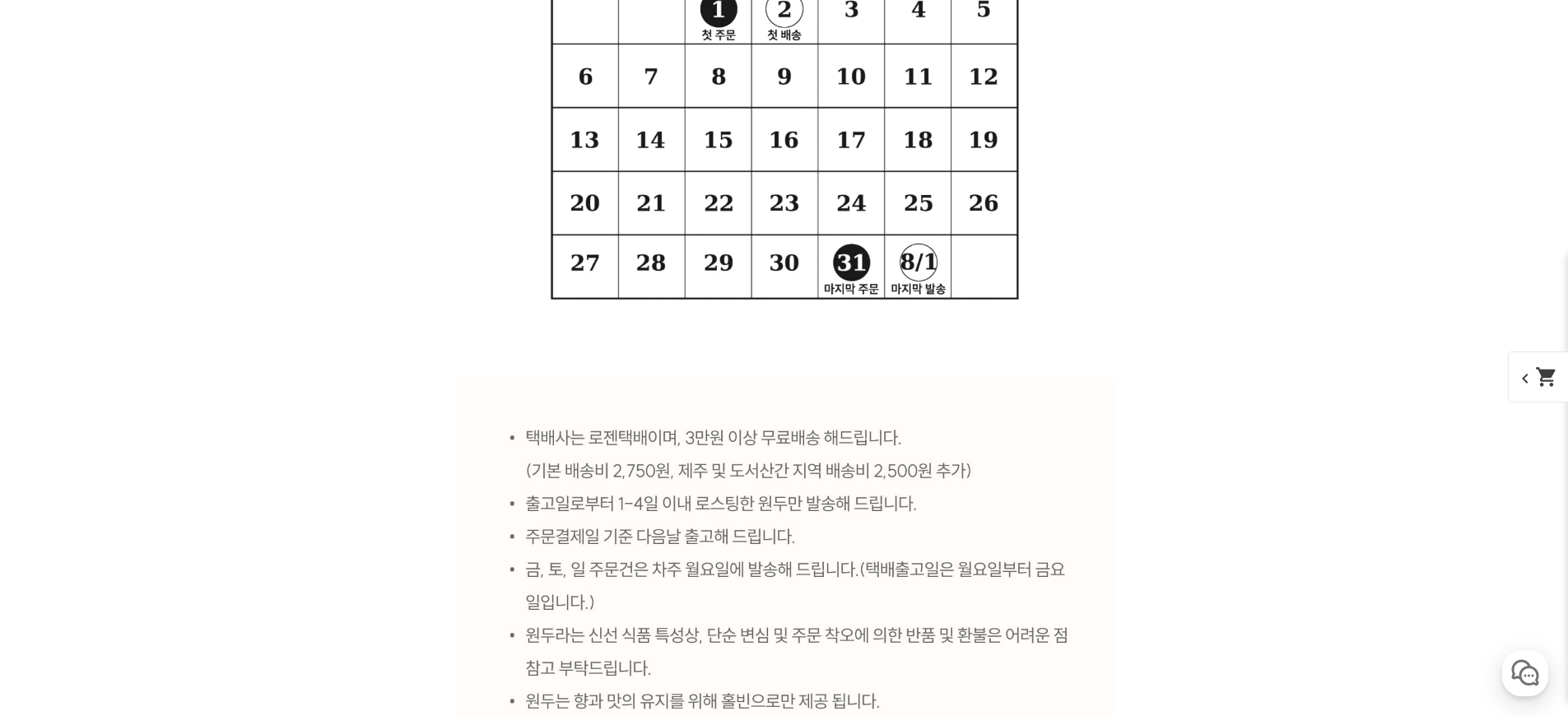 click at bounding box center [784, -2248] 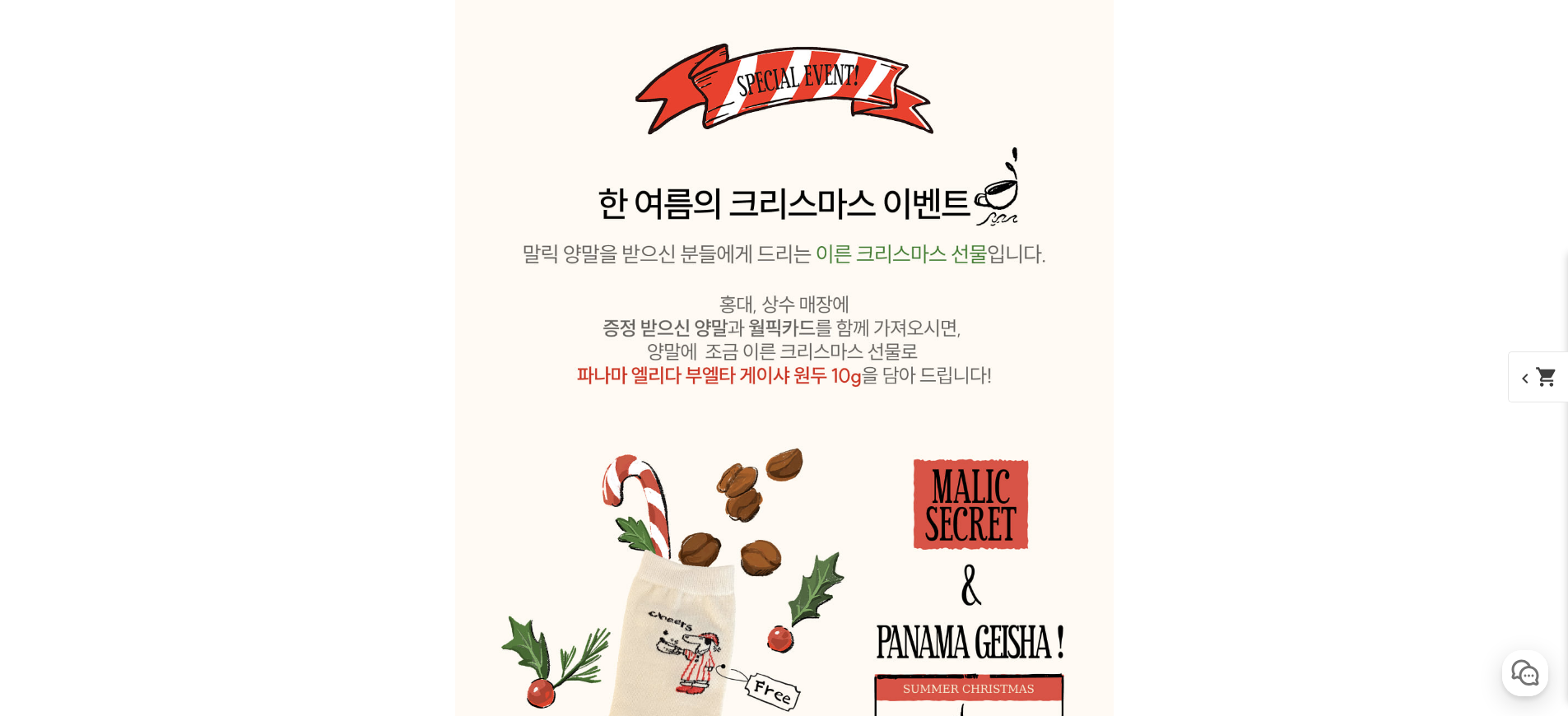 click at bounding box center (784, -2236) 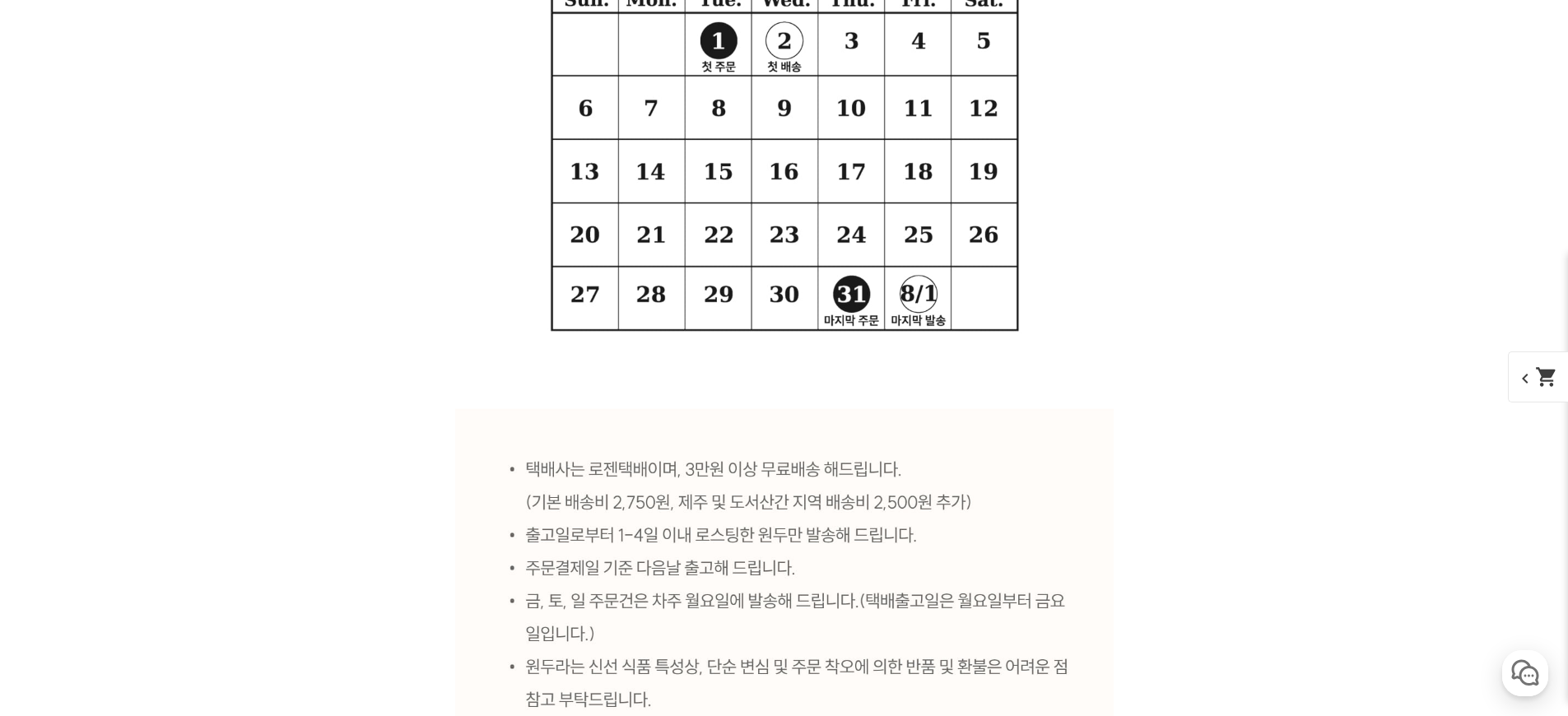 scroll, scrollTop: 9146, scrollLeft: 0, axis: vertical 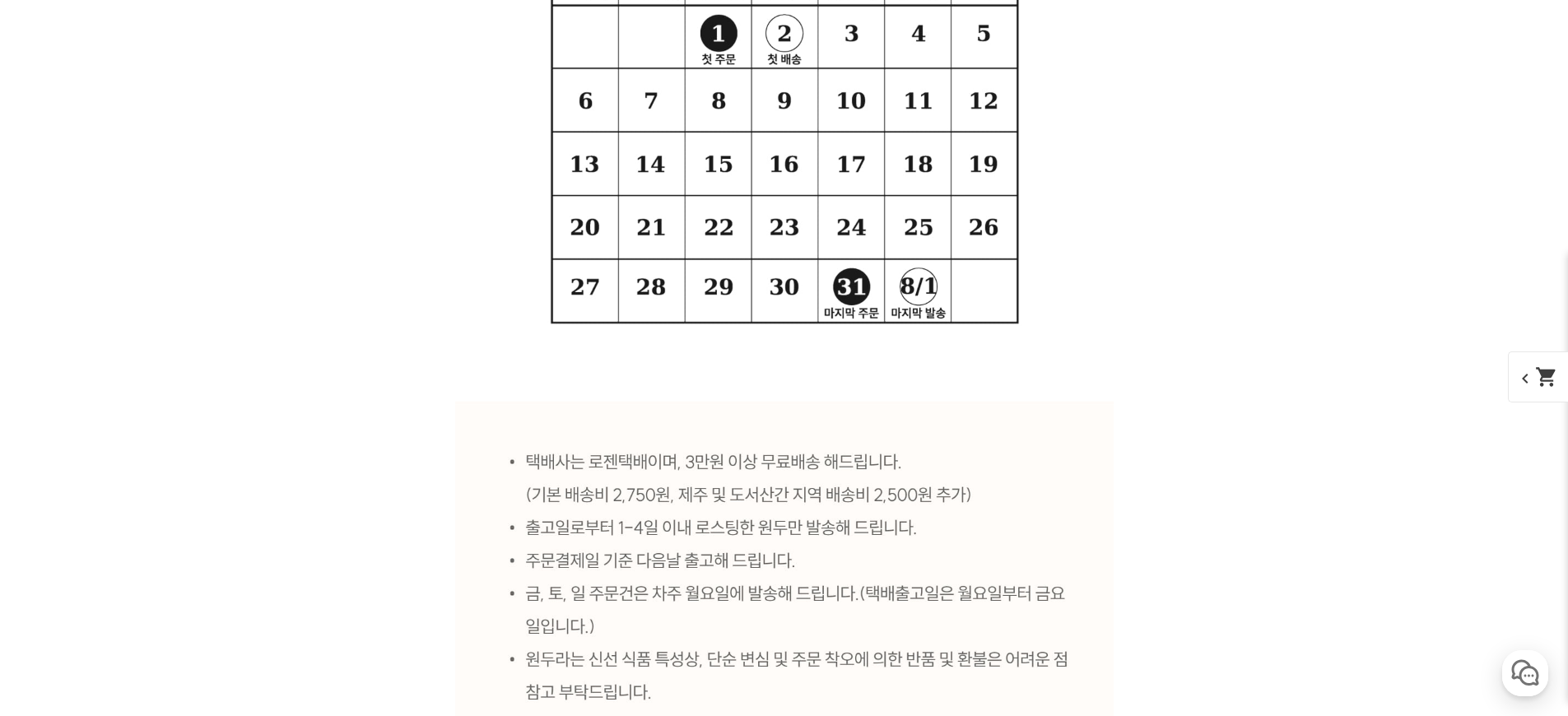 click at bounding box center [784, -2275] 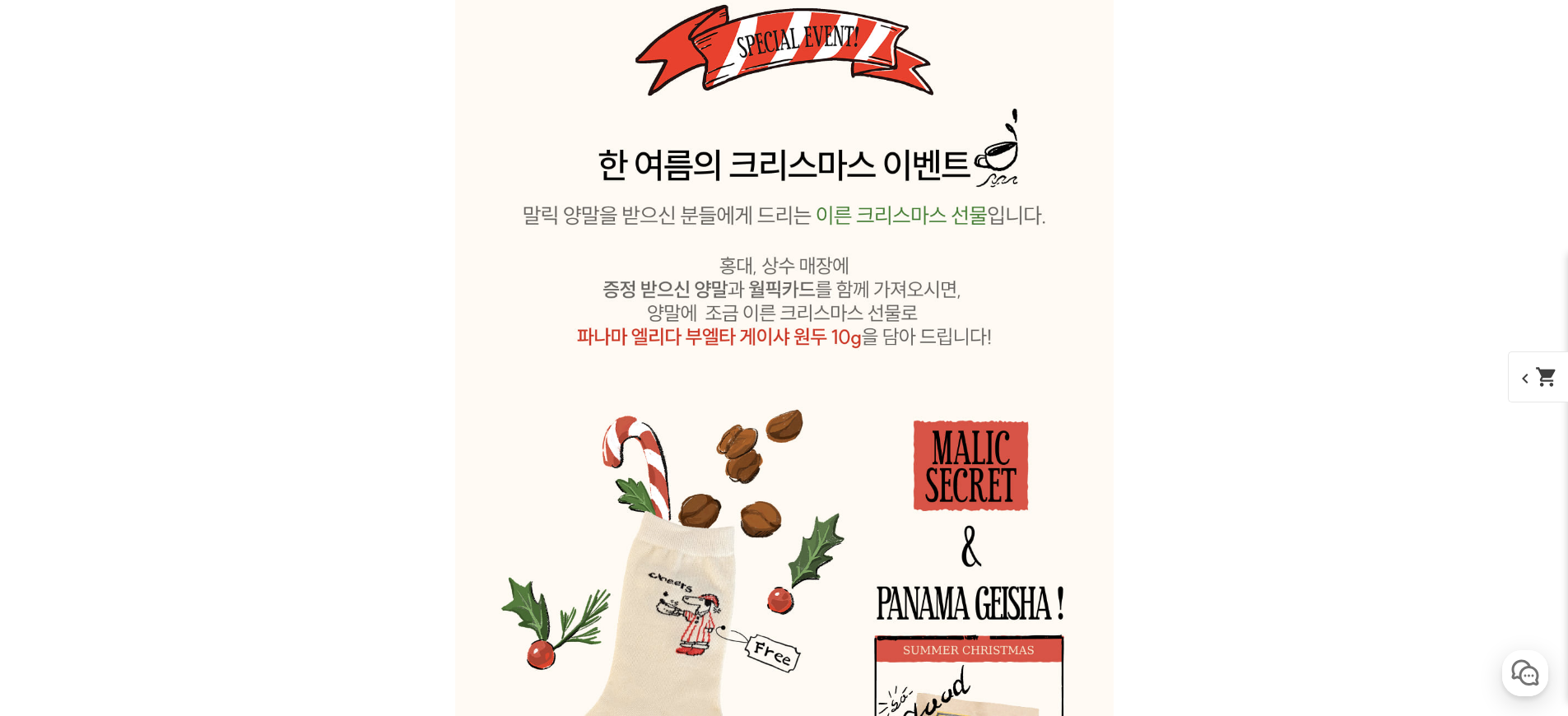 click at bounding box center (784, -2262) 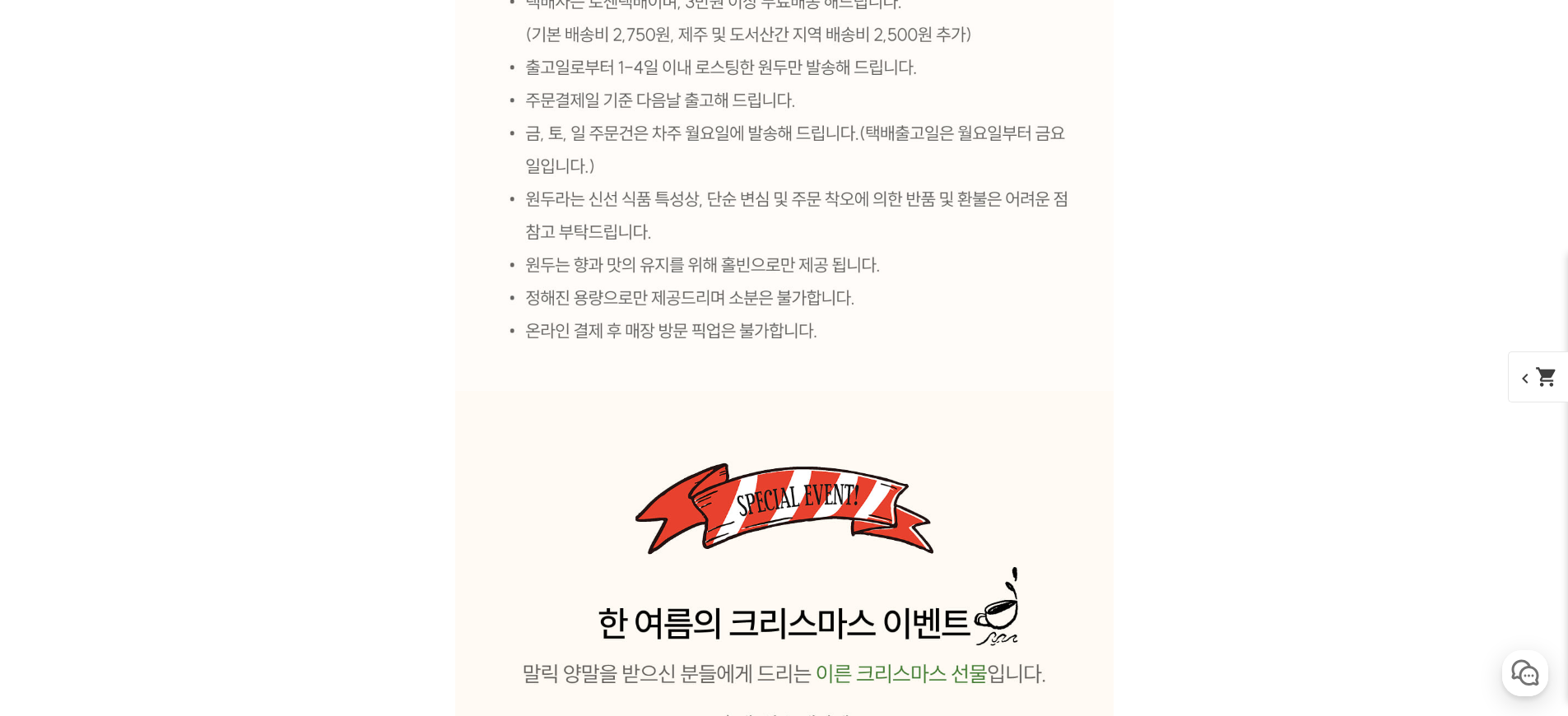 scroll, scrollTop: 9518, scrollLeft: 0, axis: vertical 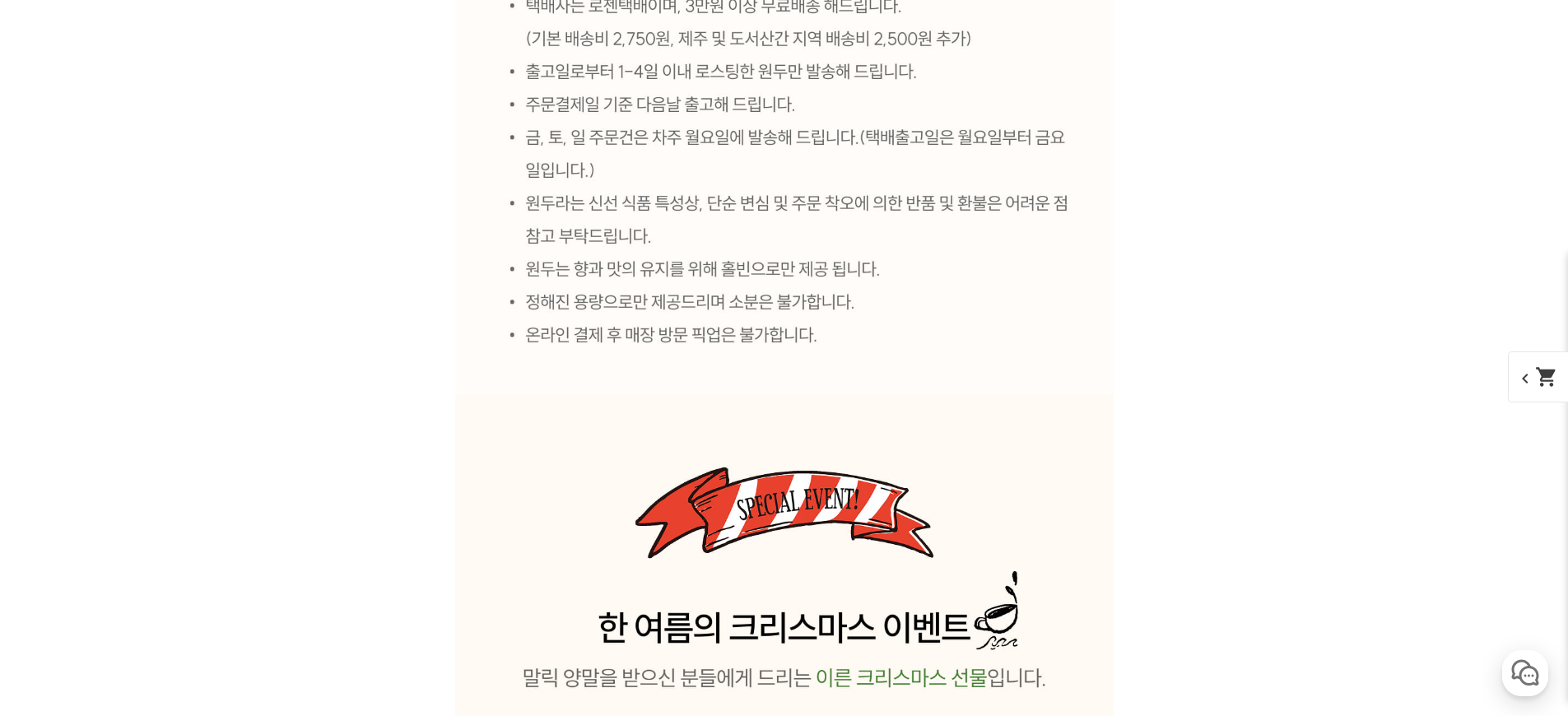 click 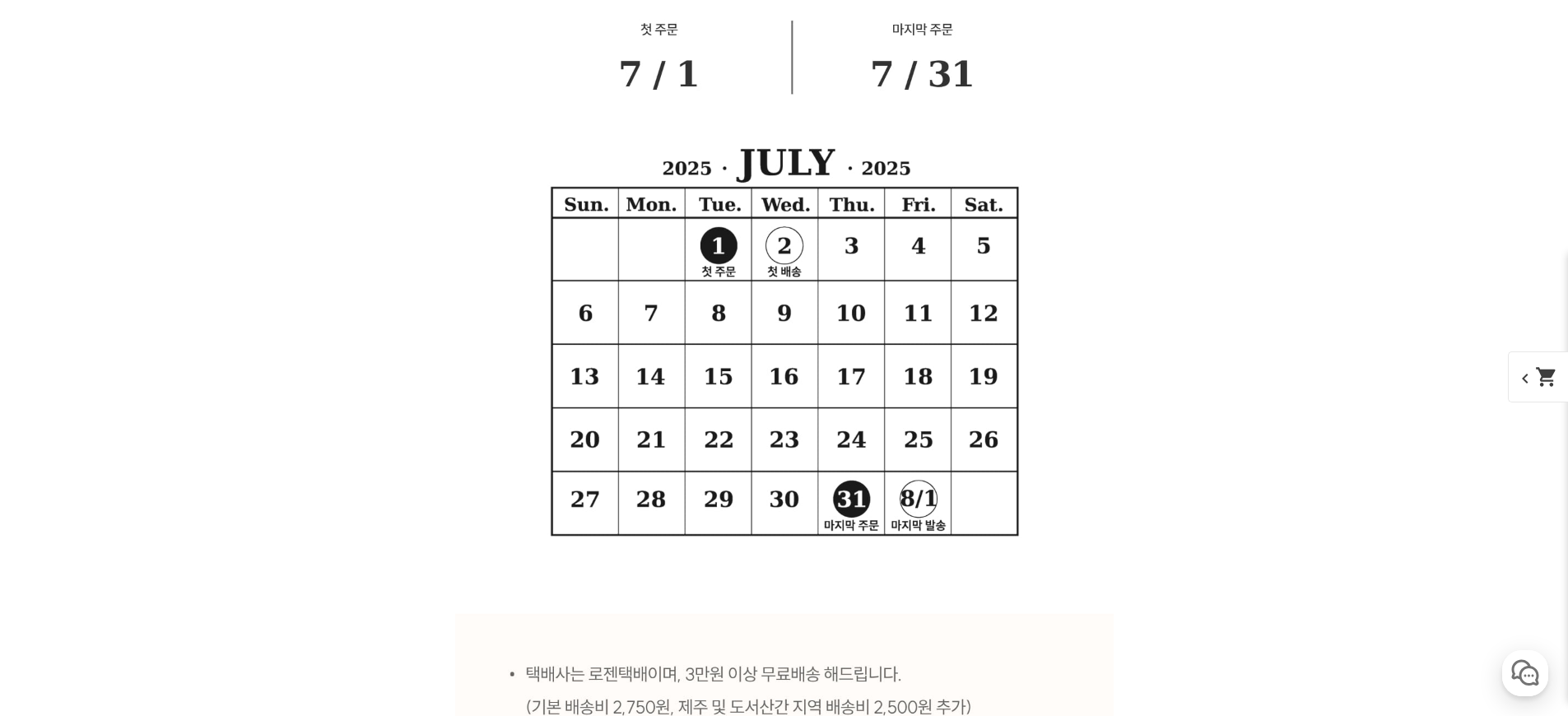 scroll, scrollTop: 7990, scrollLeft: 0, axis: vertical 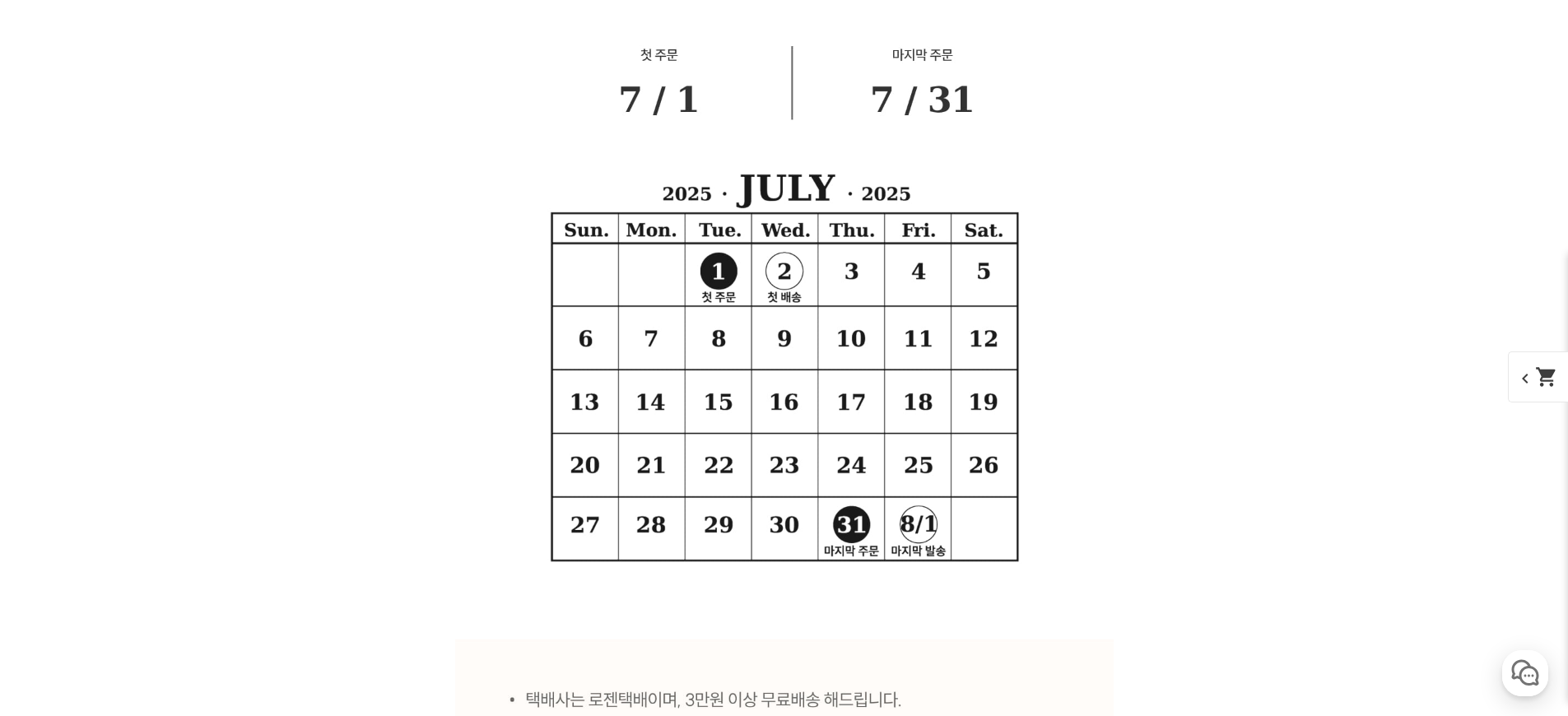 click at bounding box center (784, -1305) 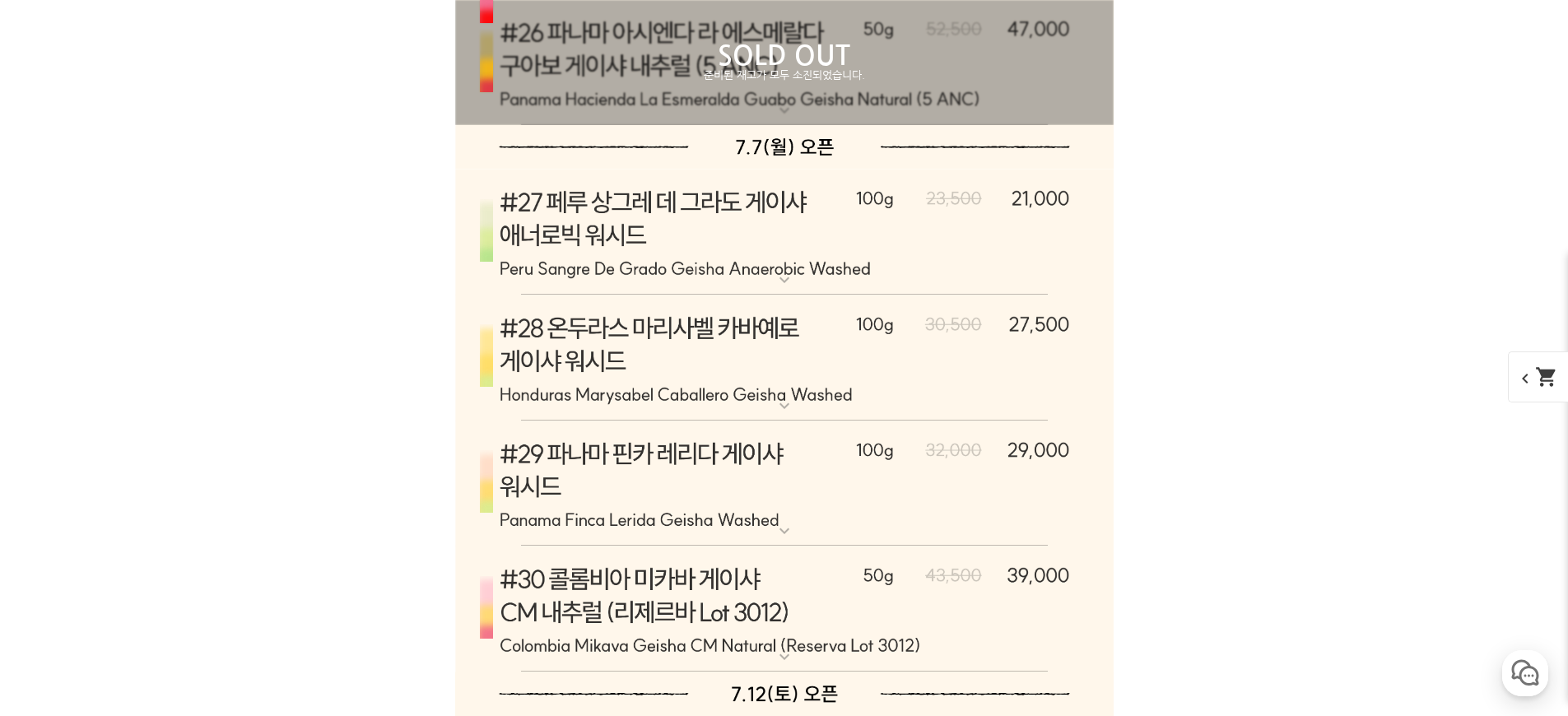 scroll, scrollTop: 8116, scrollLeft: 0, axis: vertical 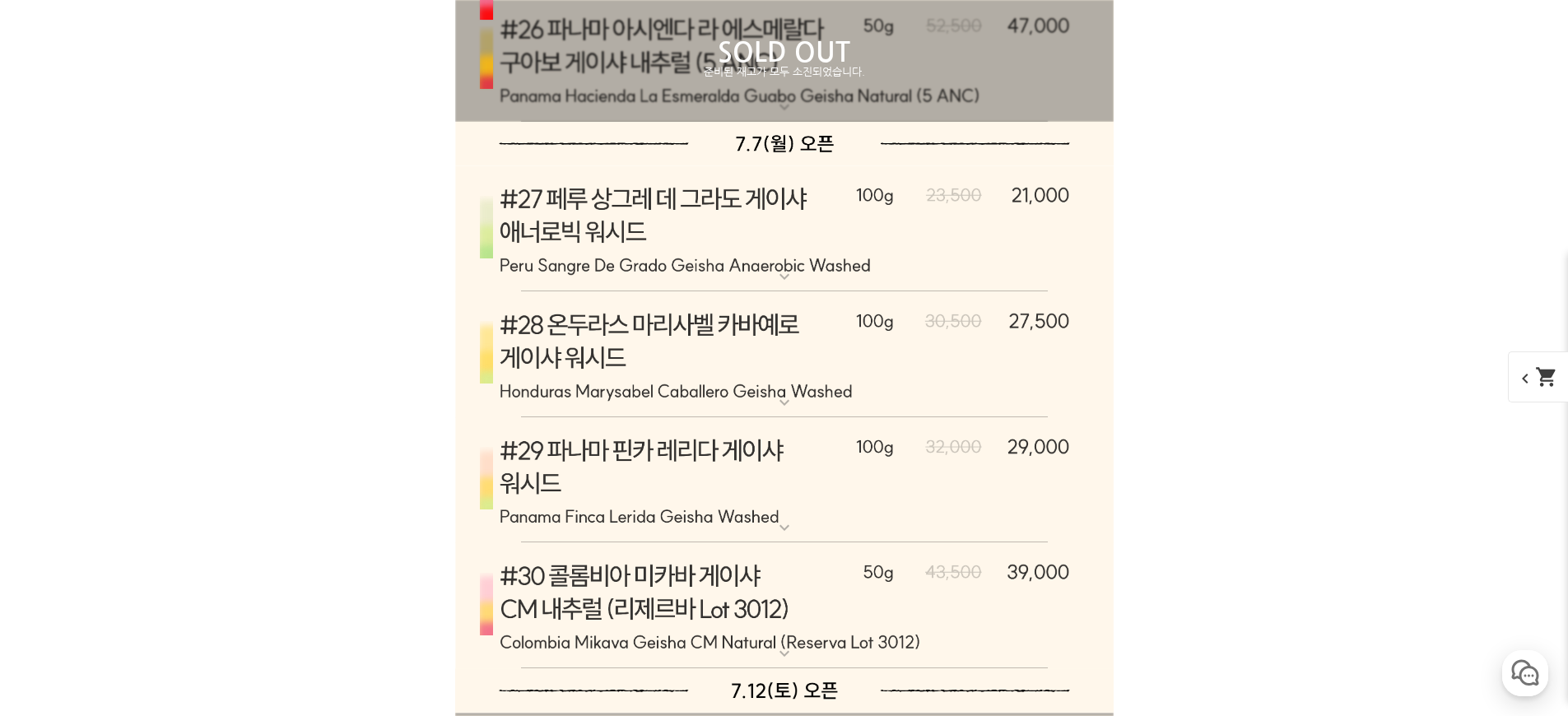 click at bounding box center (784, -1432) 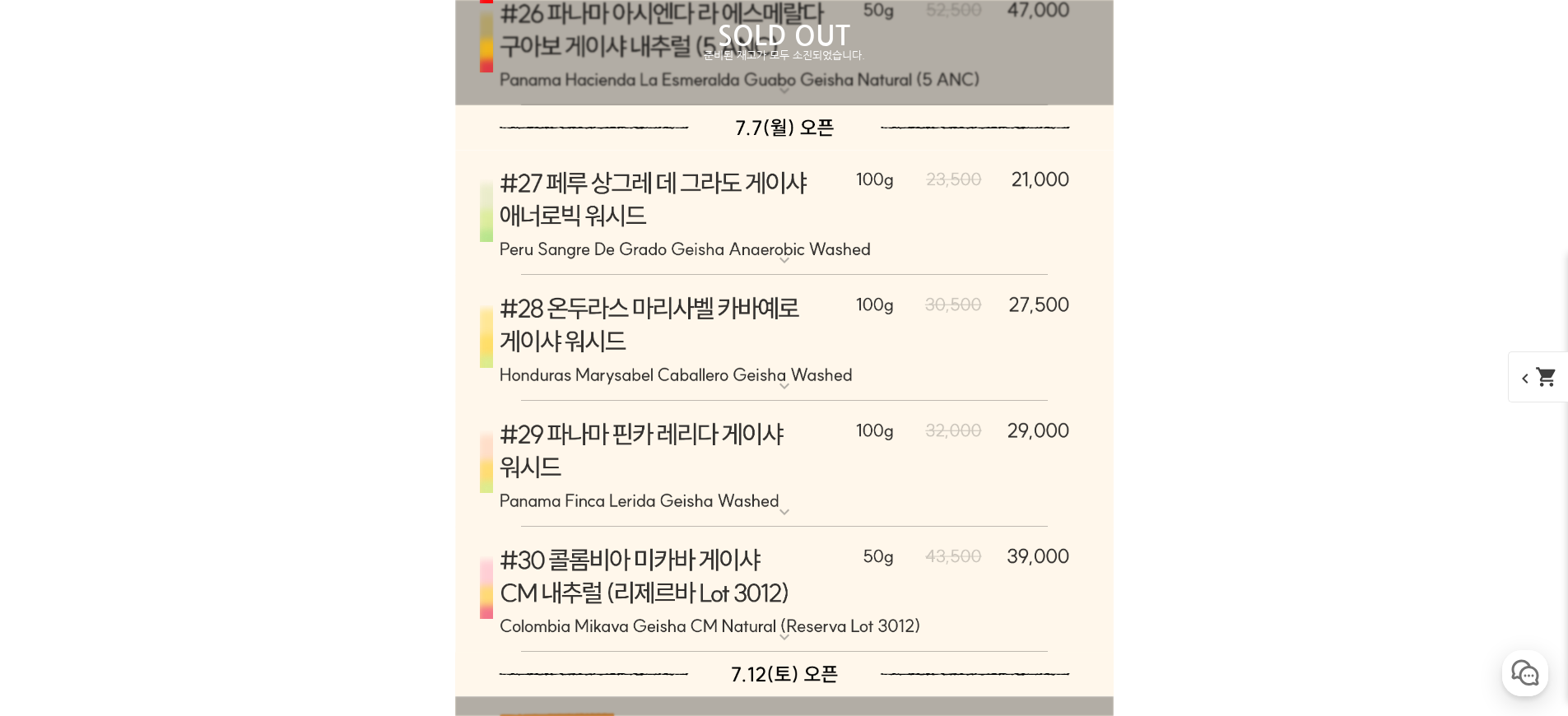 scroll, scrollTop: 7112, scrollLeft: 0, axis: vertical 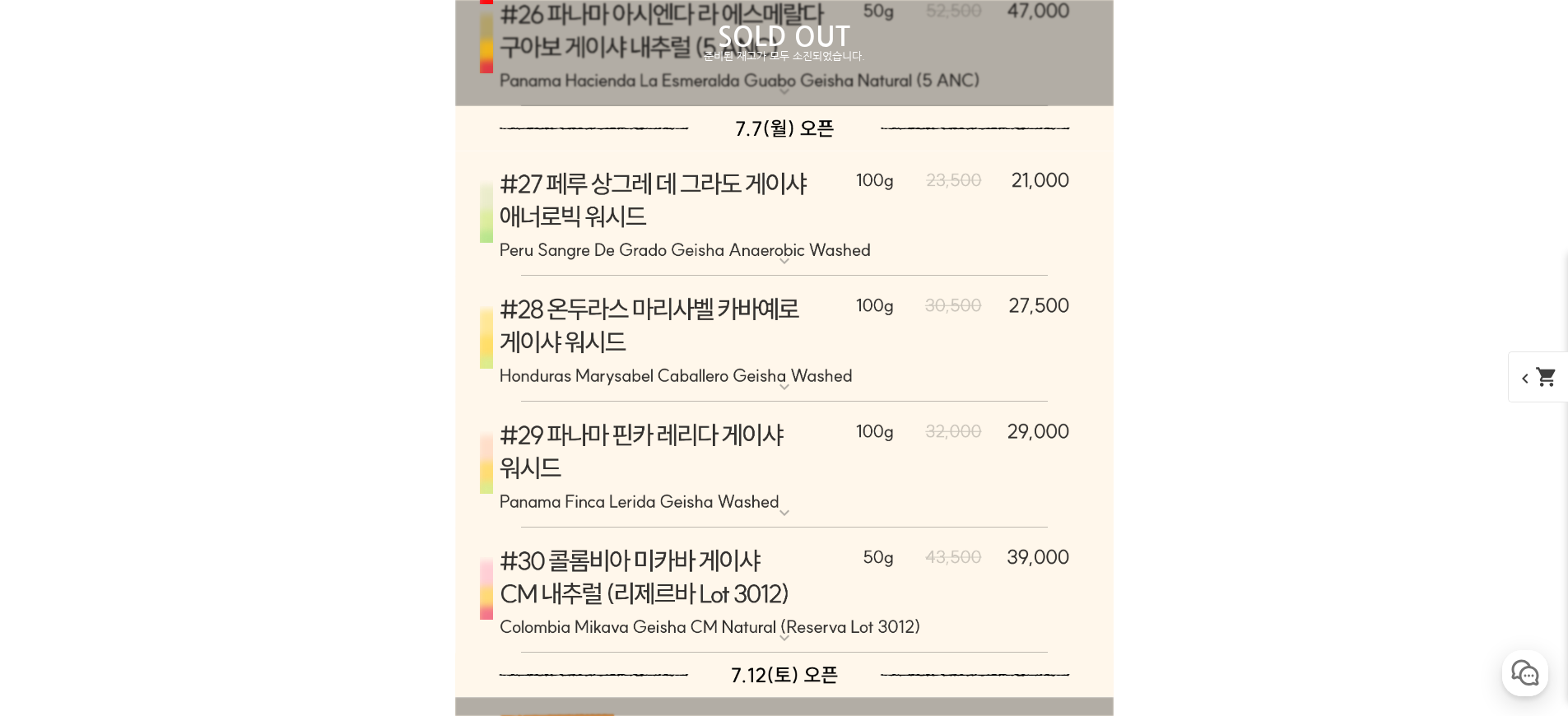 click at bounding box center (784, -546) 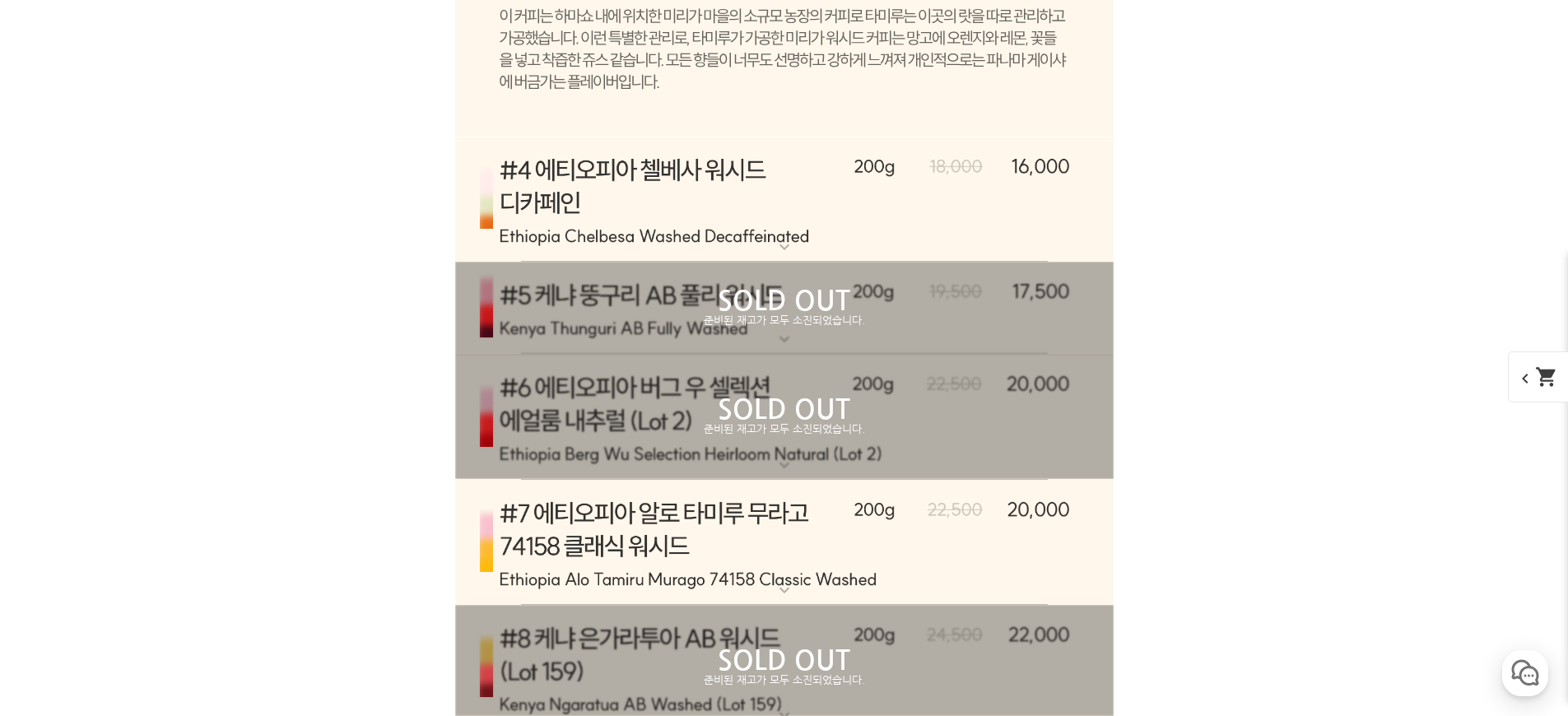 scroll, scrollTop: 7412, scrollLeft: 0, axis: vertical 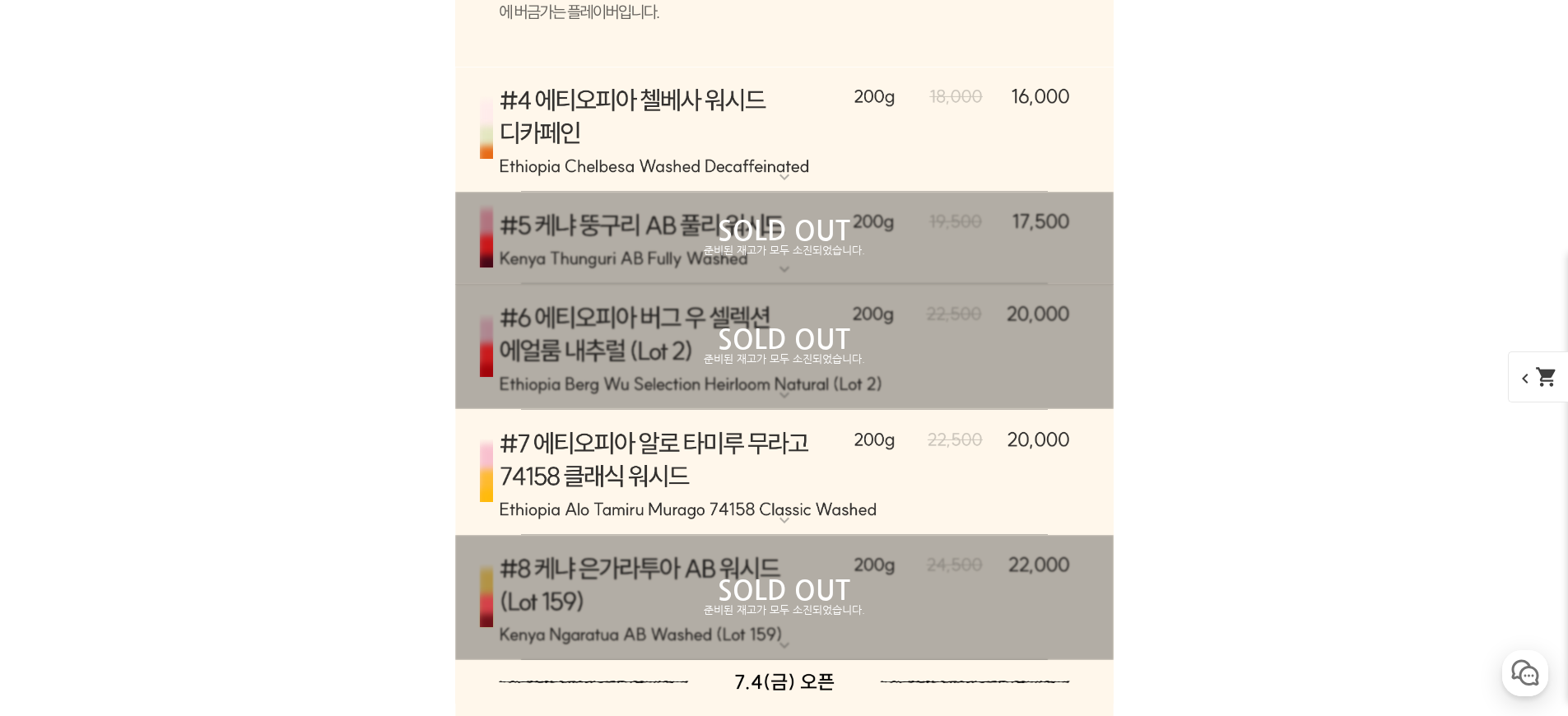 click at bounding box center (784, -846) 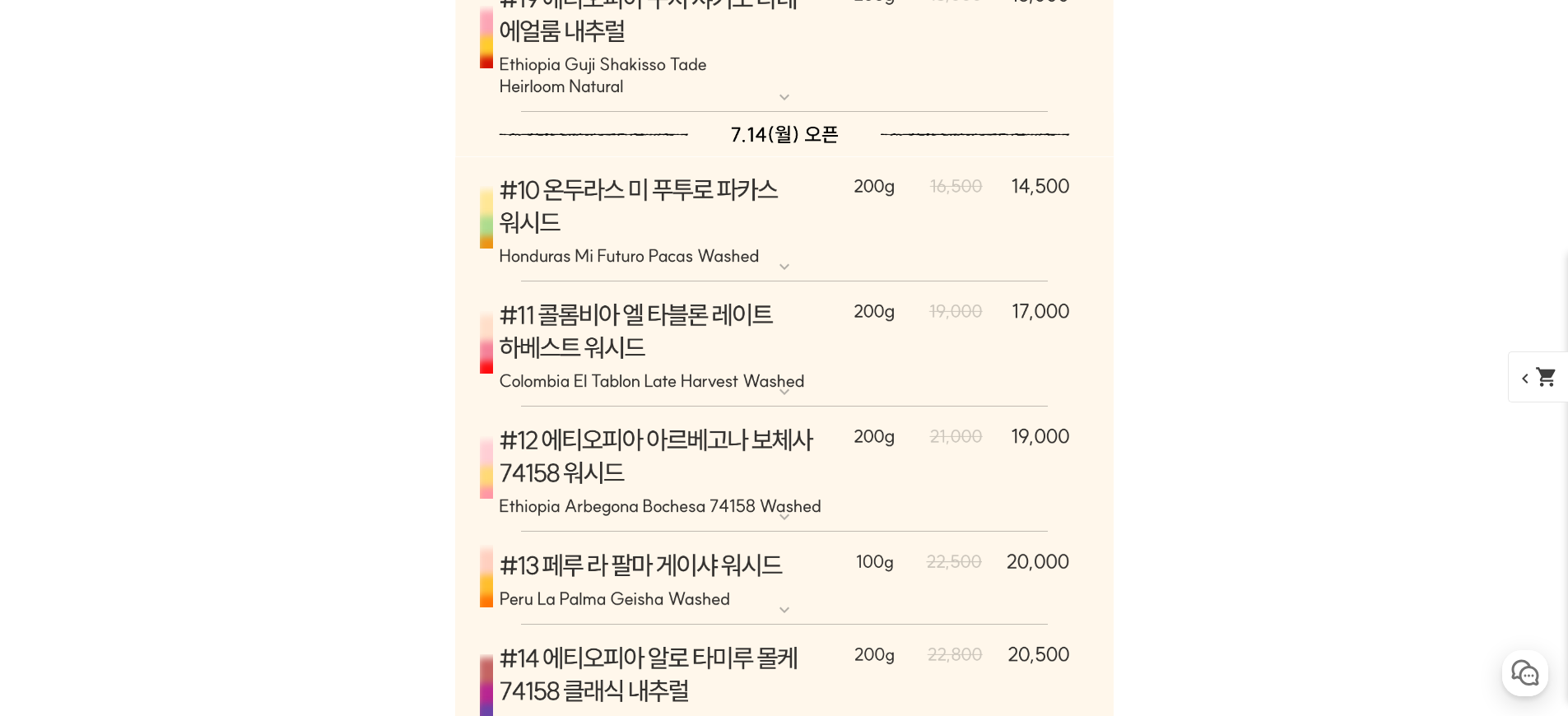 click at bounding box center [784, -778] 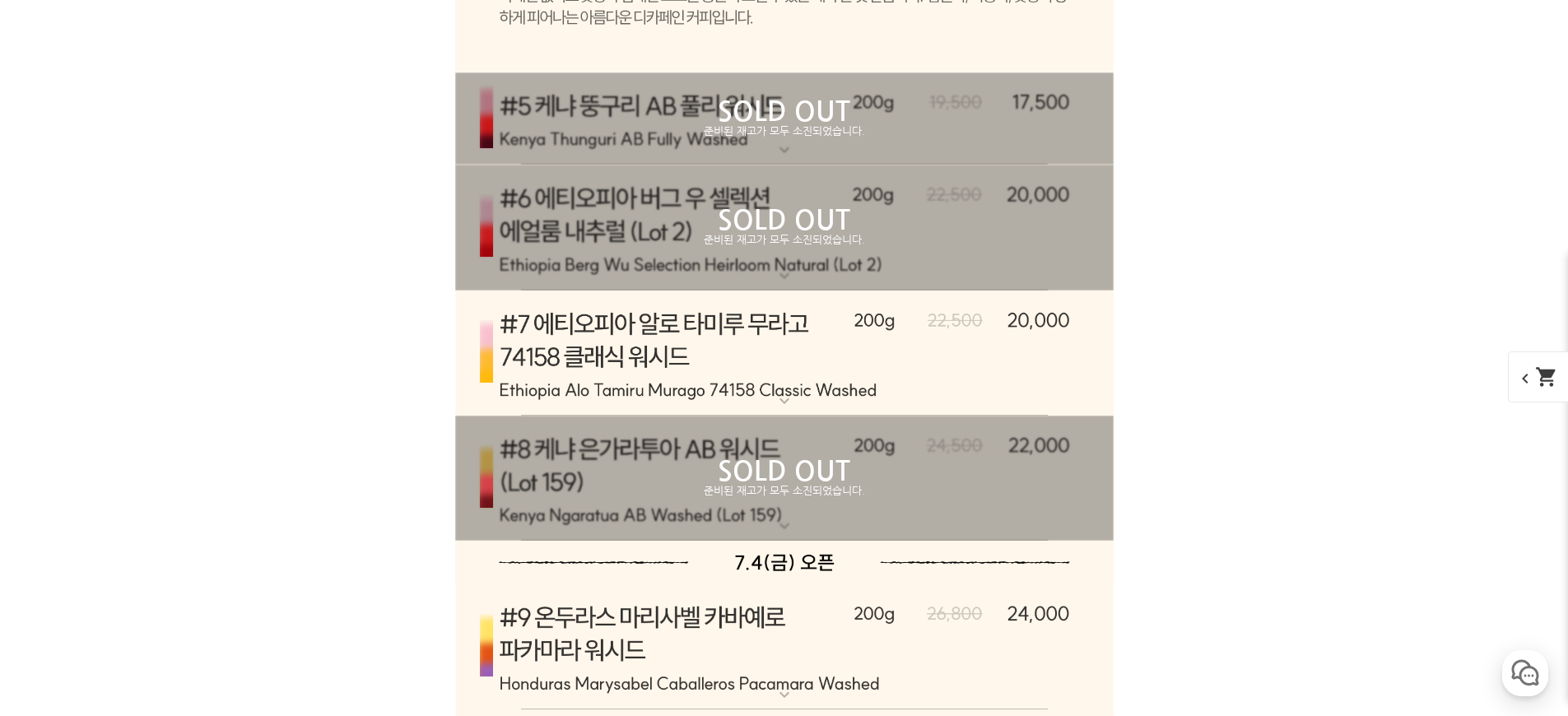 click at bounding box center [784, -778] 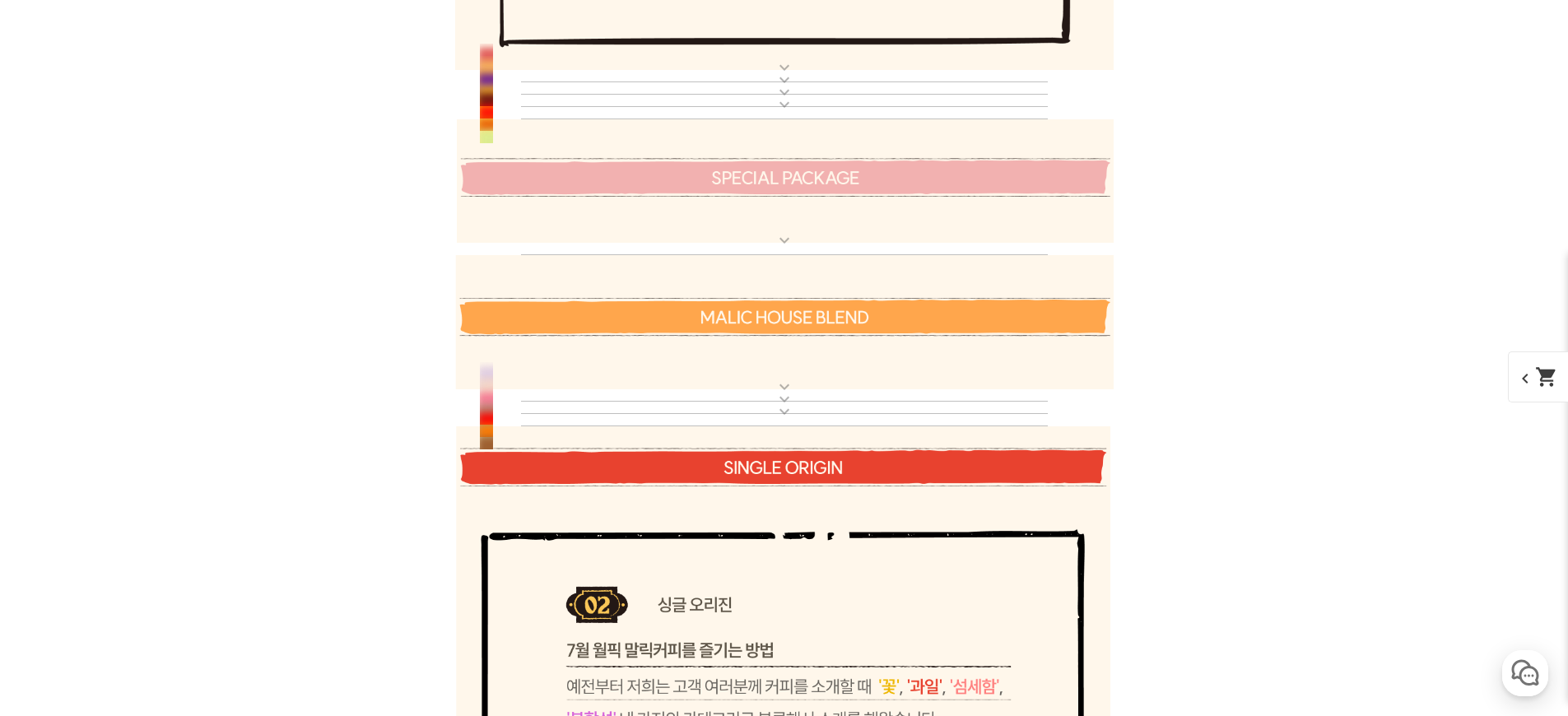 scroll, scrollTop: 5050, scrollLeft: 0, axis: vertical 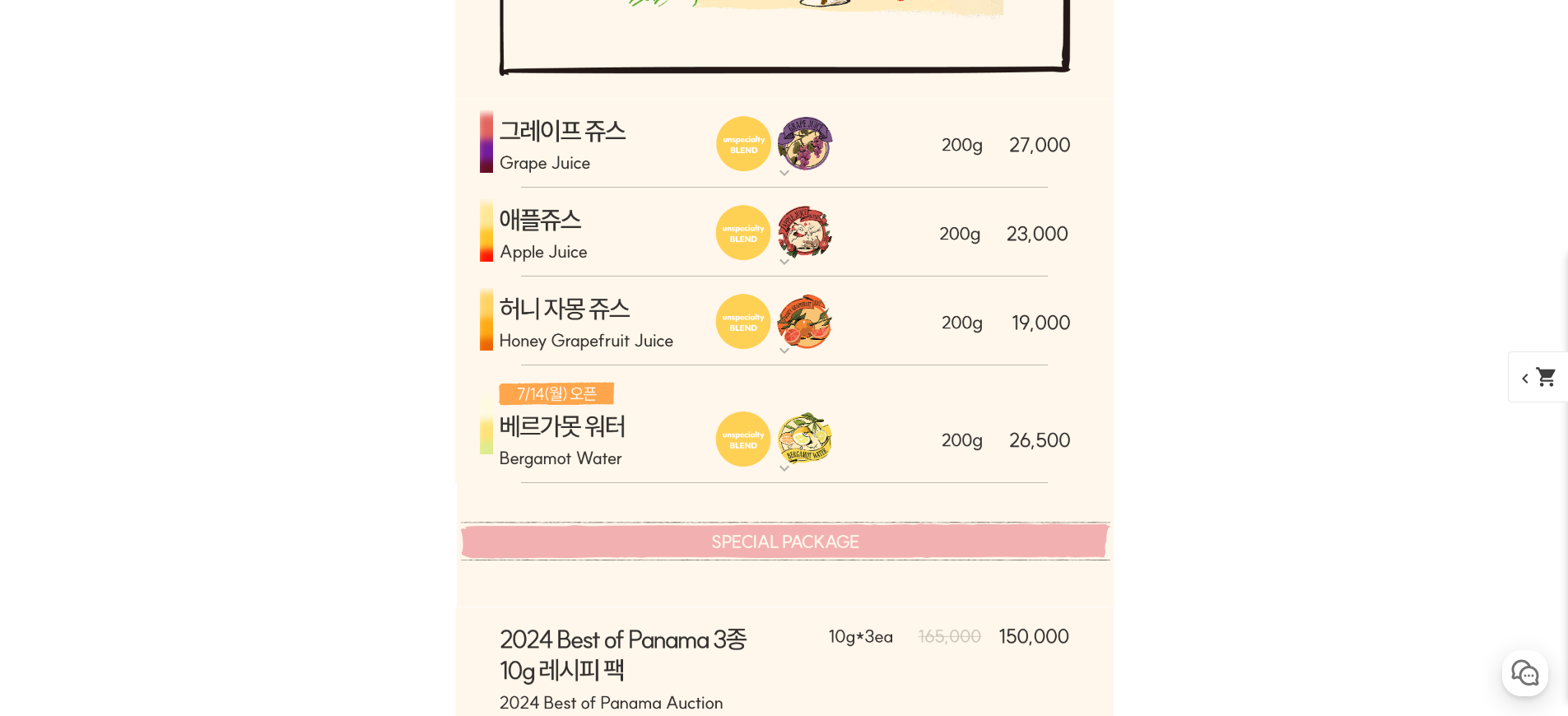 click at bounding box center (784, 143) 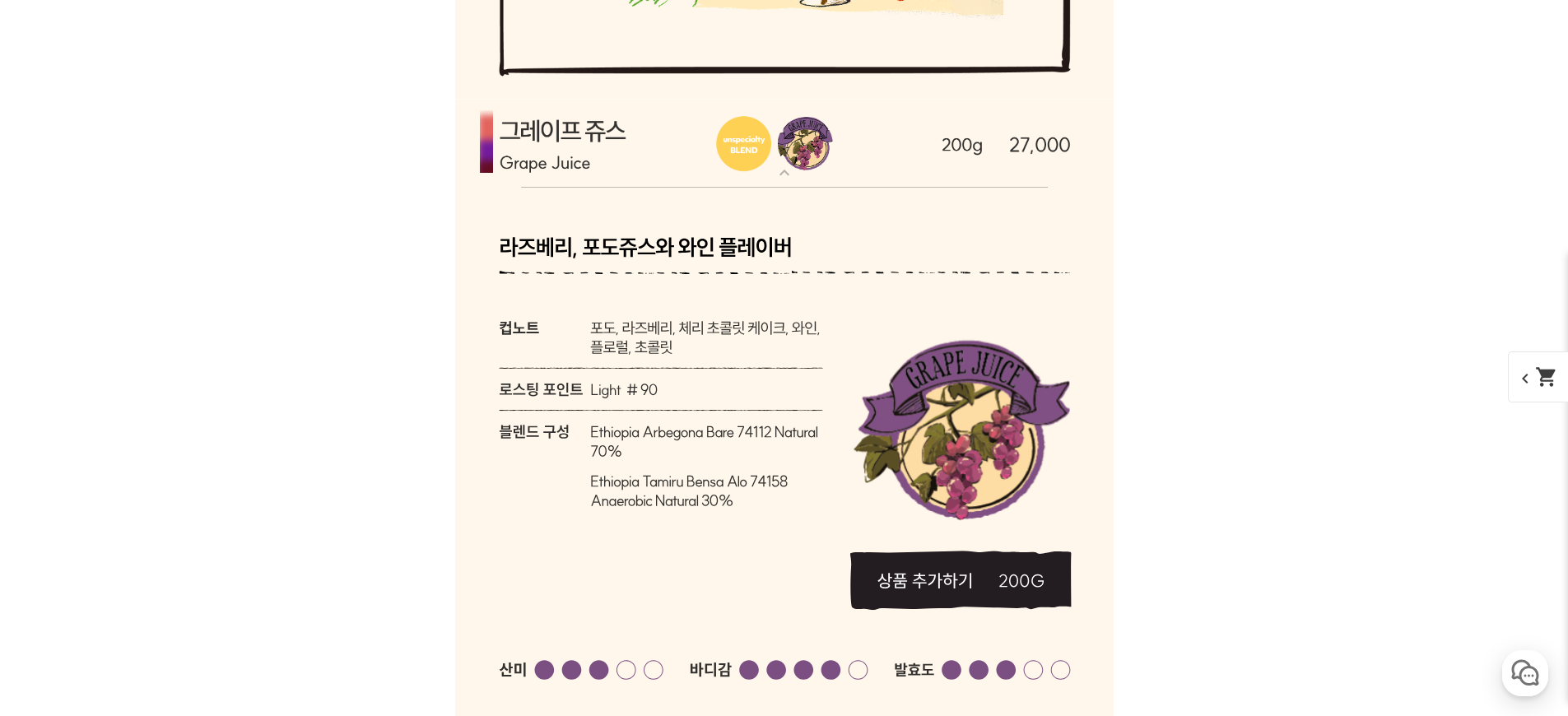 click at bounding box center (784, 143) 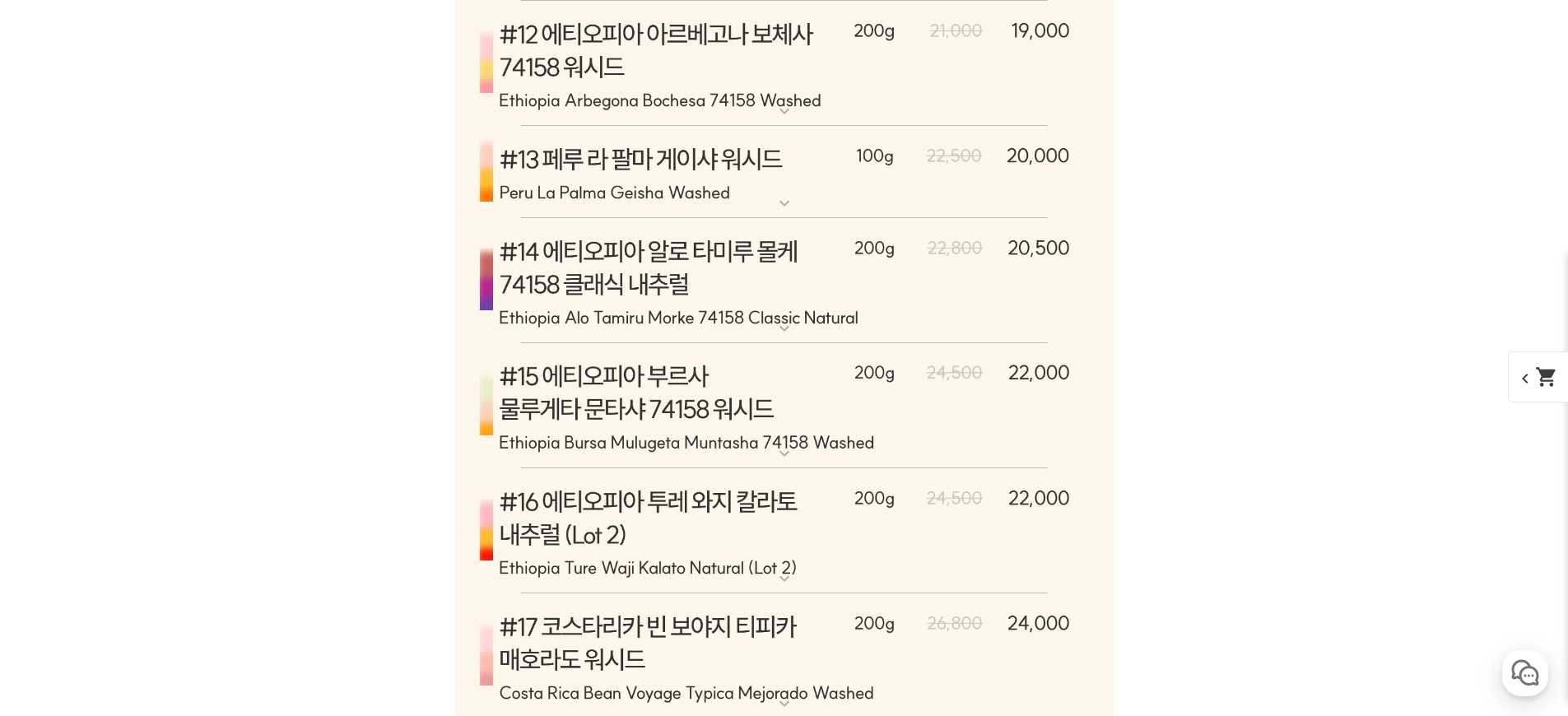 scroll, scrollTop: 8595, scrollLeft: 0, axis: vertical 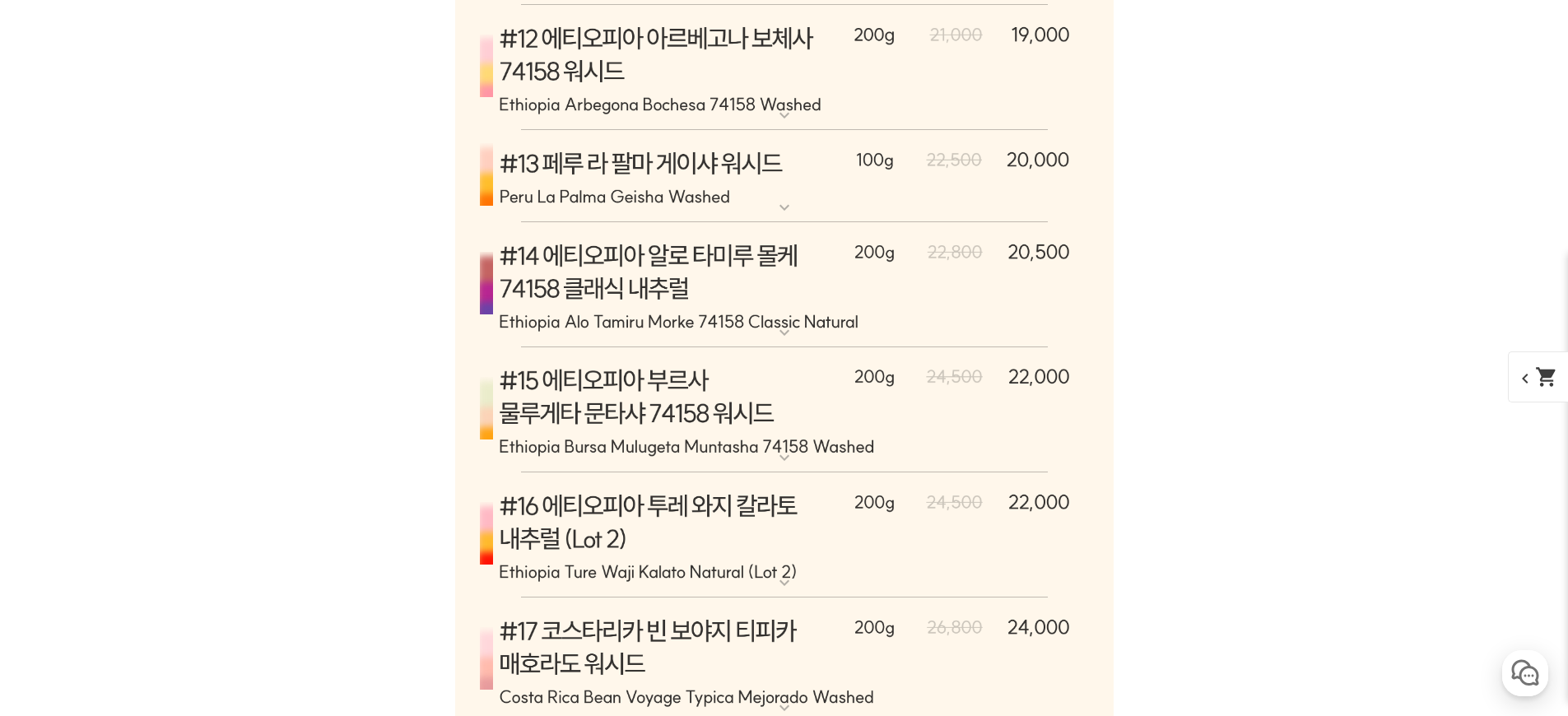 click at bounding box center [784, -183] 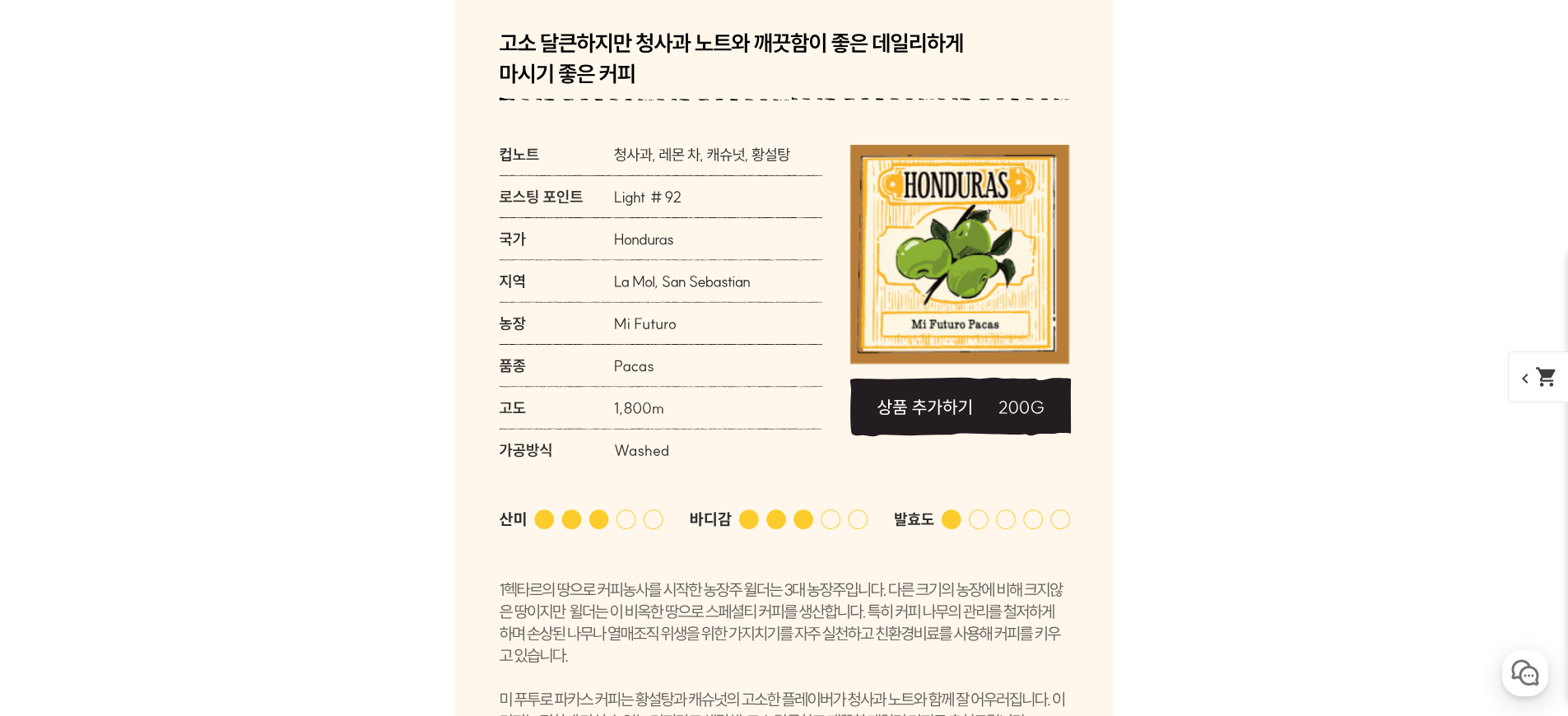 scroll, scrollTop: 8495, scrollLeft: 0, axis: vertical 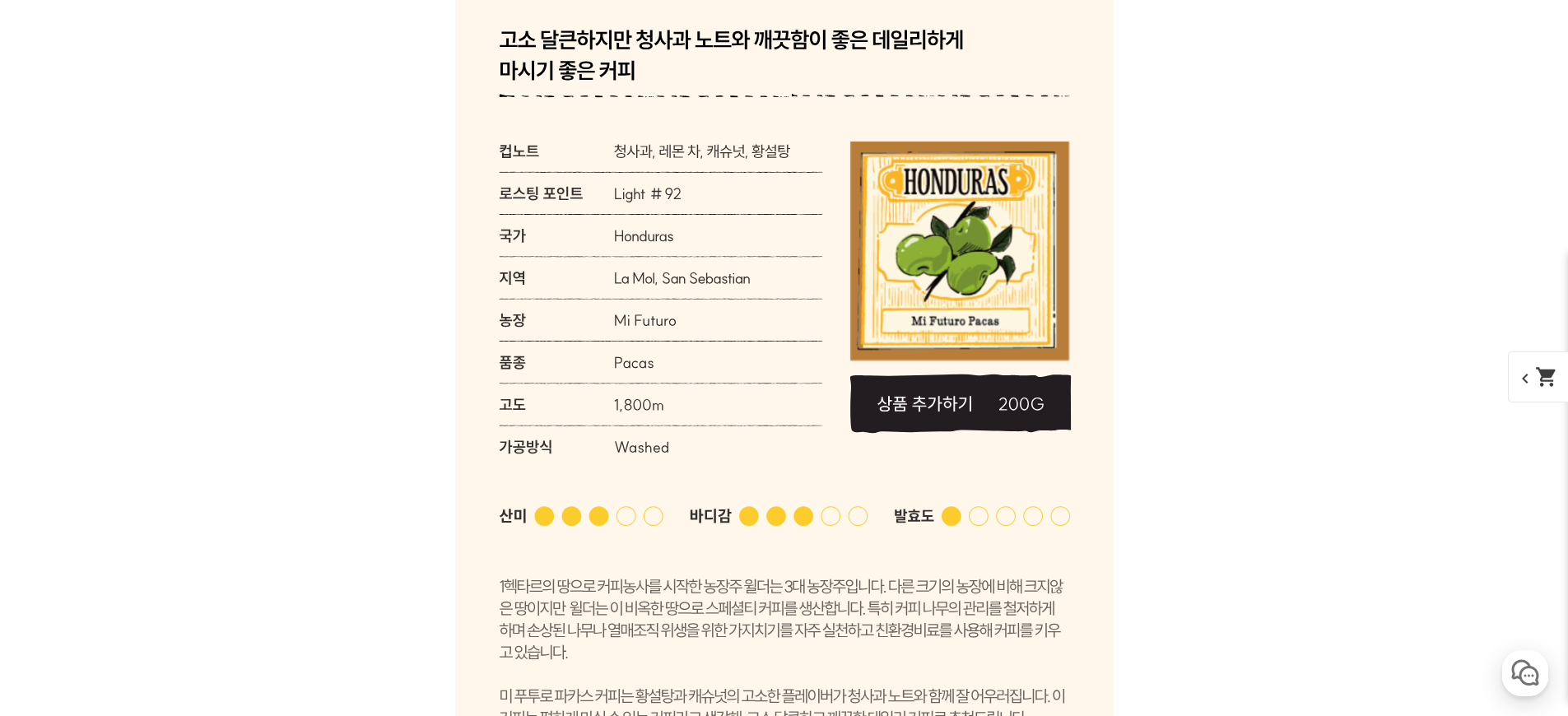 click at bounding box center (784, -82) 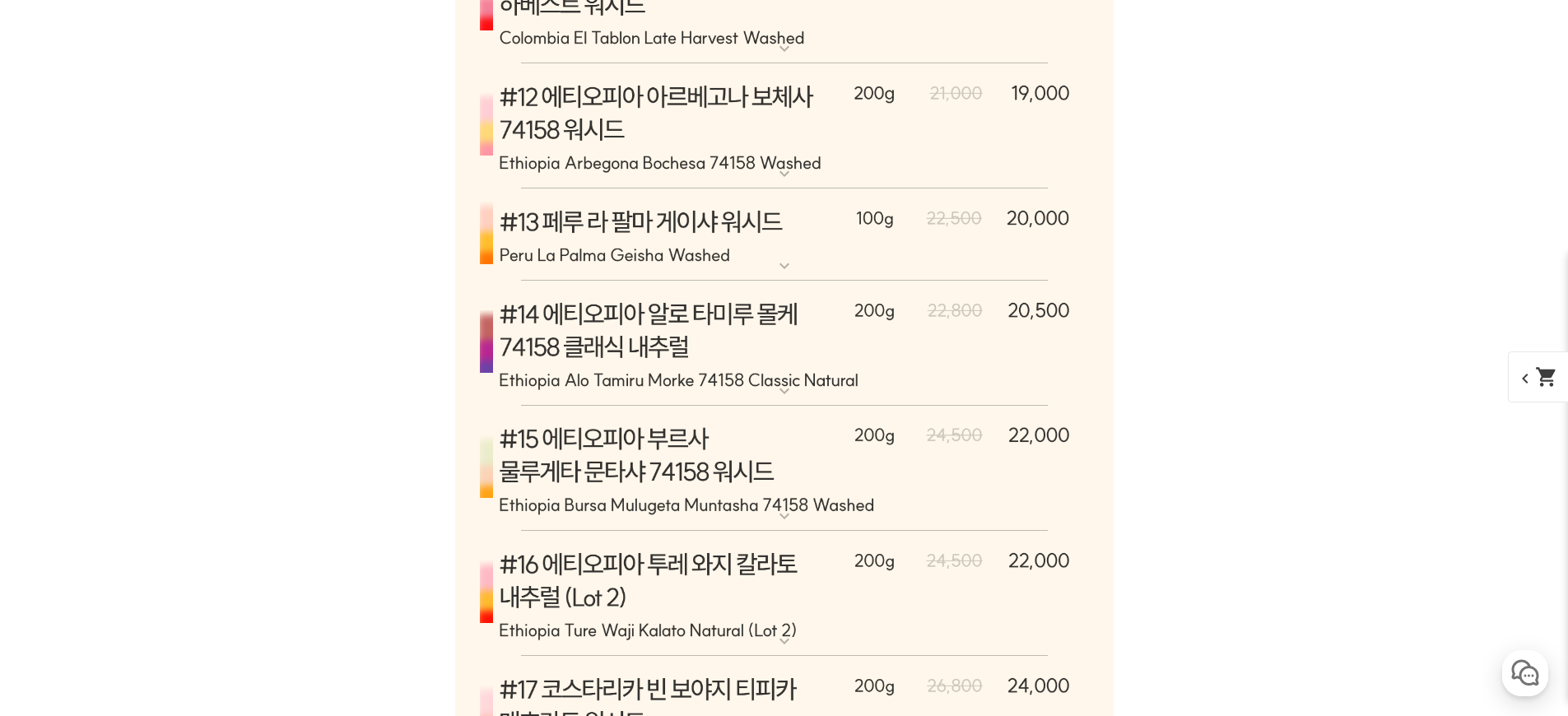 scroll, scrollTop: 8540, scrollLeft: 0, axis: vertical 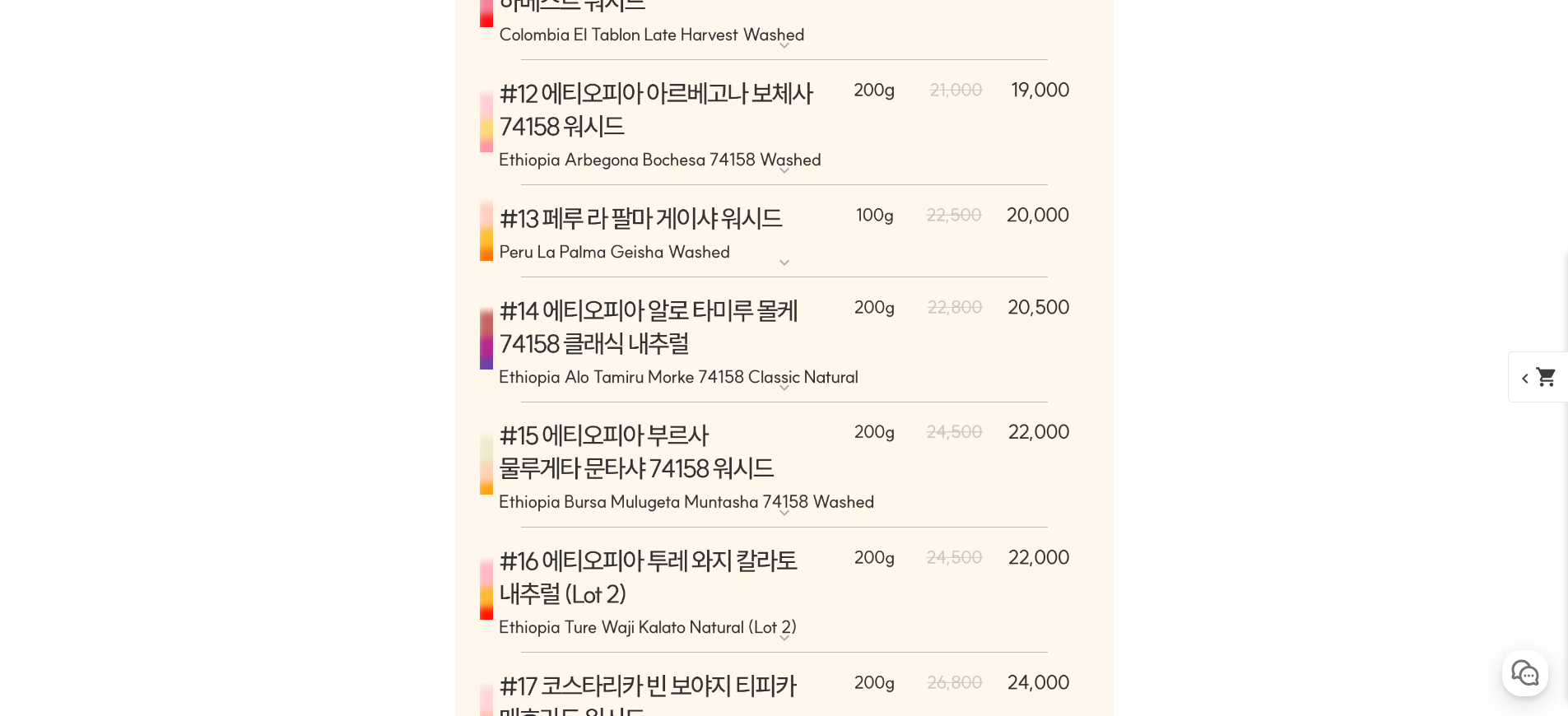 click at bounding box center (784, -2) 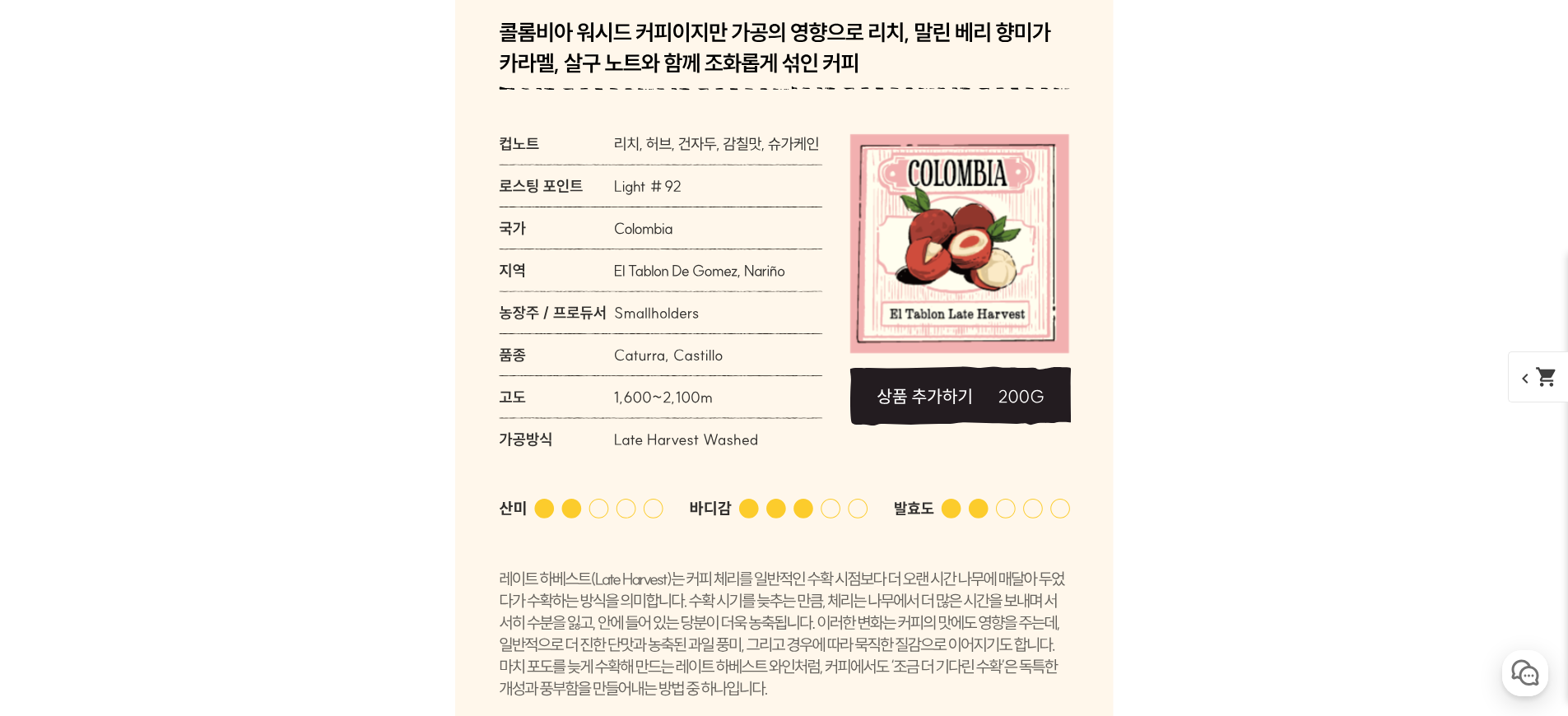 scroll, scrollTop: 8631, scrollLeft: 0, axis: vertical 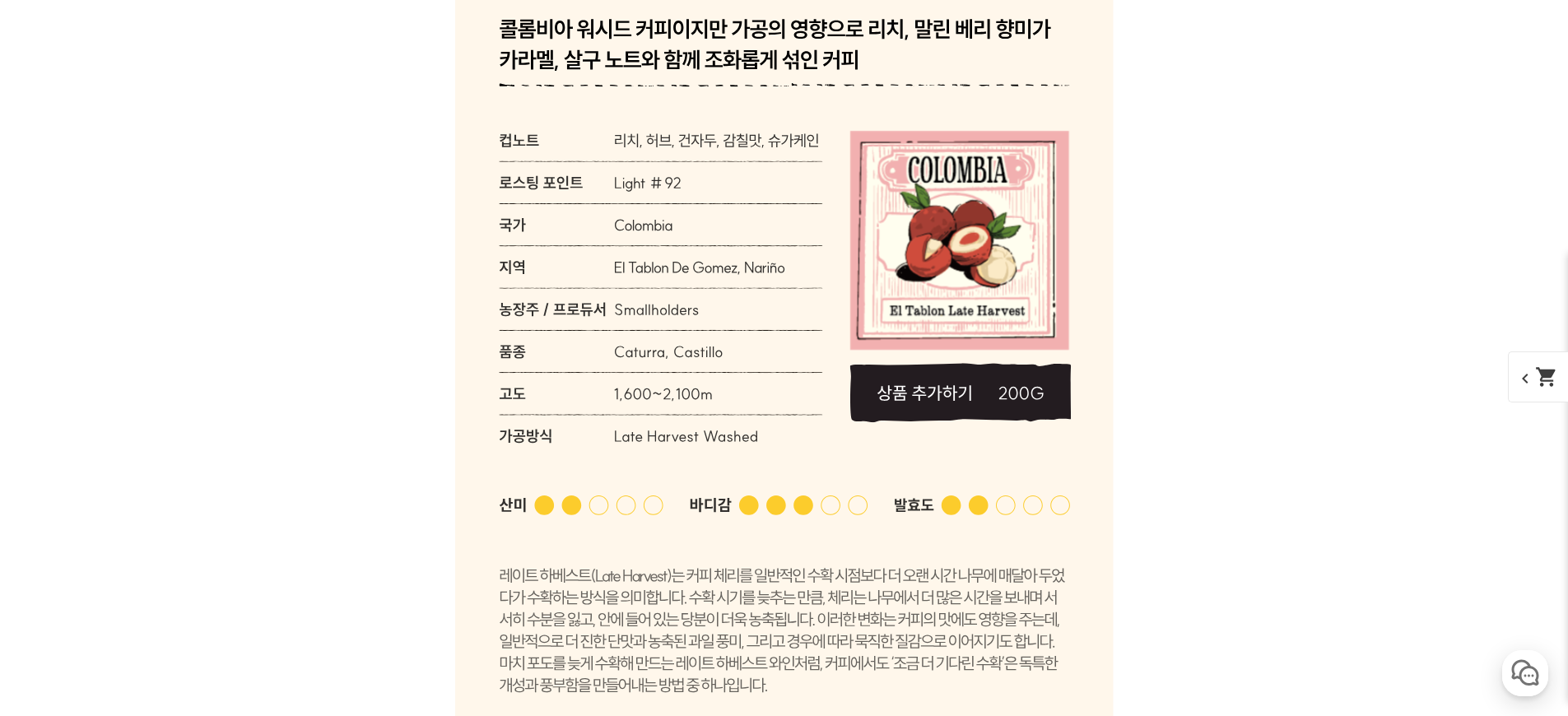 click at bounding box center (784, -93) 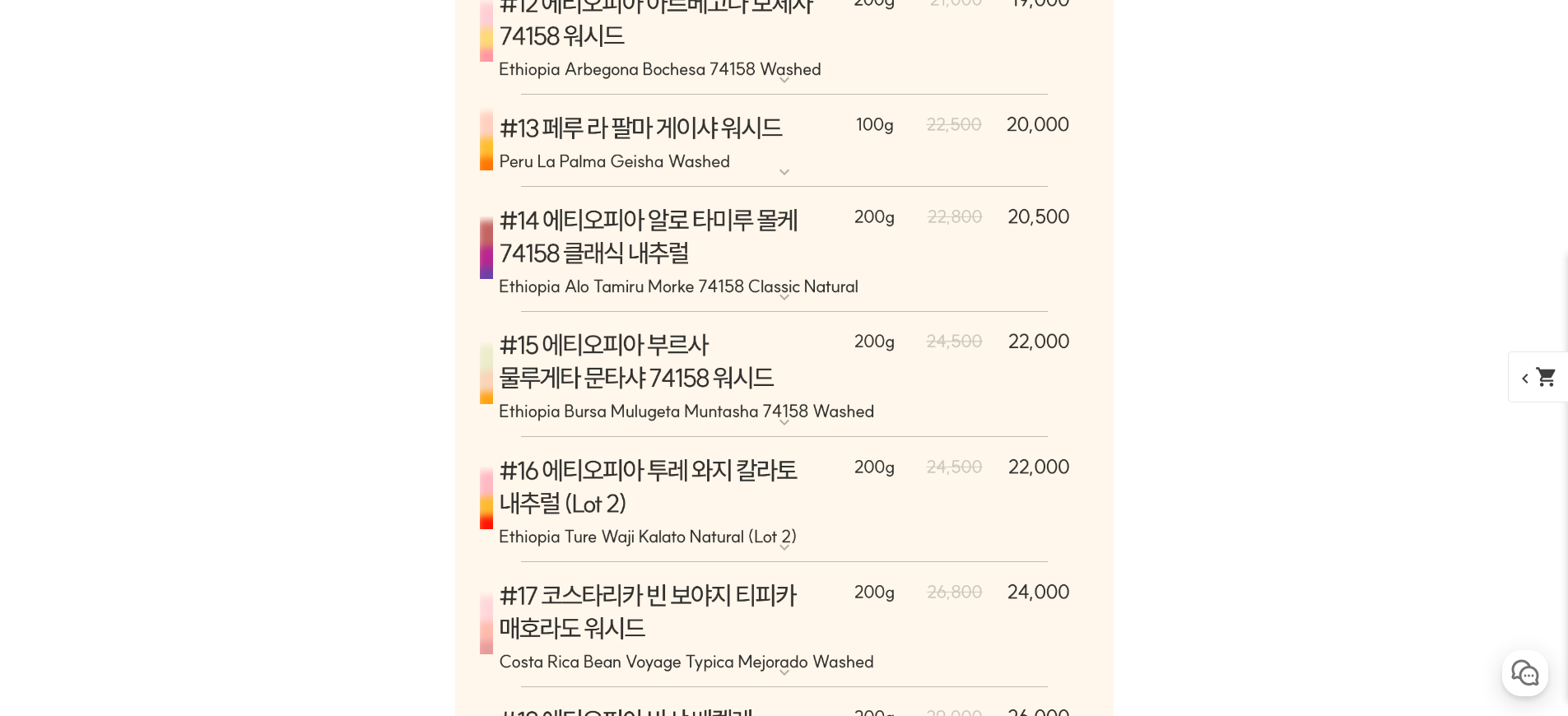 click at bounding box center (784, 32) 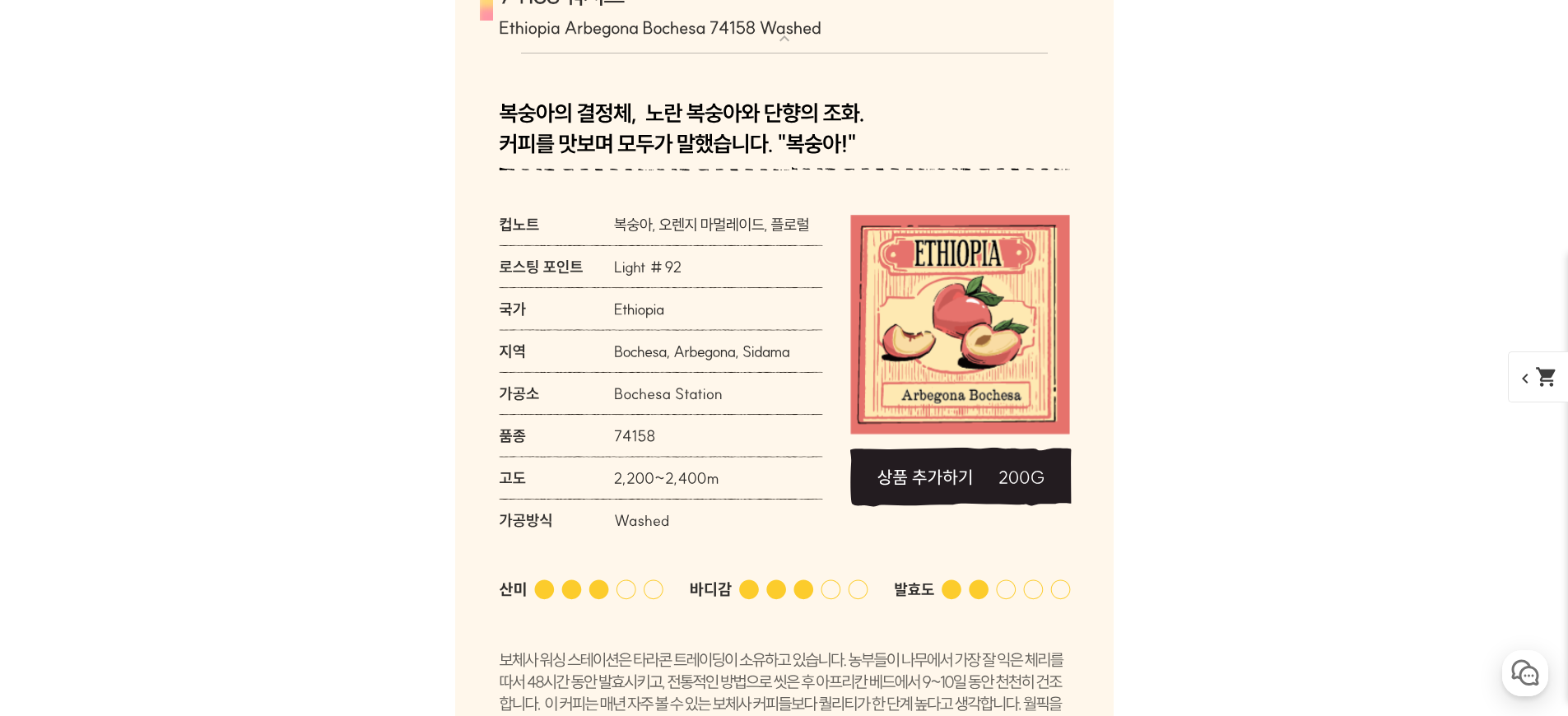 scroll, scrollTop: 8707, scrollLeft: 0, axis: vertical 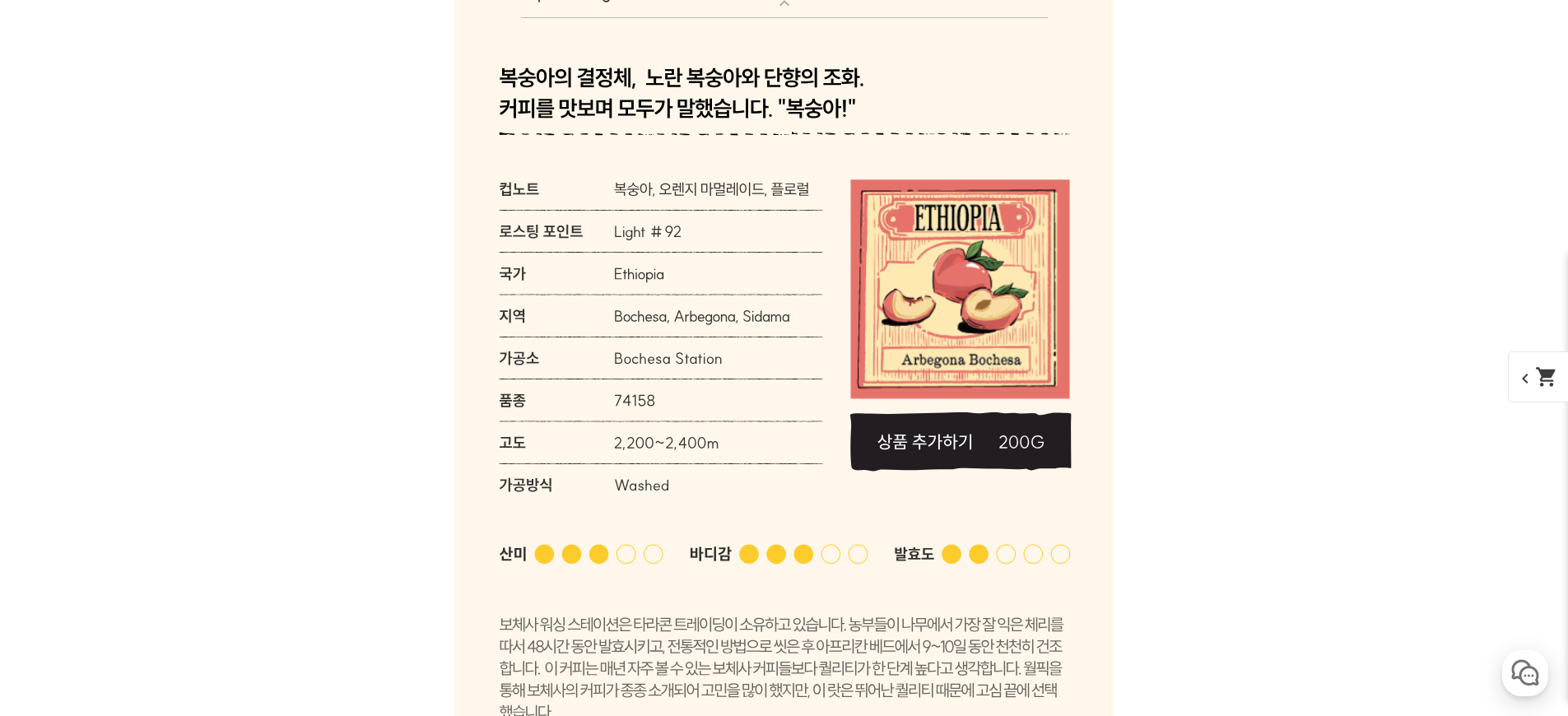 click at bounding box center [784, -44] 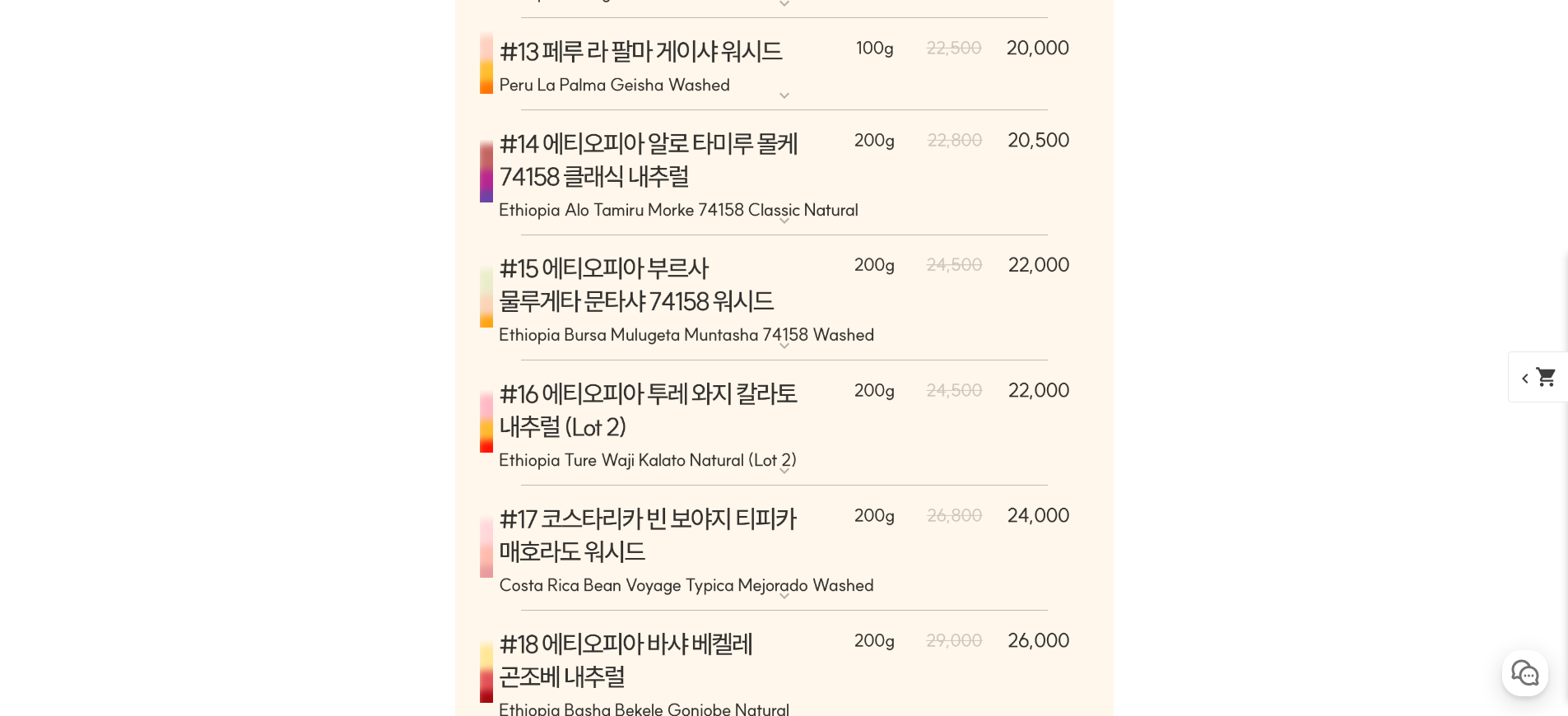 click at bounding box center [784, 65] 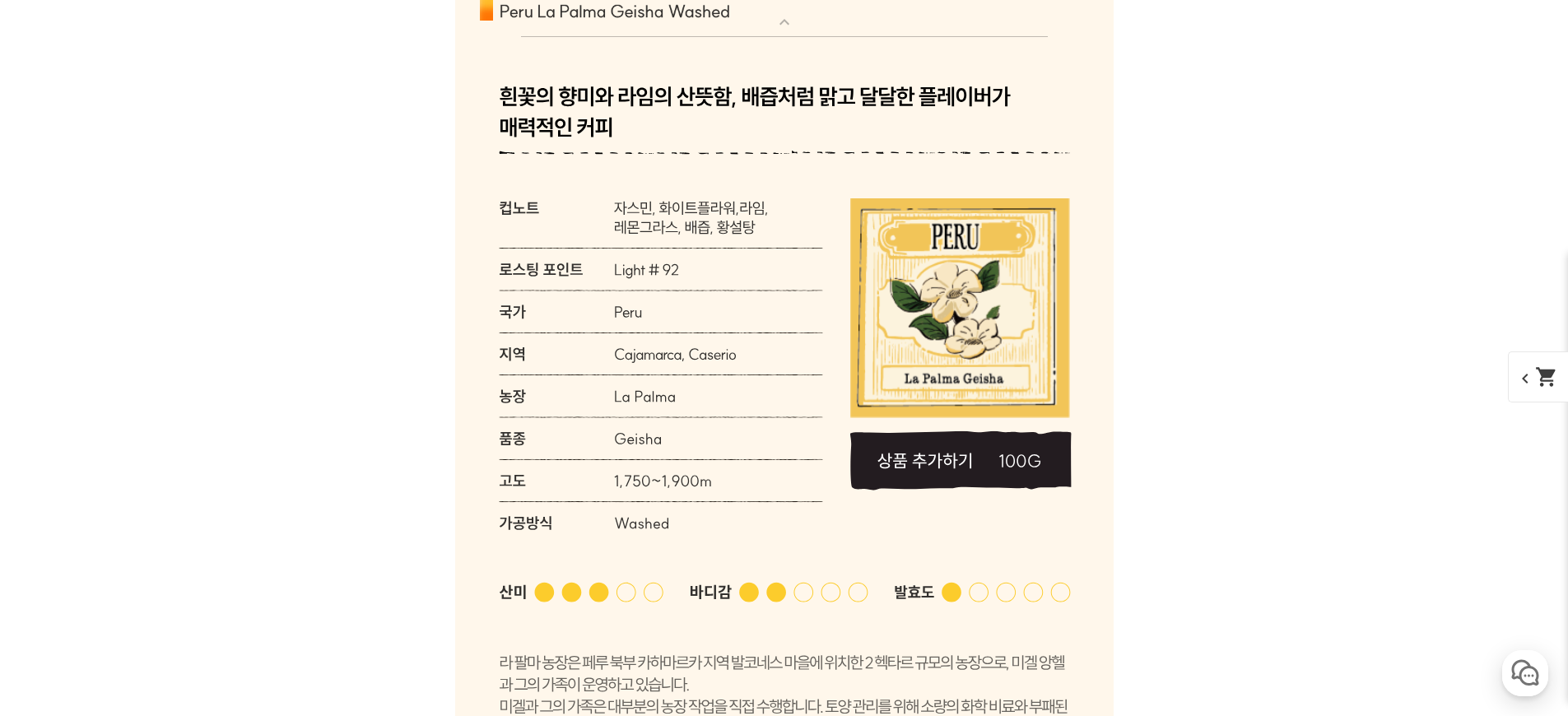 scroll, scrollTop: 8786, scrollLeft: 0, axis: vertical 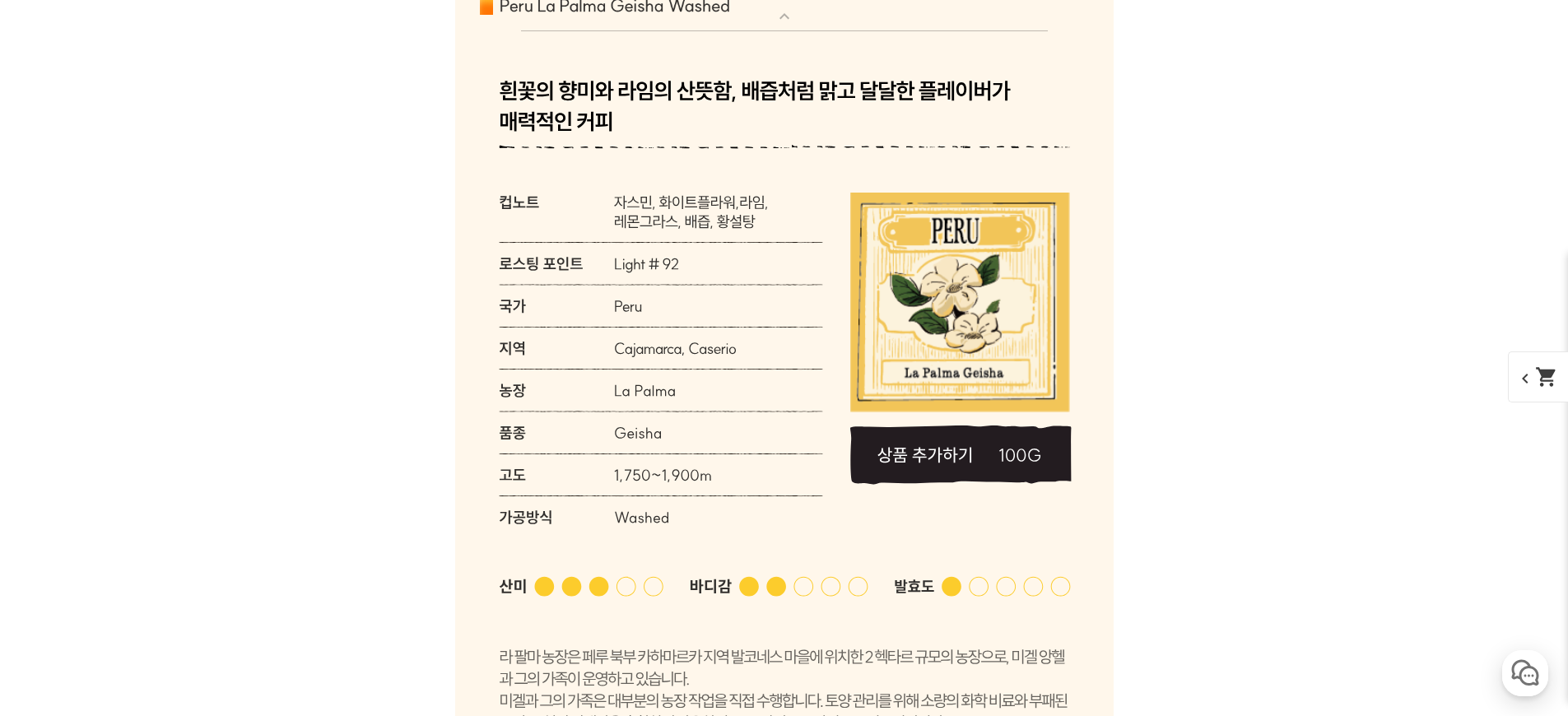 click on "expand_more" at bounding box center (784, 16) 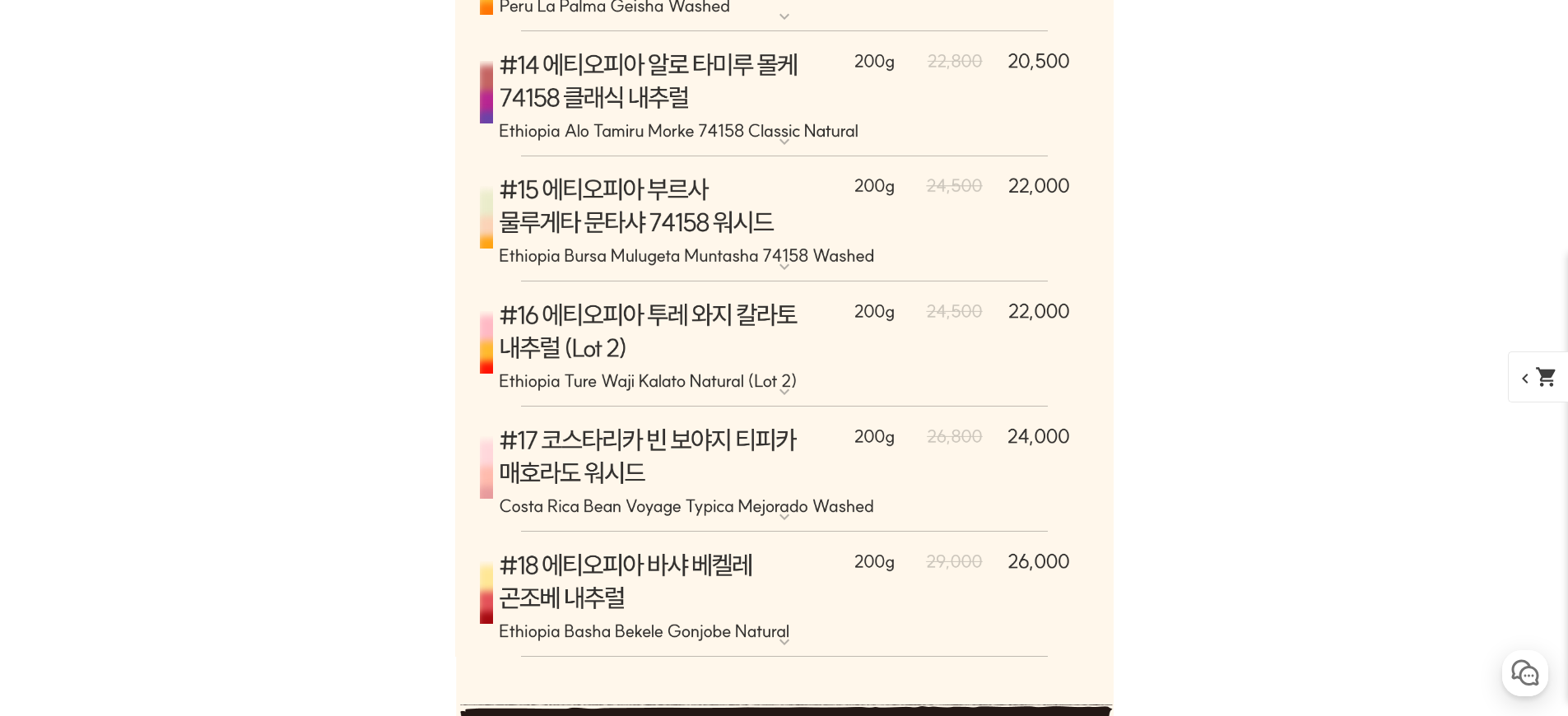 click at bounding box center [784, 94] 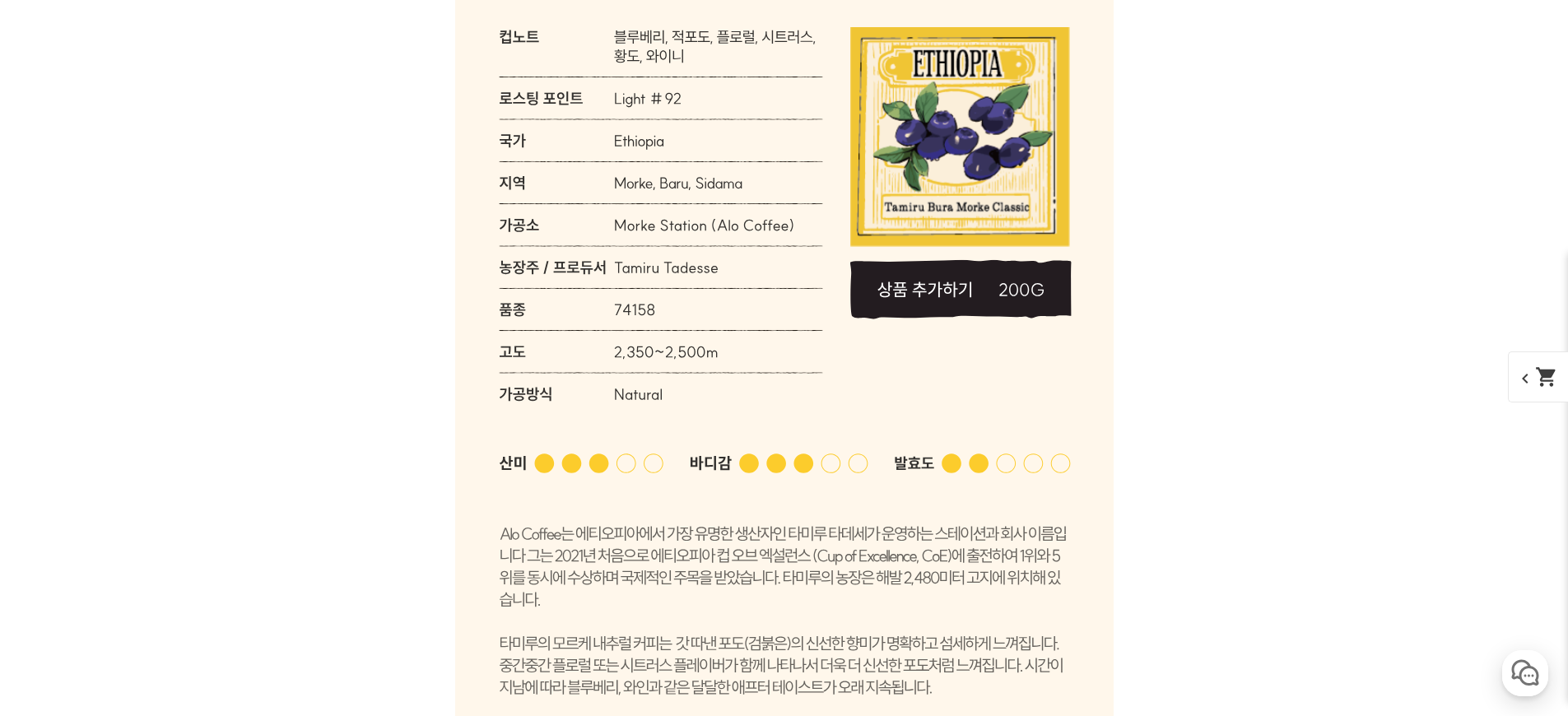scroll, scrollTop: 9063, scrollLeft: 0, axis: vertical 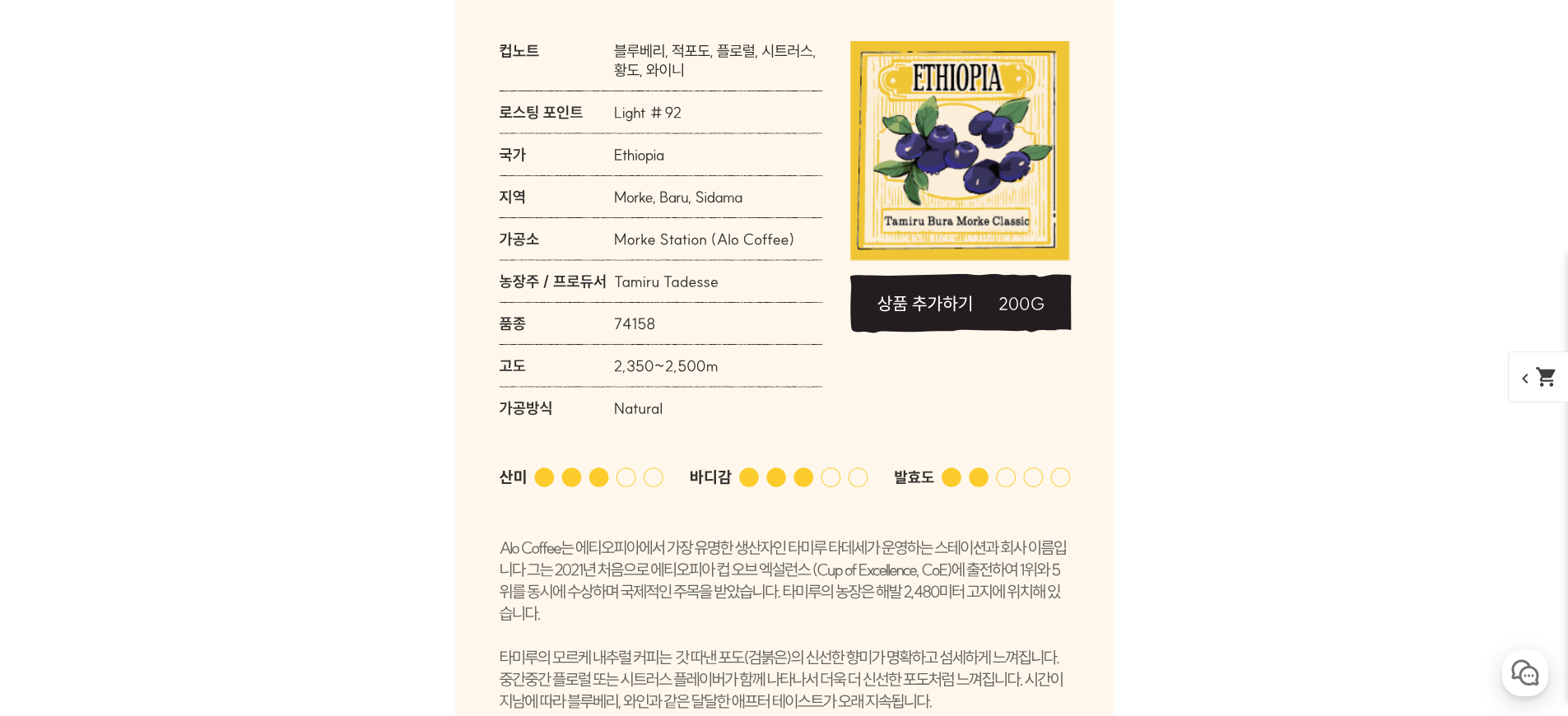 click 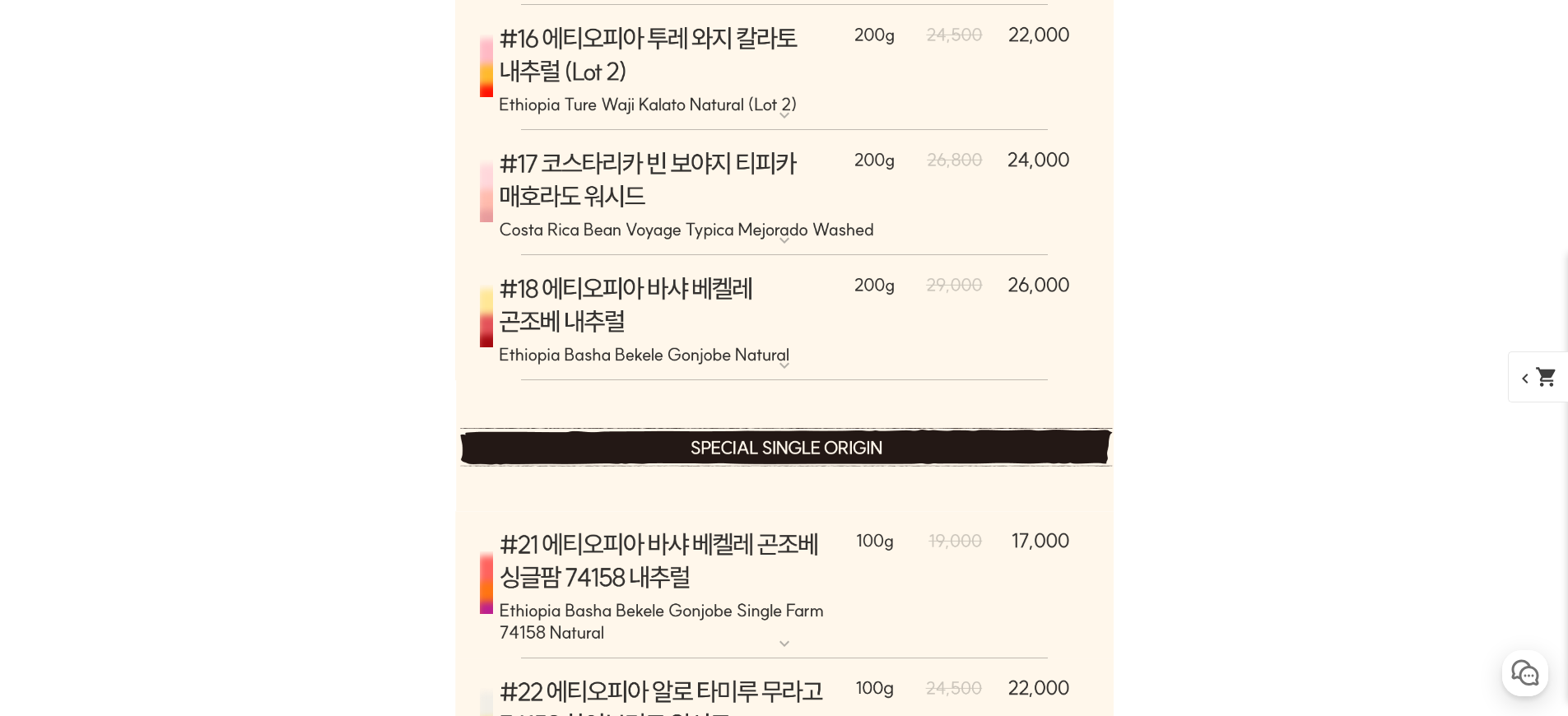 click at bounding box center [784, -58] 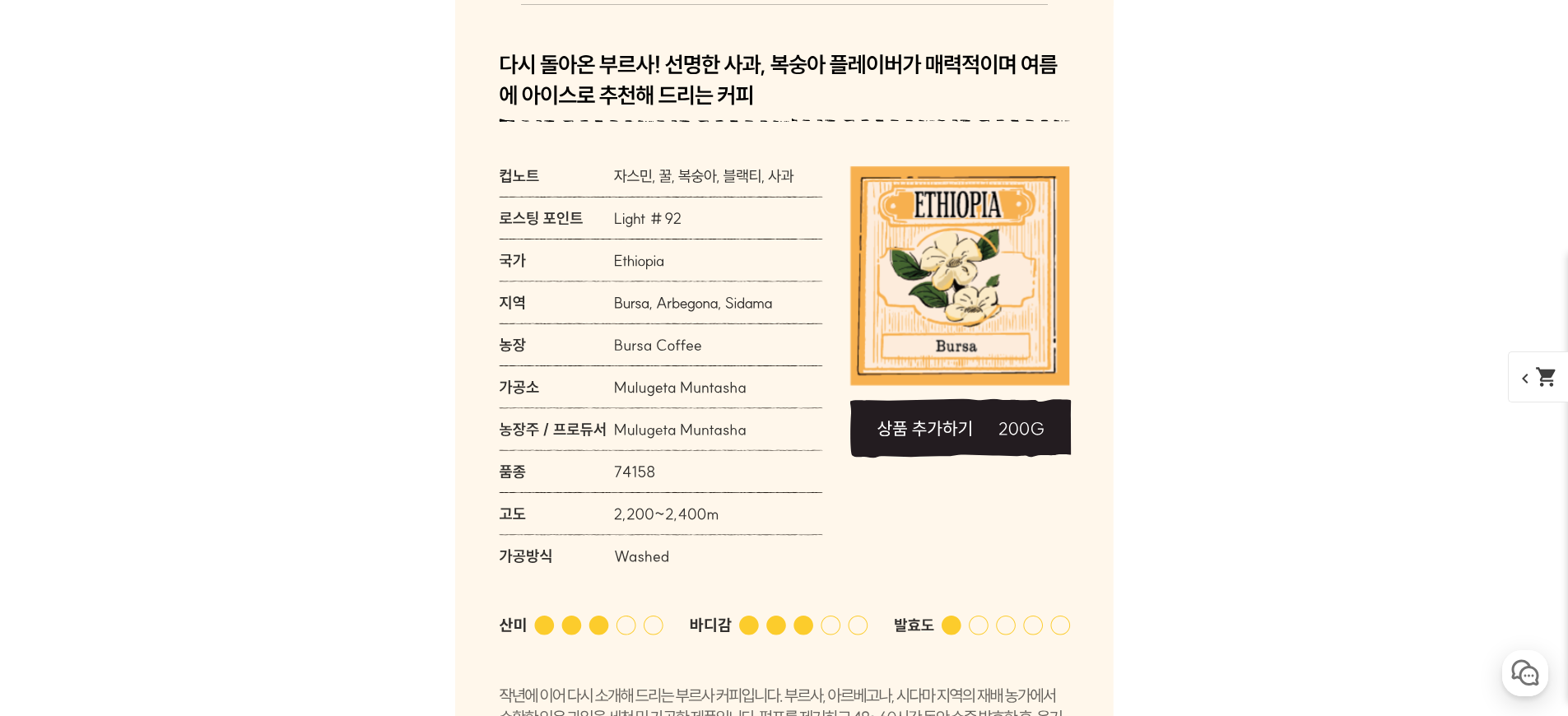 click at bounding box center (784, -58) 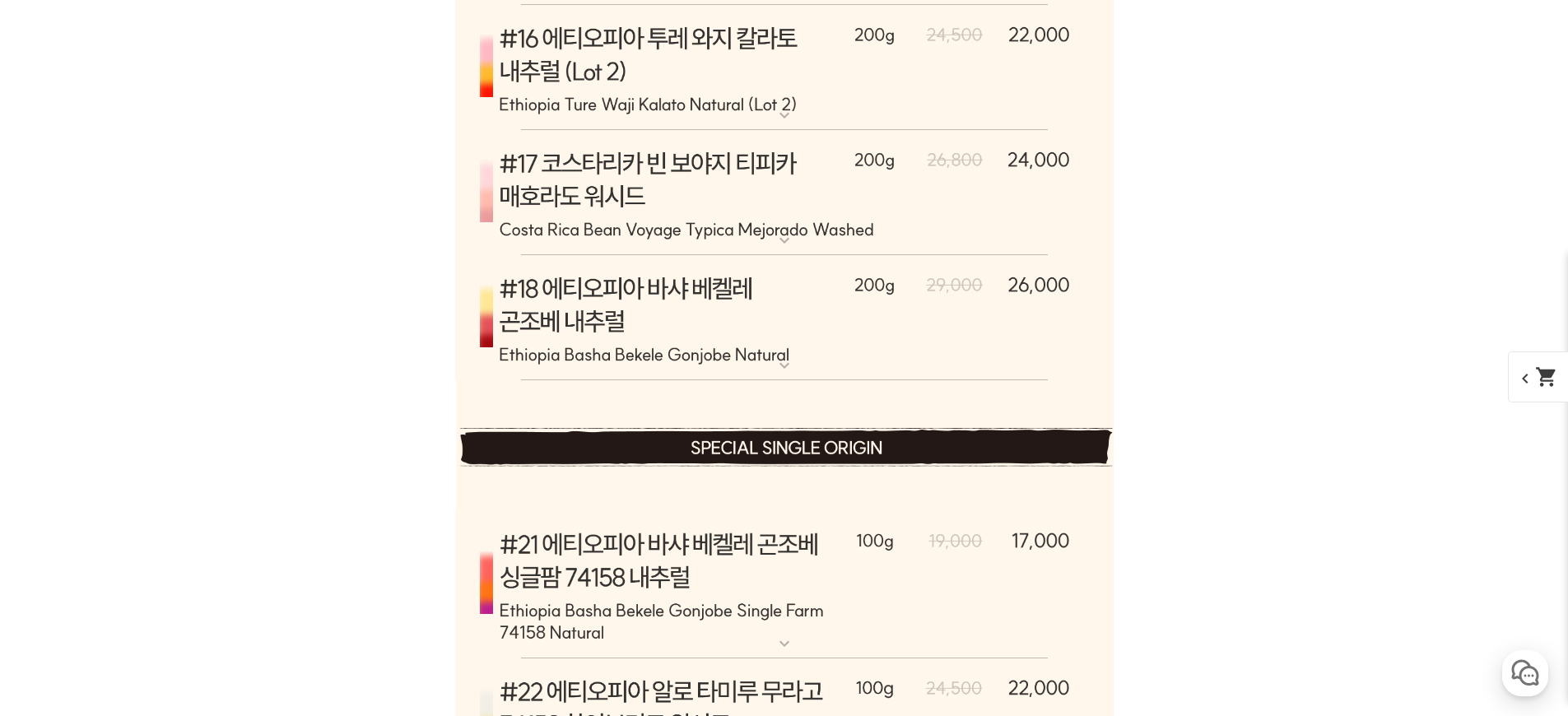 click at bounding box center (784, -58) 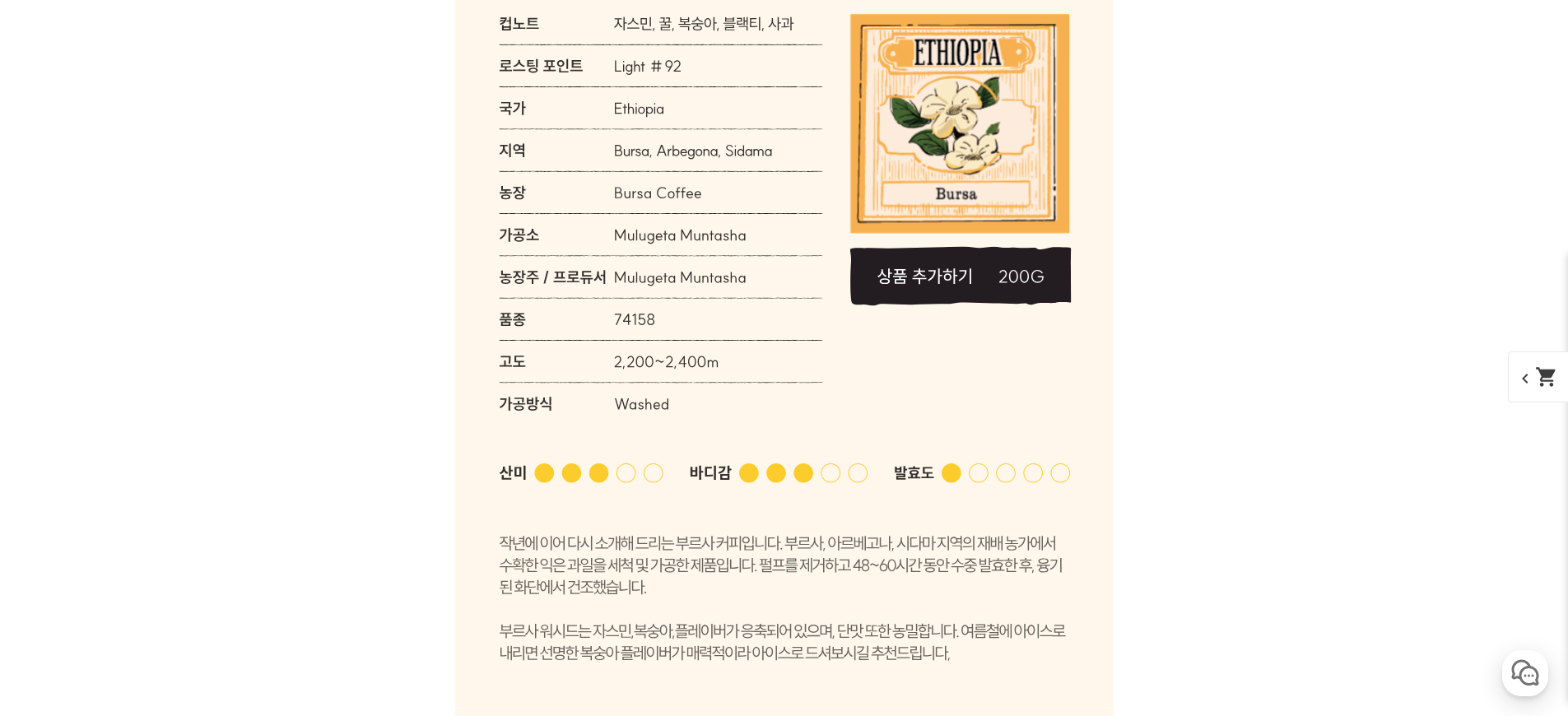 scroll, scrollTop: 9211, scrollLeft: 0, axis: vertical 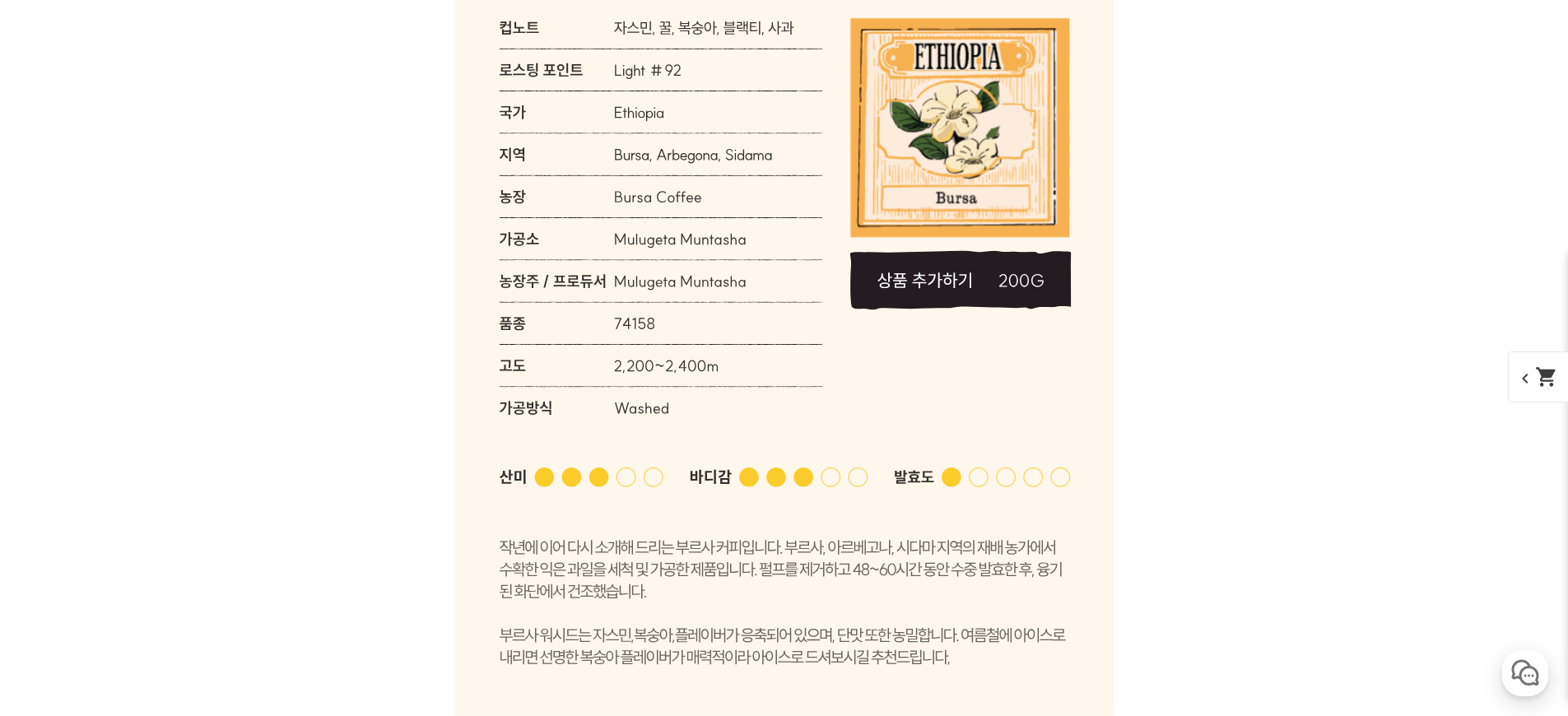 click 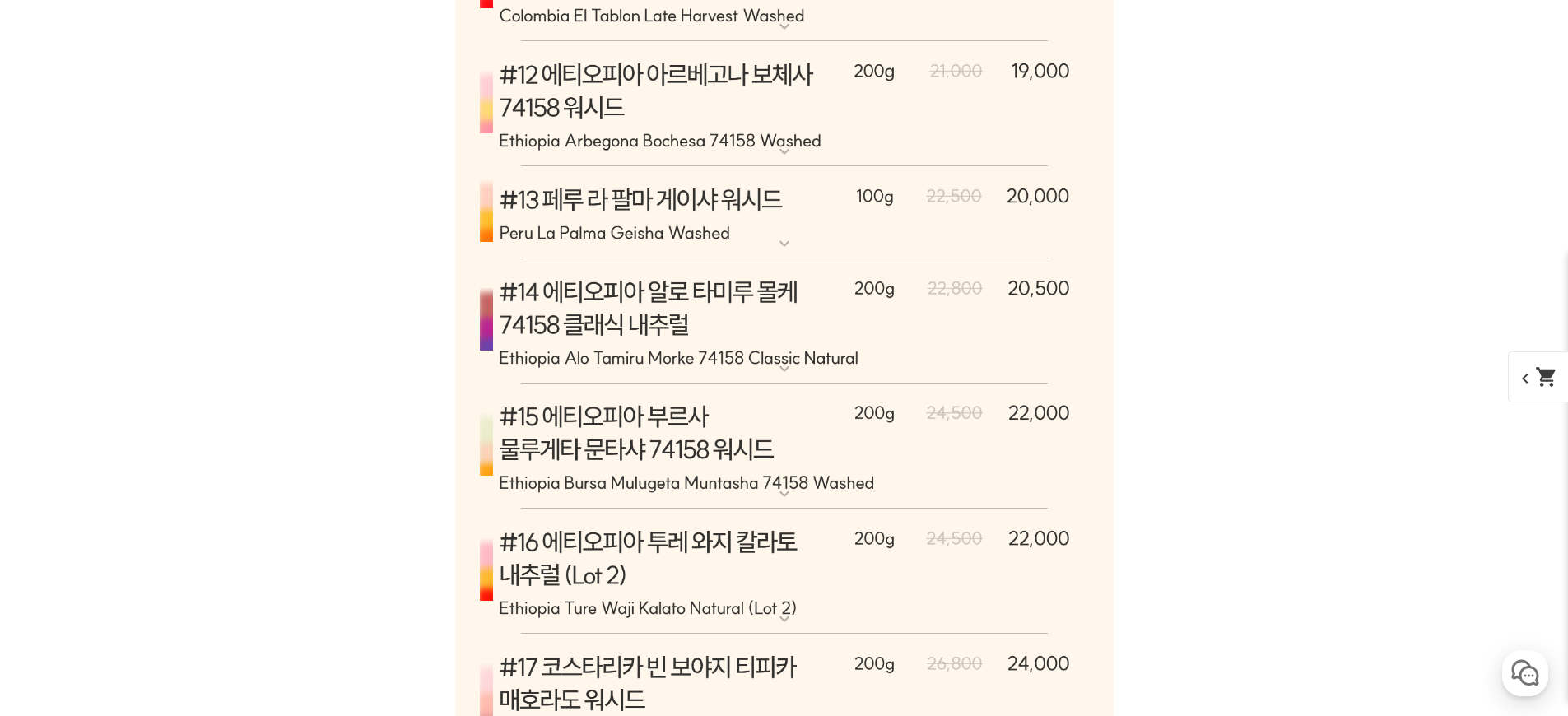 scroll, scrollTop: 8557, scrollLeft: 0, axis: vertical 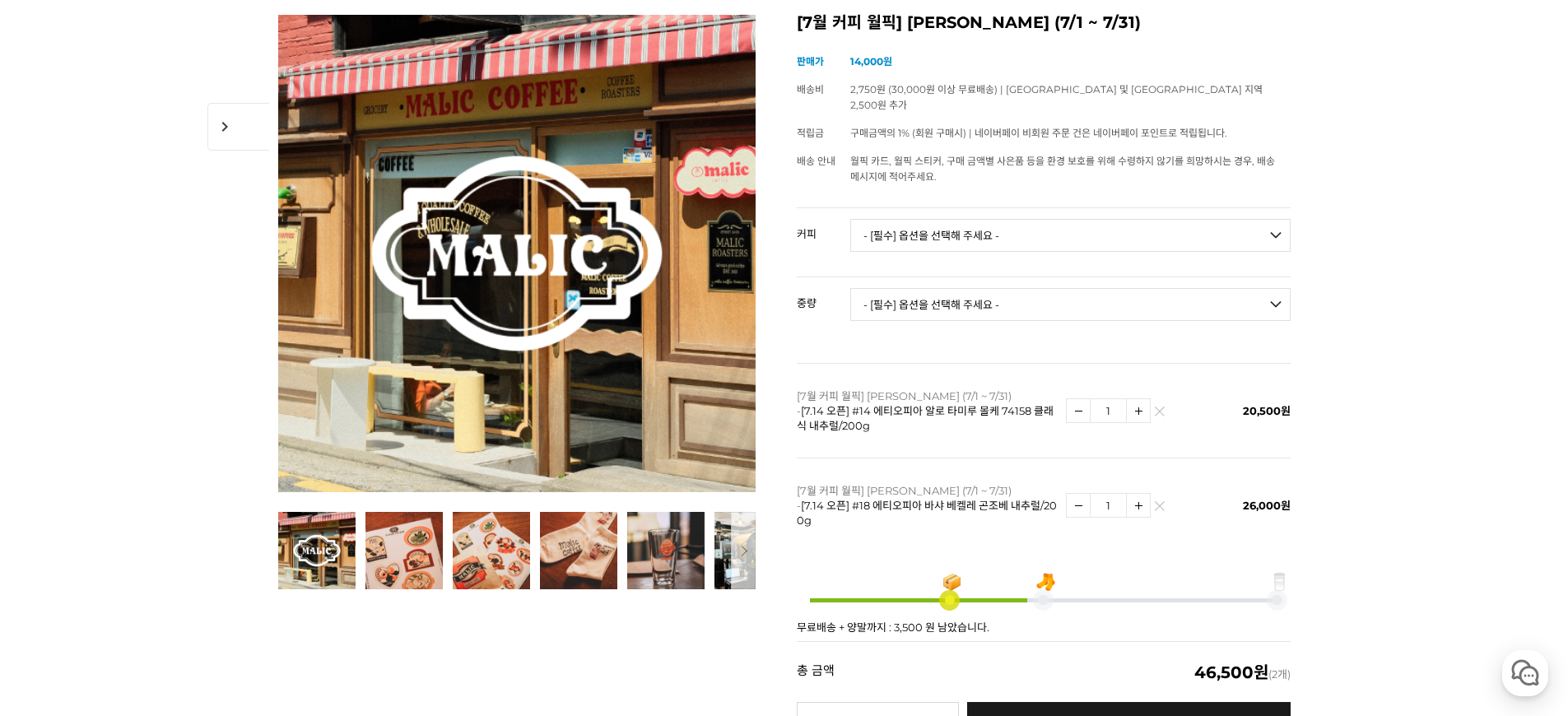 click on "- [필수] 옵션을 선택해 주세요 - ------------------- 언스페셜티 분쇄도 가이드 종이(주문 1개당 최대 1개 제공) 그레이프 쥬스 (언스페셜티 블렌드) 애플 쥬스 (언스페셜티 블렌드) 허니 자몽 쥬스 (언스페셜티 블렌드) [7.14 오픈] 베르가못 워터 (언스페셜티 블렌드) [기획상품] 2024 Best of Panama 3종 10g 레시피팩 프루티 블렌드 마일드 블렌드 모닝 블렌드 #1 탄자니아 아카시아 힐스 게이샤 AA 풀리 워시드 [품절] #2 콜롬비아 포파얀 슈가케인 디카페인 #3 에티오피아 알로 타미루 미리가 74158 워시드 #4 에티오피아 첼베사 워시드 디카페인 #5 케냐 뚱구리 AB 풀리 워시드 [품절] #6 에티오피아 버그 우 셀렉션 에얼룸 내추럴 (Lot2) [품절] #7 에티오피아 알로 타미루 무라고 74158 클래식 워시드 #8 케냐 은가라투아 AB 워시드 (Lot 159) [품절] [7.14 오픈] #10 온두라스 미 푸투로 파카스 워시드" at bounding box center (1070, 235) 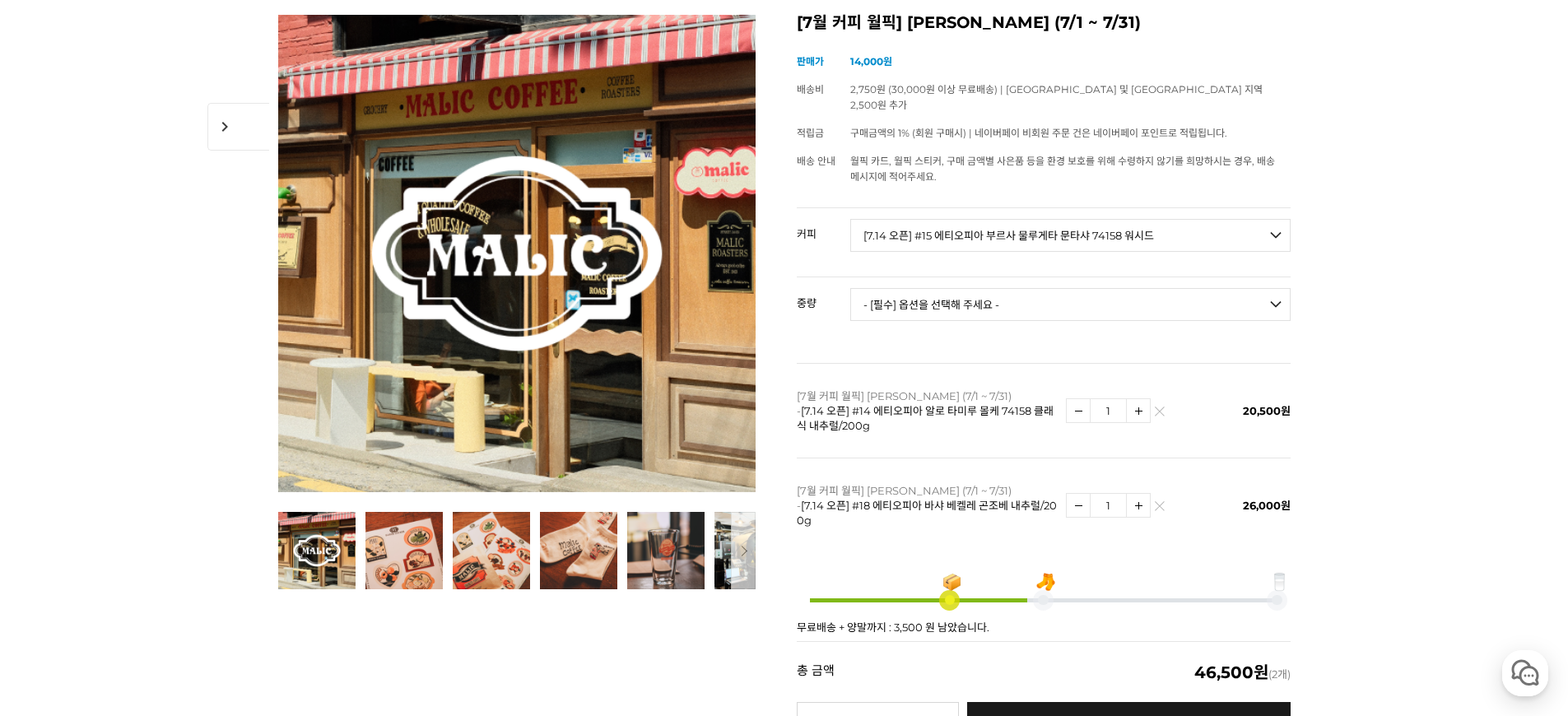 click on "- [필수] 옵션을 선택해 주세요 - ------------------- 200g" at bounding box center (1070, 305) 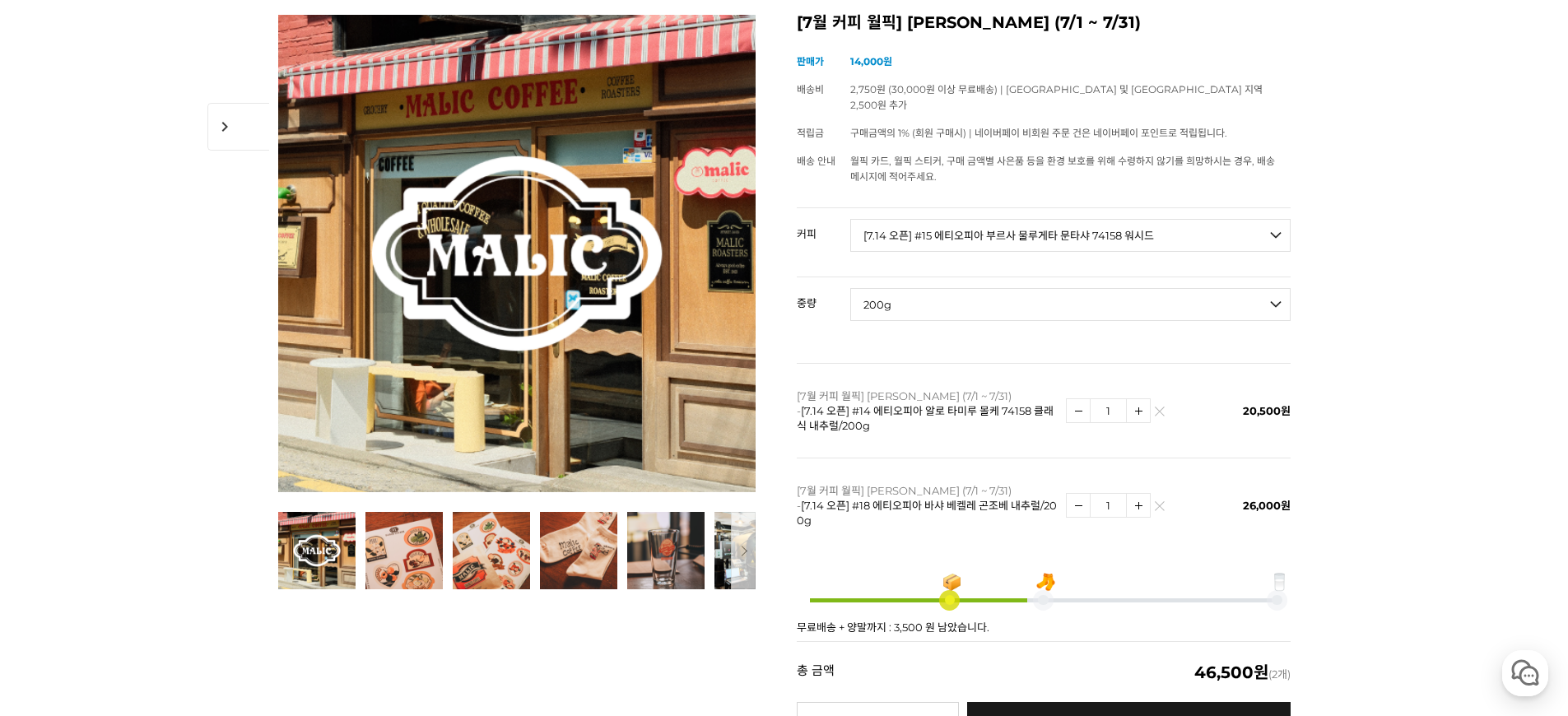 select on "*" 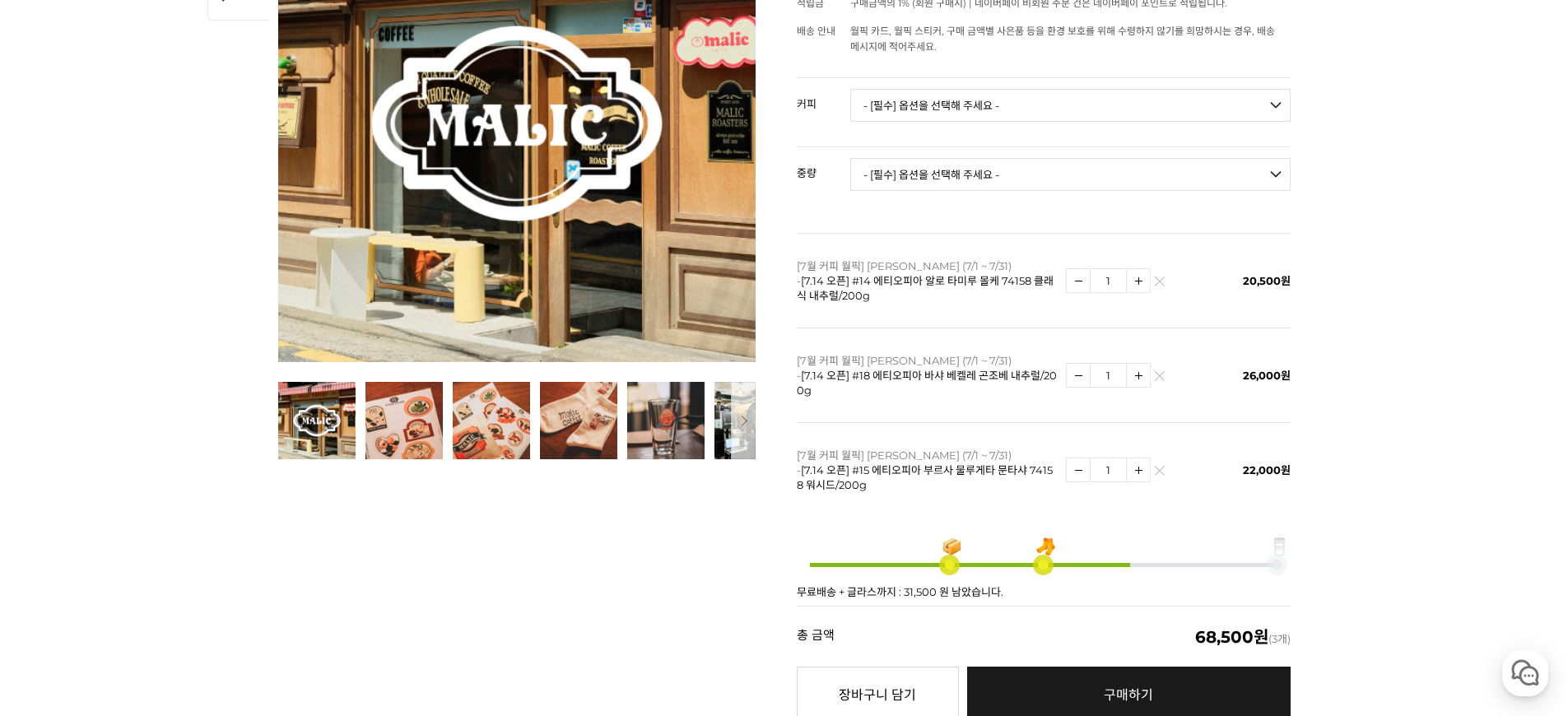 scroll, scrollTop: 318, scrollLeft: 0, axis: vertical 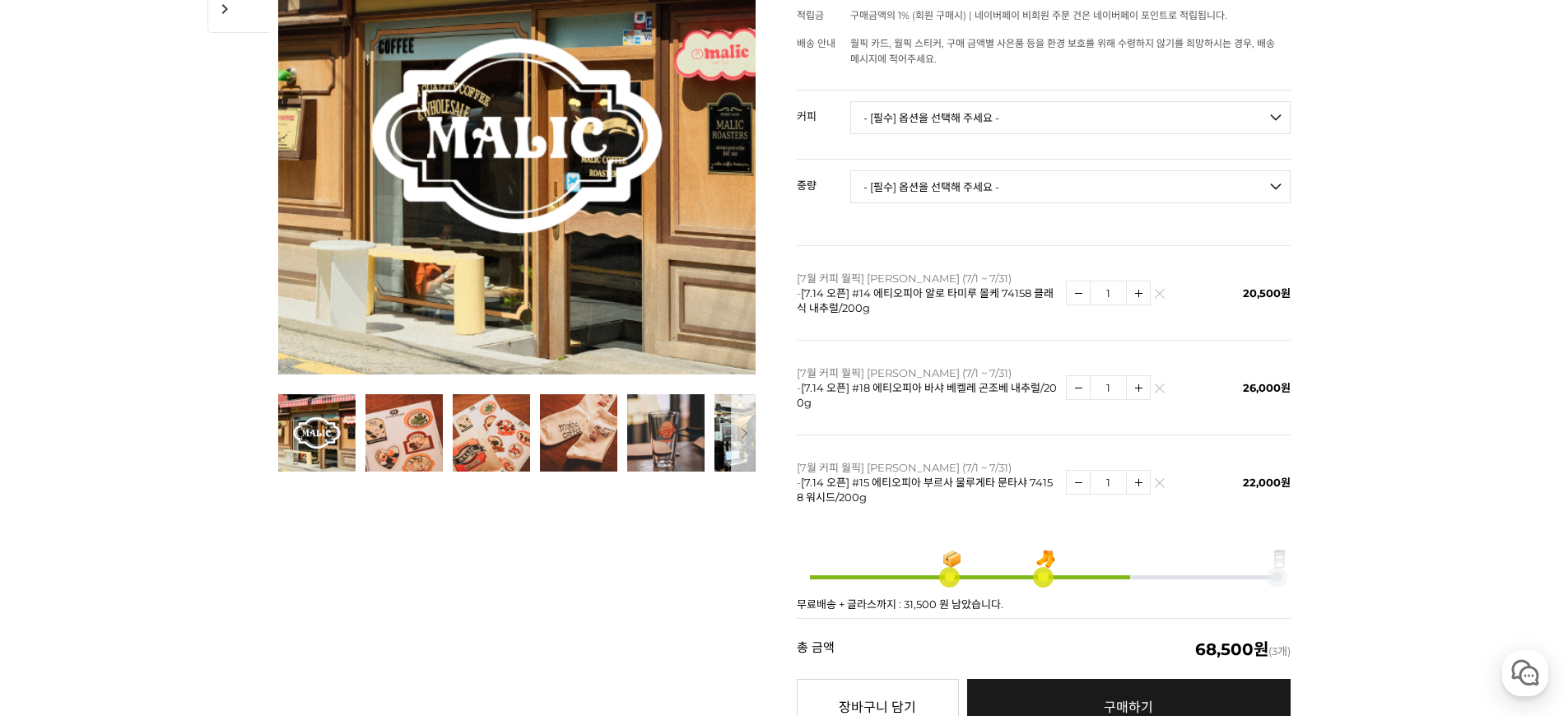 click on "- [필수] 옵션을 선택해 주세요 - ------------------- 200g" at bounding box center [1070, 187] 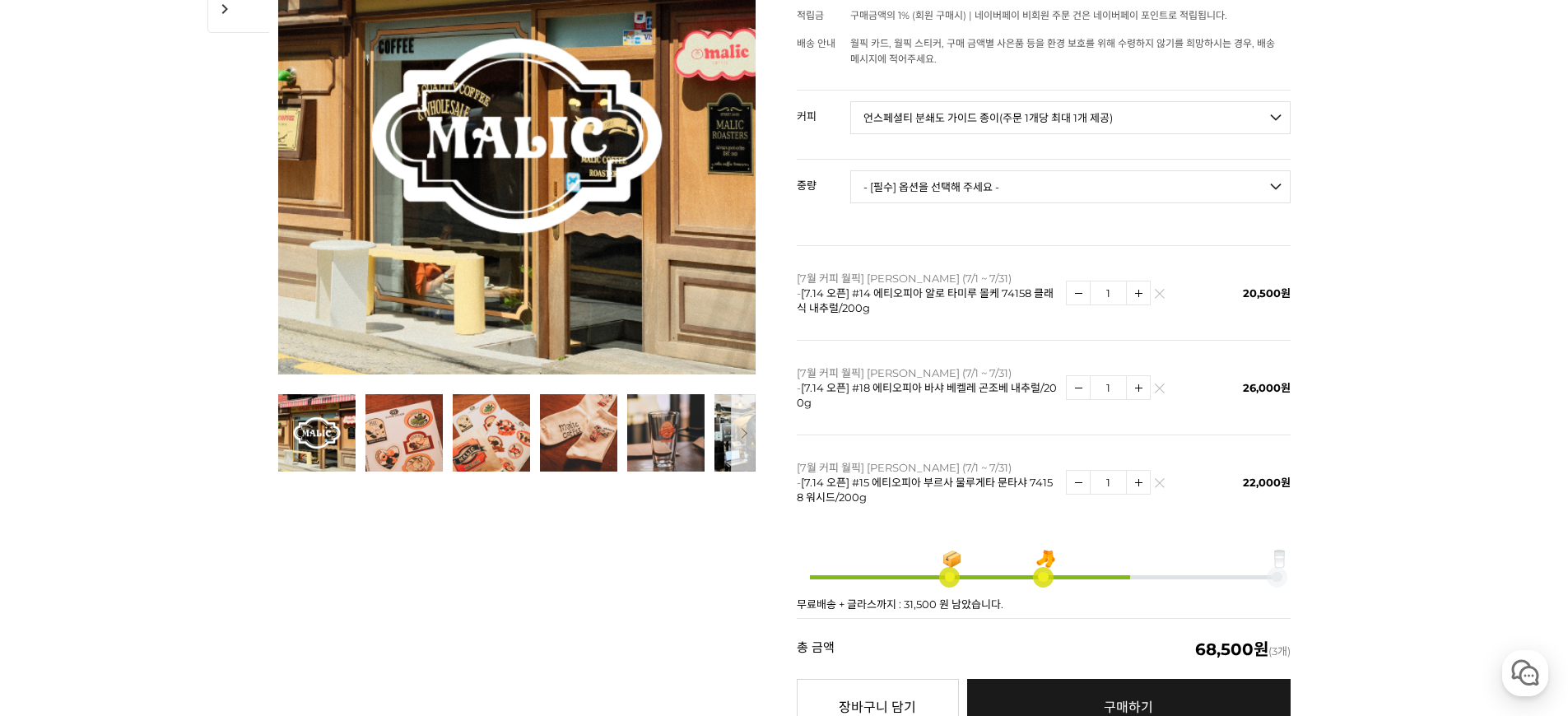 click on "- [필수] 옵션을 선택해 주세요 - ------------------- 해당없음" at bounding box center [1070, 187] 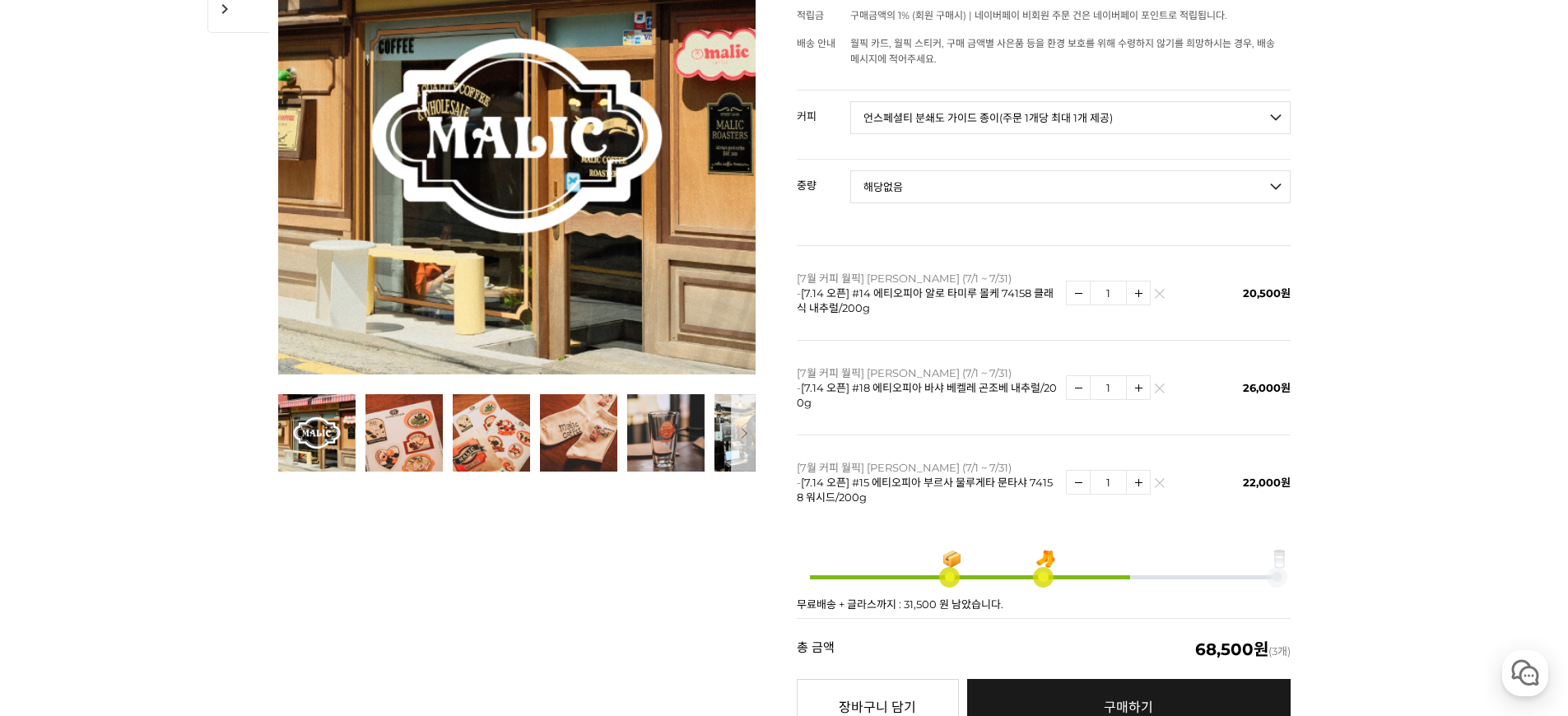 select on "*" 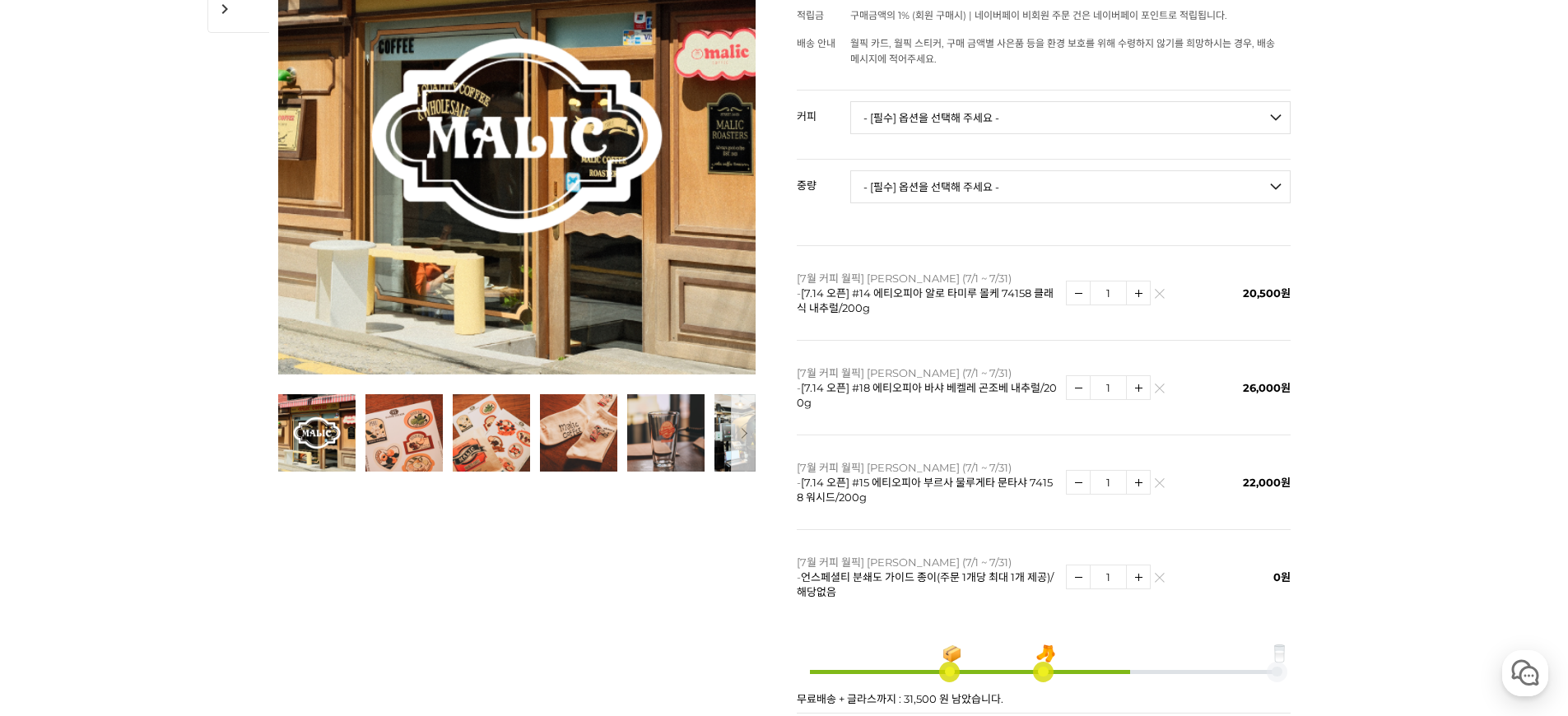 click on "- [필수] 옵션을 선택해 주세요 - ------------------- 언스페셜티 분쇄도 가이드 종이(주문 1개당 최대 1개 제공) 그레이프 쥬스 (언스페셜티 블렌드) 애플 쥬스 (언스페셜티 블렌드) 허니 자몽 쥬스 (언스페셜티 블렌드) [7.14 오픈] 베르가못 워터 (언스페셜티 블렌드) [기획상품] 2024 Best of Panama 3종 10g 레시피팩 프루티 블렌드 마일드 블렌드 모닝 블렌드 #1 탄자니아 아카시아 힐스 게이샤 AA 풀리 워시드 [품절] #2 콜롬비아 포파얀 슈가케인 디카페인 #3 에티오피아 알로 타미루 미리가 74158 워시드 #4 에티오피아 첼베사 워시드 디카페인 #5 케냐 뚱구리 AB 풀리 워시드 [품절] #6 에티오피아 버그 우 셀렉션 에얼룸 내추럴 (Lot2) [품절] #7 에티오피아 알로 타미루 무라고 74158 클래식 워시드 #8 케냐 은가라투아 AB 워시드 (Lot 159) [품절] [7.14 오픈] #10 온두라스 미 푸투로 파카스 워시드" at bounding box center [1070, 118] 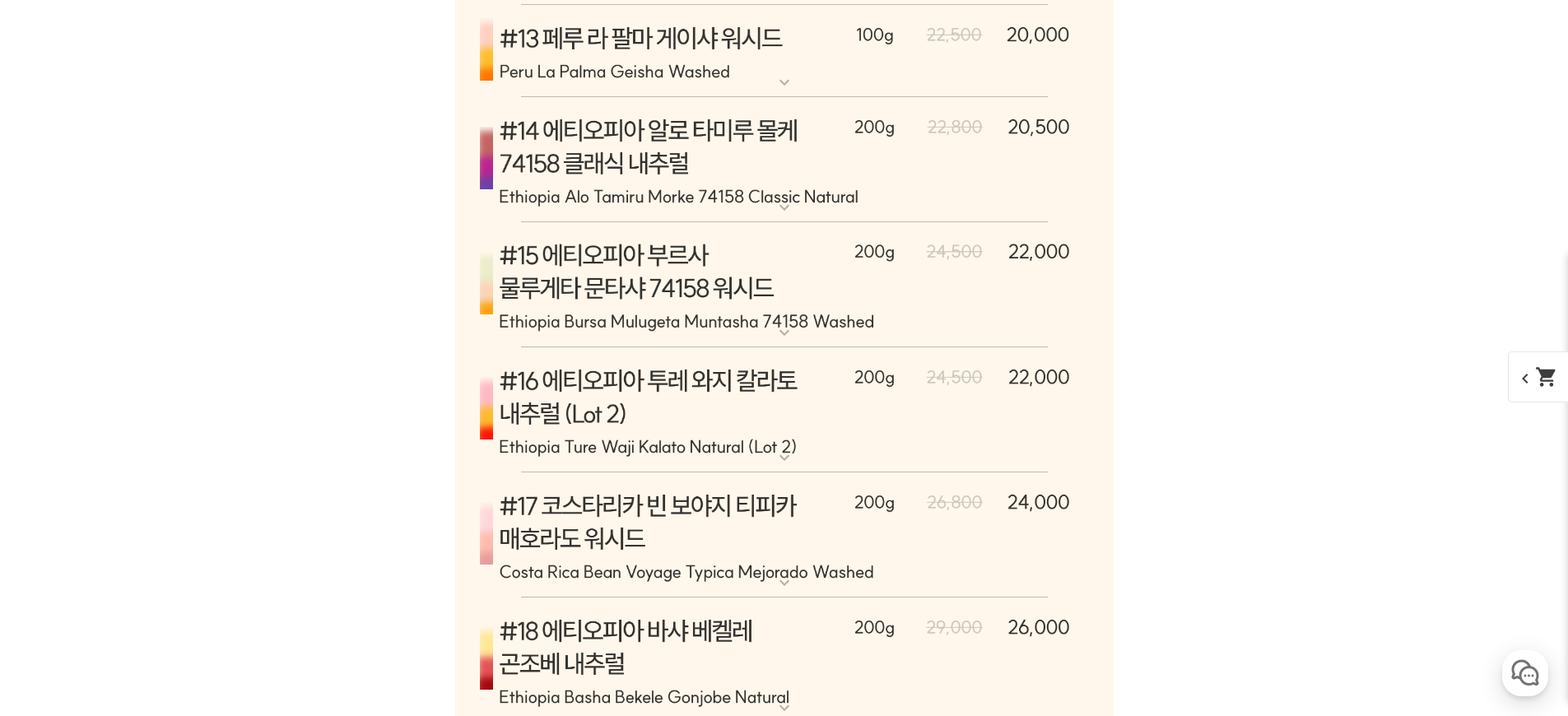 scroll, scrollTop: 8728, scrollLeft: 0, axis: vertical 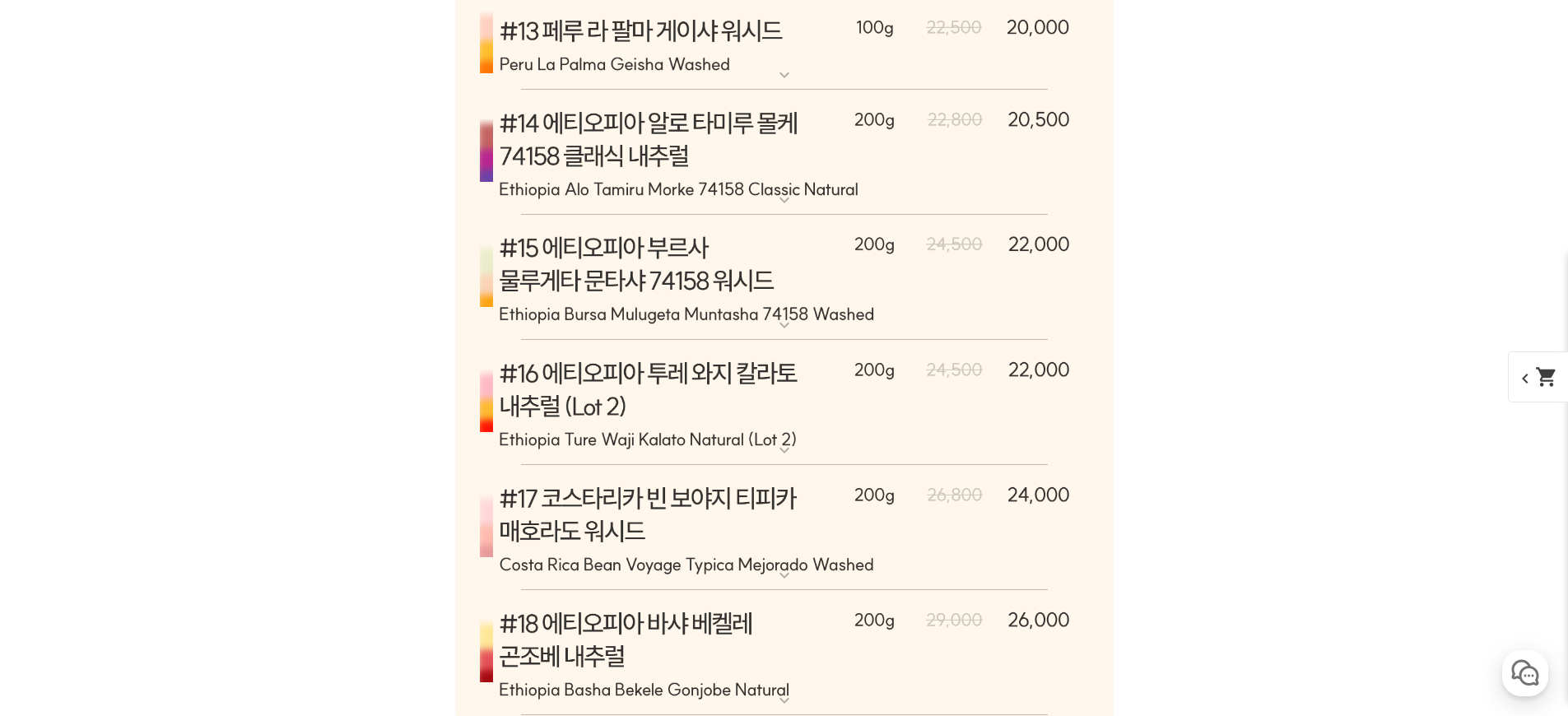 click at bounding box center (784, 152) 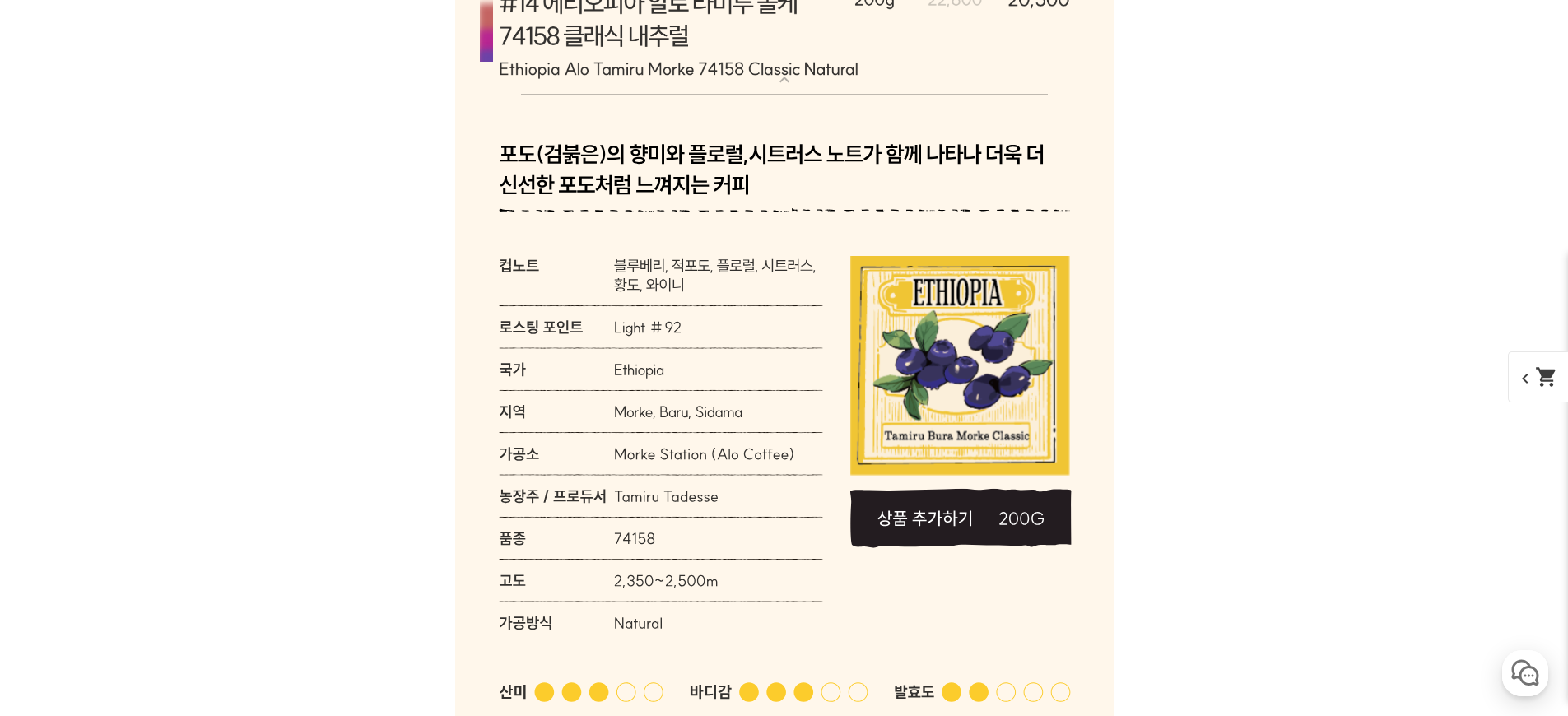 scroll, scrollTop: 8856, scrollLeft: 0, axis: vertical 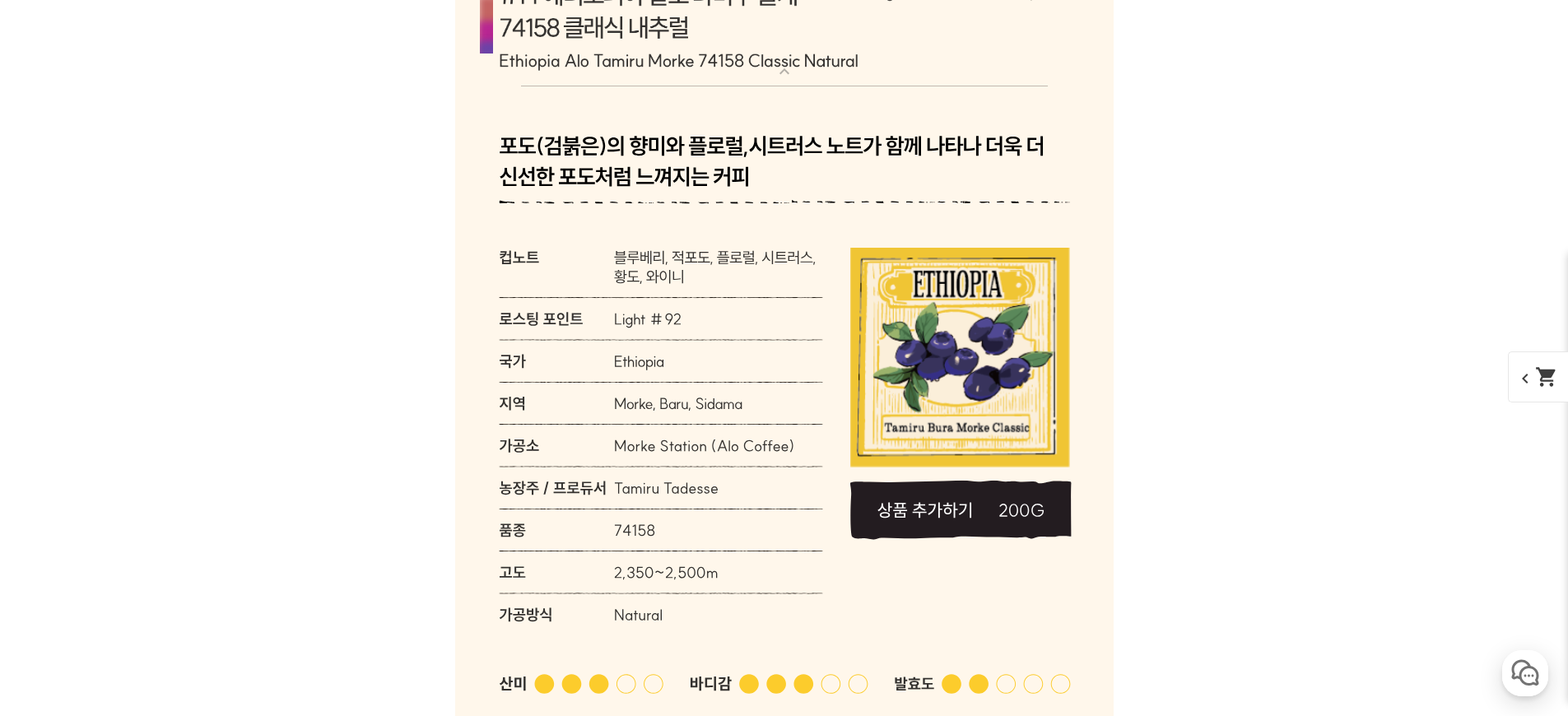 click at bounding box center (784, 24) 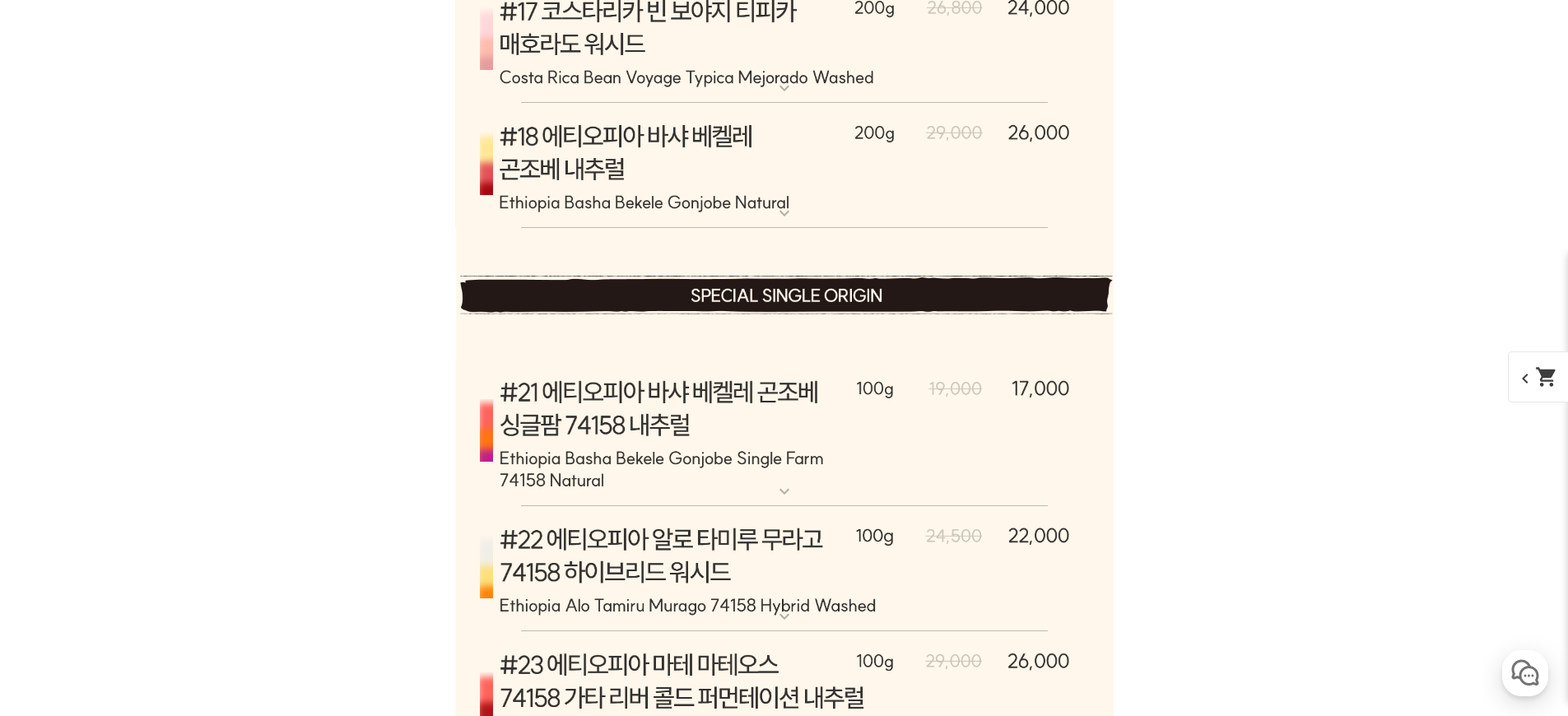 scroll, scrollTop: 9282, scrollLeft: 0, axis: vertical 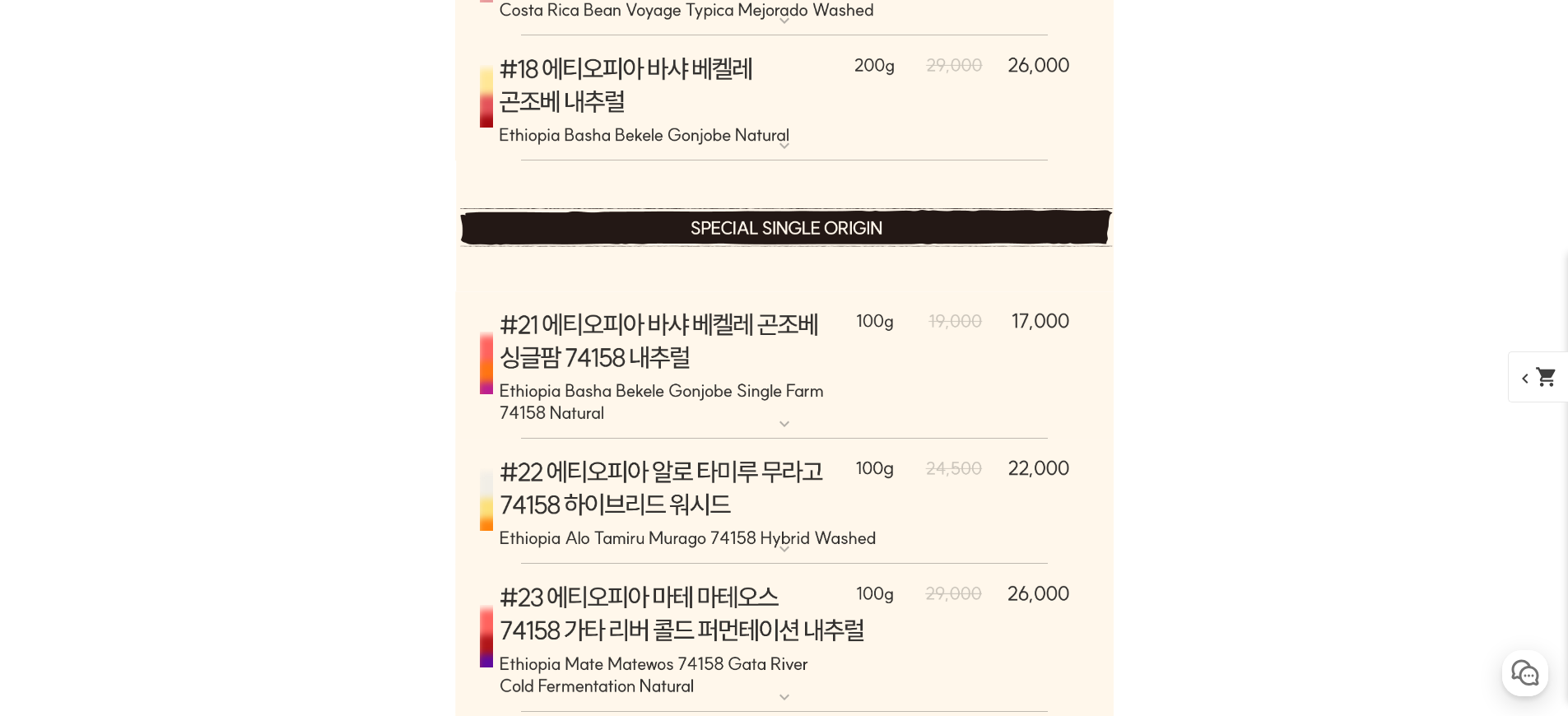 click at bounding box center [784, 98] 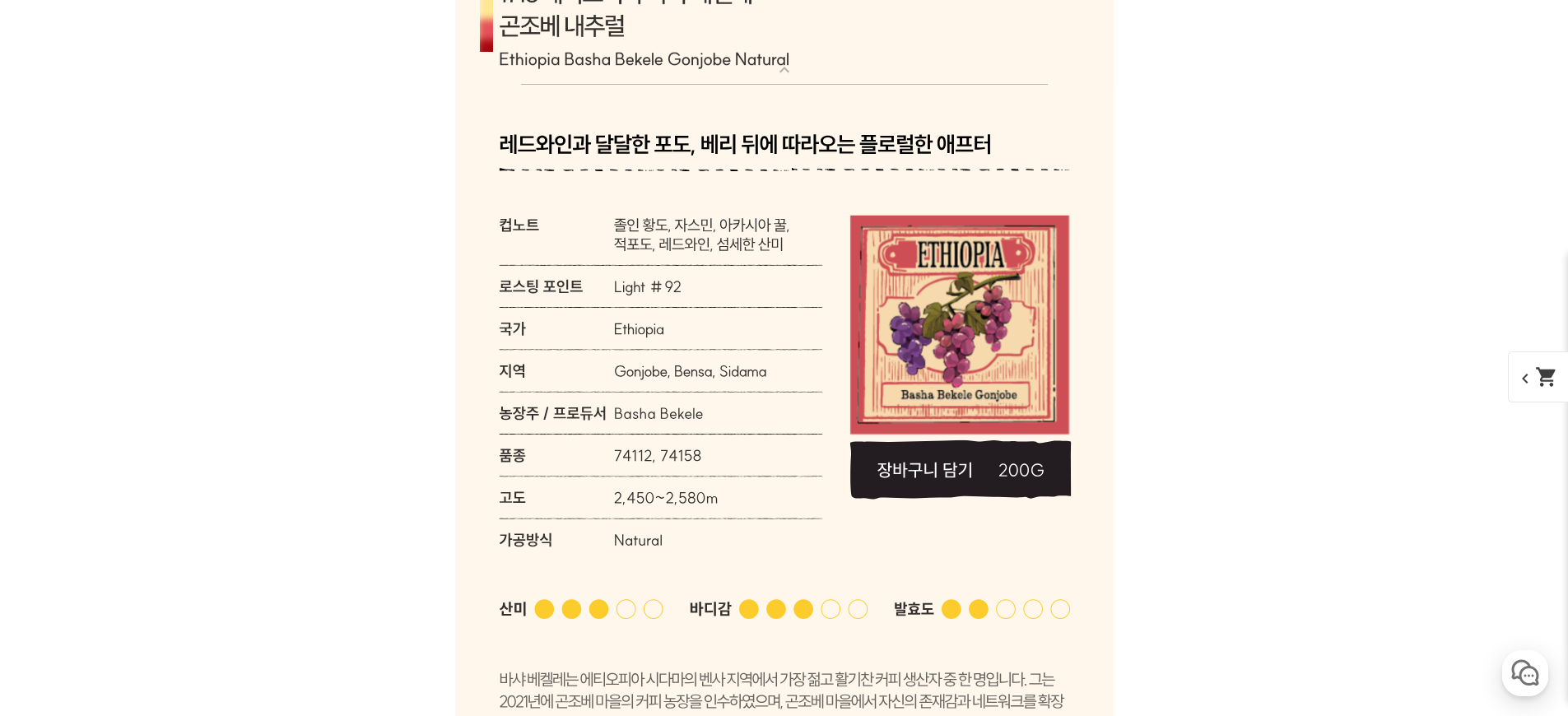 scroll, scrollTop: 9386, scrollLeft: 0, axis: vertical 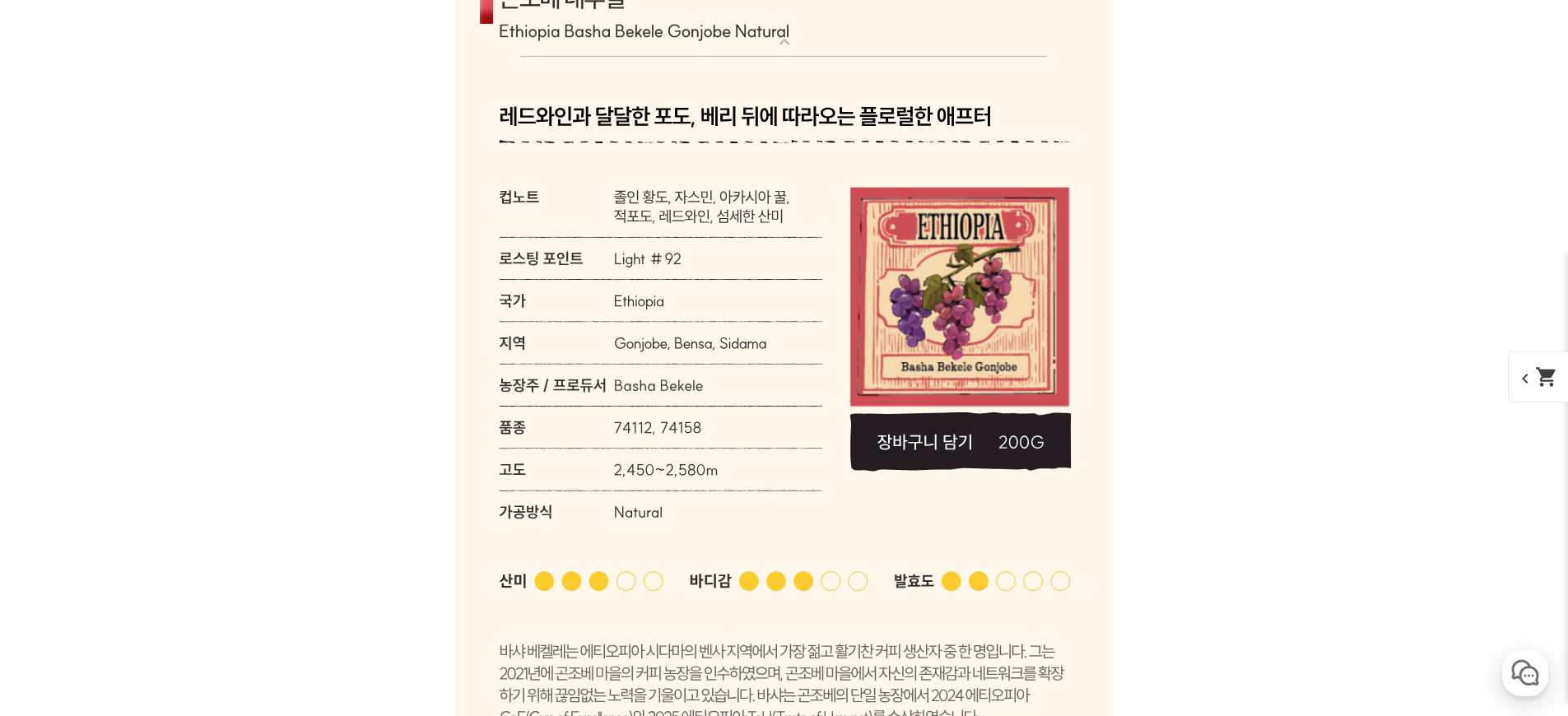 click at bounding box center [784, -6] 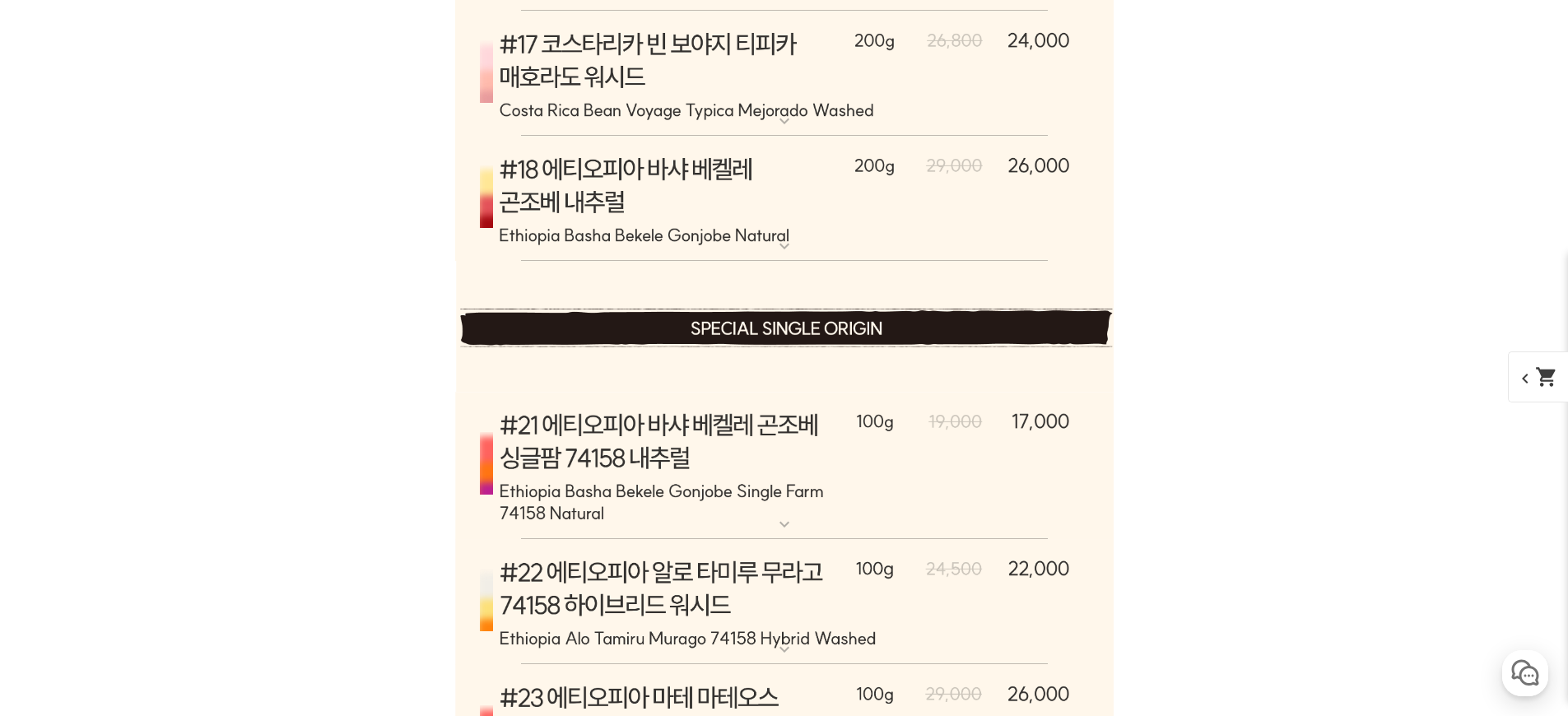 scroll, scrollTop: 9181, scrollLeft: 0, axis: vertical 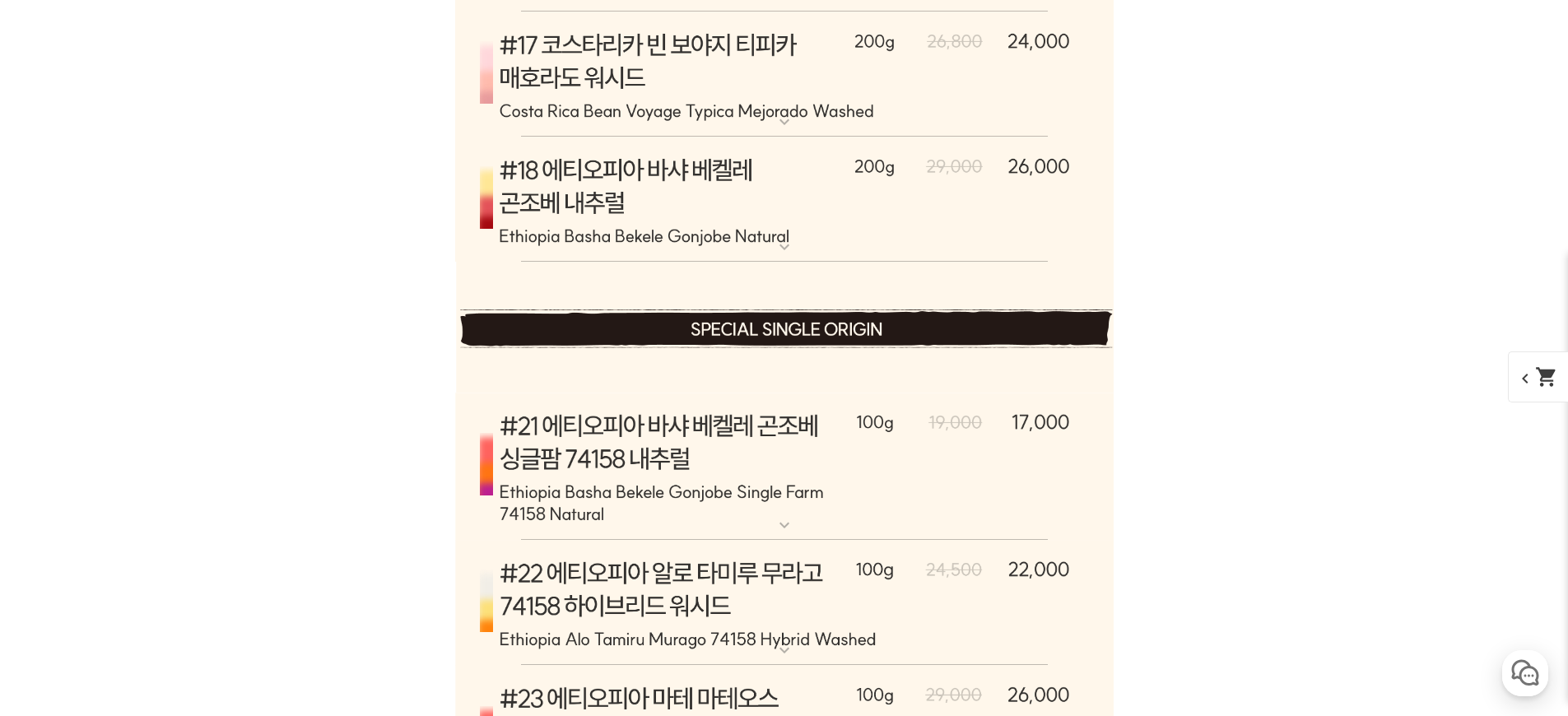 click at bounding box center [784, 74] 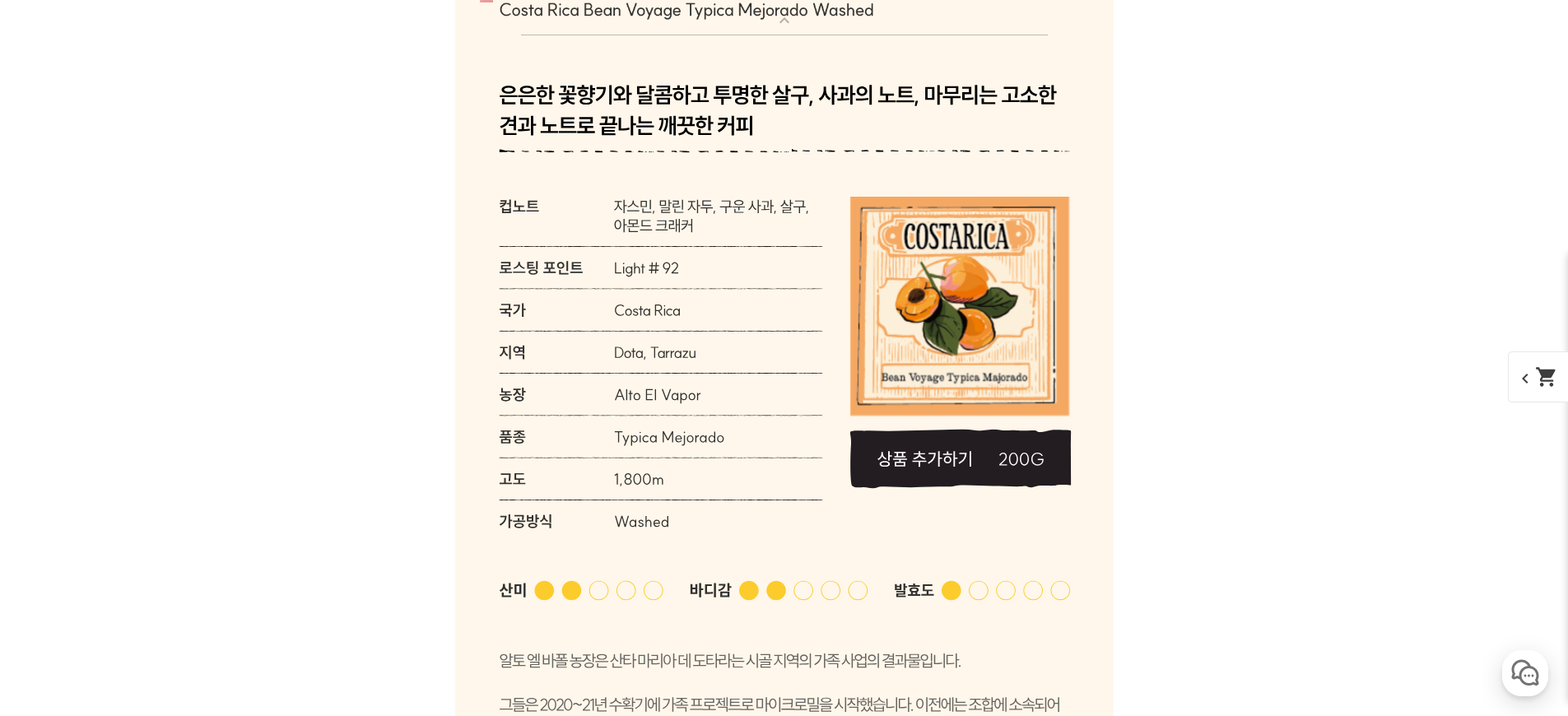 scroll, scrollTop: 9261, scrollLeft: 0, axis: vertical 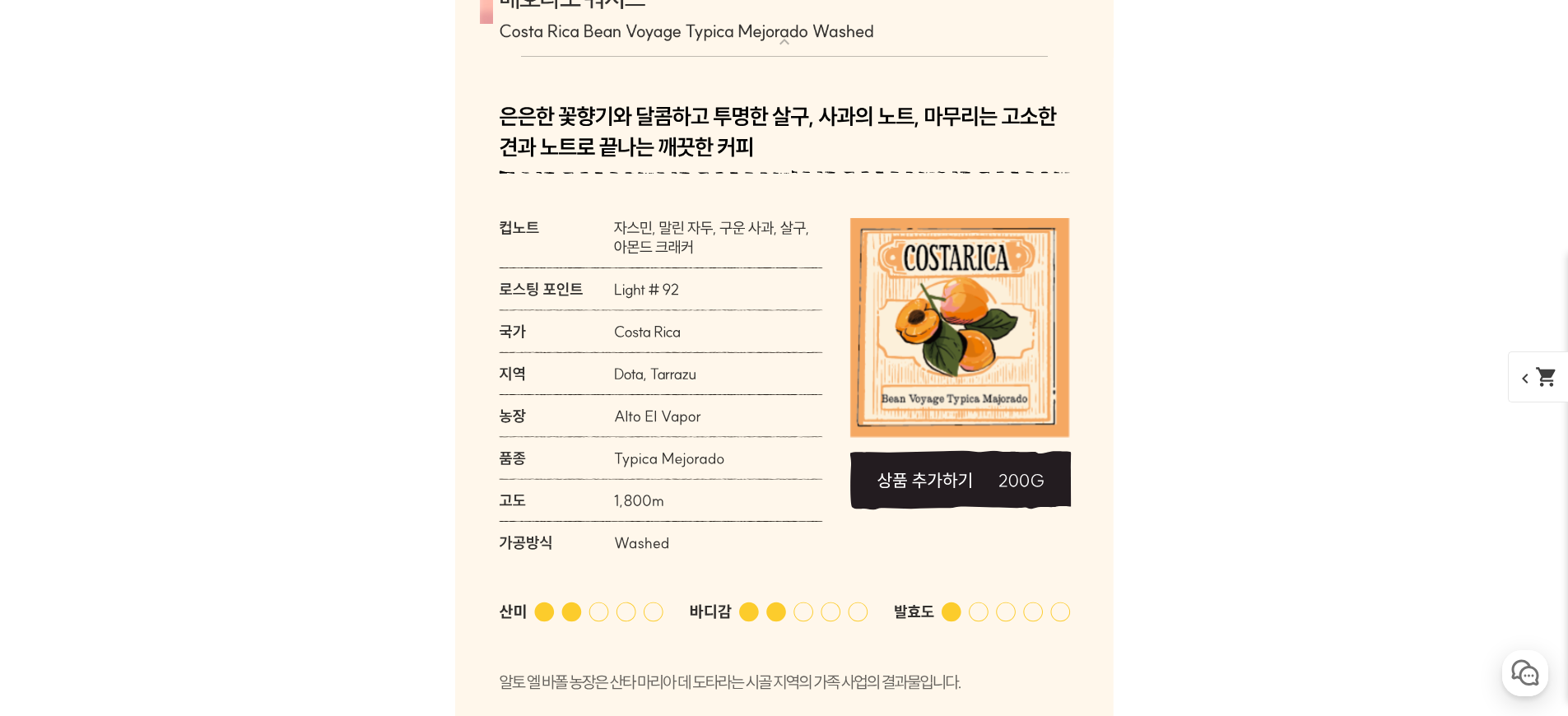 click at bounding box center [784, -6] 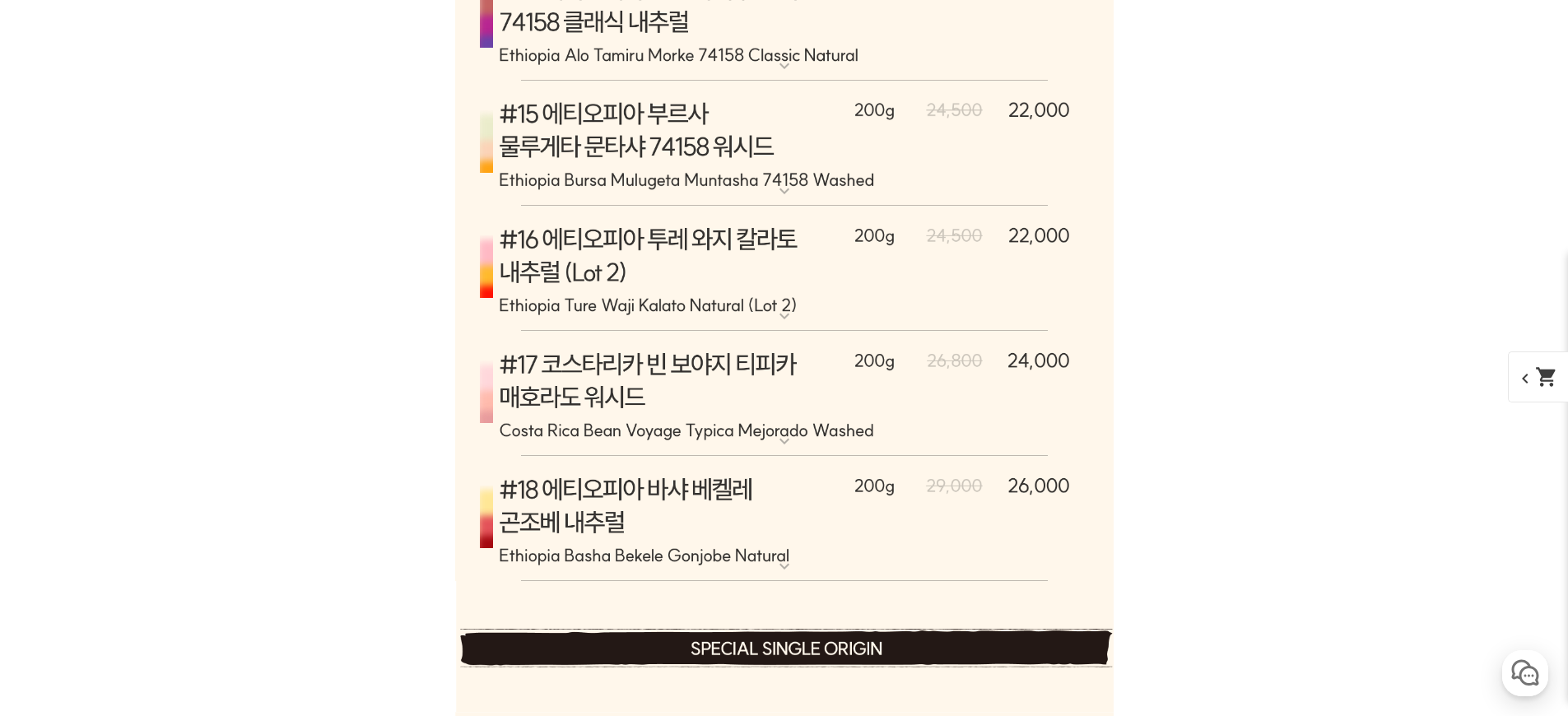 click at bounding box center [784, 143] 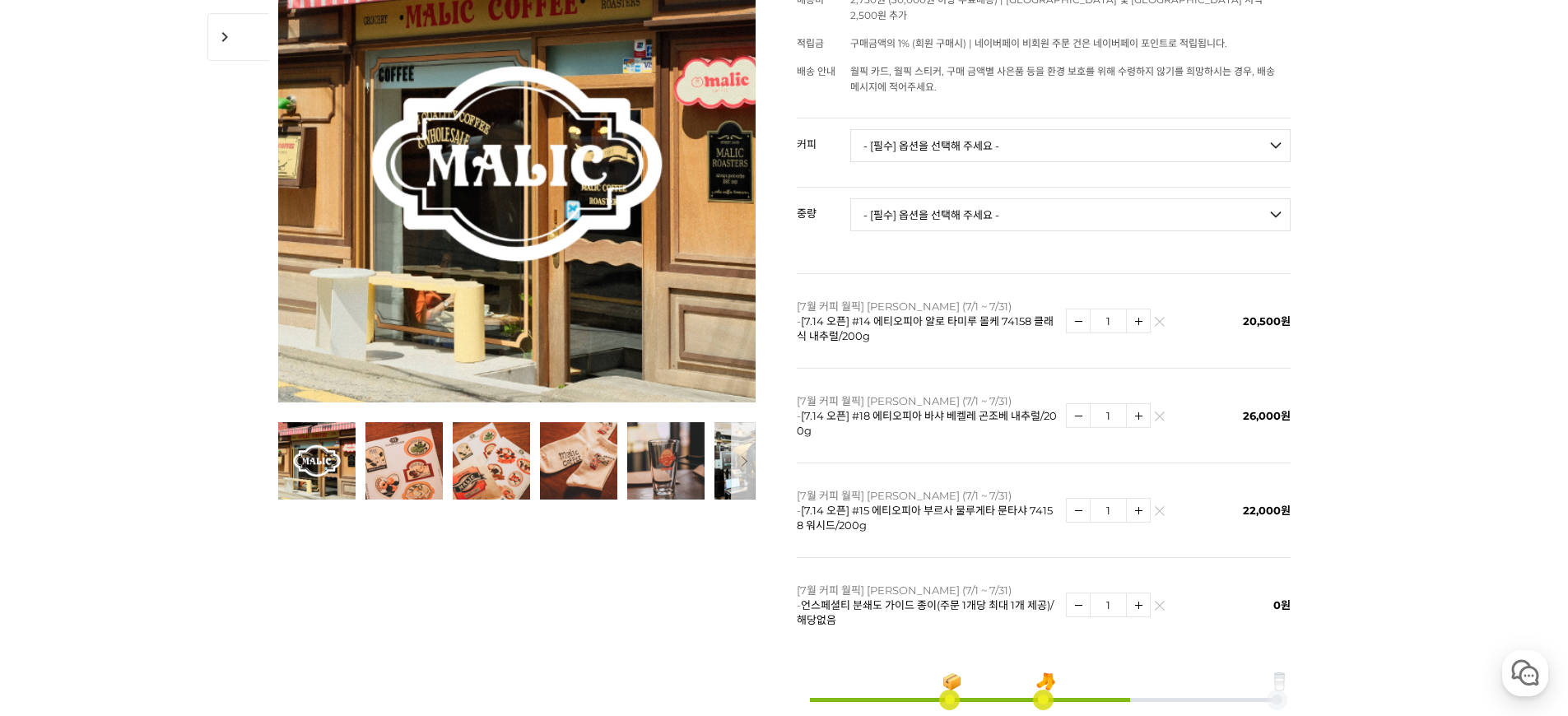 scroll, scrollTop: 287, scrollLeft: 0, axis: vertical 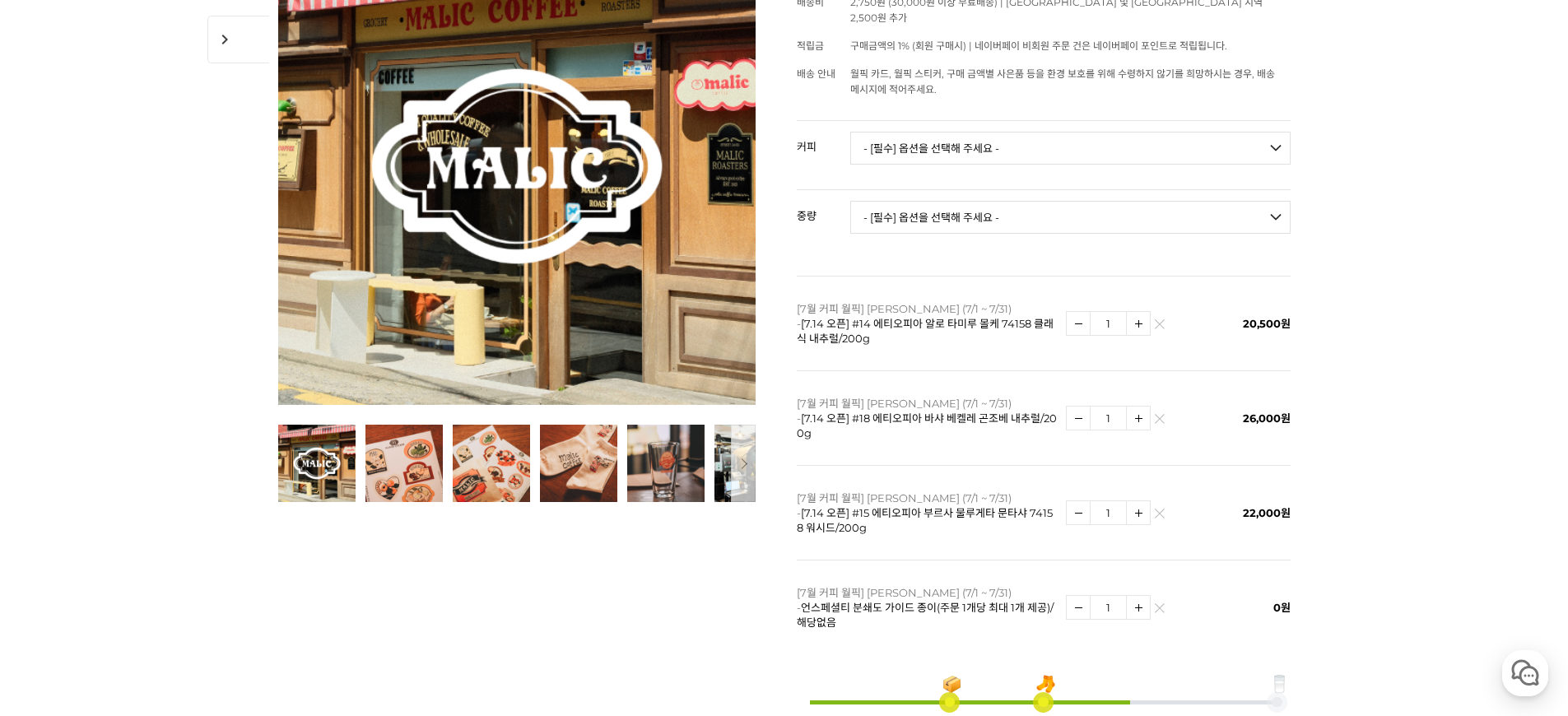 click at bounding box center (1159, 328) 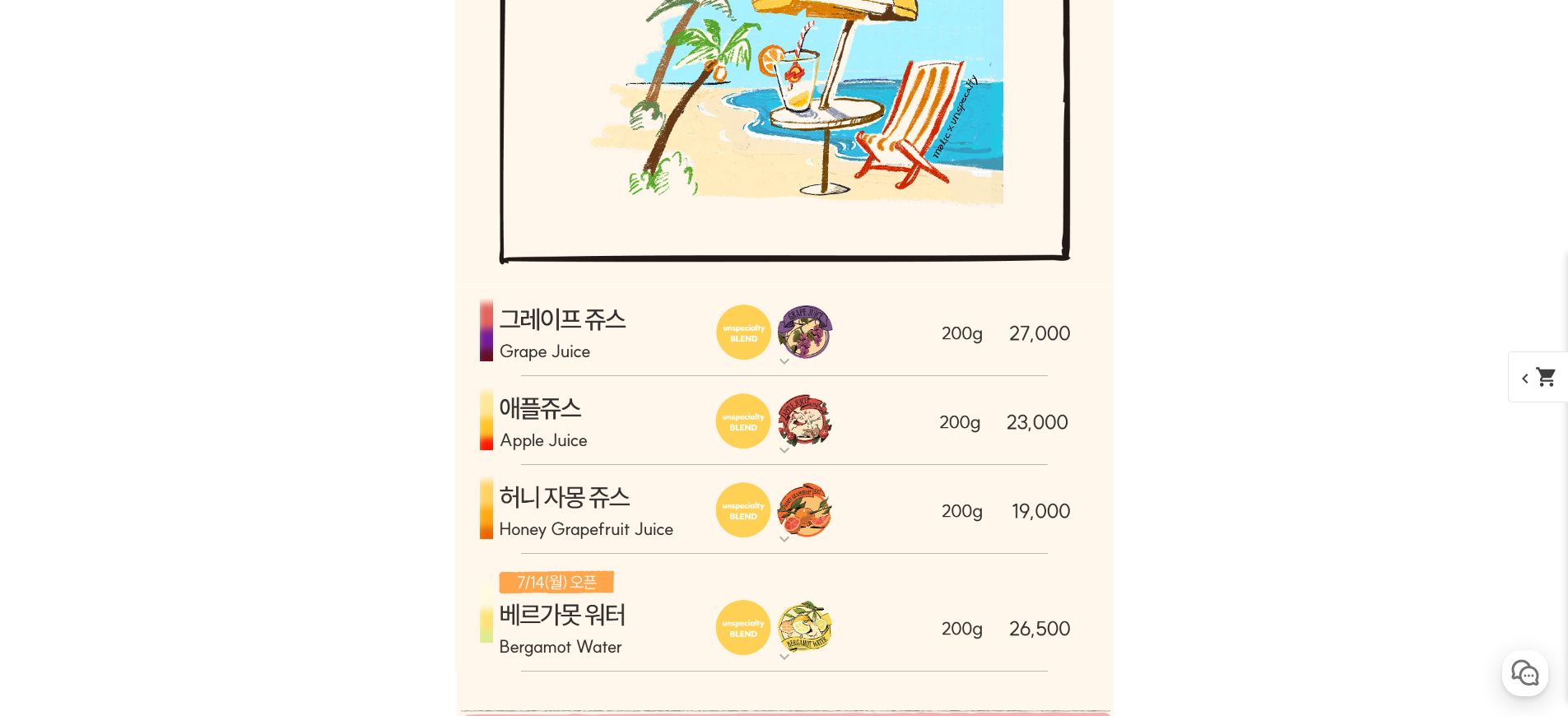 scroll, scrollTop: 4860, scrollLeft: 0, axis: vertical 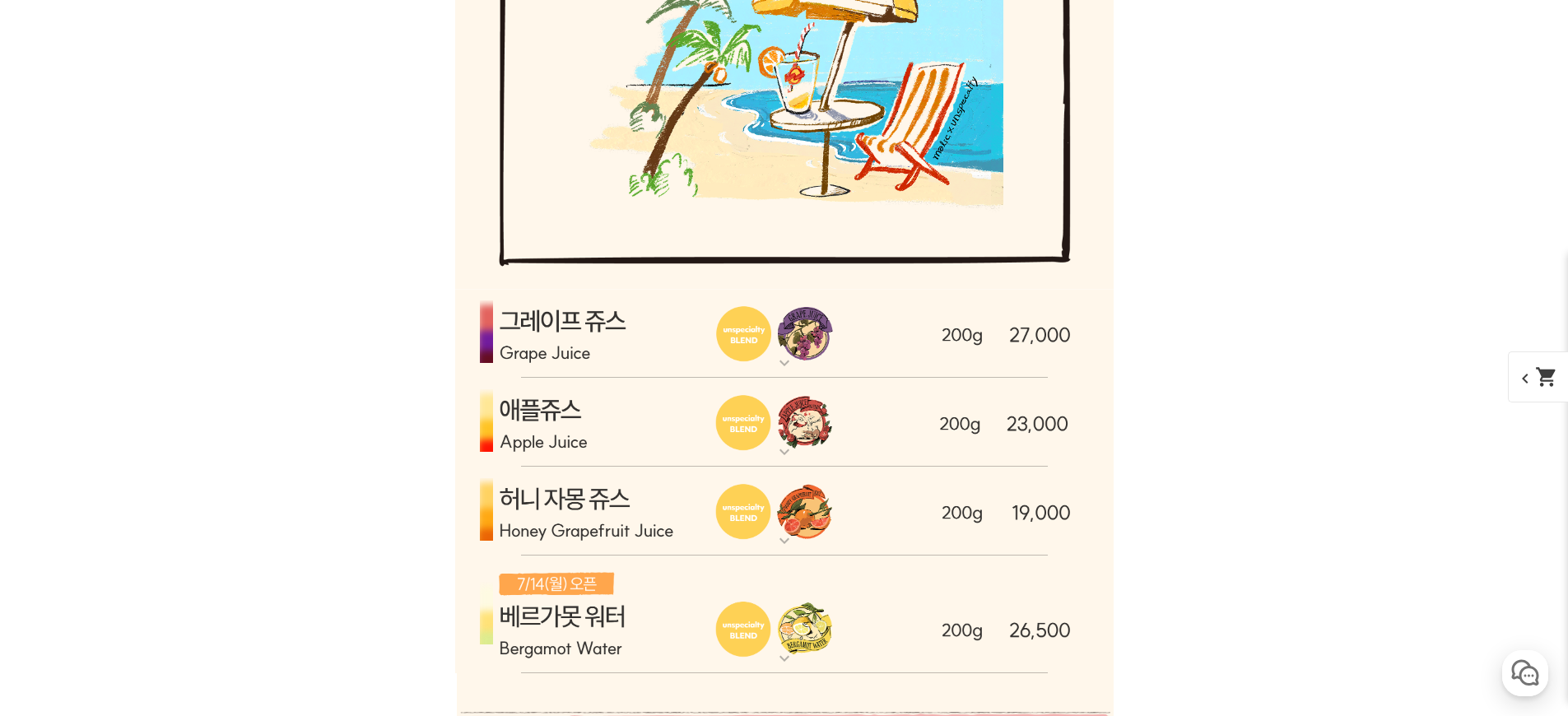 click at bounding box center (784, 422) 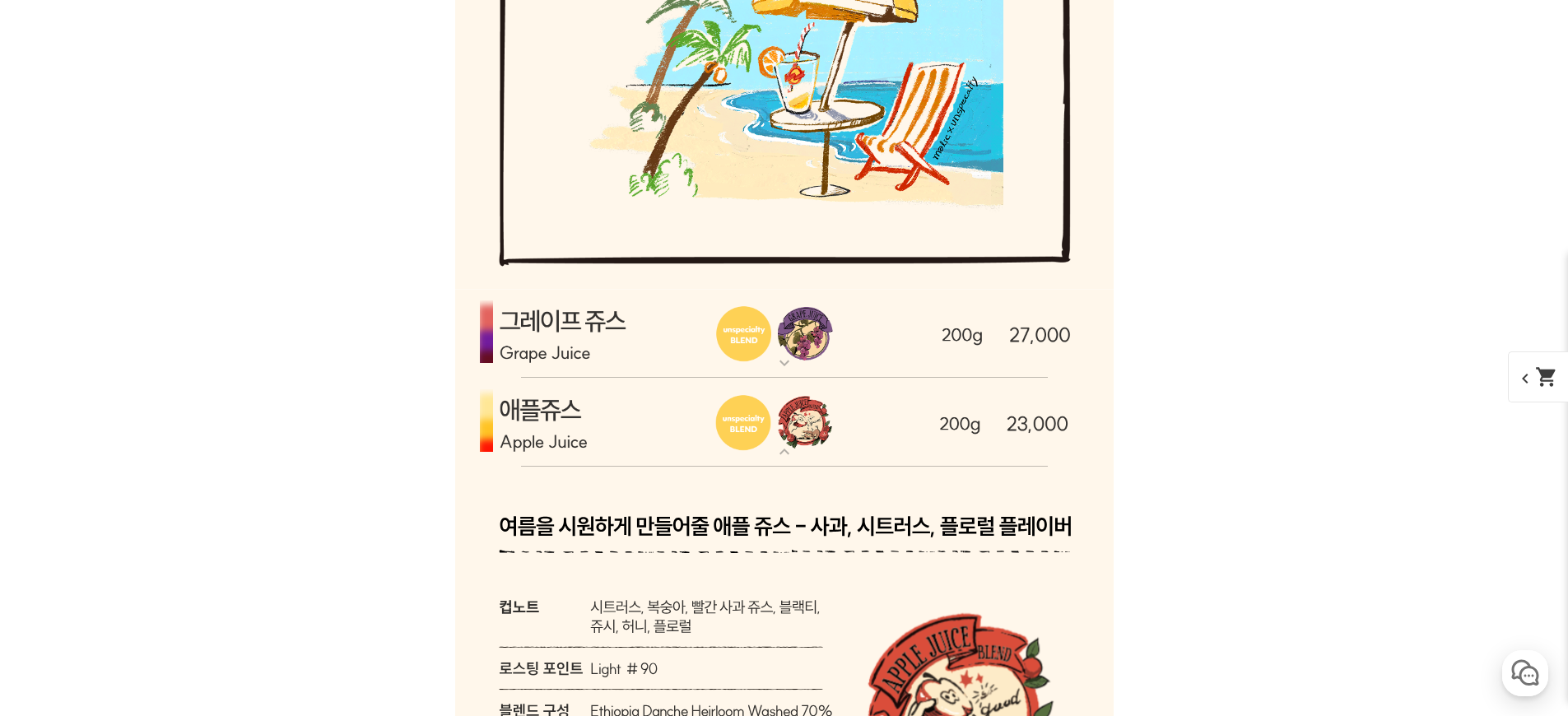 drag, startPoint x: 872, startPoint y: 425, endPoint x: 858, endPoint y: 472, distance: 49.0408 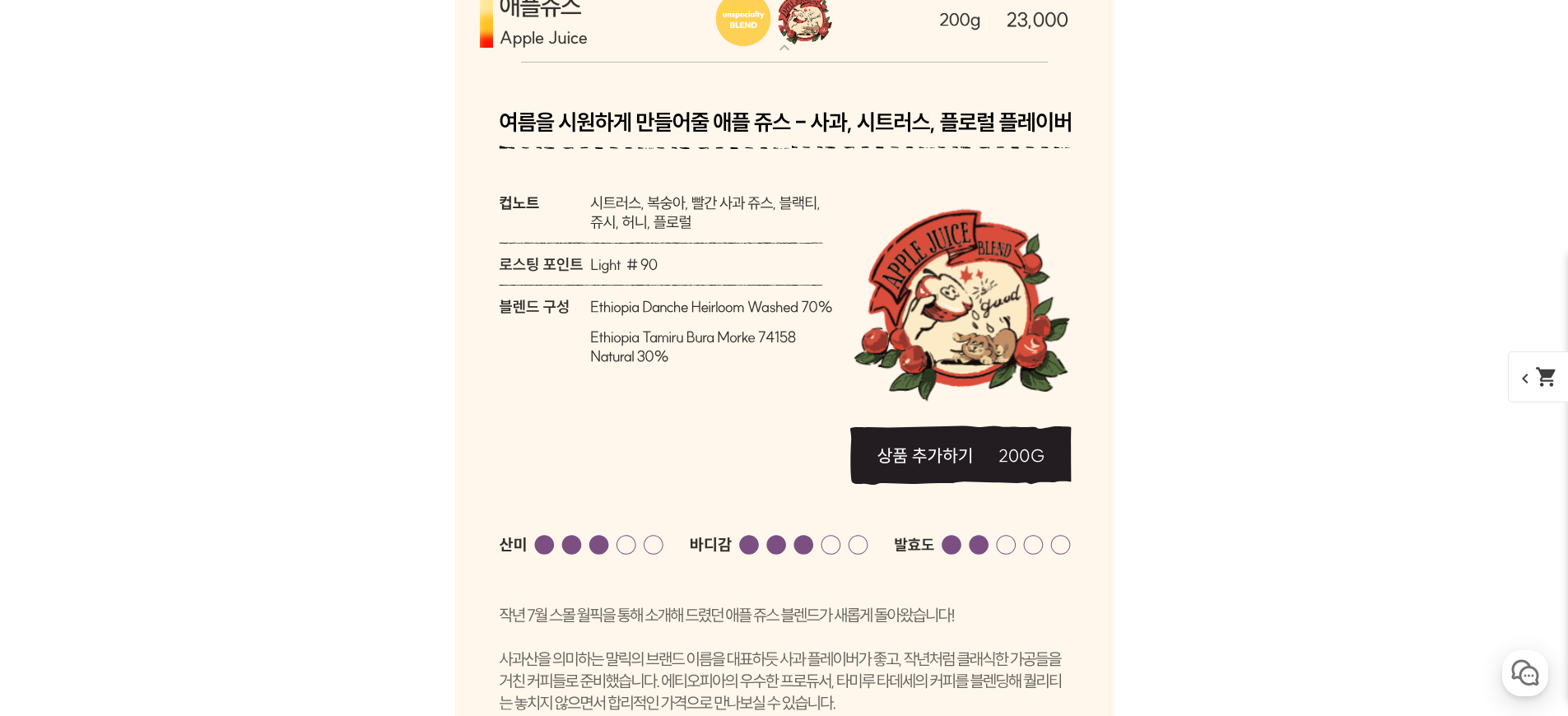 scroll, scrollTop: 4863, scrollLeft: 0, axis: vertical 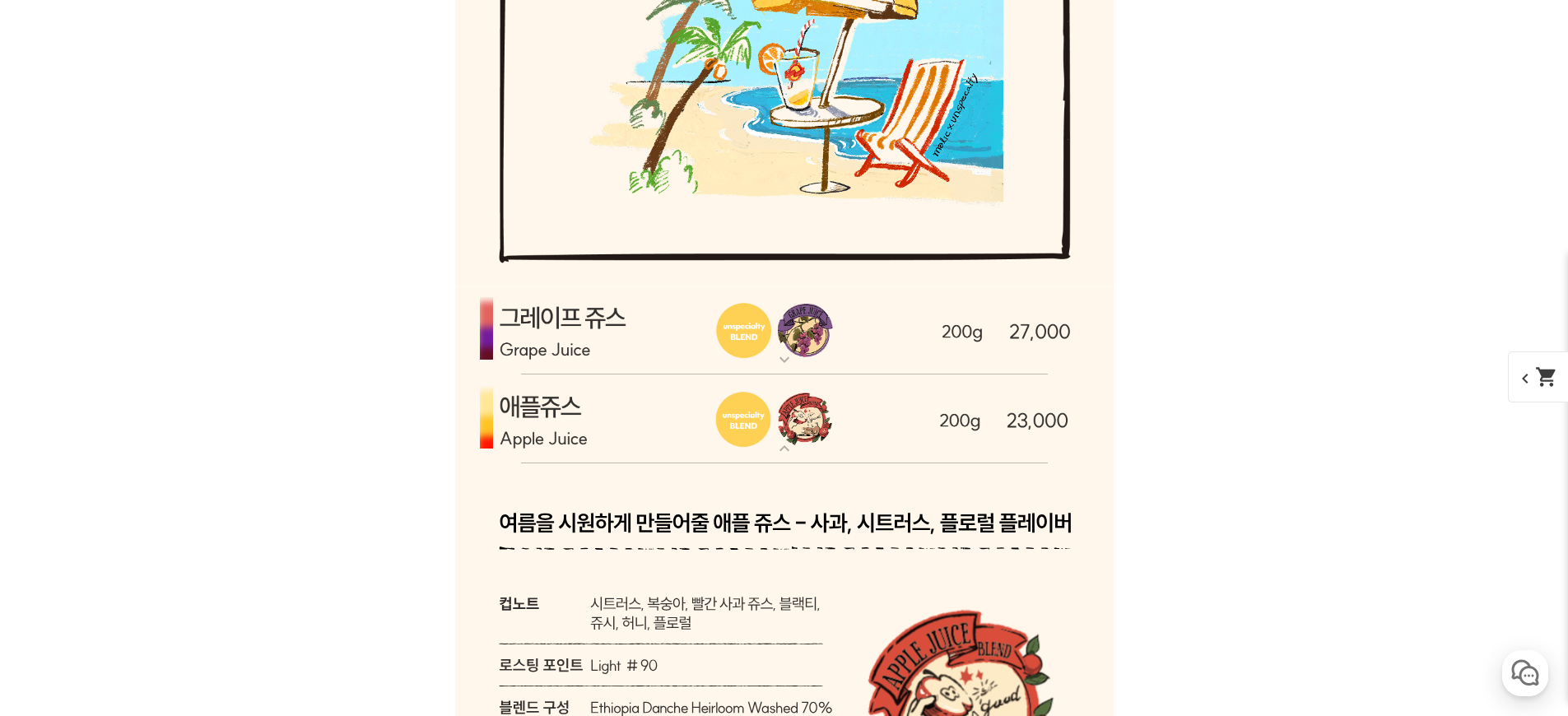 click at bounding box center (784, 419) 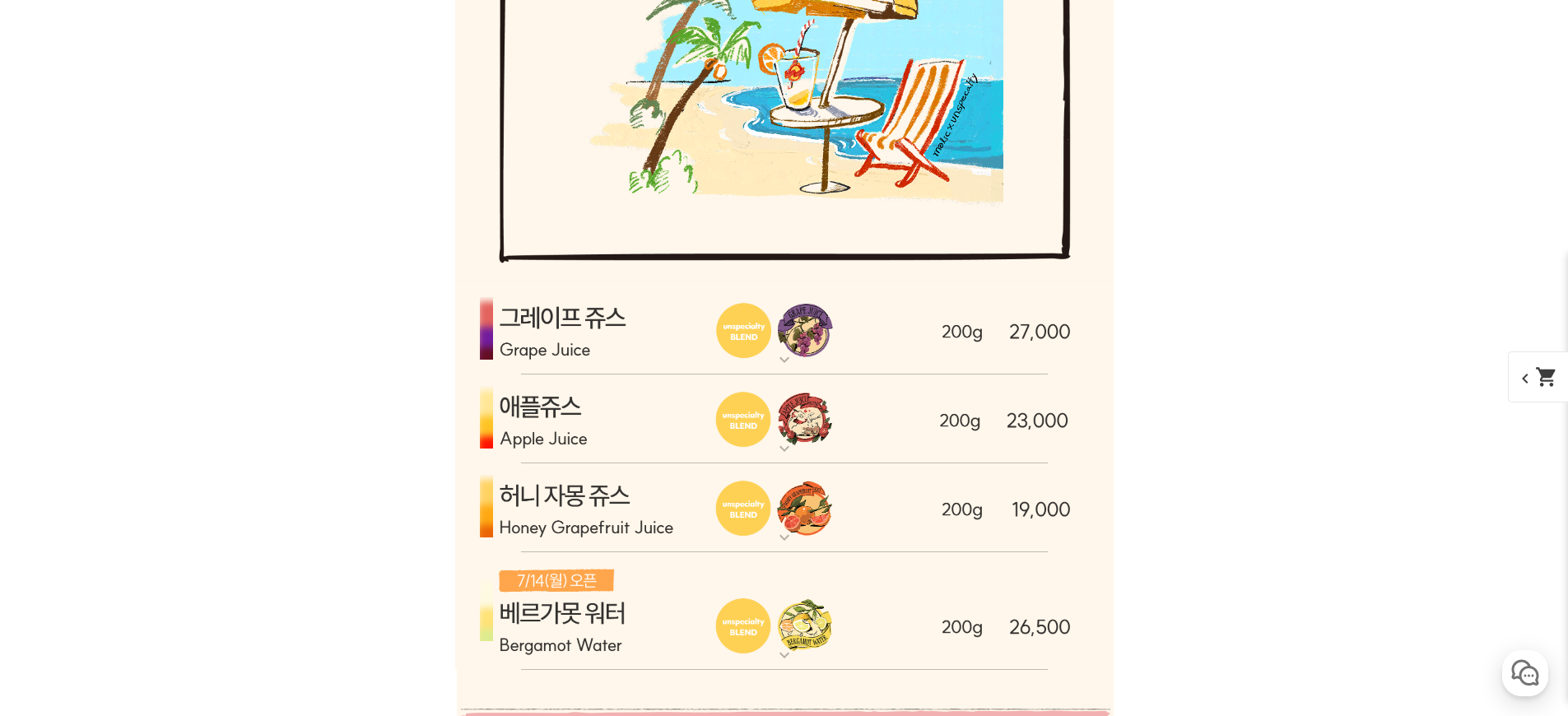 click at bounding box center (784, 330) 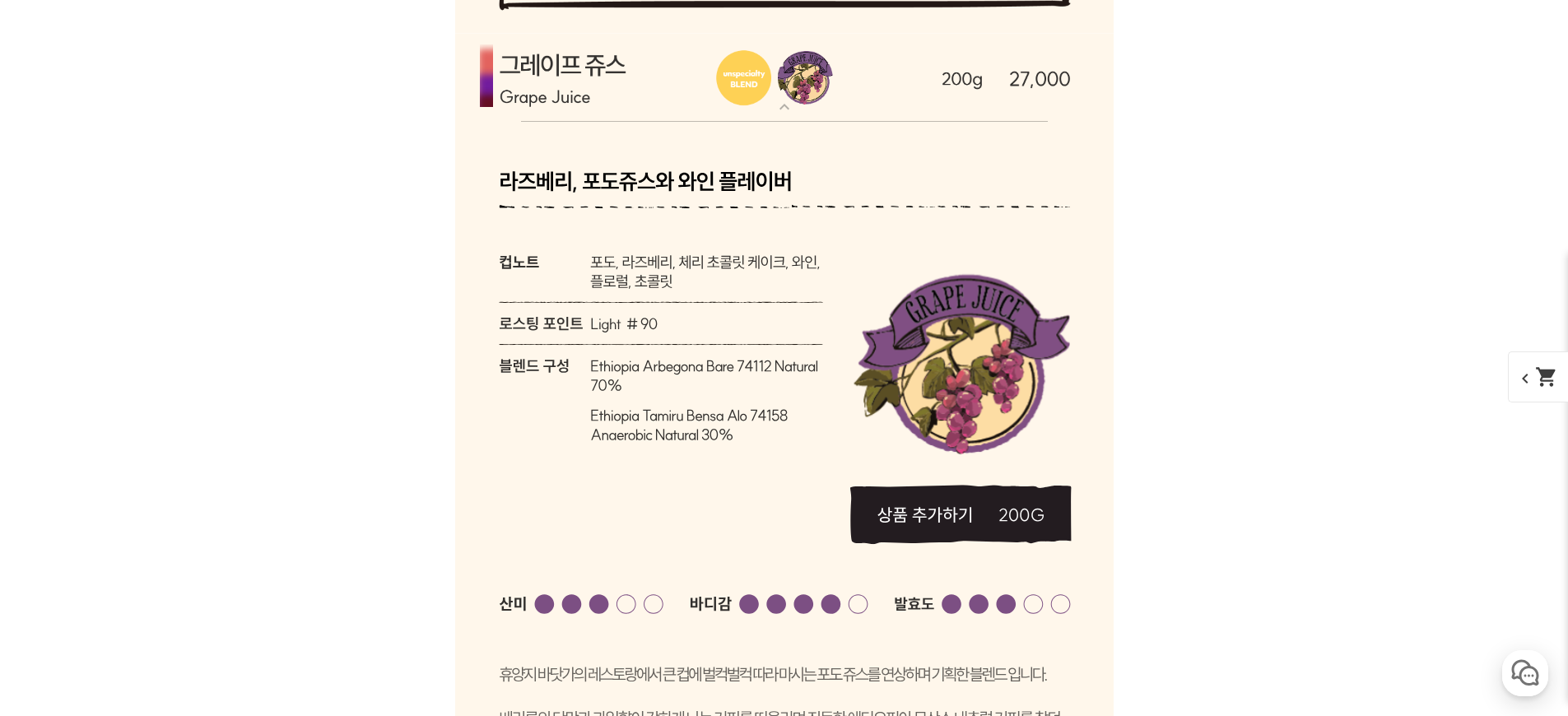 scroll, scrollTop: 5103, scrollLeft: 0, axis: vertical 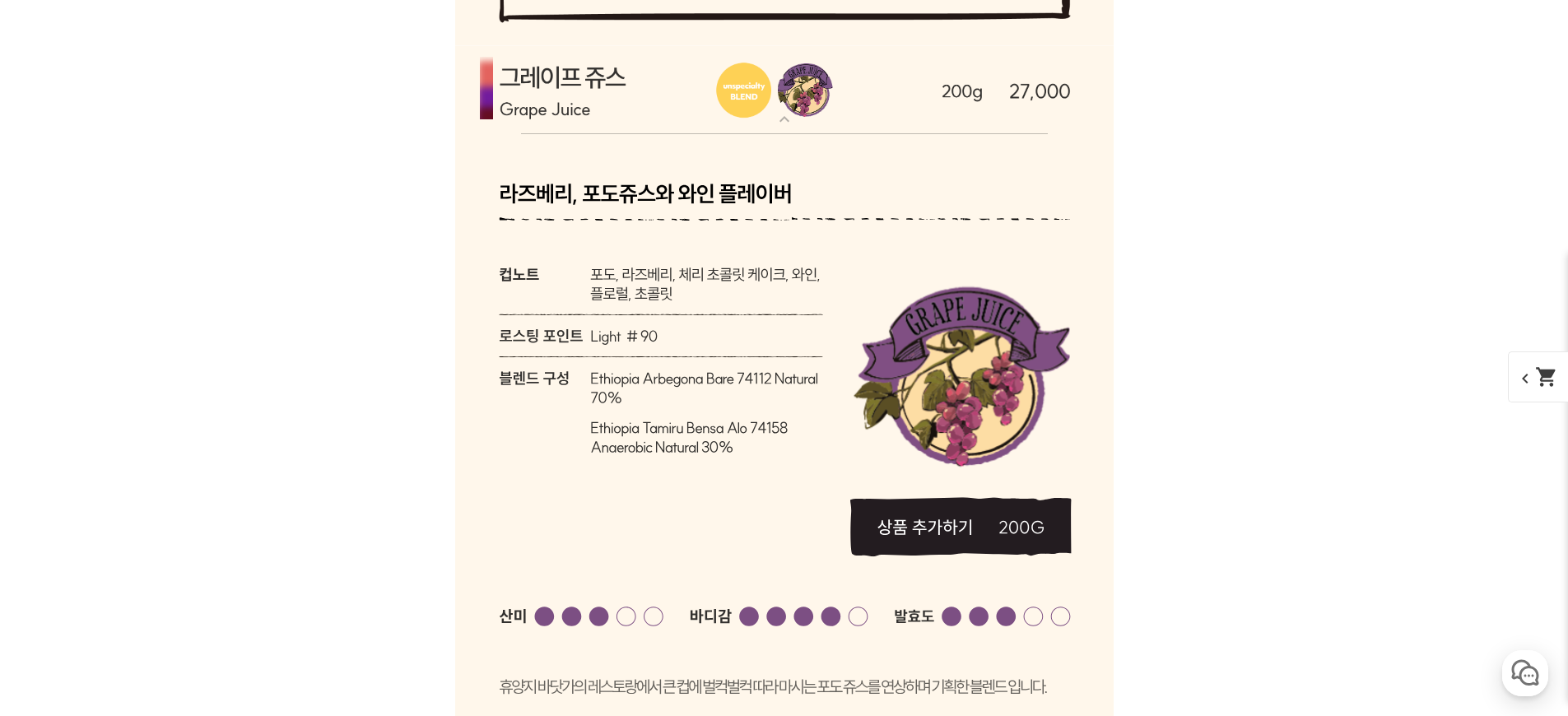 click at bounding box center [784, 90] 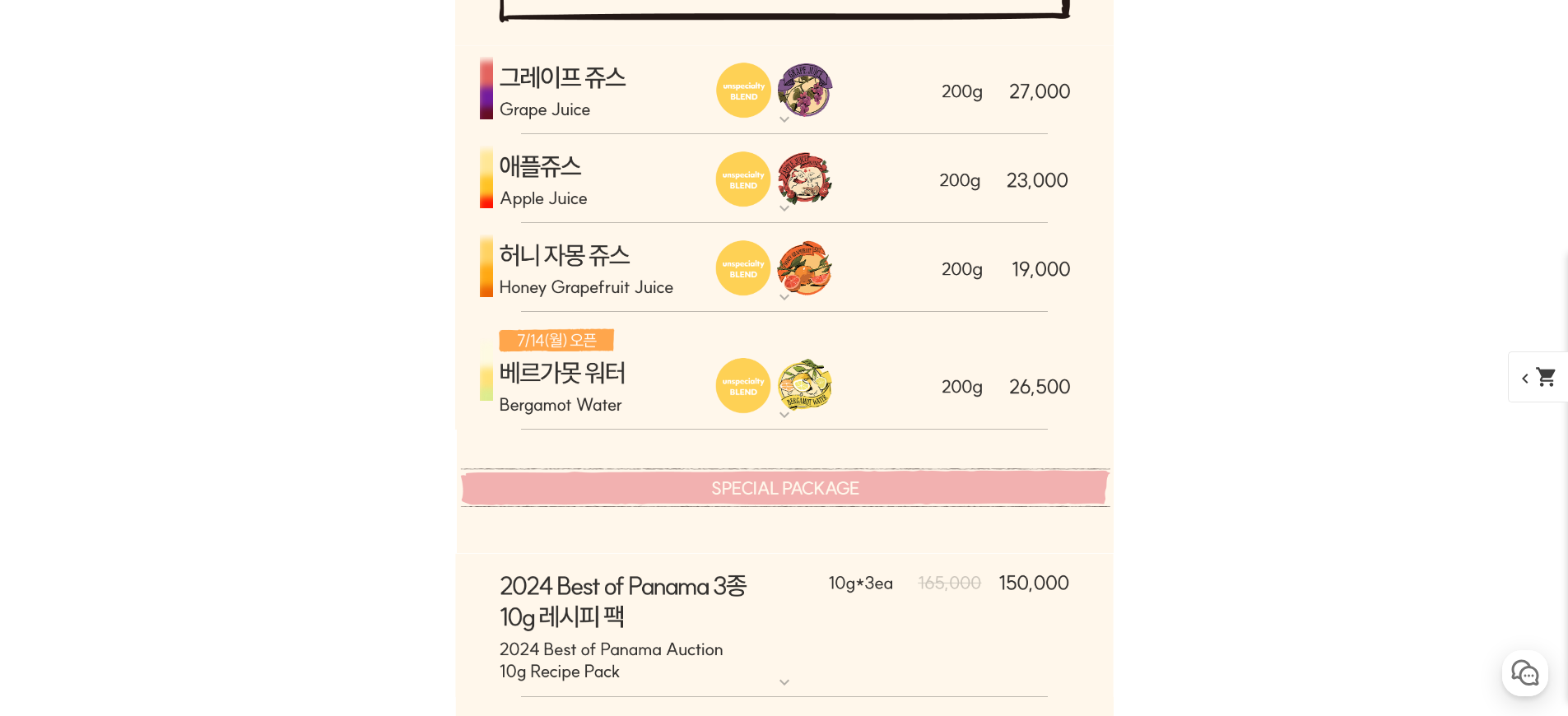 scroll, scrollTop: 5107, scrollLeft: 0, axis: vertical 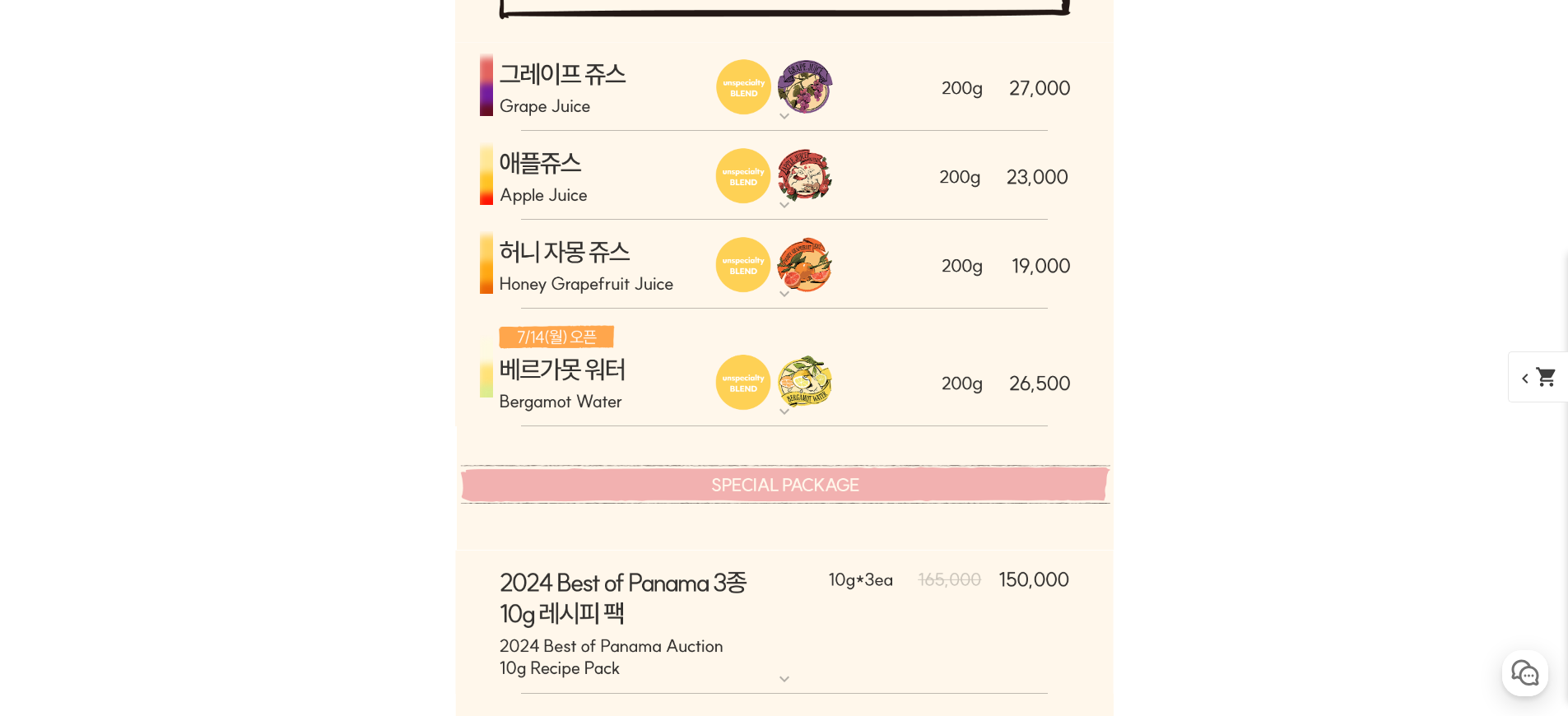 click at bounding box center [784, 264] 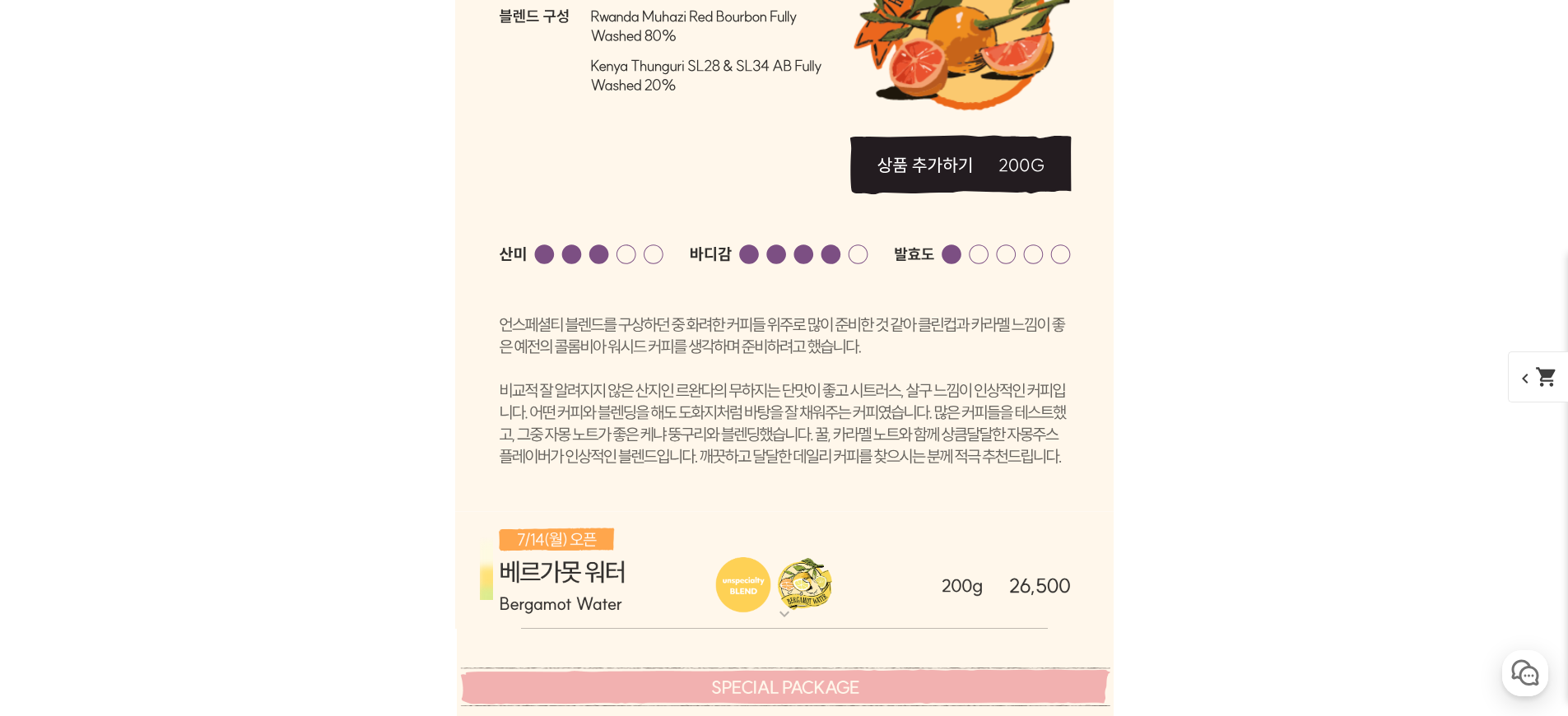 scroll, scrollTop: 5093, scrollLeft: 0, axis: vertical 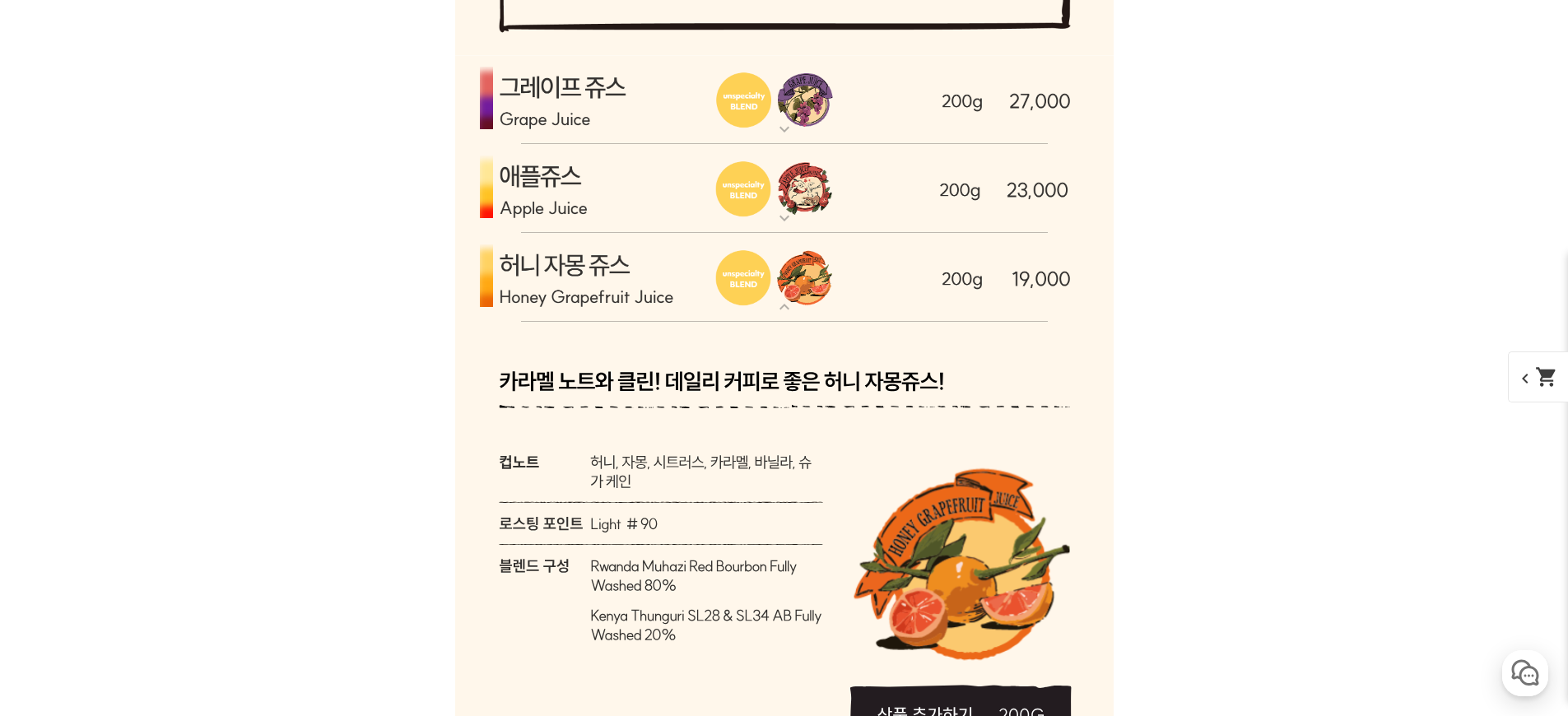 click at bounding box center (784, 277) 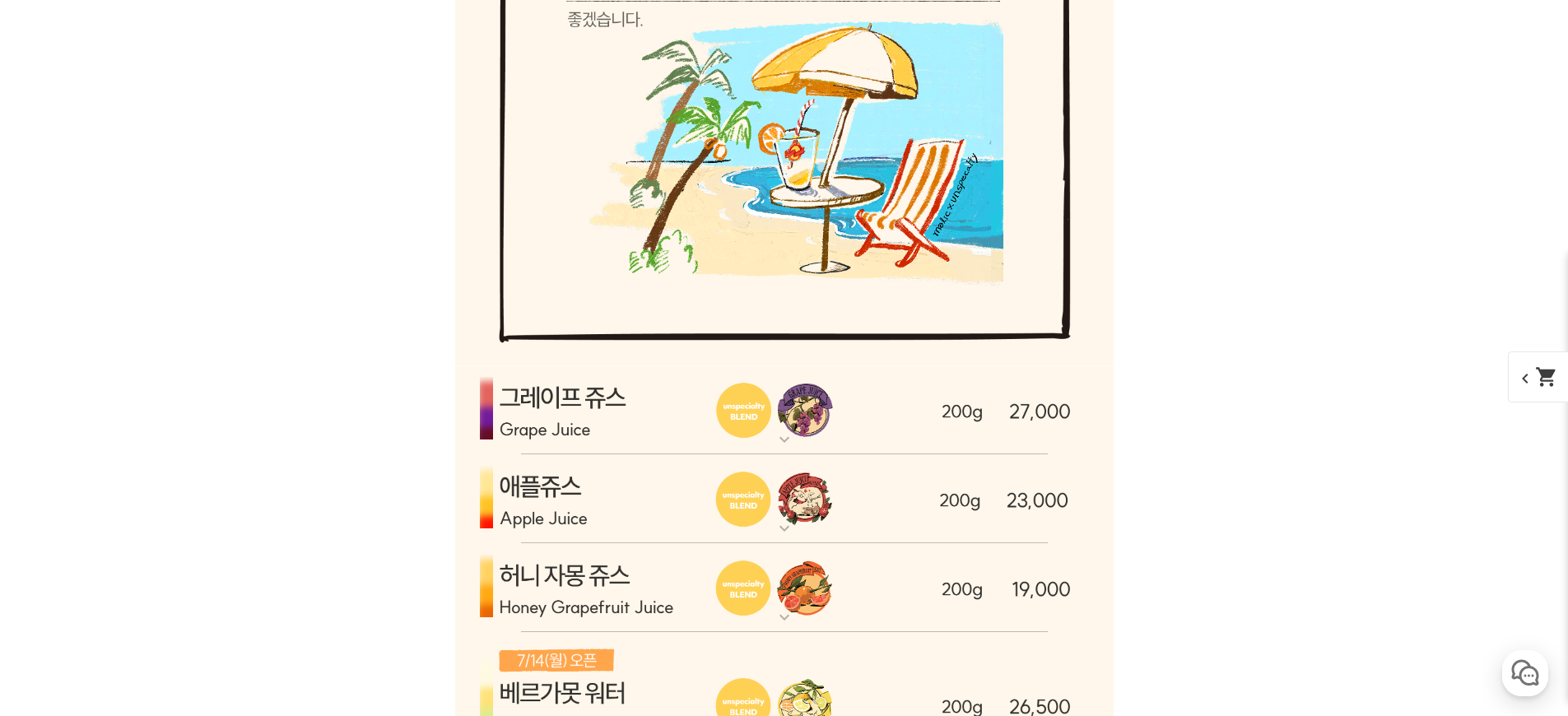 scroll, scrollTop: 4800, scrollLeft: 0, axis: vertical 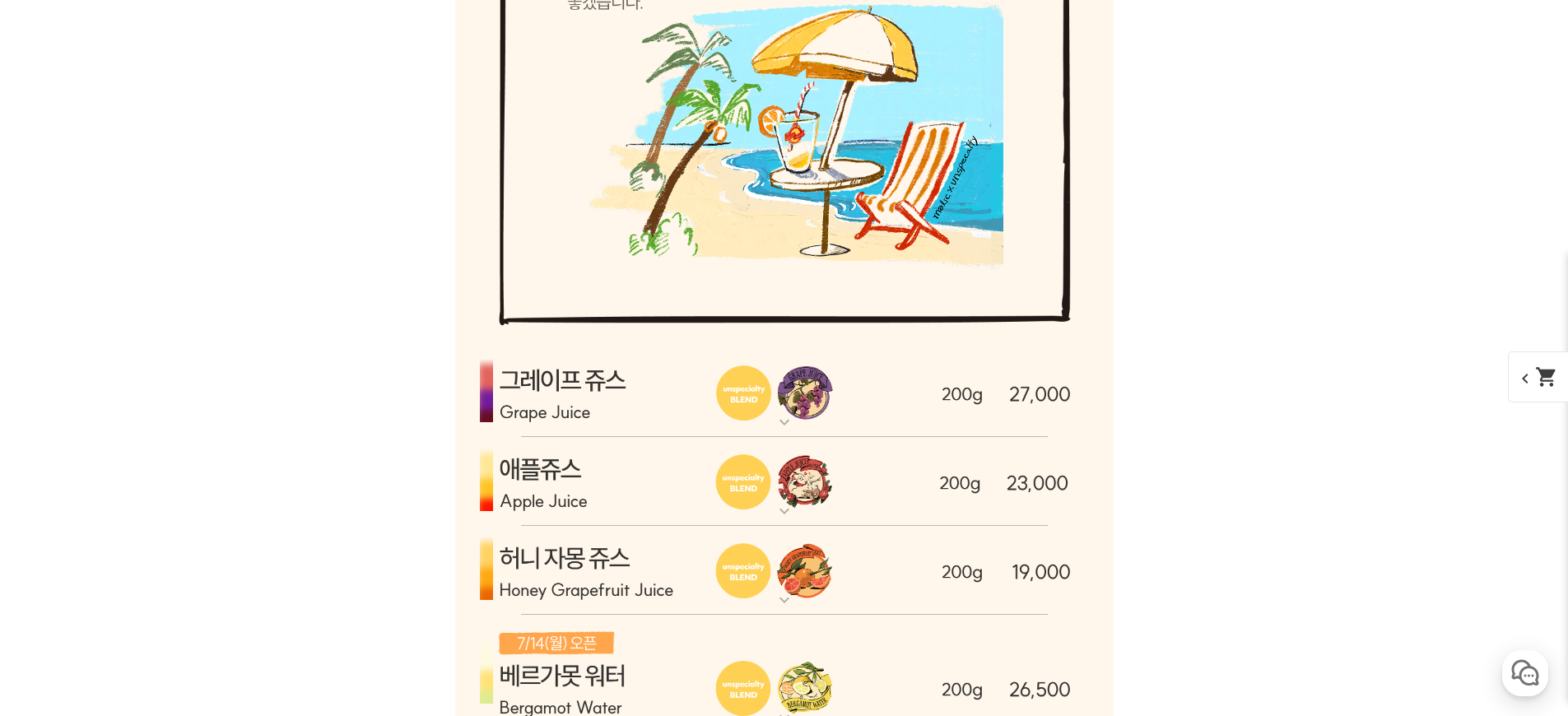 click at bounding box center [784, 393] 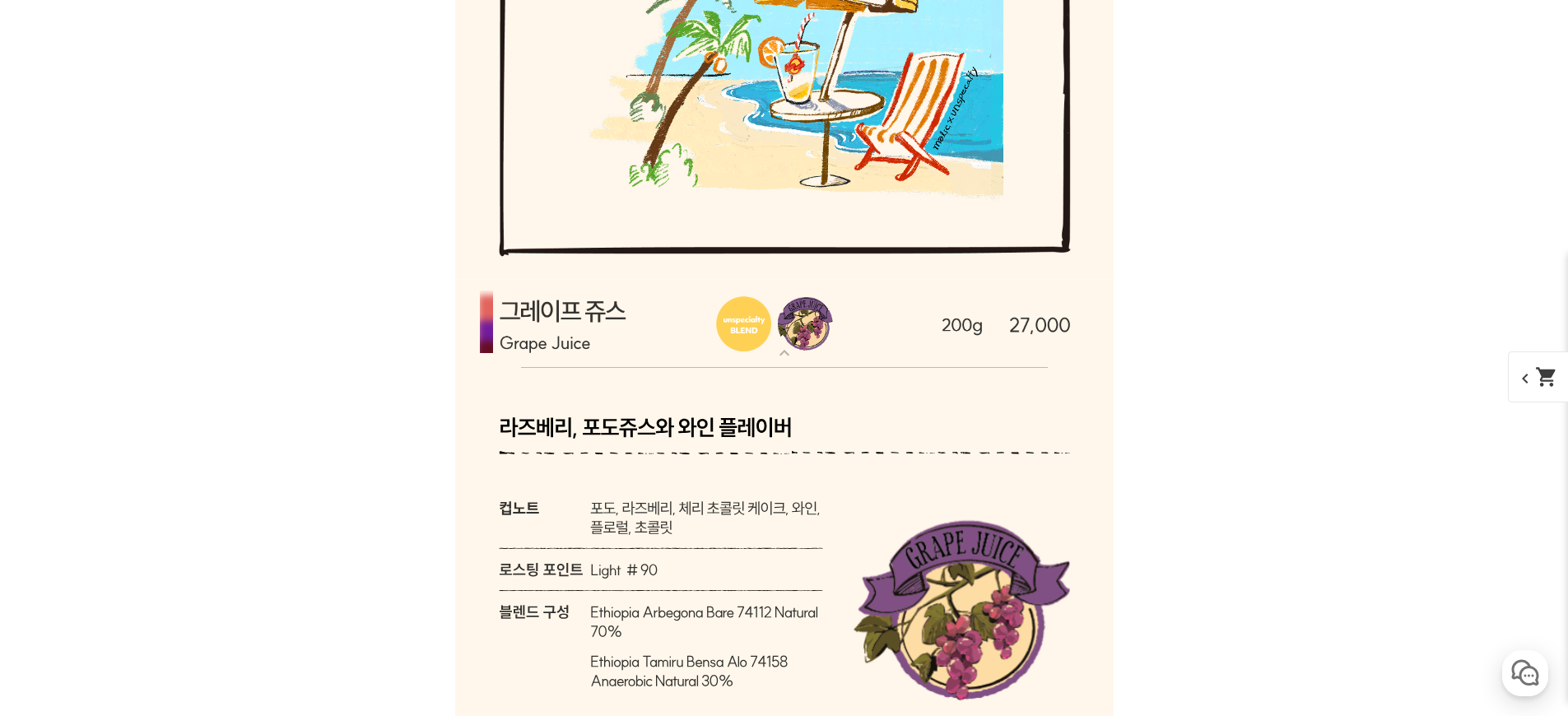 scroll, scrollTop: 4887, scrollLeft: 0, axis: vertical 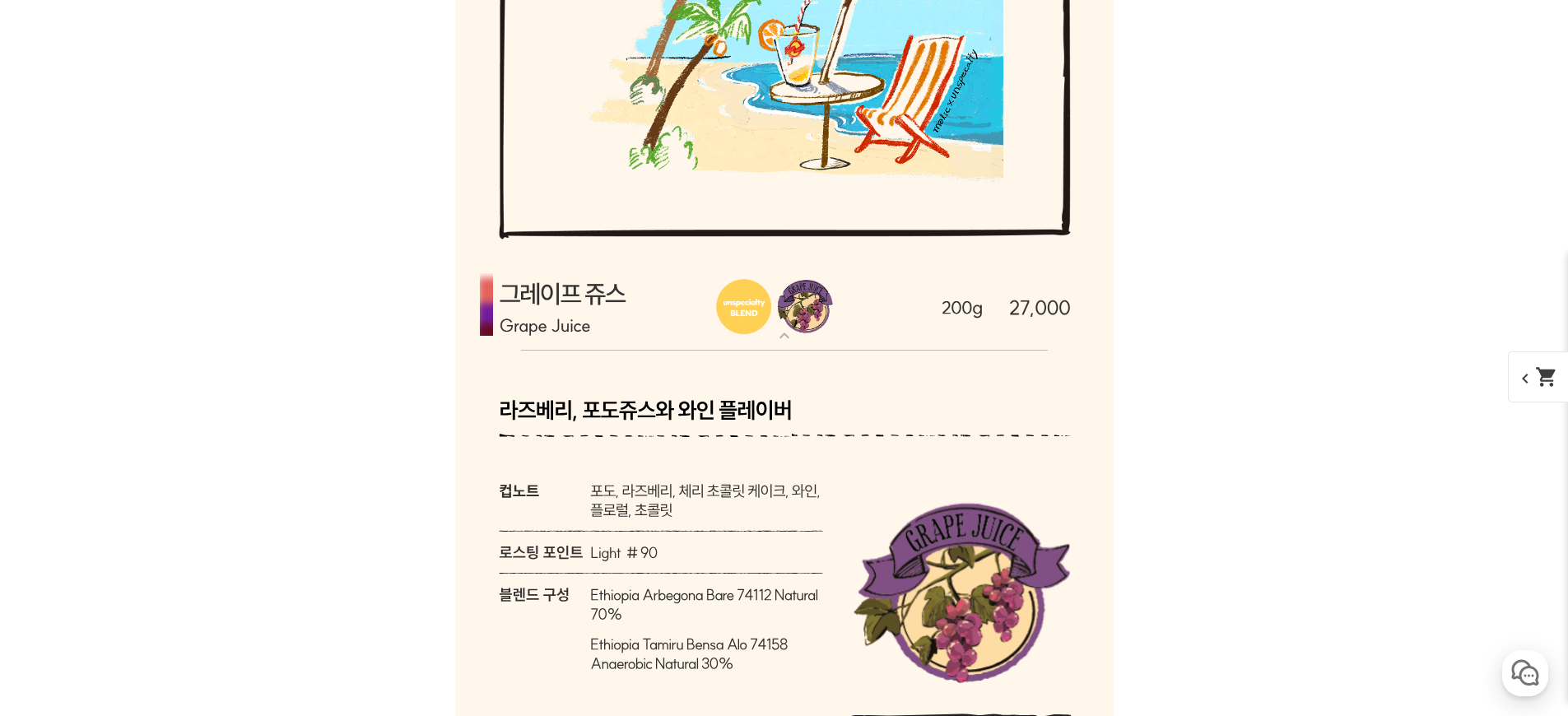 click at bounding box center [784, 306] 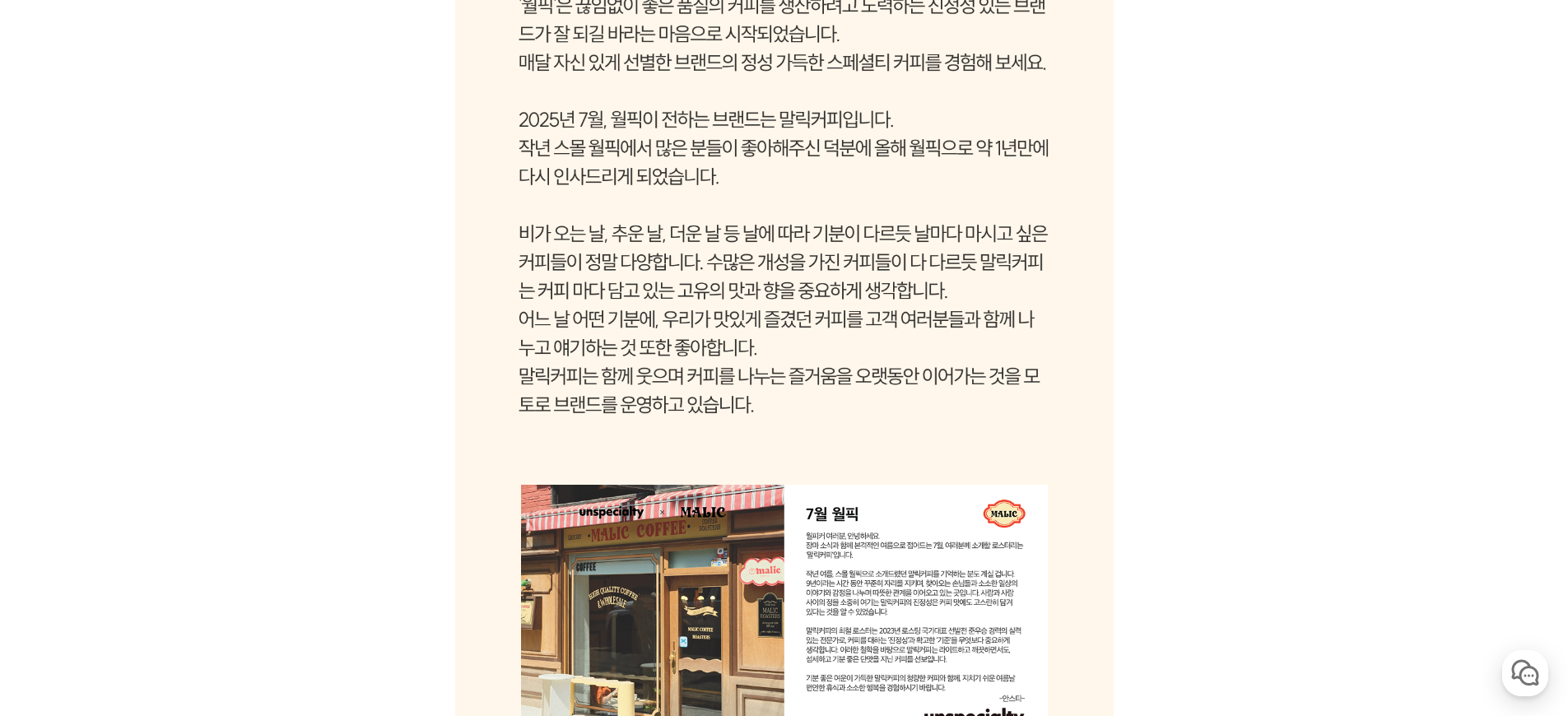 scroll, scrollTop: 0, scrollLeft: 0, axis: both 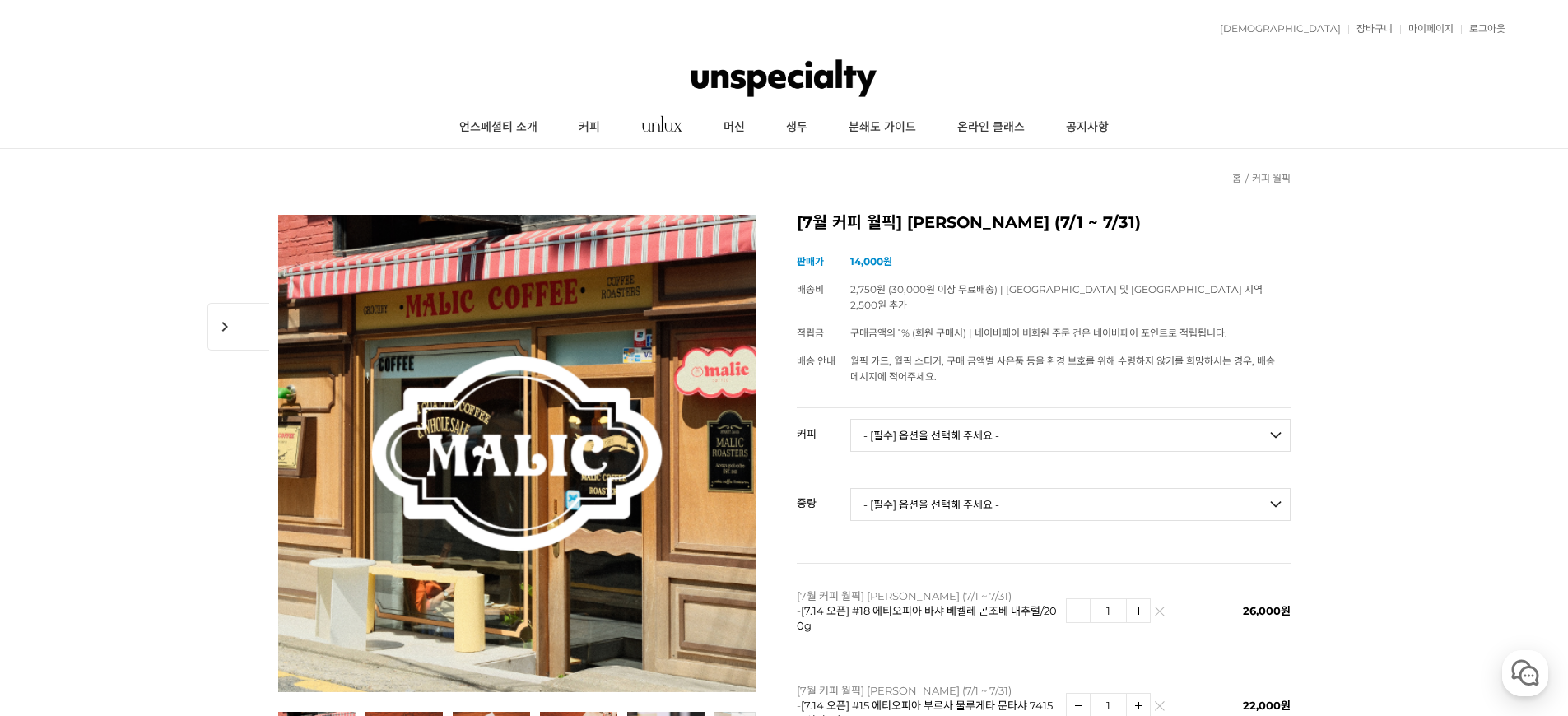 click on "- [필수] 옵션을 선택해 주세요 - ------------------- 언스페셜티 분쇄도 가이드 종이(주문 1개당 최대 1개 제공) 그레이프 쥬스 (언스페셜티 블렌드) 애플 쥬스 (언스페셜티 블렌드) 허니 자몽 쥬스 (언스페셜티 블렌드) [7.14 오픈] 베르가못 워터 (언스페셜티 블렌드) [기획상품] 2024 Best of Panama 3종 10g 레시피팩 프루티 블렌드 마일드 블렌드 모닝 블렌드 #1 탄자니아 아카시아 힐스 게이샤 AA 풀리 워시드 [품절] #2 콜롬비아 포파얀 슈가케인 디카페인 #3 에티오피아 알로 타미루 미리가 74158 워시드 #4 에티오피아 첼베사 워시드 디카페인 #5 케냐 뚱구리 AB 풀리 워시드 [품절] #6 에티오피아 버그 우 셀렉션 에얼룸 내추럴 (Lot2) [품절] #7 에티오피아 알로 타미루 무라고 74158 클래식 워시드 #8 케냐 은가라투아 AB 워시드 (Lot 159) [품절] [7.14 오픈] #10 온두라스 미 푸투로 파카스 워시드" at bounding box center (1070, 435) 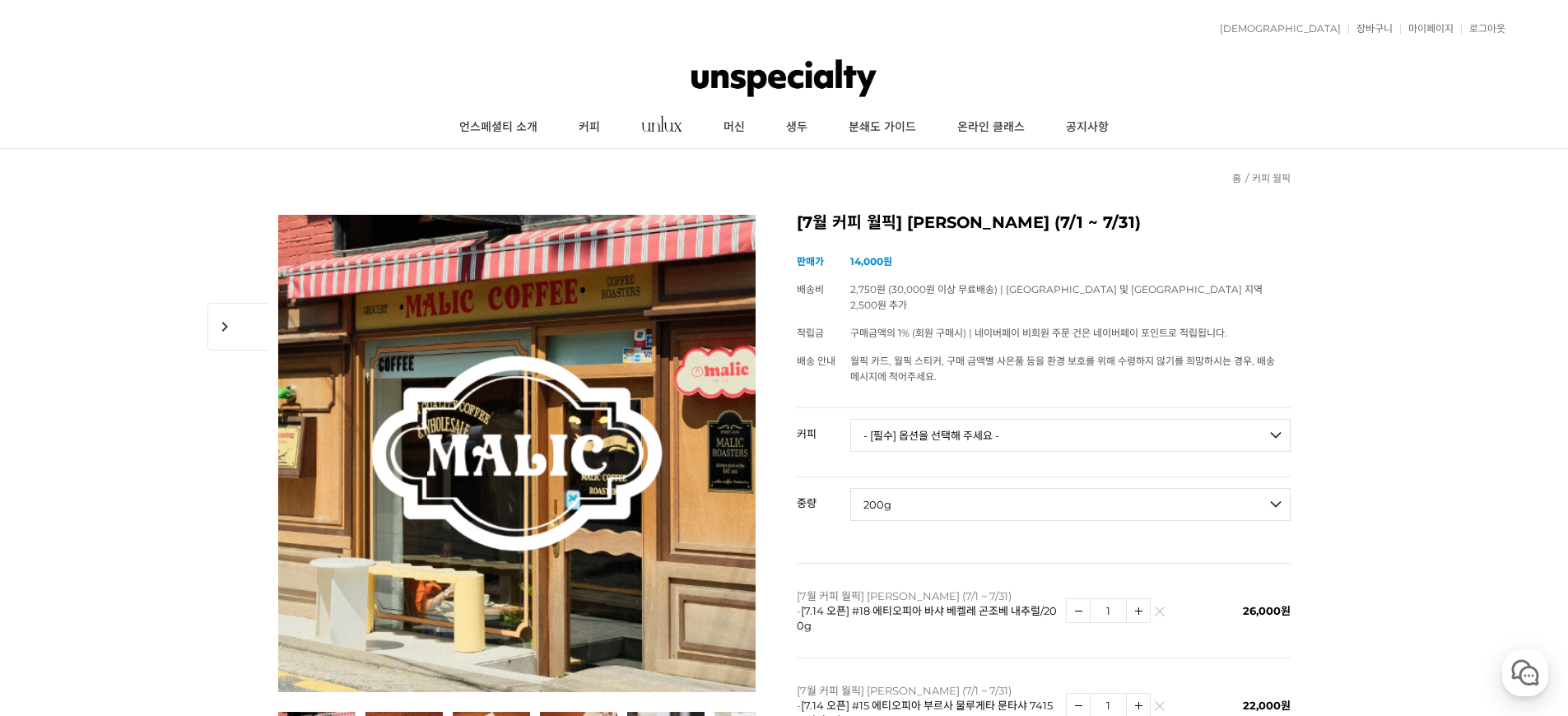 select on "*" 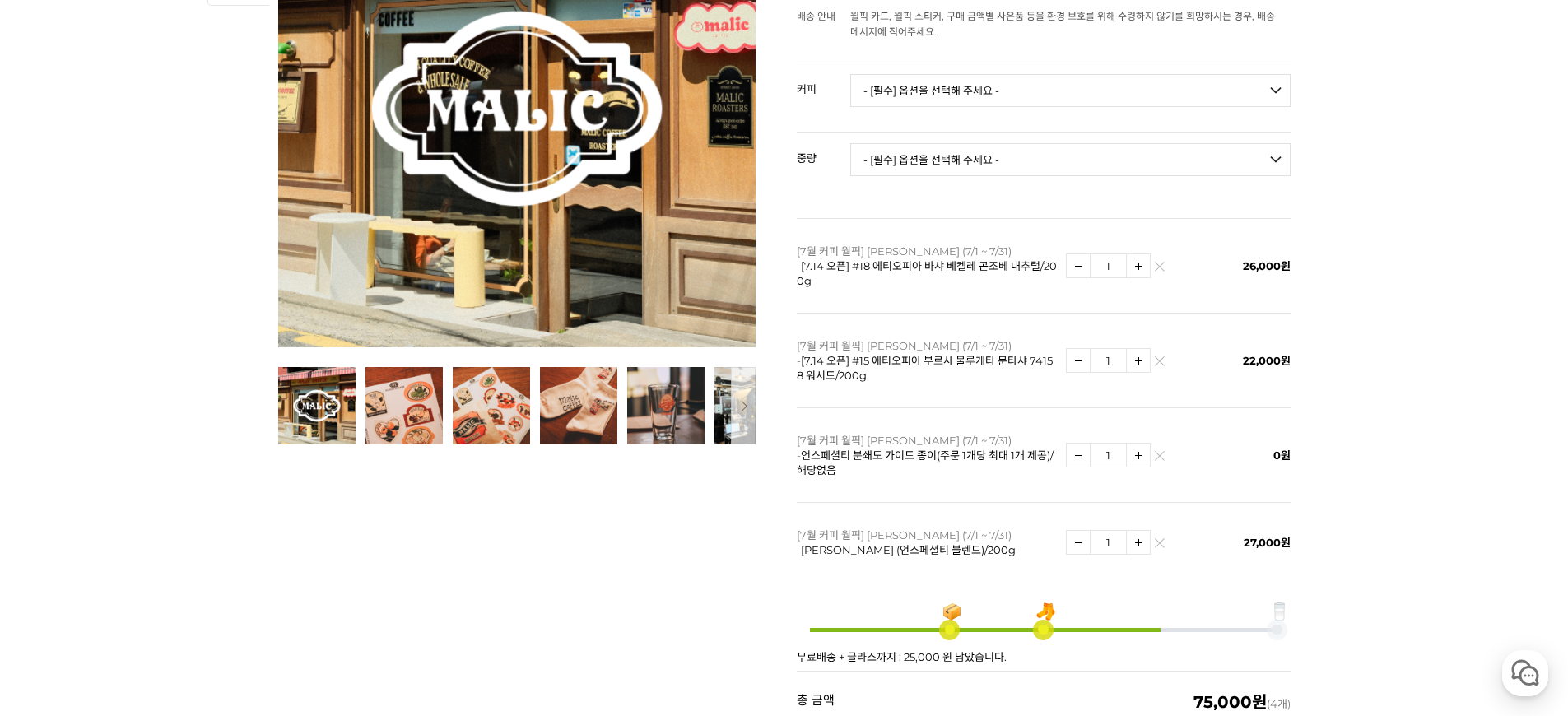 scroll, scrollTop: 333, scrollLeft: 0, axis: vertical 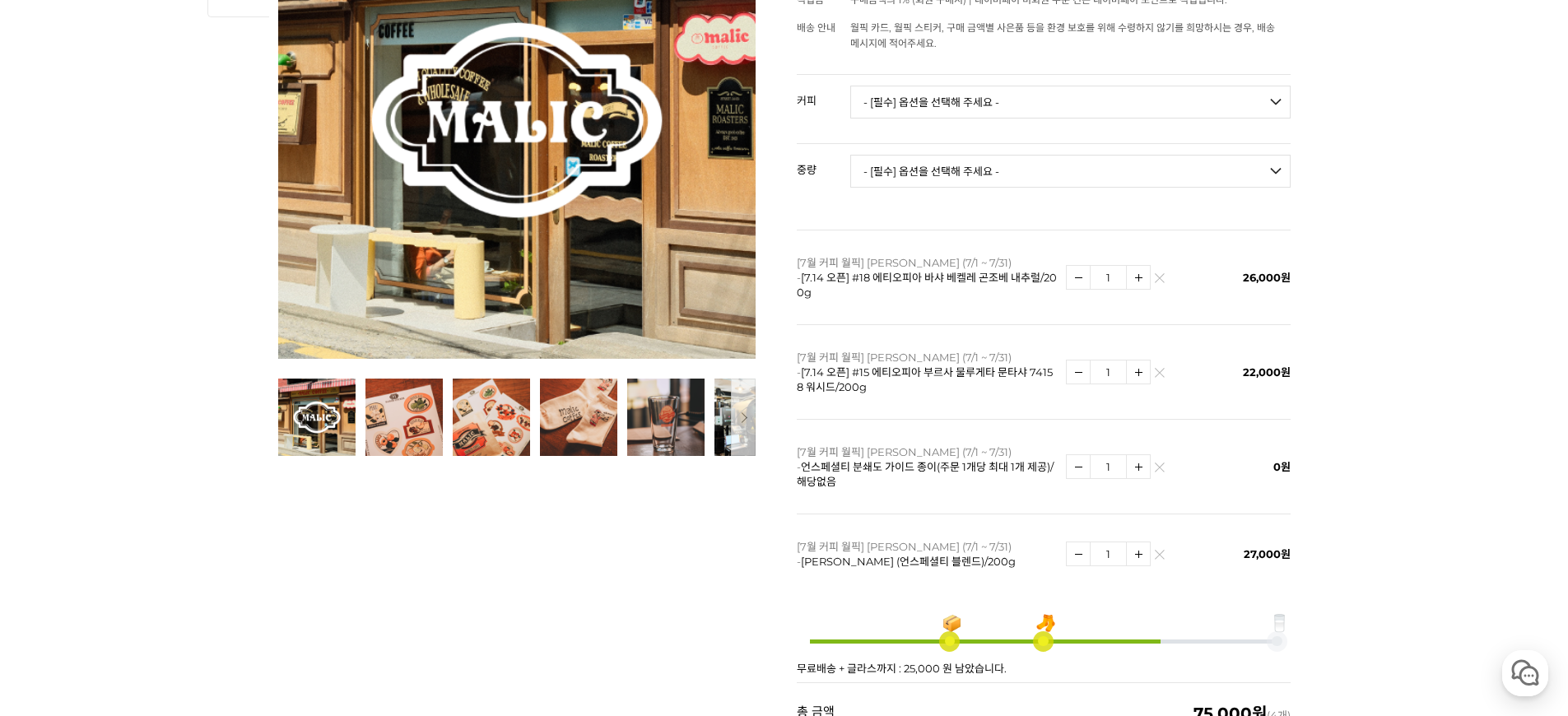 click at bounding box center (1159, 376) 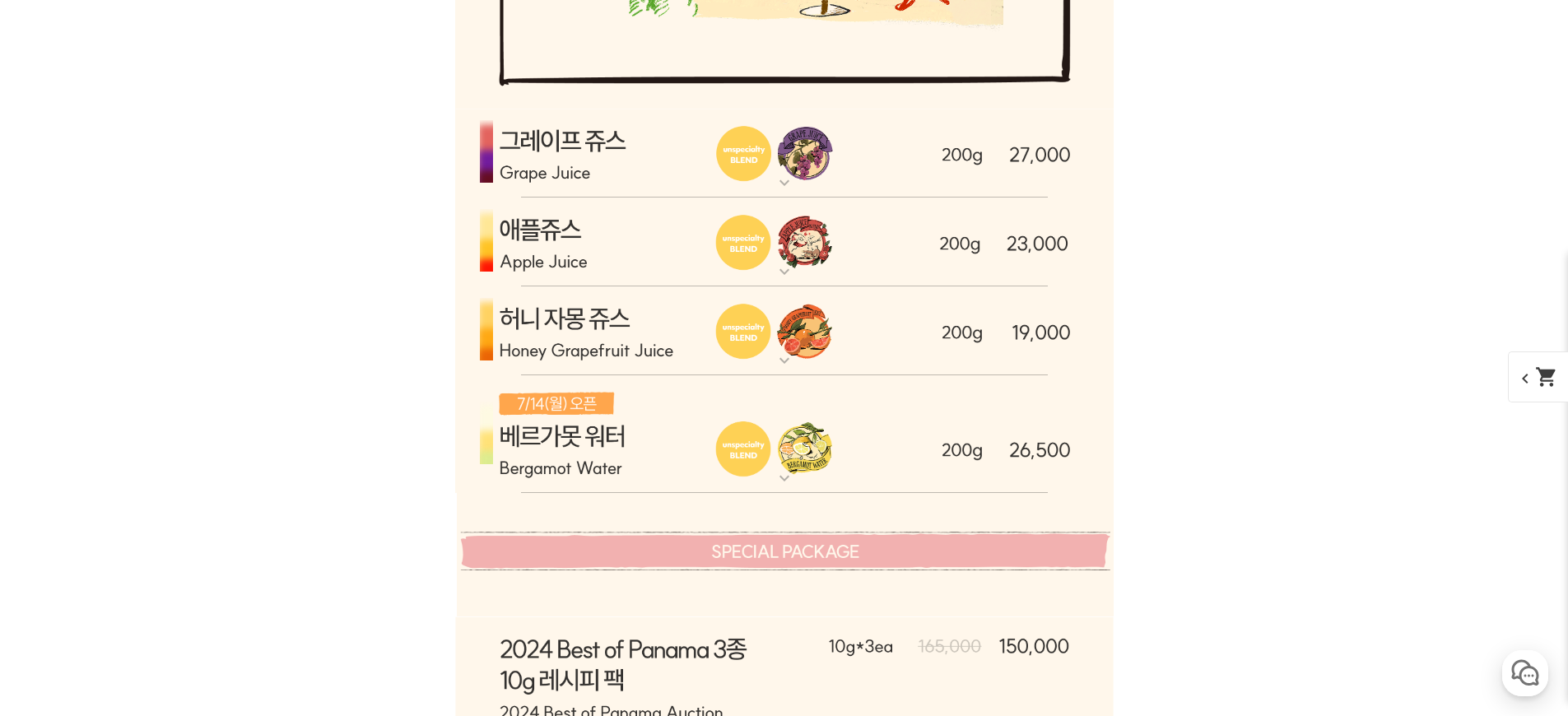 scroll, scrollTop: 4760, scrollLeft: 0, axis: vertical 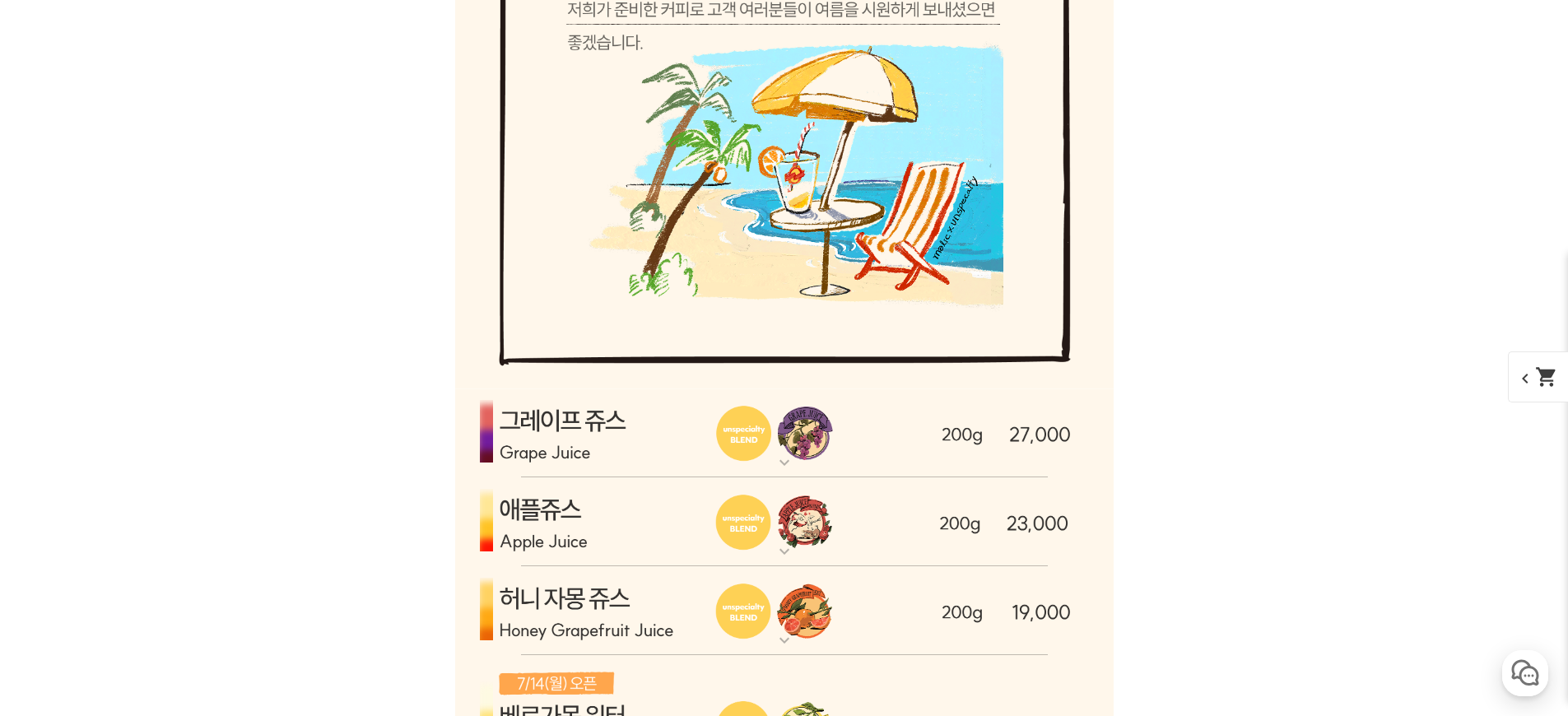 click at bounding box center (784, 433) 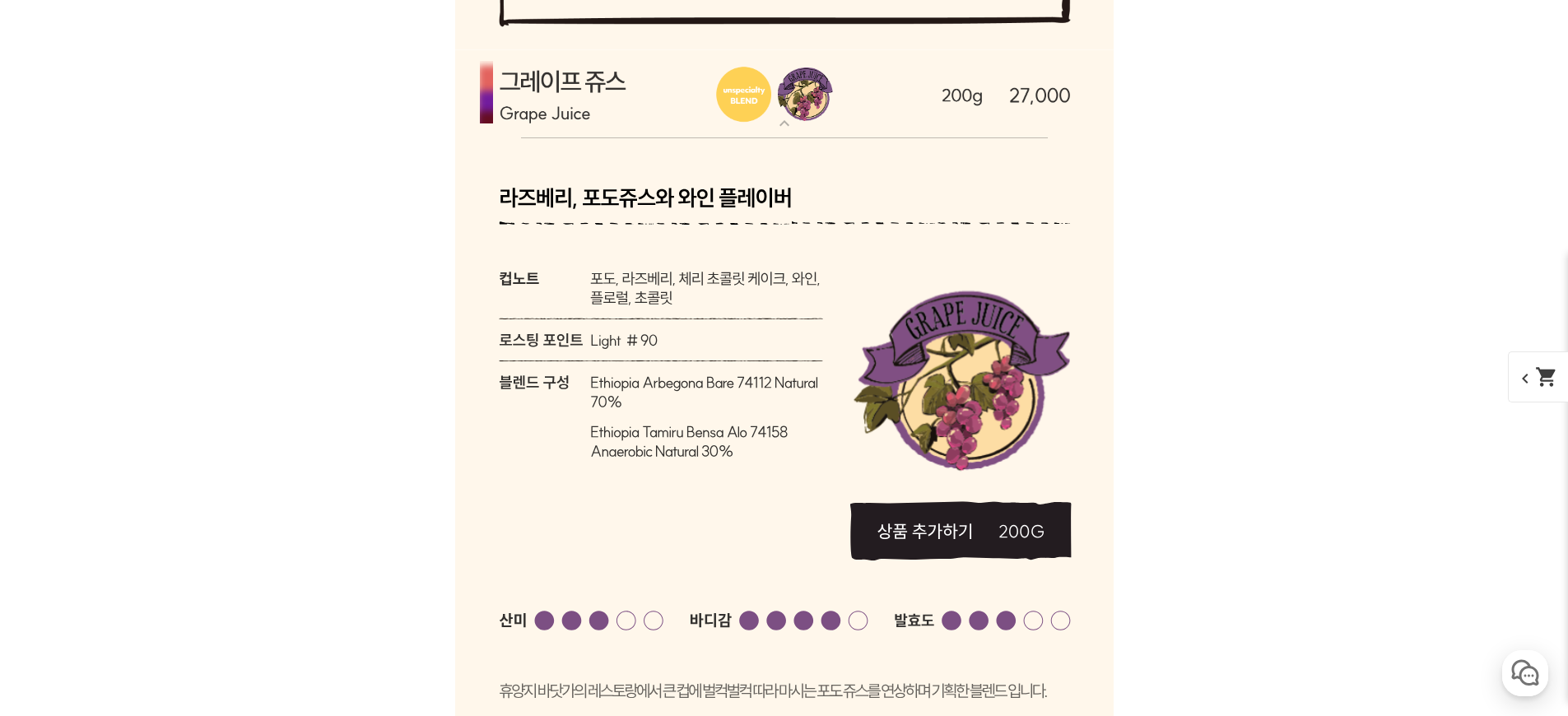 scroll, scrollTop: 5079, scrollLeft: 0, axis: vertical 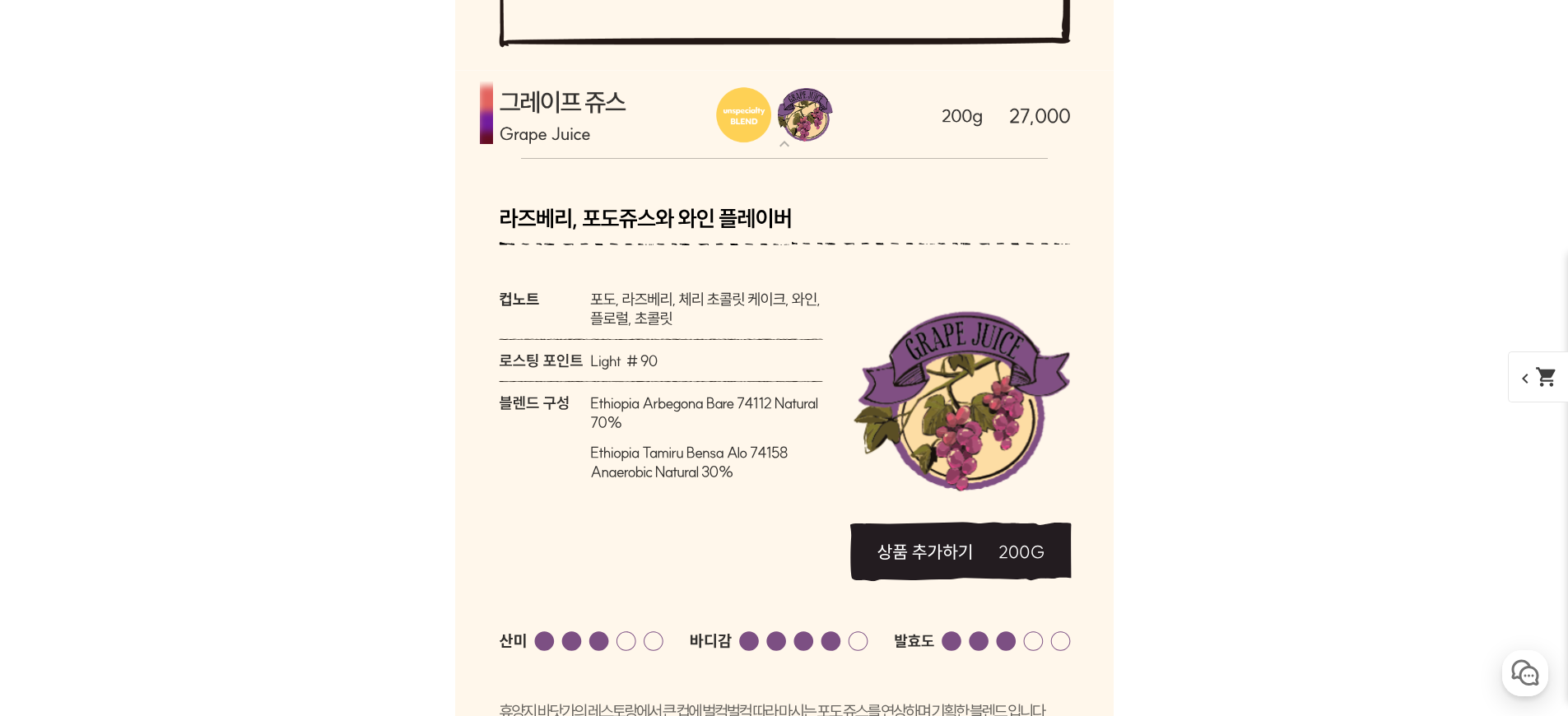 click at bounding box center [784, 114] 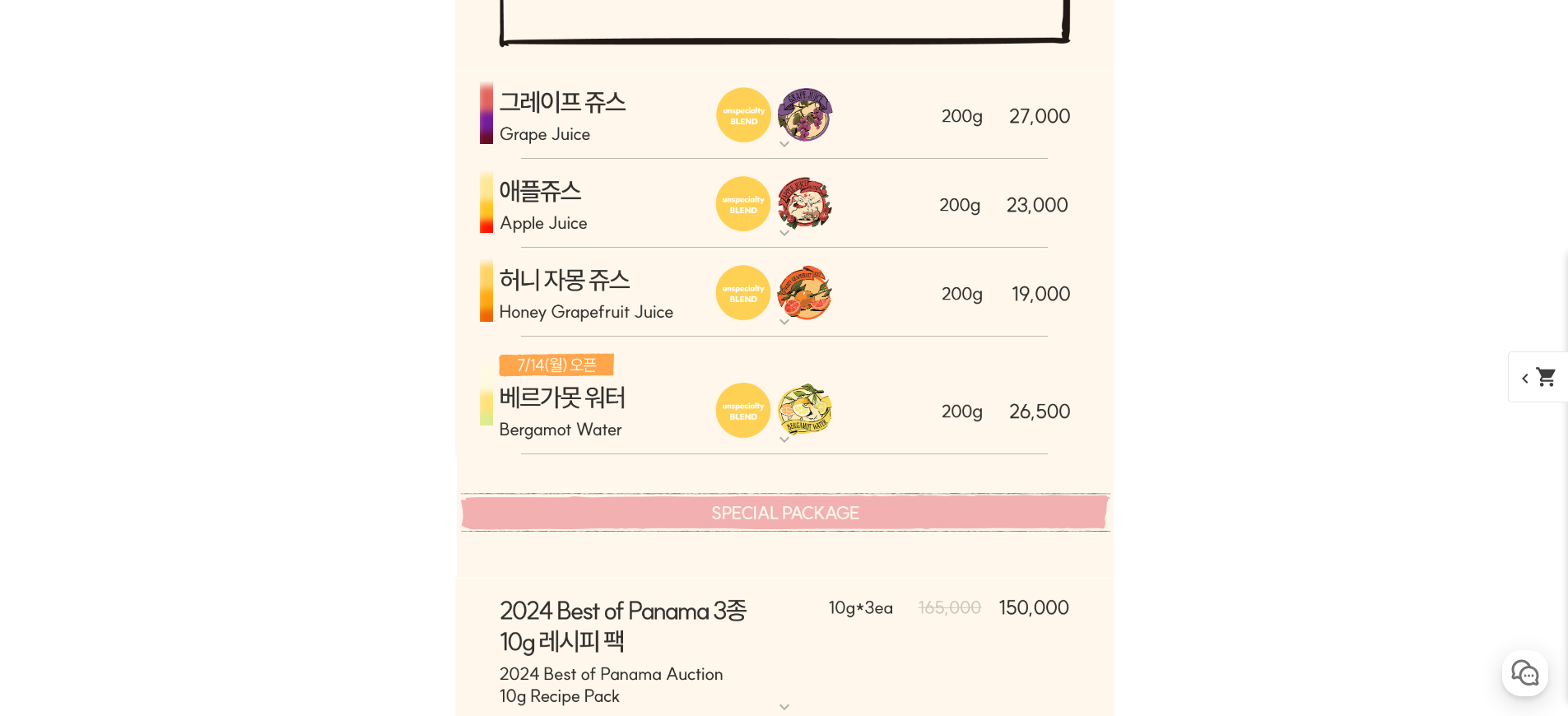 click at bounding box center [784, 203] 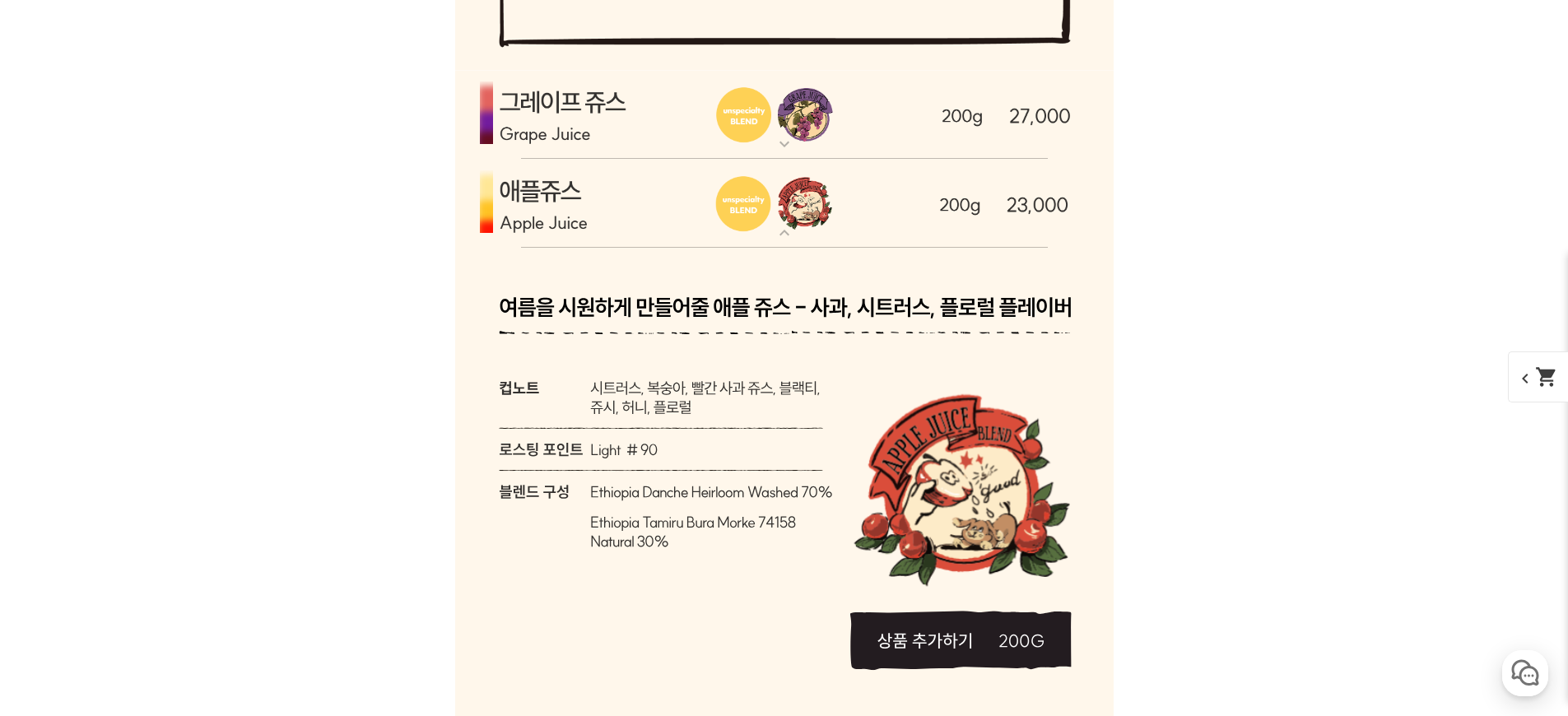 click at bounding box center [784, 203] 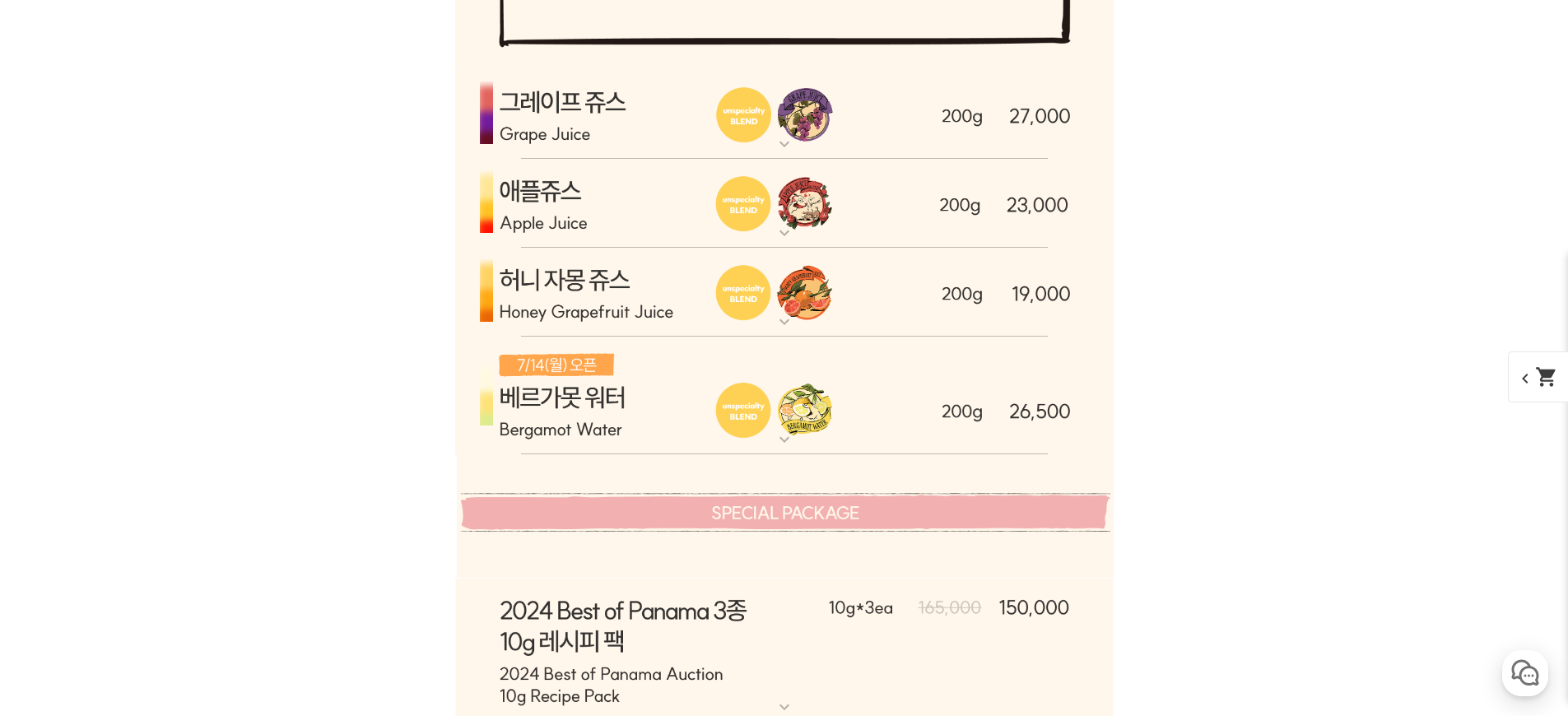 click at bounding box center [784, 292] 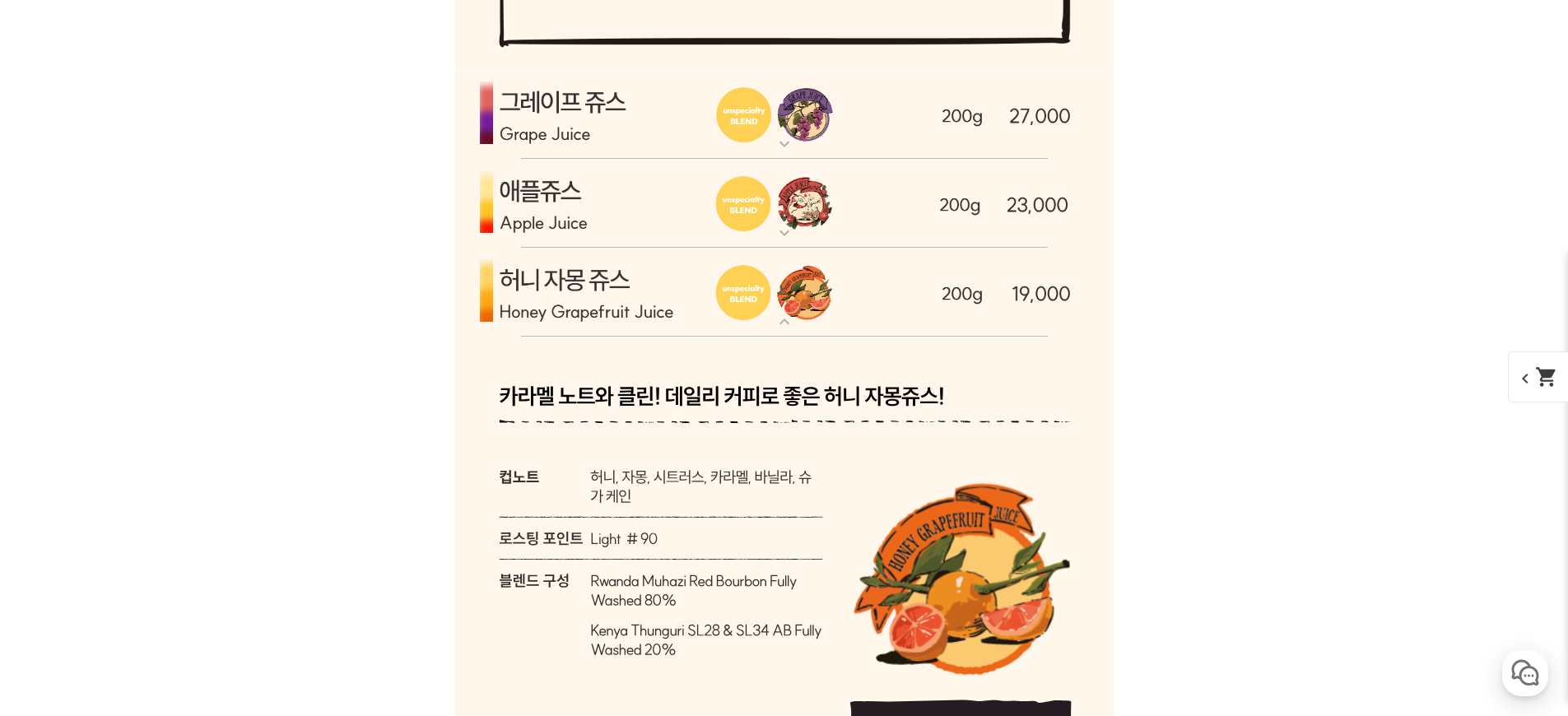 click at bounding box center [784, 292] 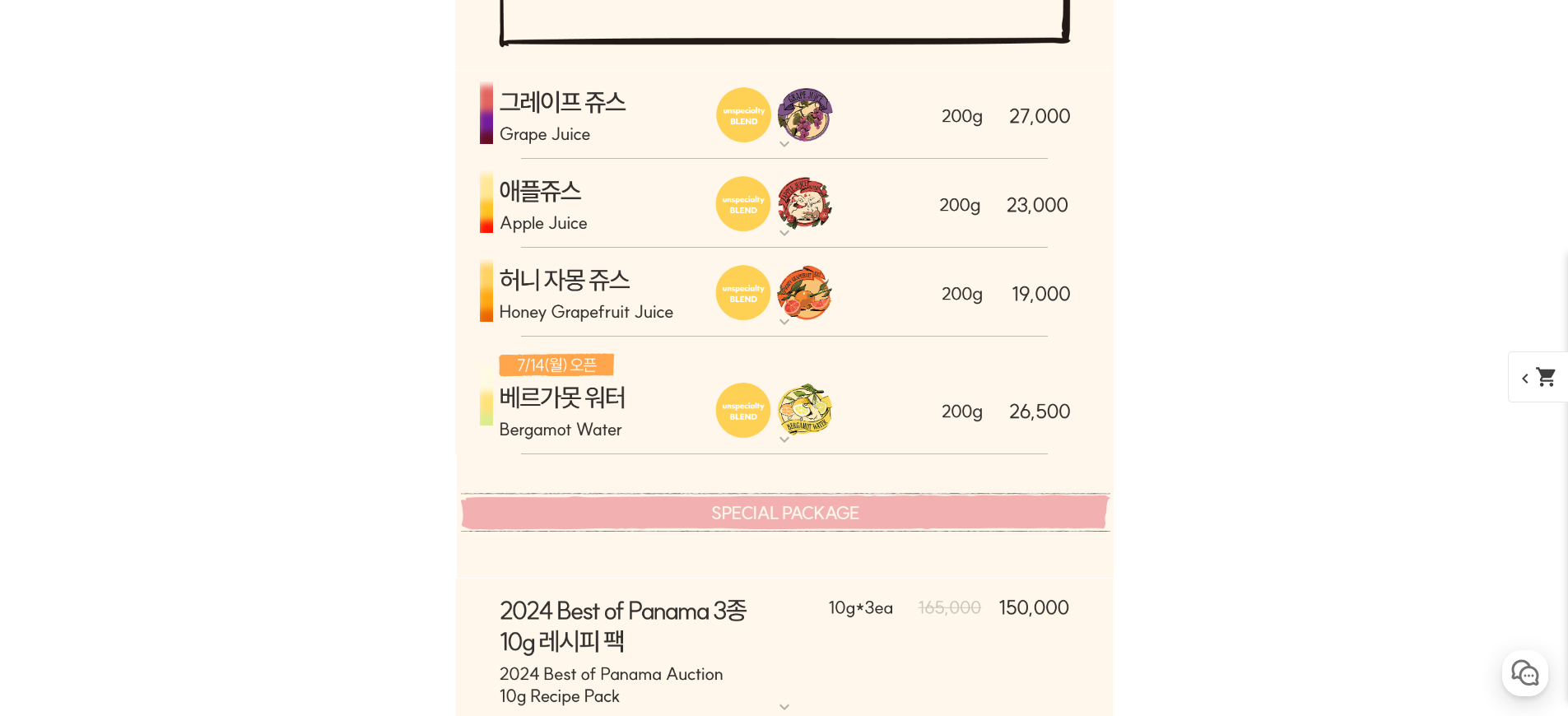 click at bounding box center [784, 396] 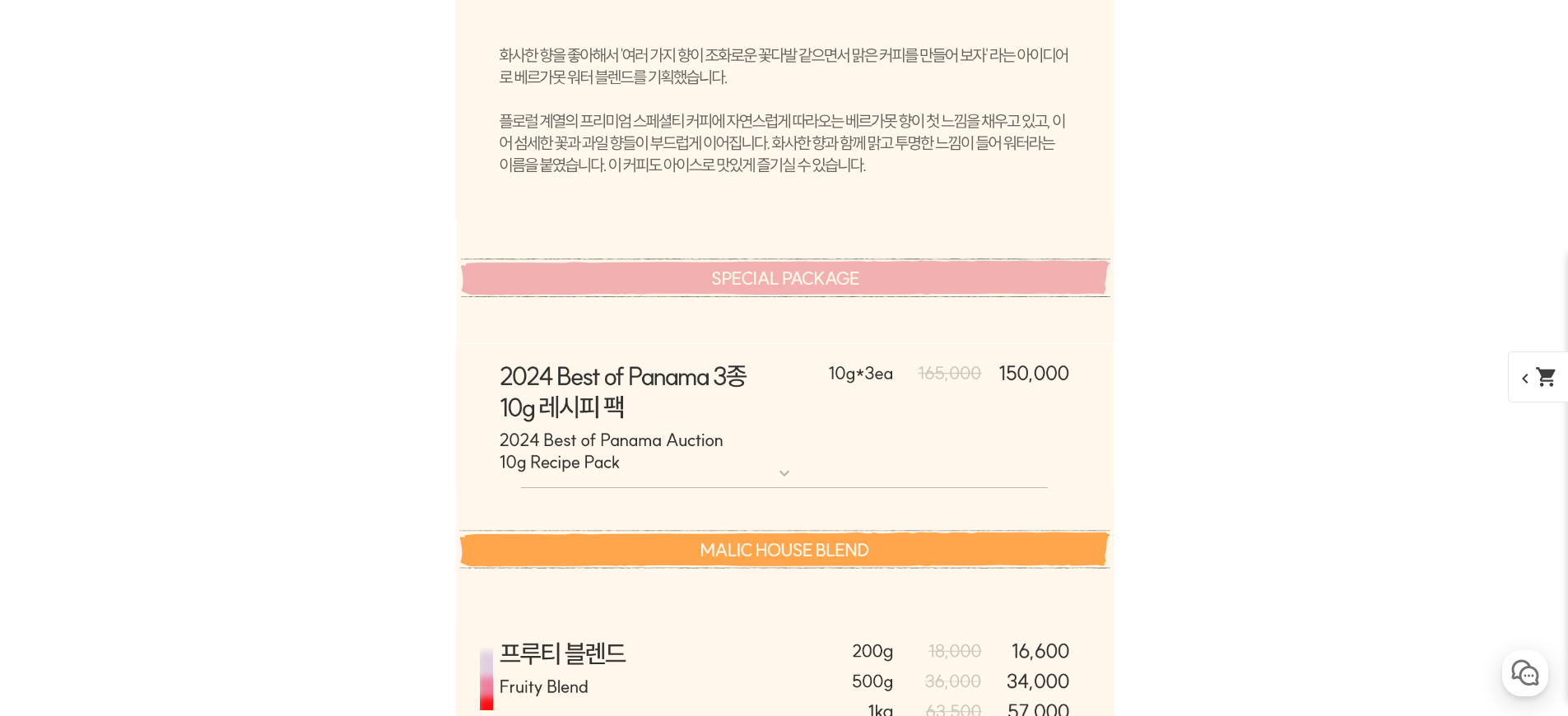 scroll, scrollTop: 6033, scrollLeft: 0, axis: vertical 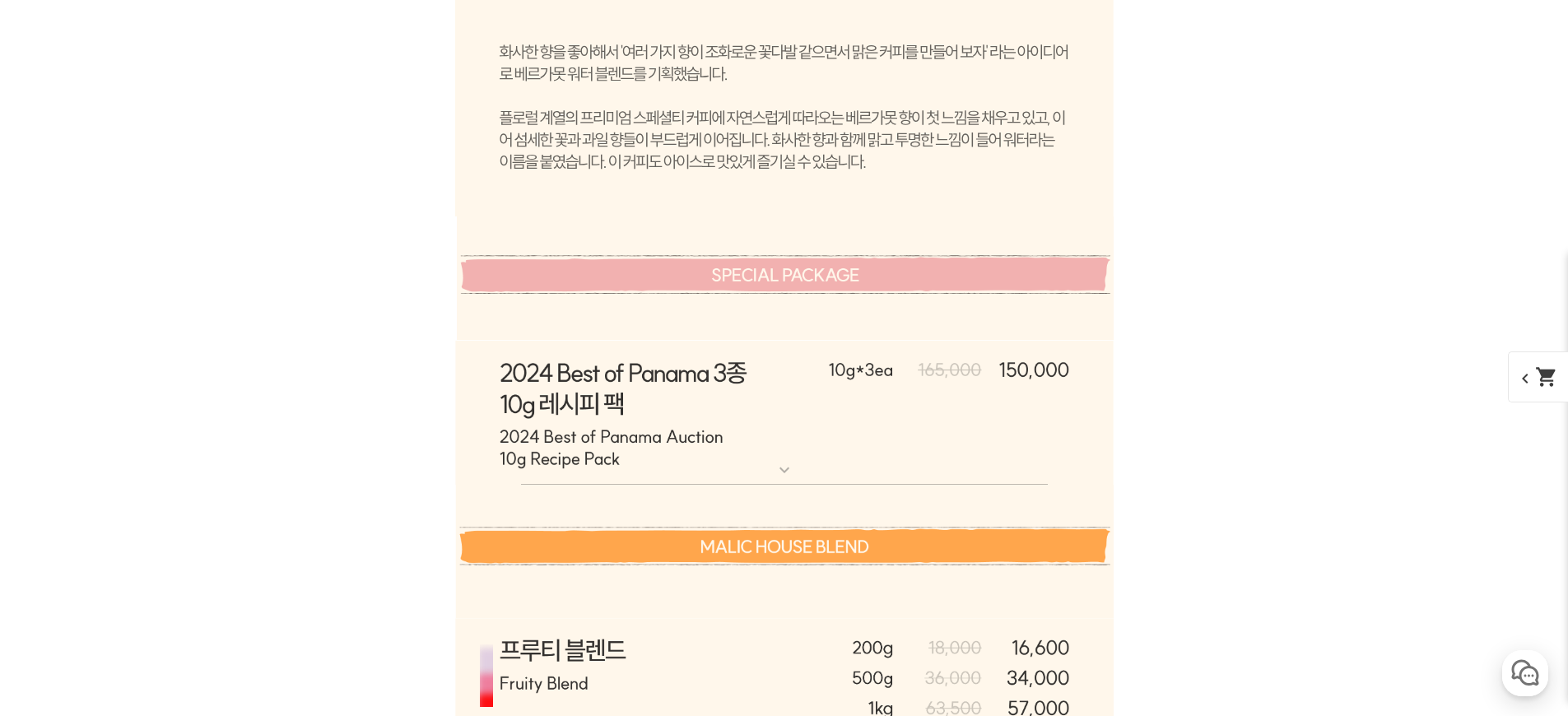 click at bounding box center (784, 412) 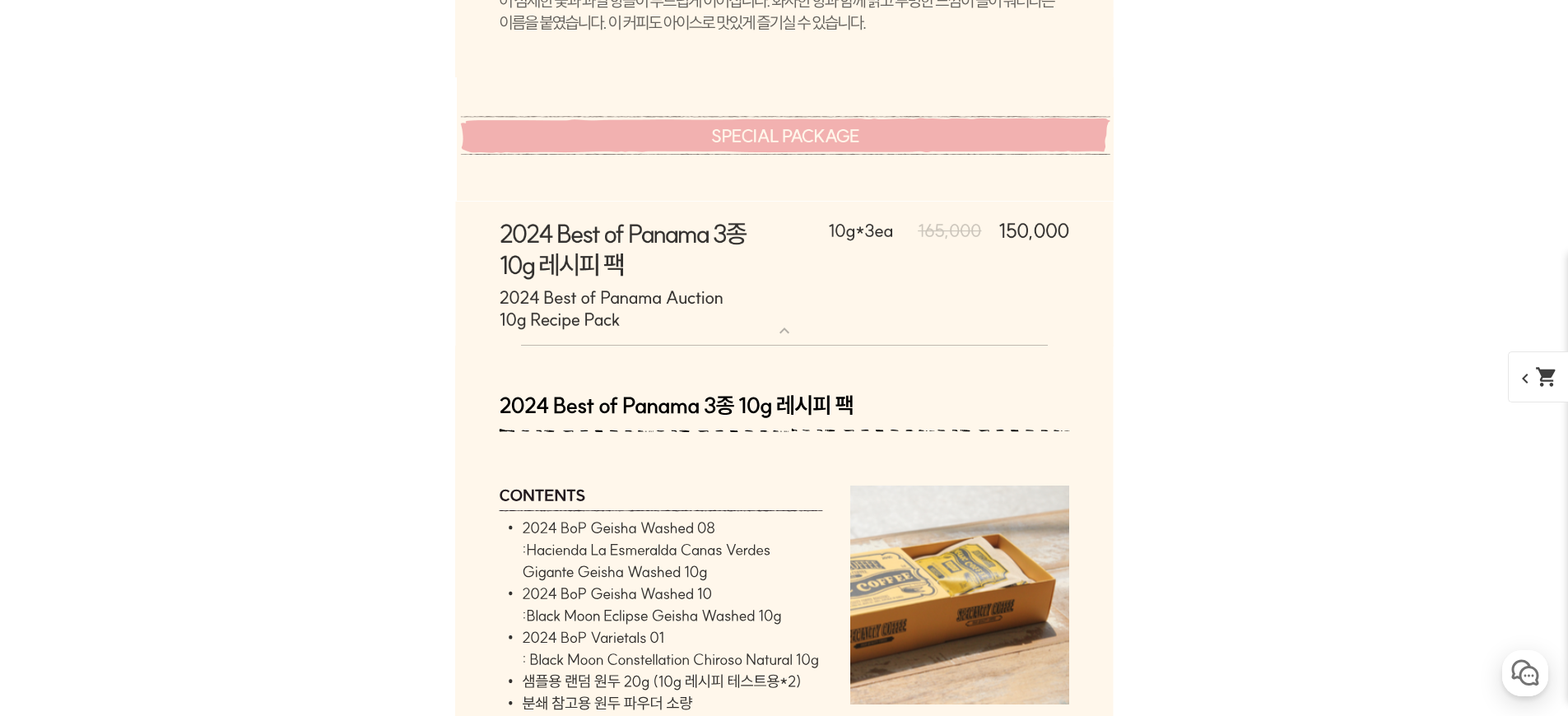 scroll, scrollTop: 6170, scrollLeft: 0, axis: vertical 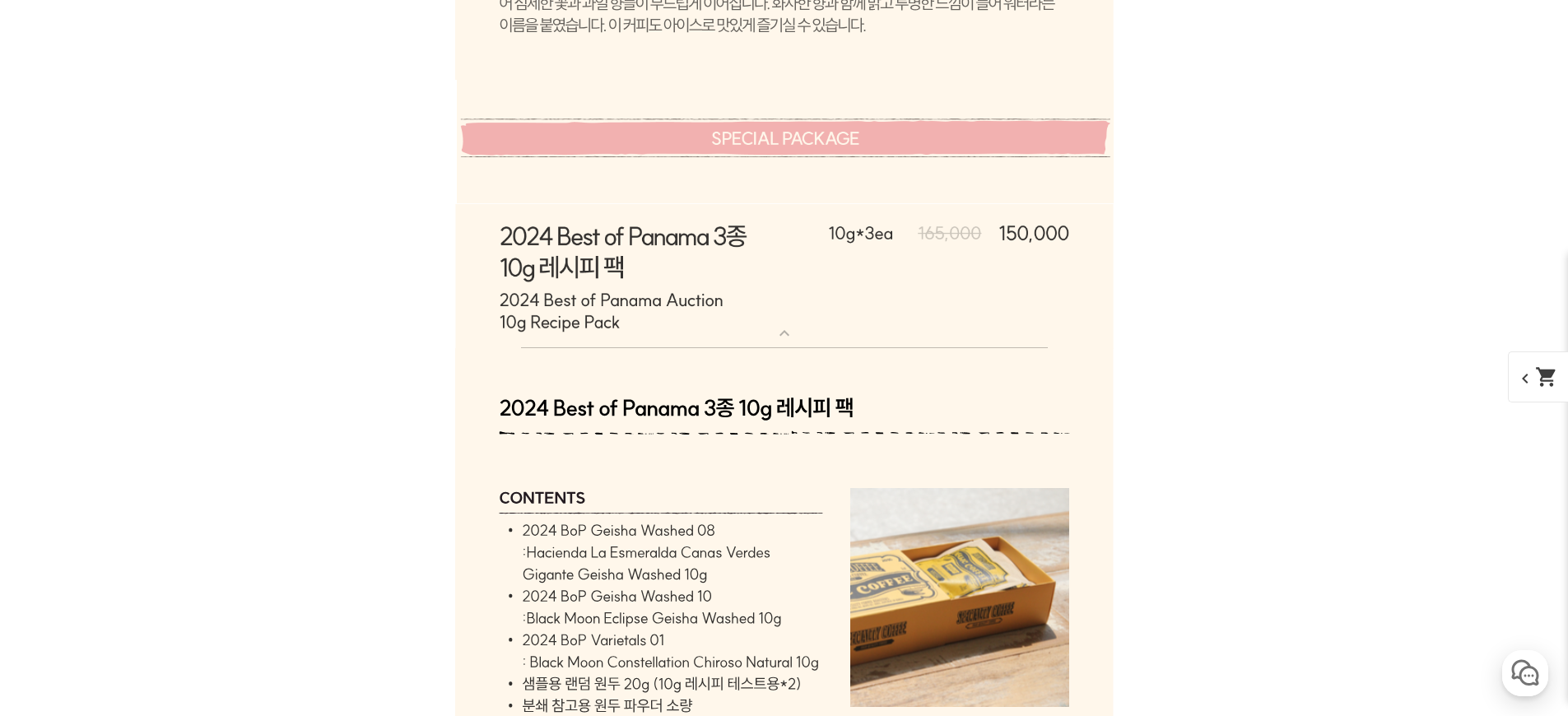 click at bounding box center (784, 276) 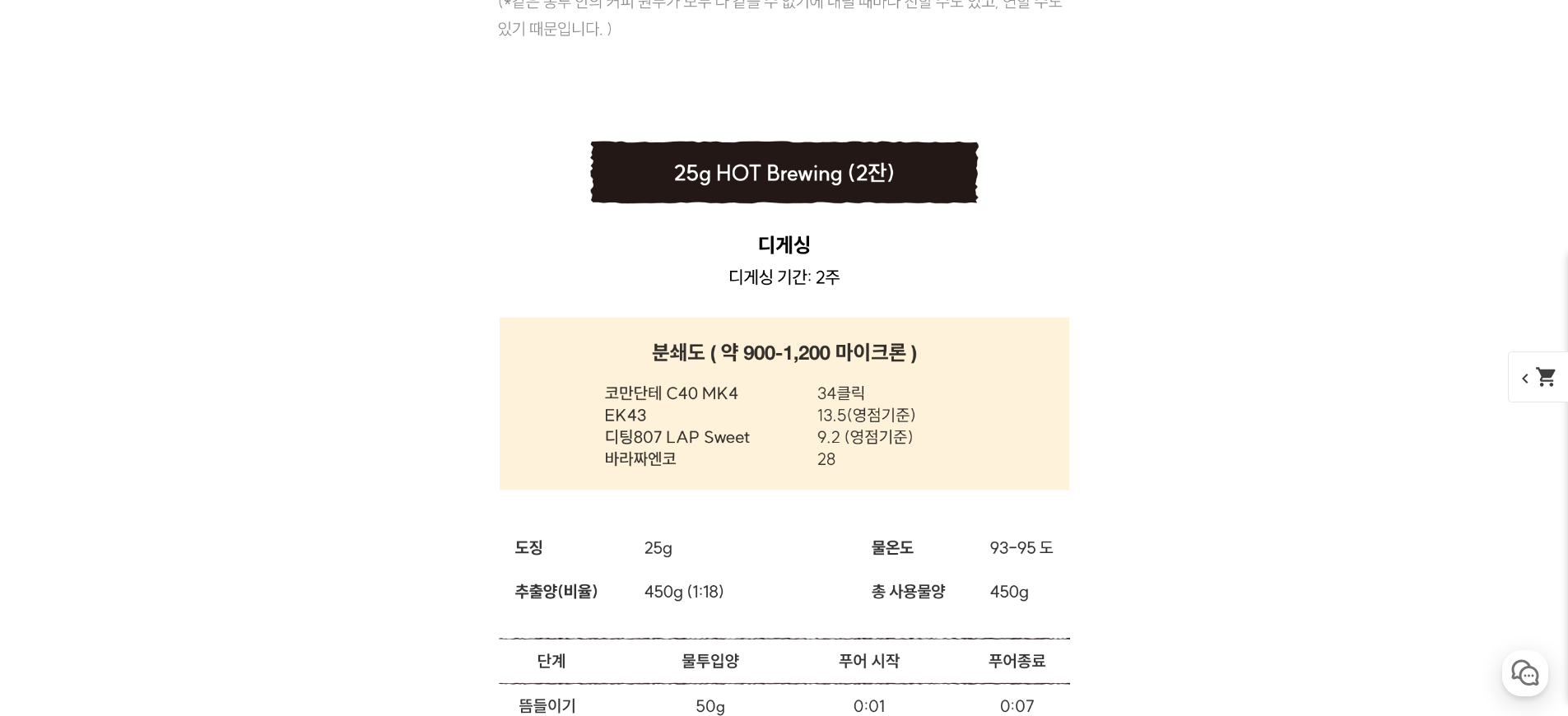 scroll, scrollTop: 31117, scrollLeft: 0, axis: vertical 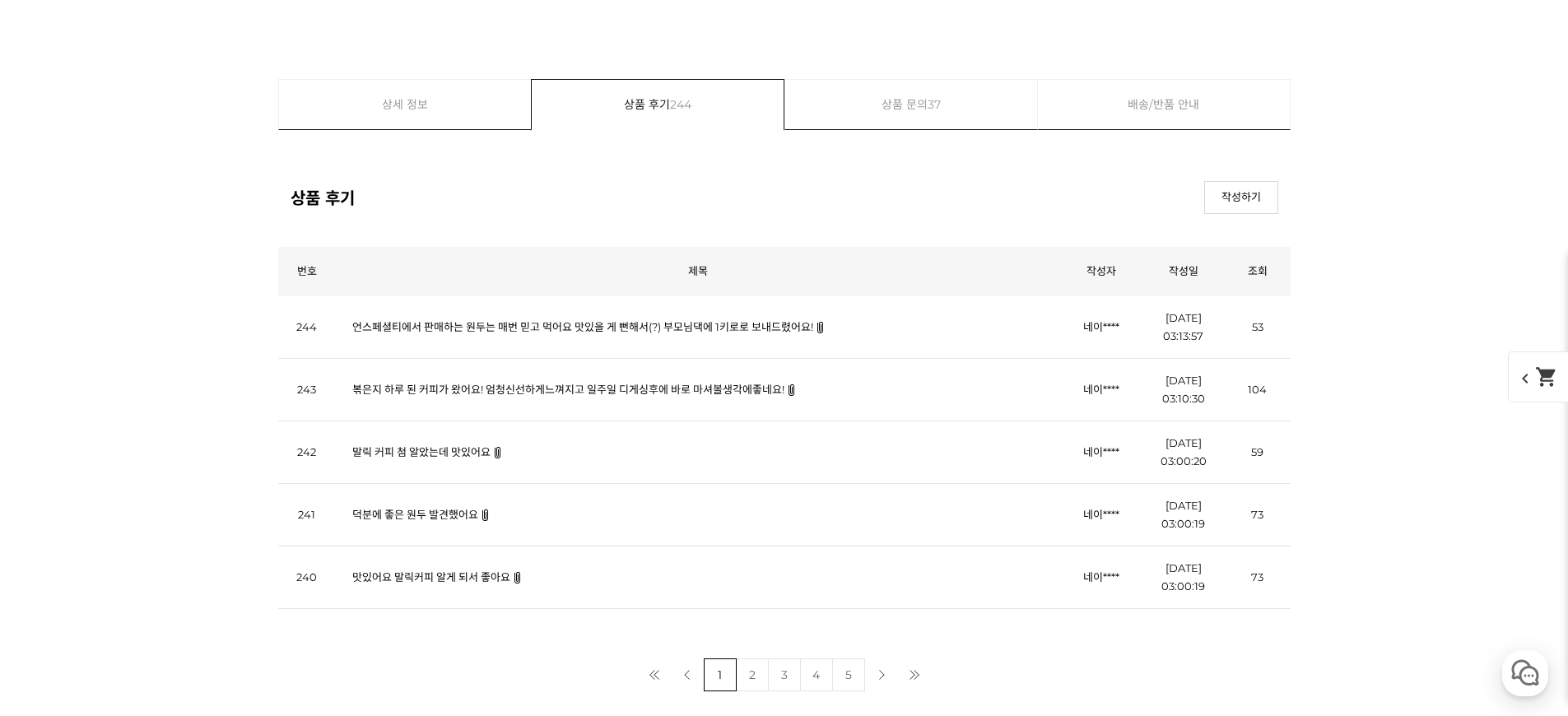 click on "언스페셜티에서 판매하는 원두는 매번 믿고 먹어요 맛있을 게 뻔해서(?) 부모님댁에 1키로로 보내드렸어요!" at bounding box center (583, 327) 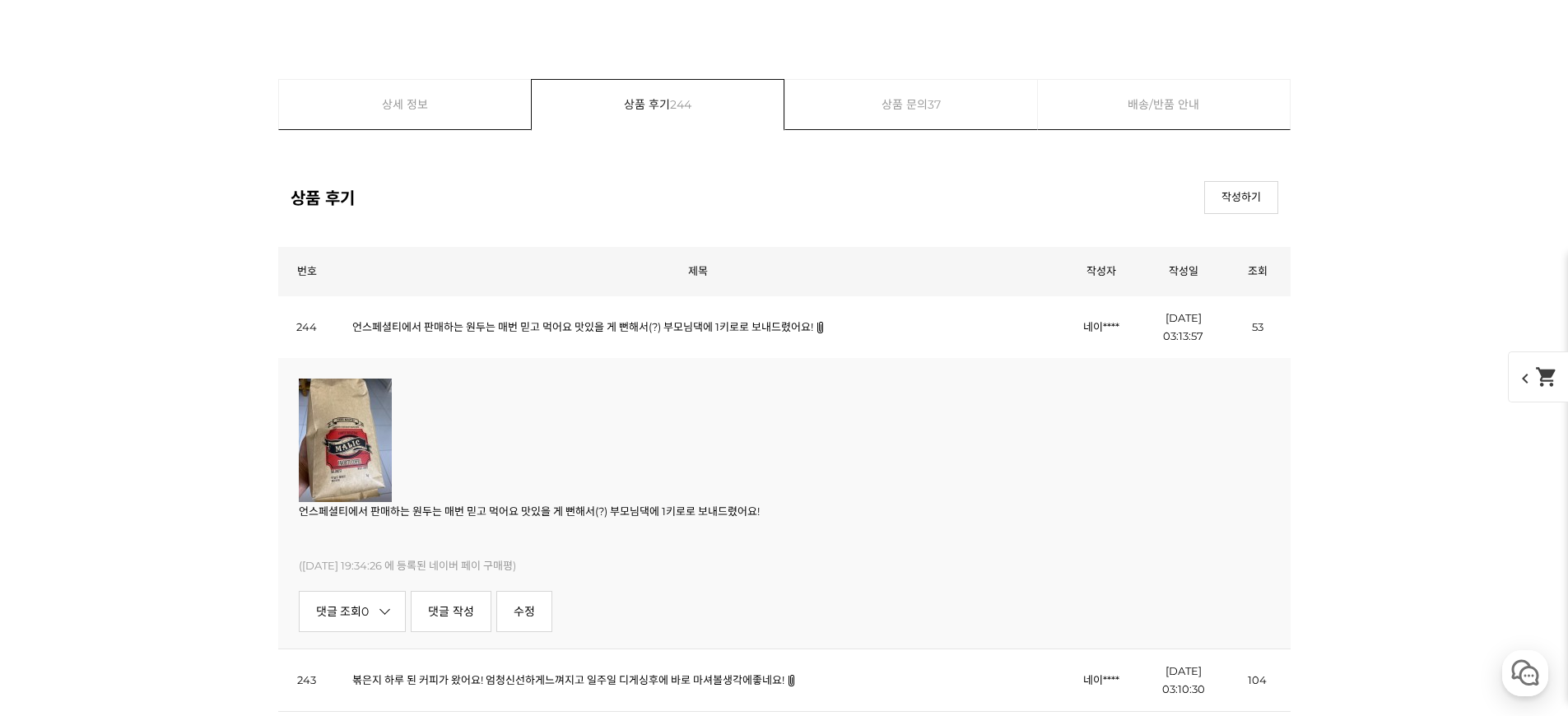 click on "언스페셜티에서 판매하는 원두는 매번 믿고 먹어요 맛있을 게 뻔해서(?) 부모님댁에 1키로로 보내드렸어요!" at bounding box center [583, 327] 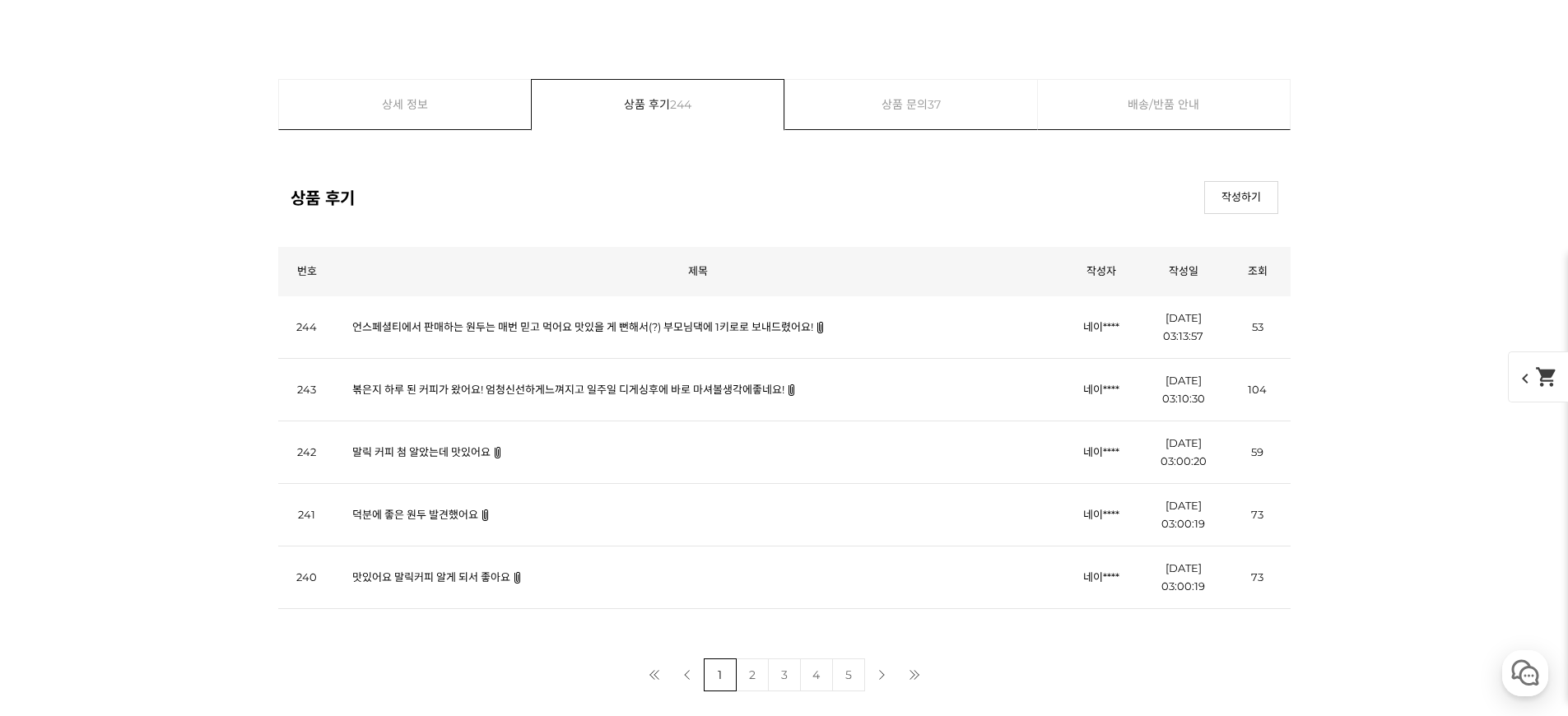 click on "볶은지 하루 된 커피가 왔어요! 엄청신선하게느껴지고 일주일 디게싱후에 바로 마셔볼생각에좋네요!" at bounding box center (568, 389) 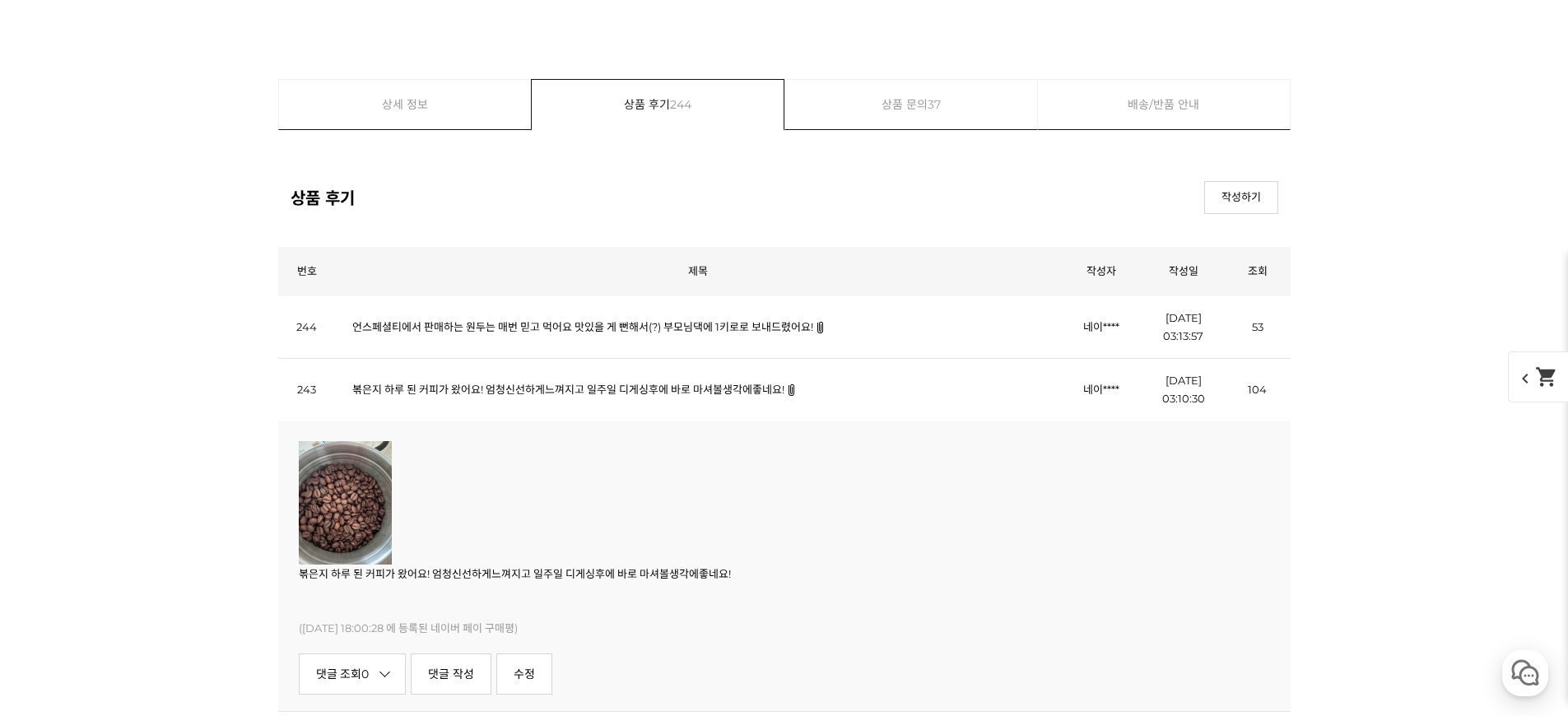 click on "볶은지 하루 된 커피가 왔어요! 엄청신선하게느껴지고 일주일 디게싱후에 바로 마셔볼생각에좋네요!" at bounding box center (568, 389) 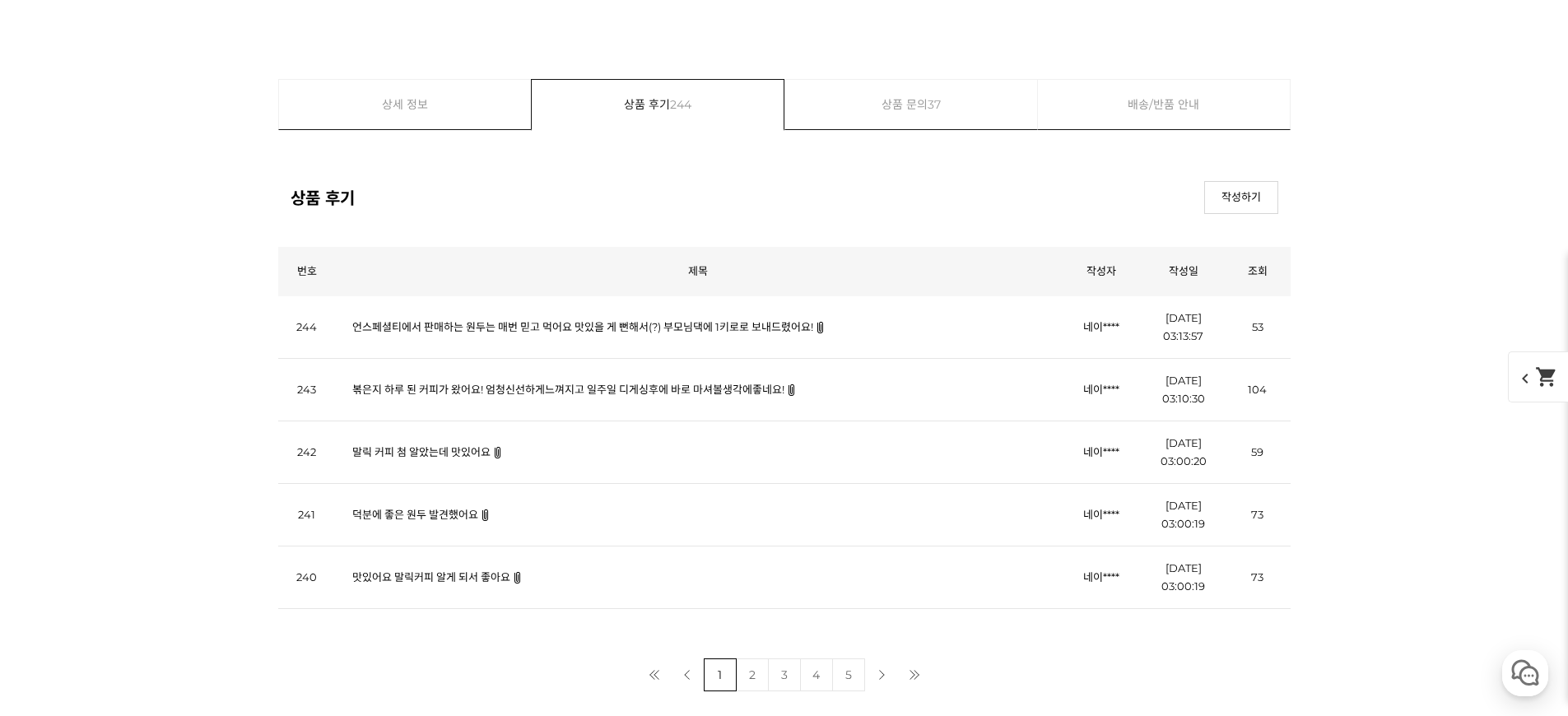 click on "덕분에 좋은 원두 발견했어요" at bounding box center (415, 514) 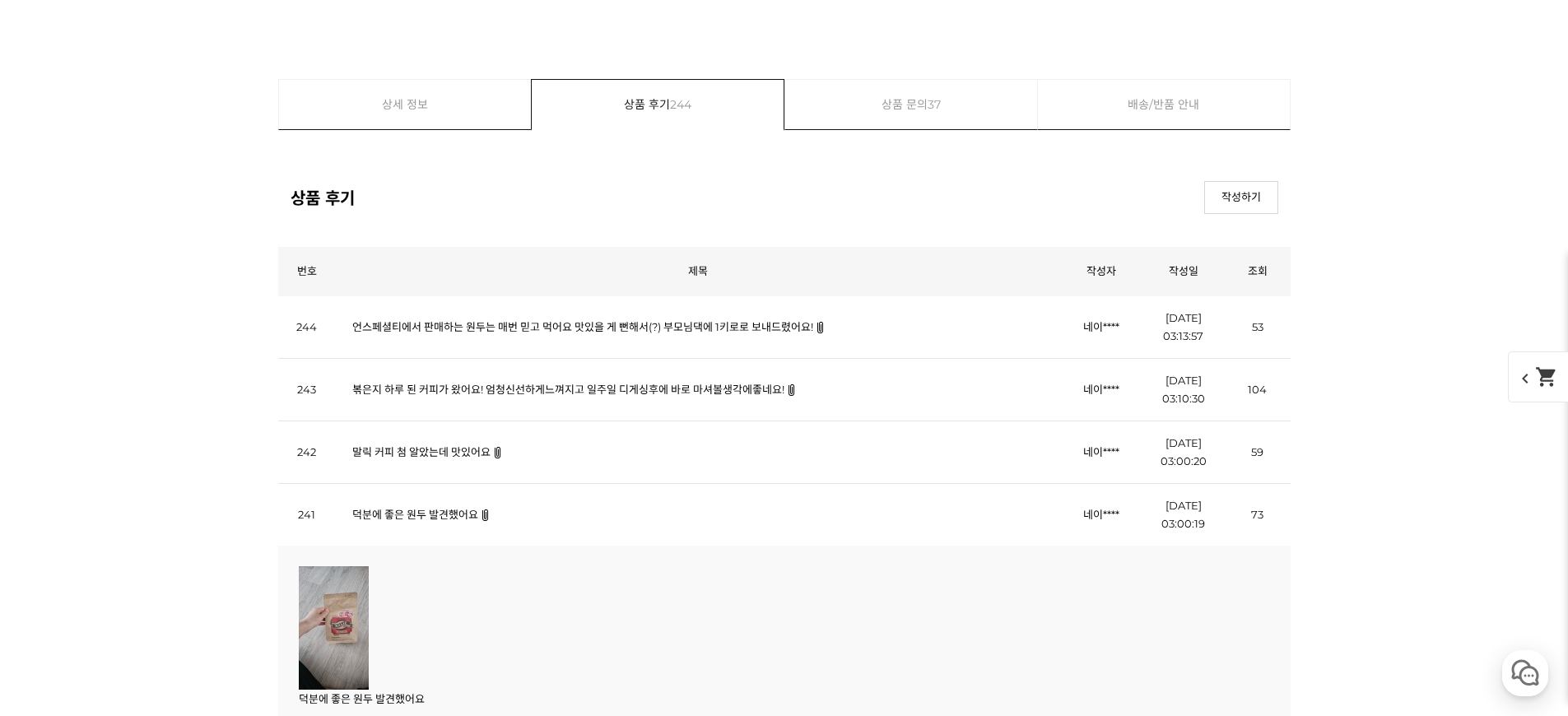 click on "덕분에 좋은 원두 발견했어요" at bounding box center [415, 514] 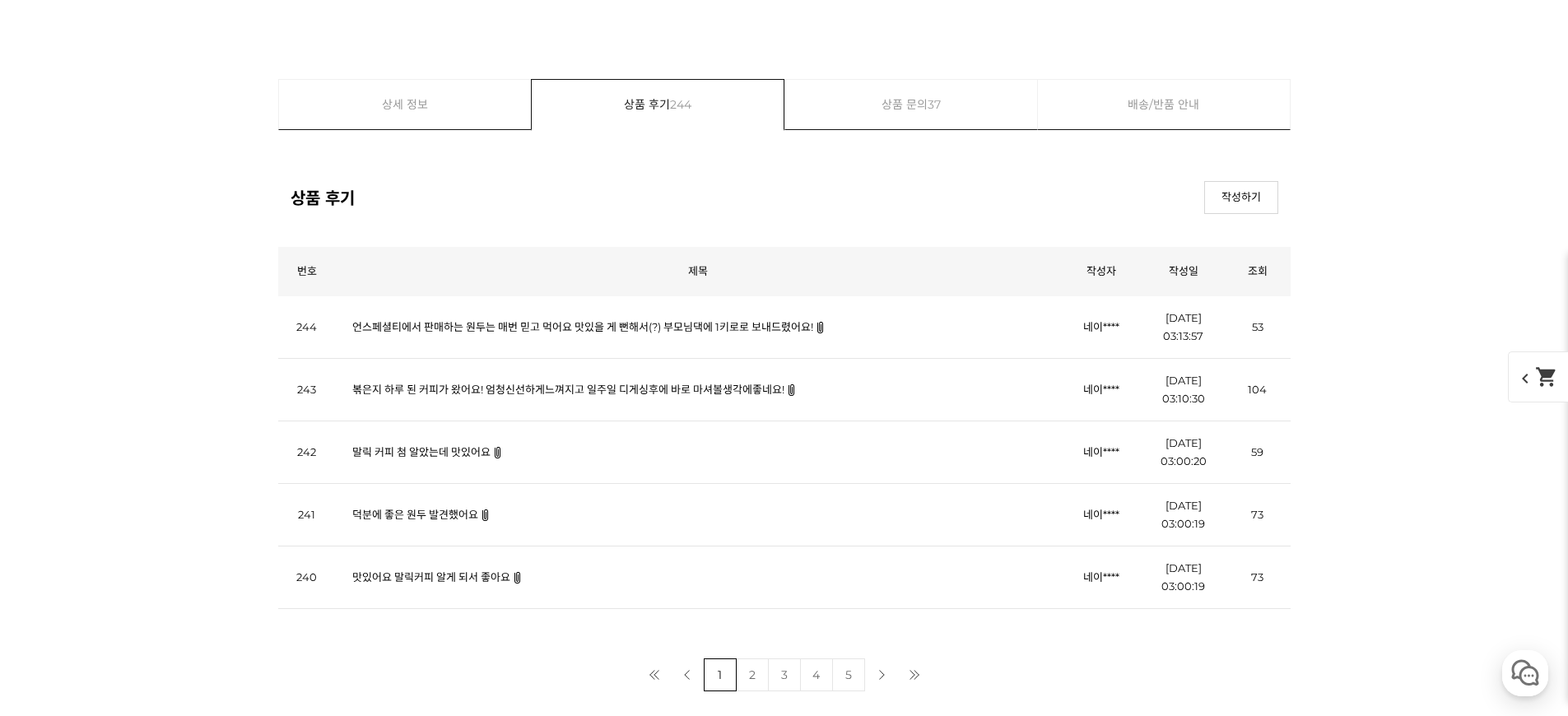 click on "말릭 커피 첨 알았는데 맛있어요" at bounding box center (421, 452) 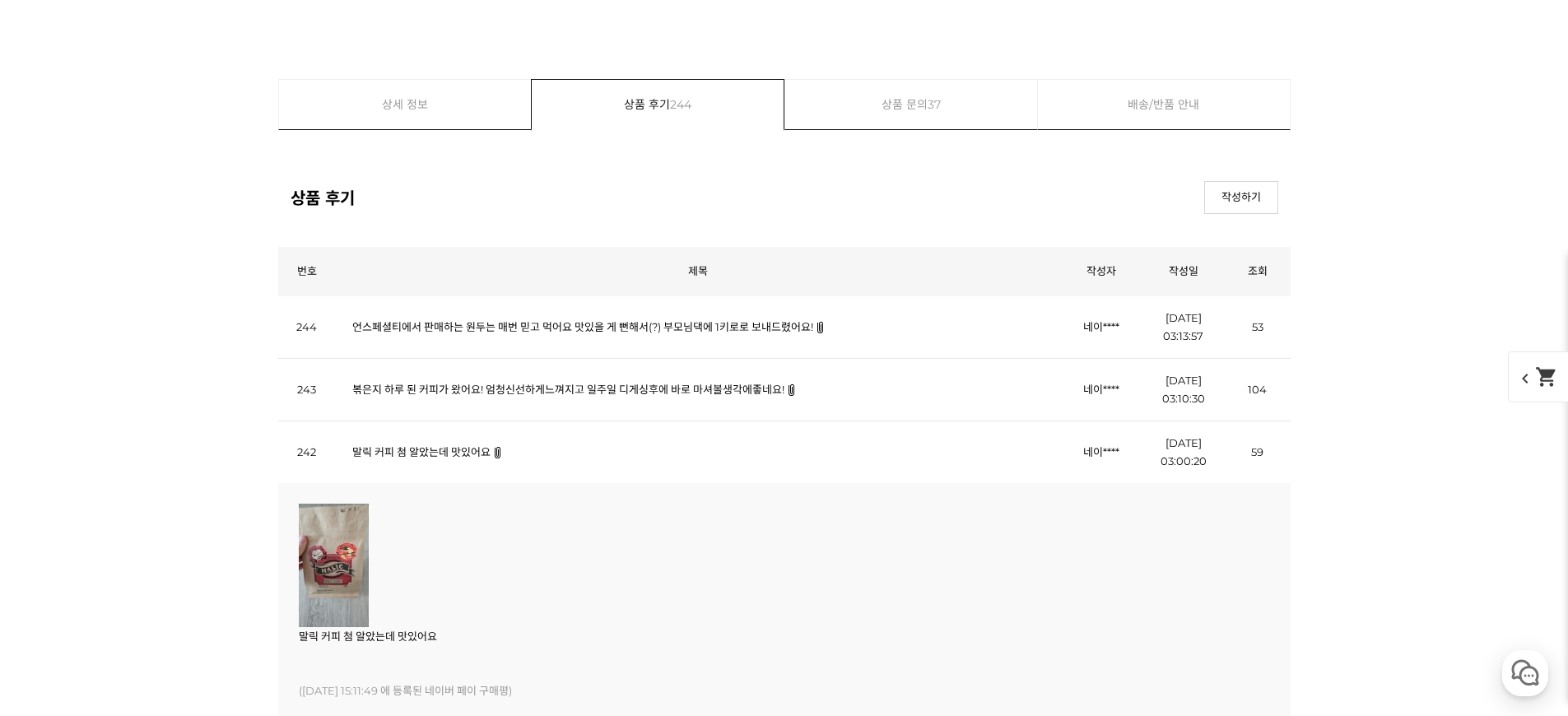 click on "말릭 커피 첨 알았는데 맛있어요" at bounding box center (421, 452) 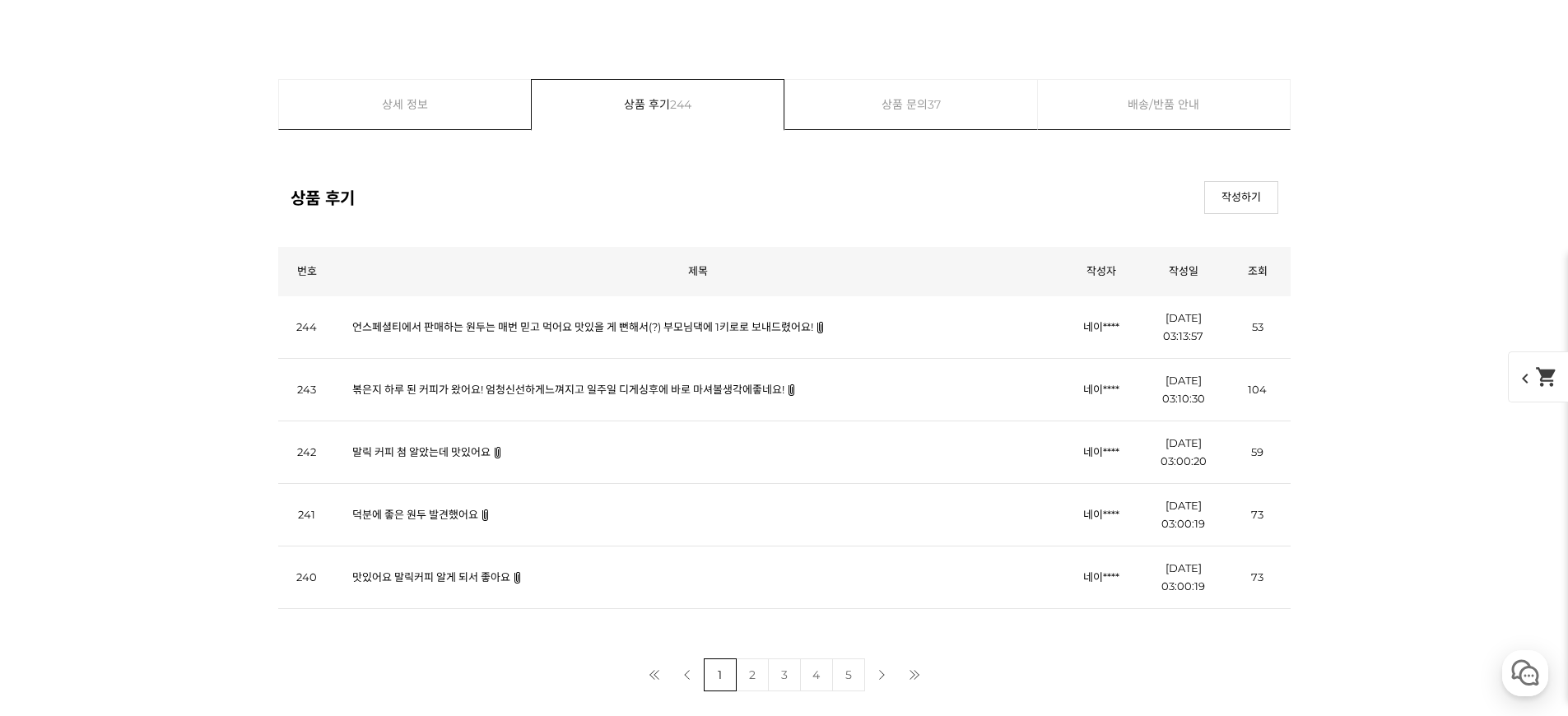 click on "맛있어요 말릭커피 알게 되서 좋아요" at bounding box center [431, 577] 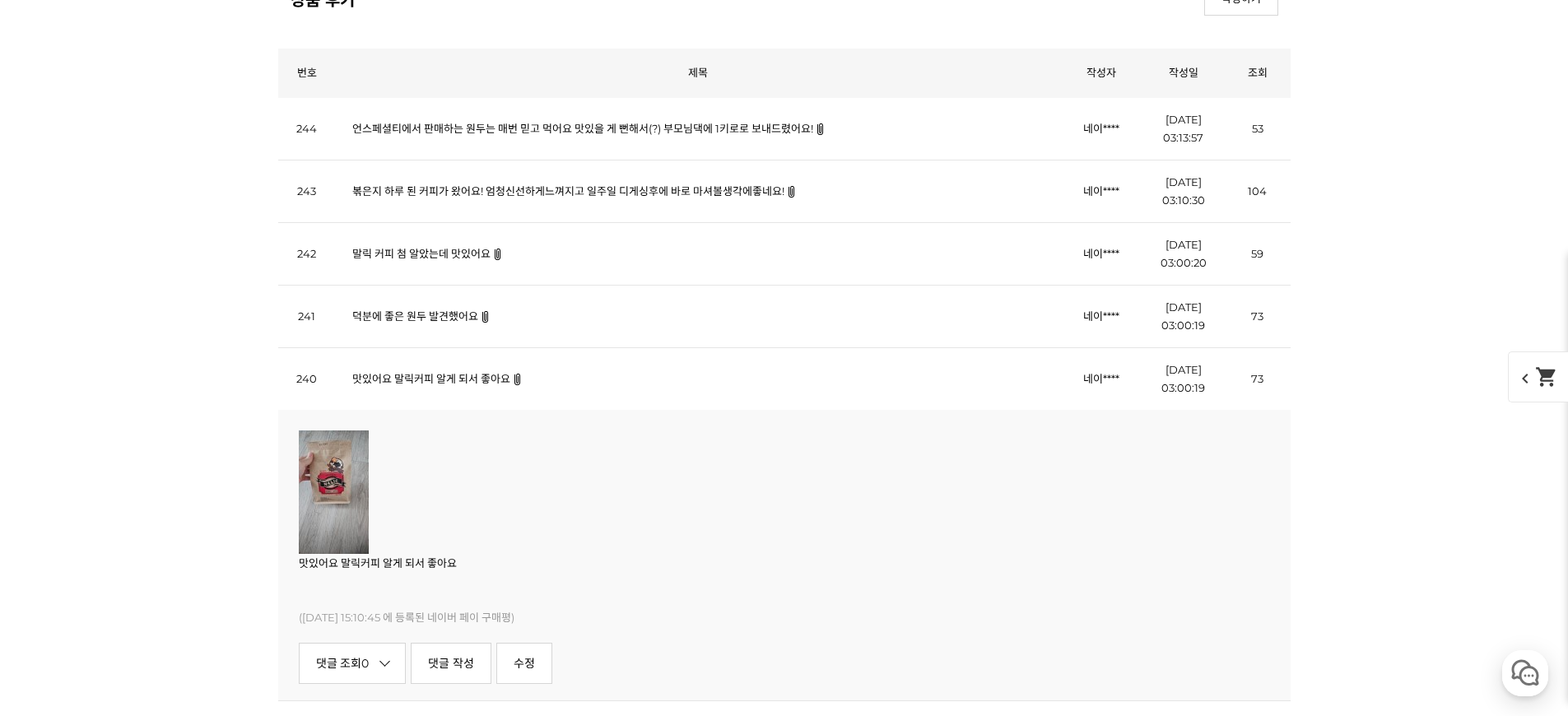 scroll, scrollTop: 36601, scrollLeft: 0, axis: vertical 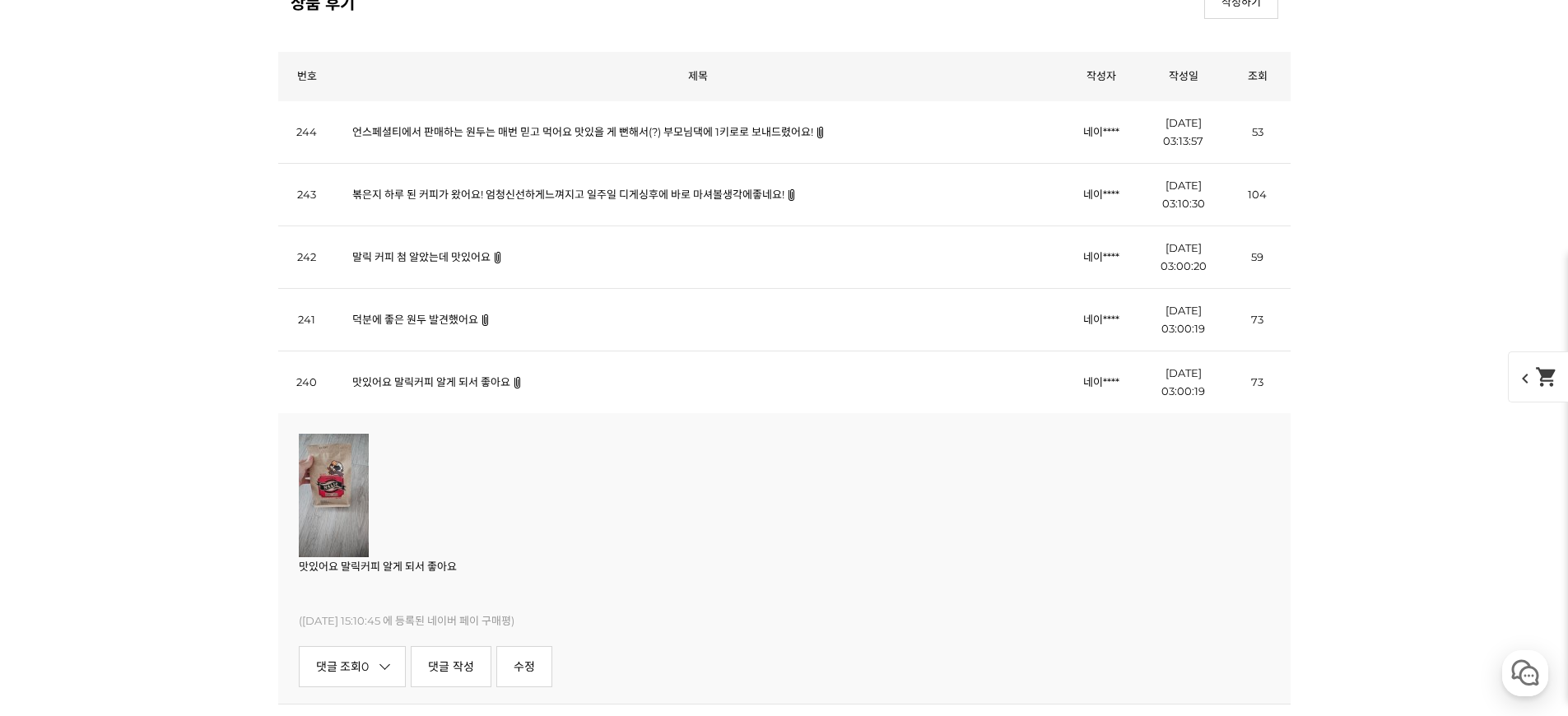 click on "맛있어요 말릭커피 알게 되서 좋아요" at bounding box center (698, 382) 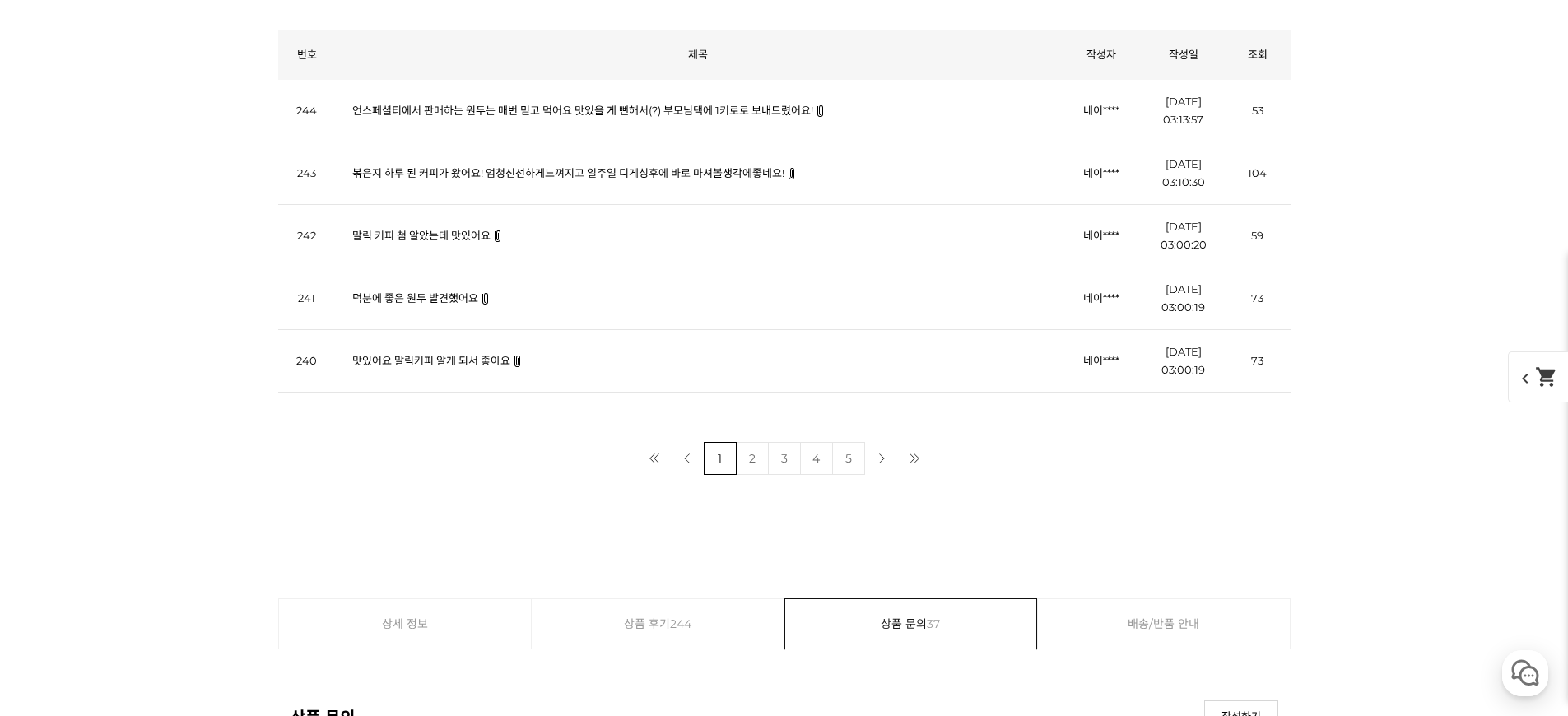 scroll, scrollTop: 36632, scrollLeft: 0, axis: vertical 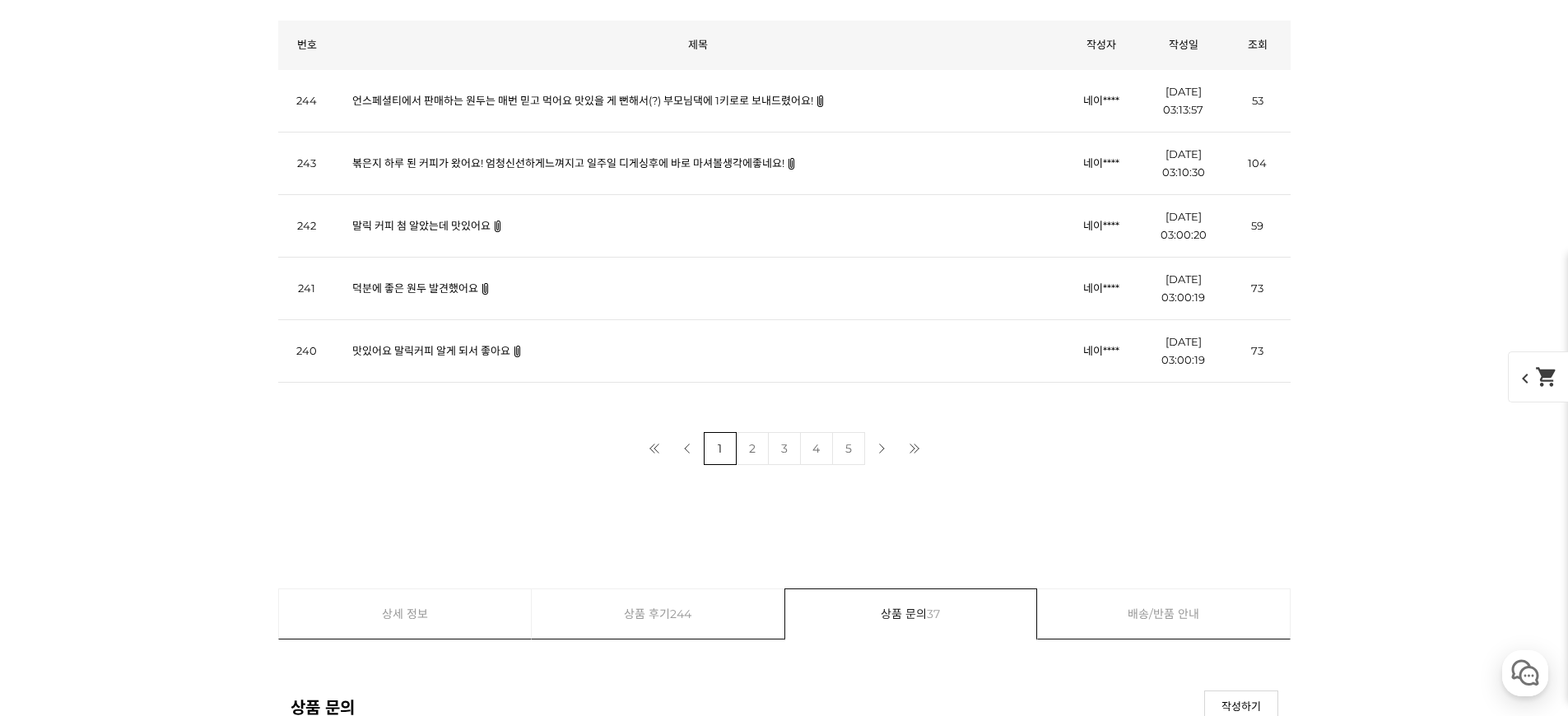 click on "3" at bounding box center [784, 449] 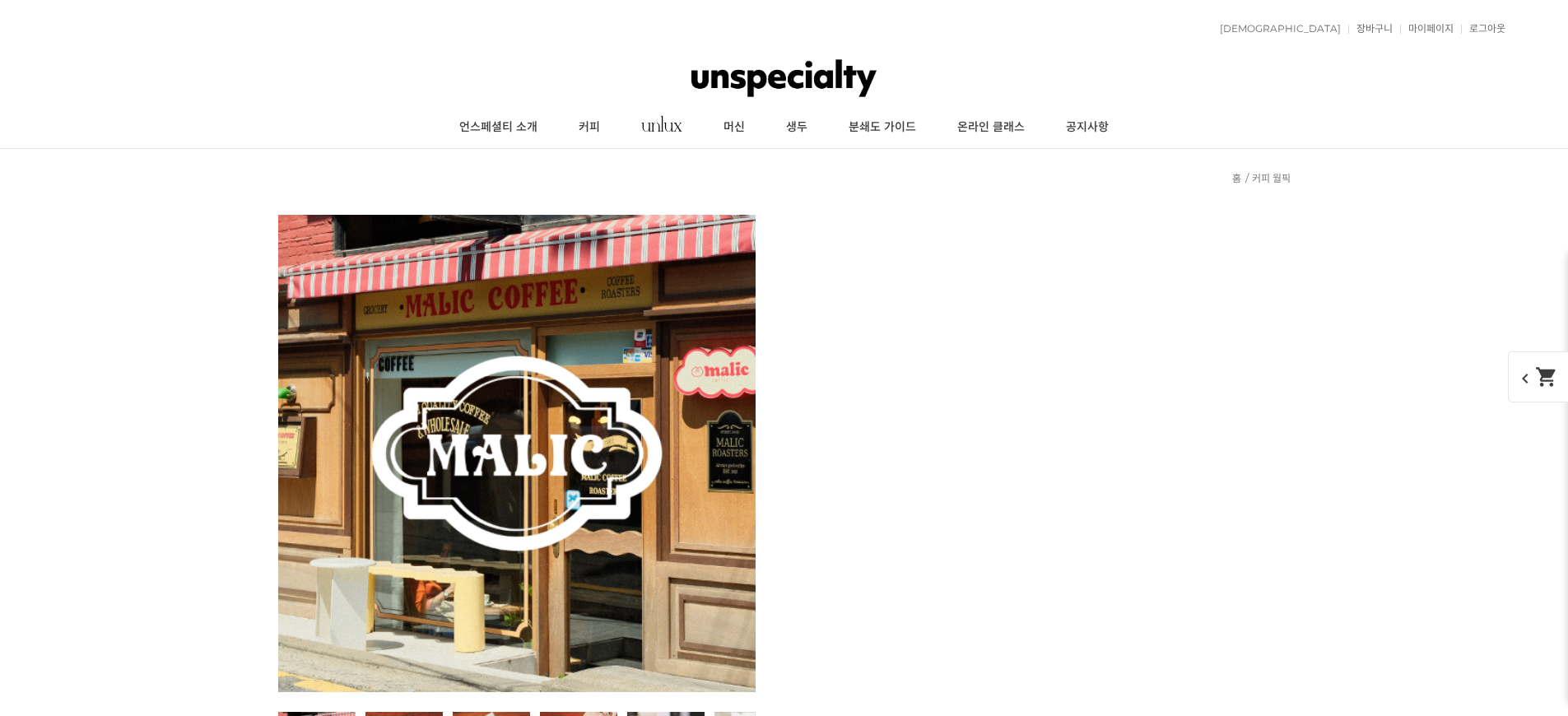 scroll, scrollTop: 10264, scrollLeft: 0, axis: vertical 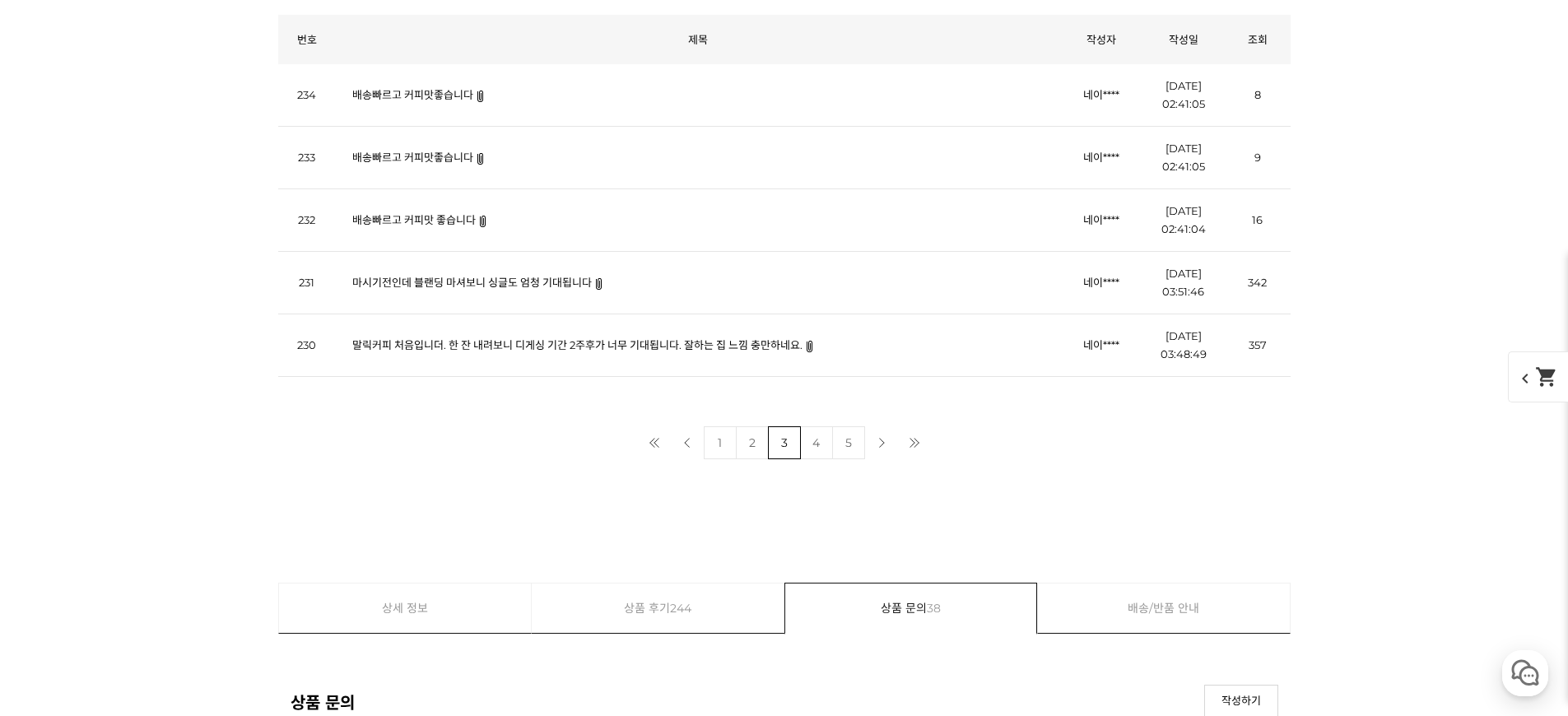 click on "말릭커피 처음입니더. 한 잔 내려보니 디게싱 기간 2주후가 너무 기대됩니다. 잘하는 집 느낌 충만하네요." at bounding box center (577, 345) 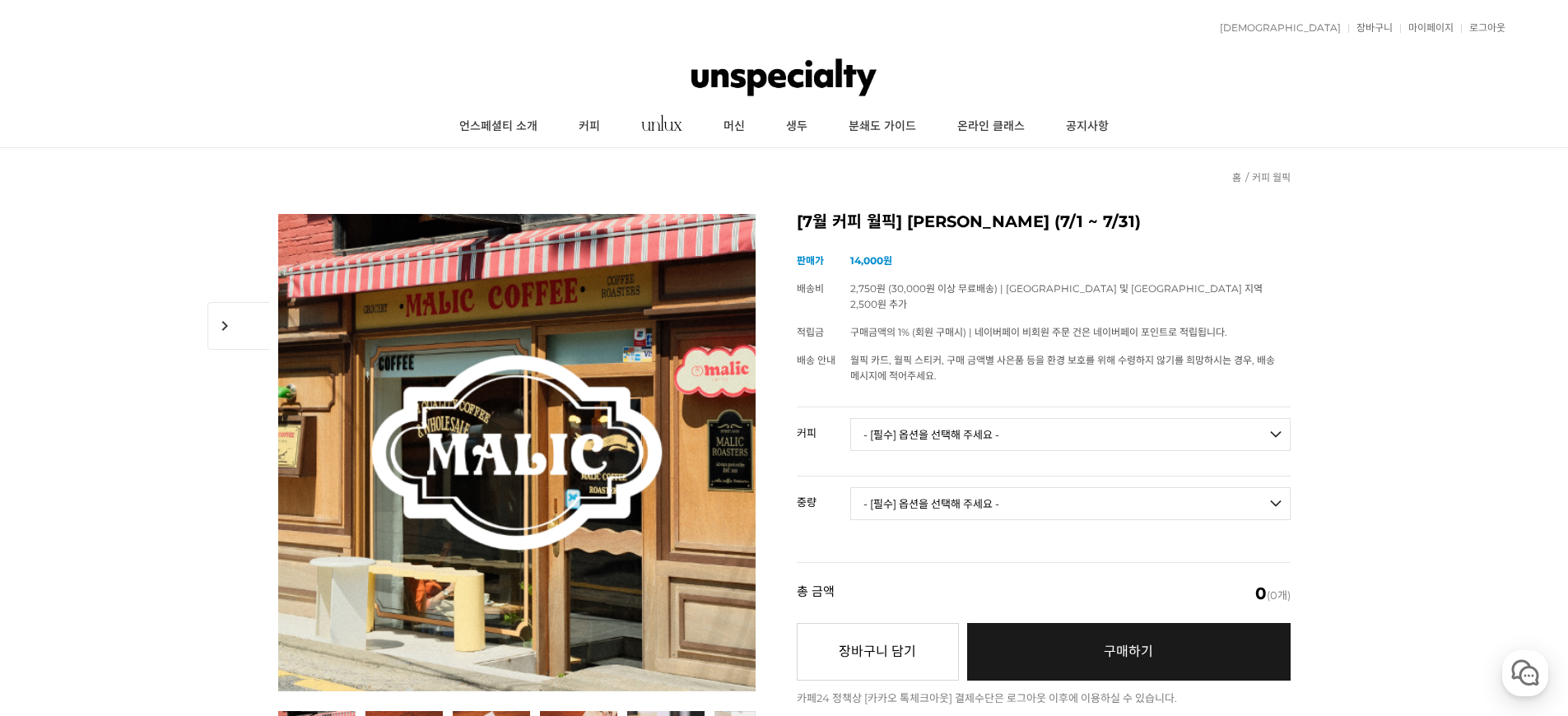 scroll, scrollTop: 0, scrollLeft: 0, axis: both 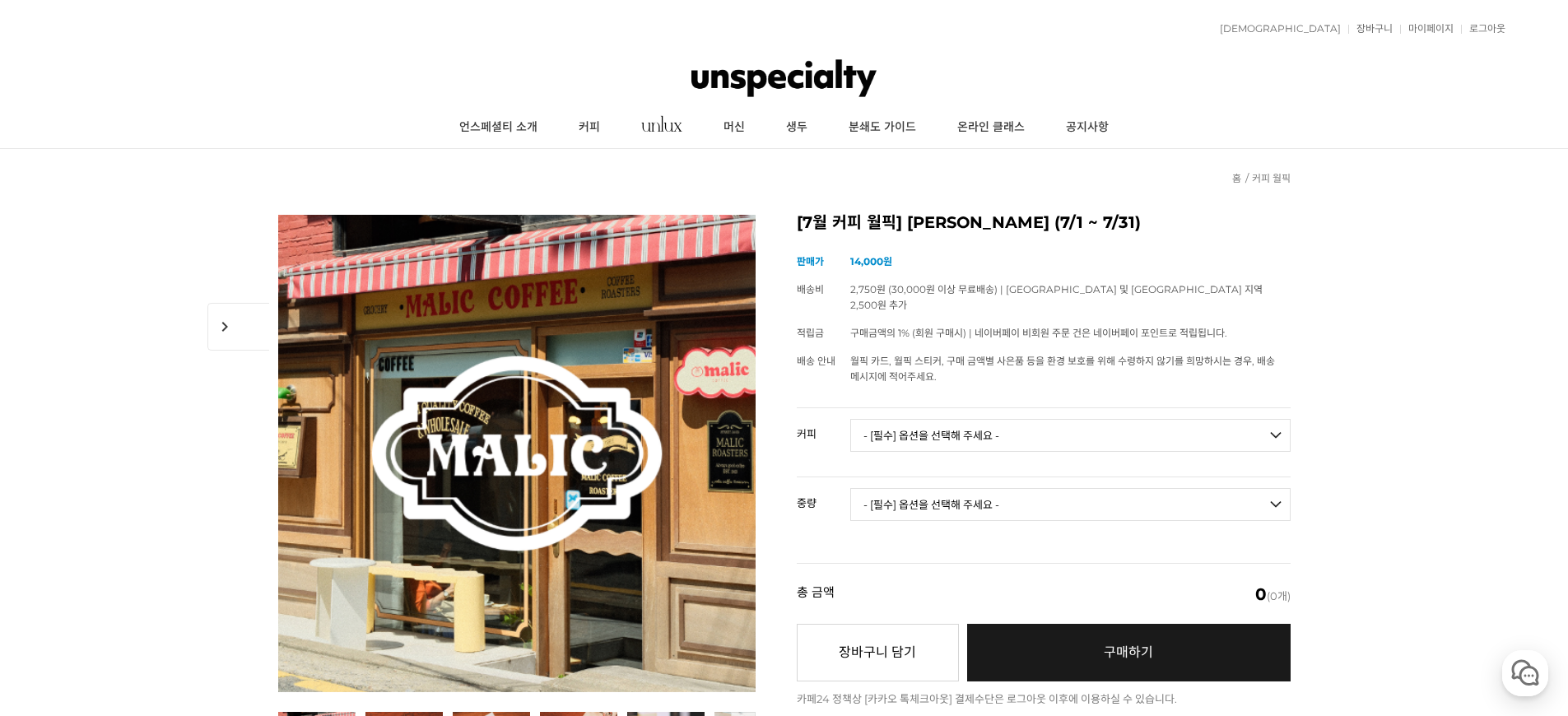 click on "- [필수] 옵션을 선택해 주세요 - ------------------- 언스페셜티 분쇄도 가이드 종이(주문 1개당 최대 1개 제공) [PERSON_NAME] (언스페셜티 블렌드) 애플 쥬스 (언스페셜티 블렌드) 허니 자몽 쥬스 (언스페셜티 블렌드) [7.14 오픈] 베르가못 워터 (언스페셜티 블렌드) [기획상품] 2024 Best of Panama 3종 10g 레시피팩 프루티 블렌드 마일드 블렌드 모닝 블렌드 #1 탄자니아 아카시아 힐스 게이샤 AA 풀리 워시드 [품절] #2 콜롬비아 포파얀 슈가케인 디카페인 #3 에티오피아 알로 타미루 미리가 74158 워시드 #4 에티오피아 첼베사 워시드 디카페인 #5 케냐 뚱구리 AB 풀리 워시드 [품절] #6 에티오피아 버그 우 셀렉션 에얼룸 내추럴 (Lot2) [품절] #7 에티오피아 알로 타미루 무라고 74158 클래식 워시드 #8 케냐 은가라투아 AB 워시드 (Lot 159) [품절] [7.14 오픈] #10 온두라스 미 푸투로 파카스 워시드" at bounding box center (1070, 435) 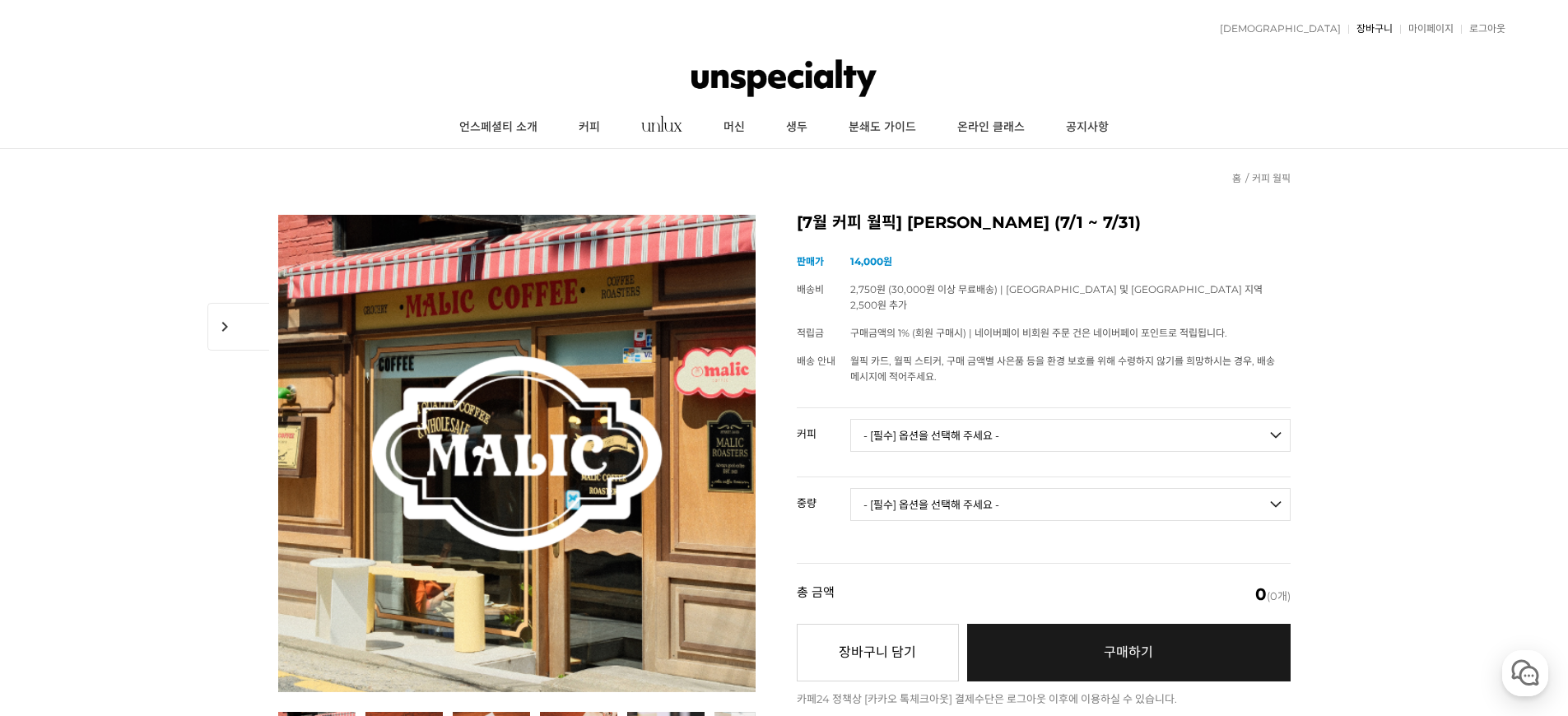 click on "장바구니" at bounding box center [1370, 29] 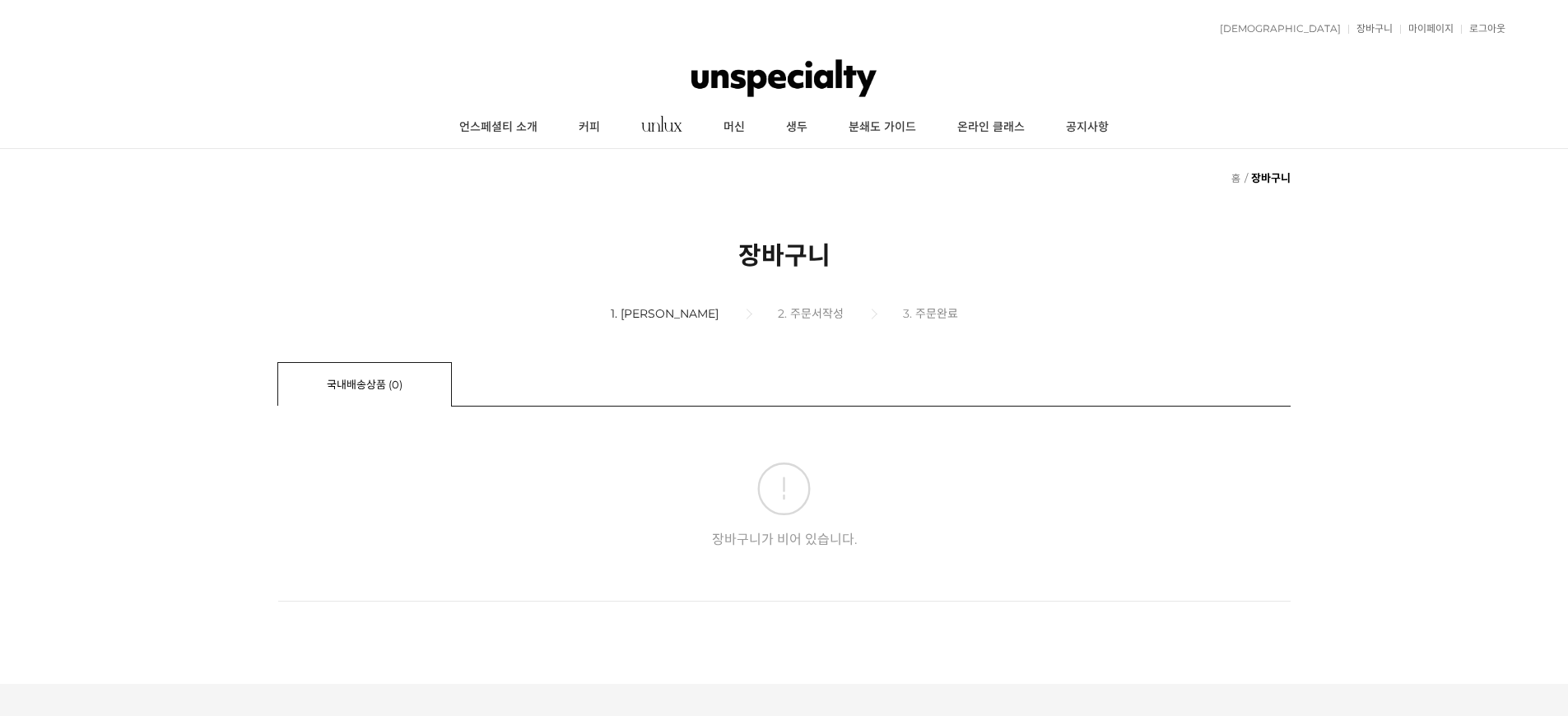 scroll, scrollTop: 0, scrollLeft: 0, axis: both 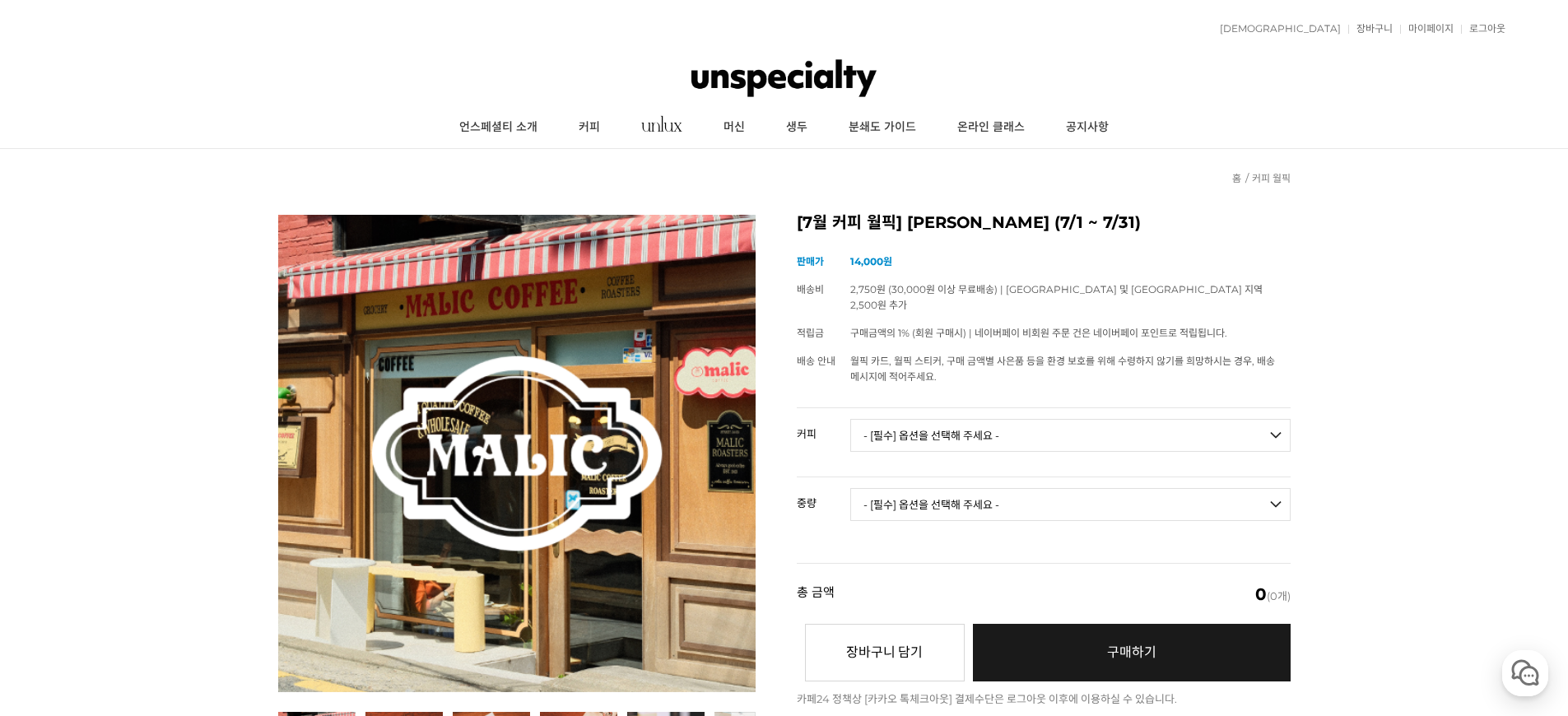 click on "- [필수] 옵션을 선택해 주세요 - ------------------- 언스페셜티 분쇄도 가이드 종이(주문 1개당 최대 1개 제공) [PERSON_NAME] (언스페셜티 블렌드) 애플 쥬스 (언스페셜티 블렌드) 허니 자몽 쥬스 (언스페셜티 블렌드) [7.14 오픈] 베르가못 워터 (언스페셜티 블렌드) [기획상품] 2024 Best of Panama 3종 10g 레시피팩 프루티 블렌드 마일드 블렌드 모닝 블렌드 #1 탄자니아 아카시아 힐스 게이샤 AA 풀리 워시드 [품절] #2 콜롬비아 포파얀 슈가케인 디카페인 #3 에티오피아 알로 타미루 미리가 74158 워시드 #4 에티오피아 첼베사 워시드 디카페인 #5 케냐 뚱구리 AB 풀리 워시드 [품절] #6 에티오피아 버그 우 셀렉션 에얼룸 내추럴 (Lot2) [품절] #7 에티오피아 알로 타미루 무라고 74158 클래식 워시드 #8 케냐 은가라투아 AB 워시드 (Lot 159) [품절] [7.14 오픈] #10 온두라스 미 푸투로 파카스 워시드" at bounding box center (1070, 435) 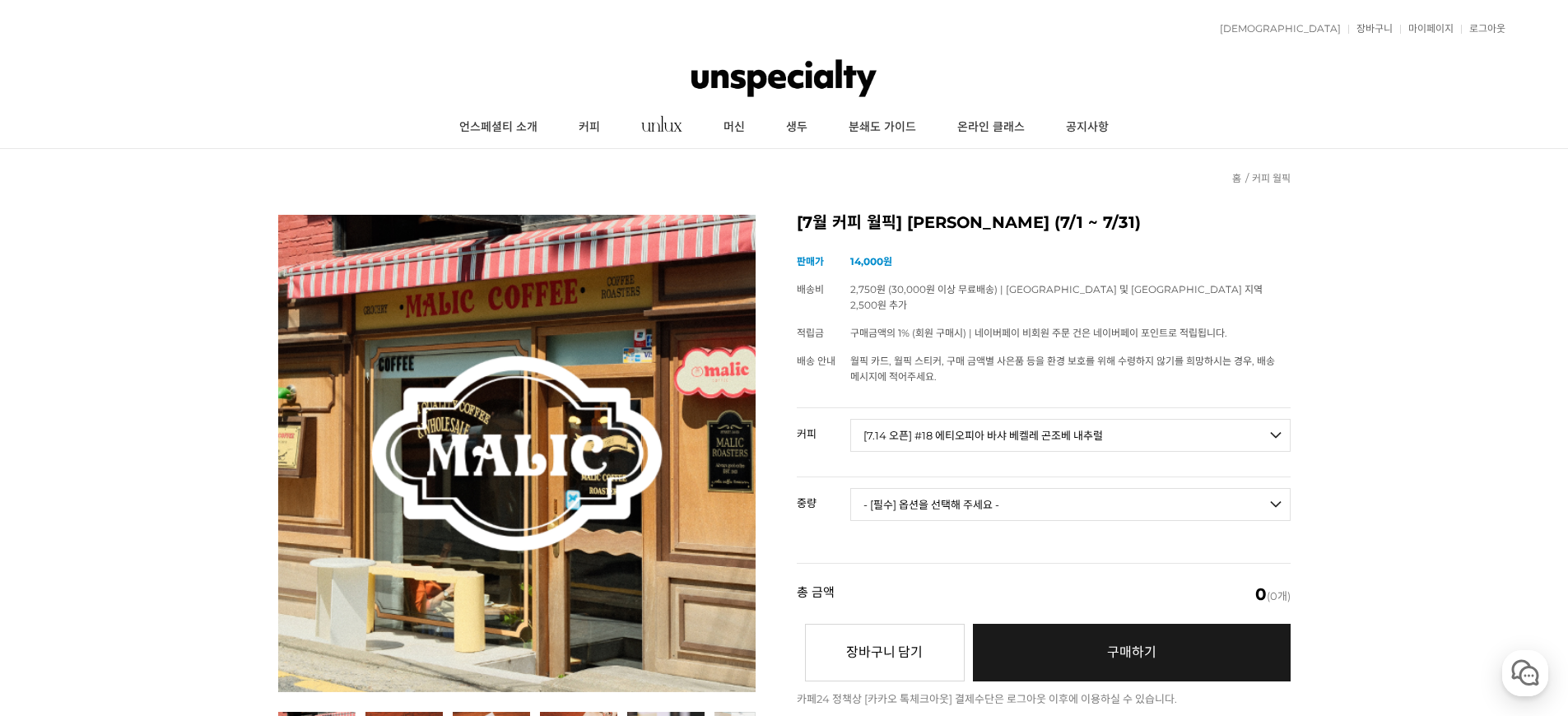 click on "- [필수] 옵션을 선택해 주세요 - ------------------- 200g" at bounding box center [1070, 504] 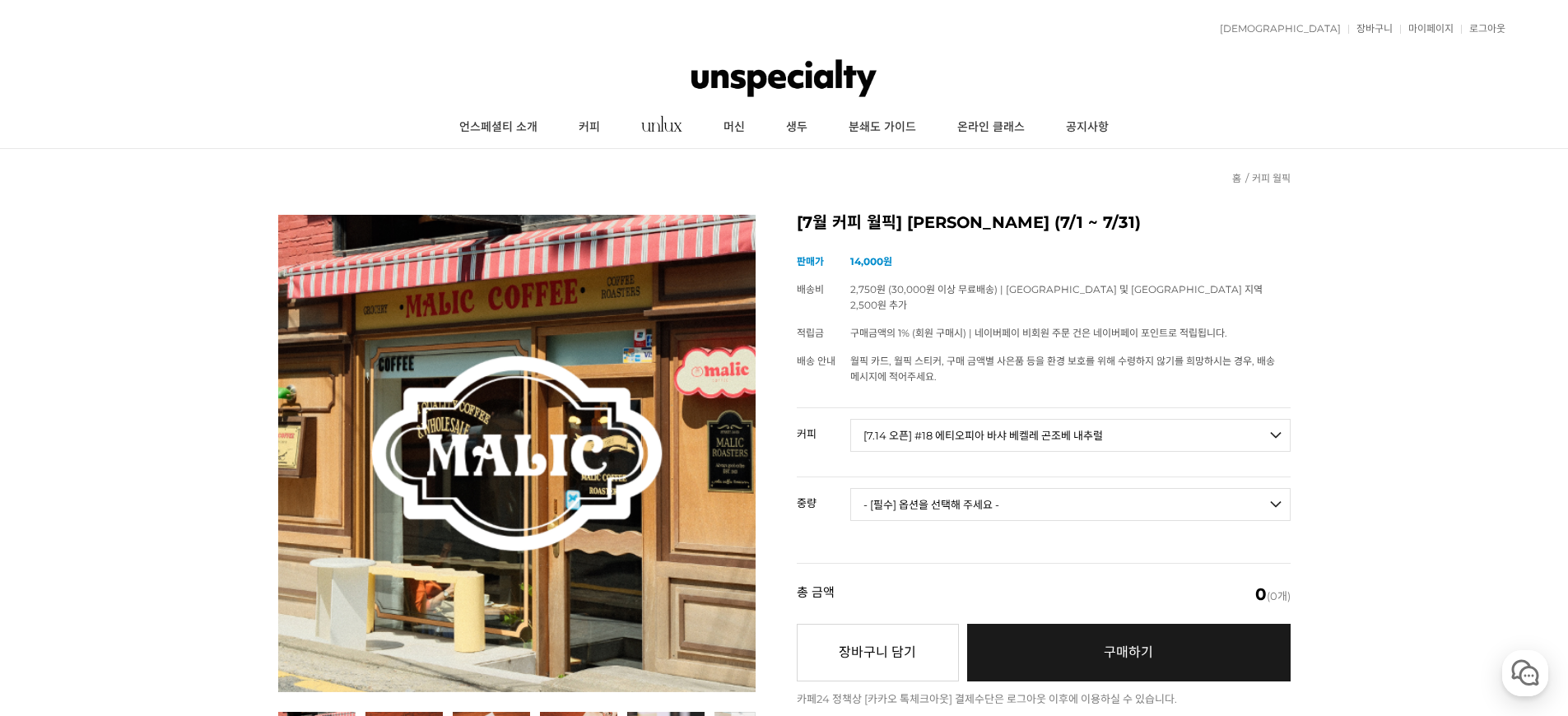 select on "200g" 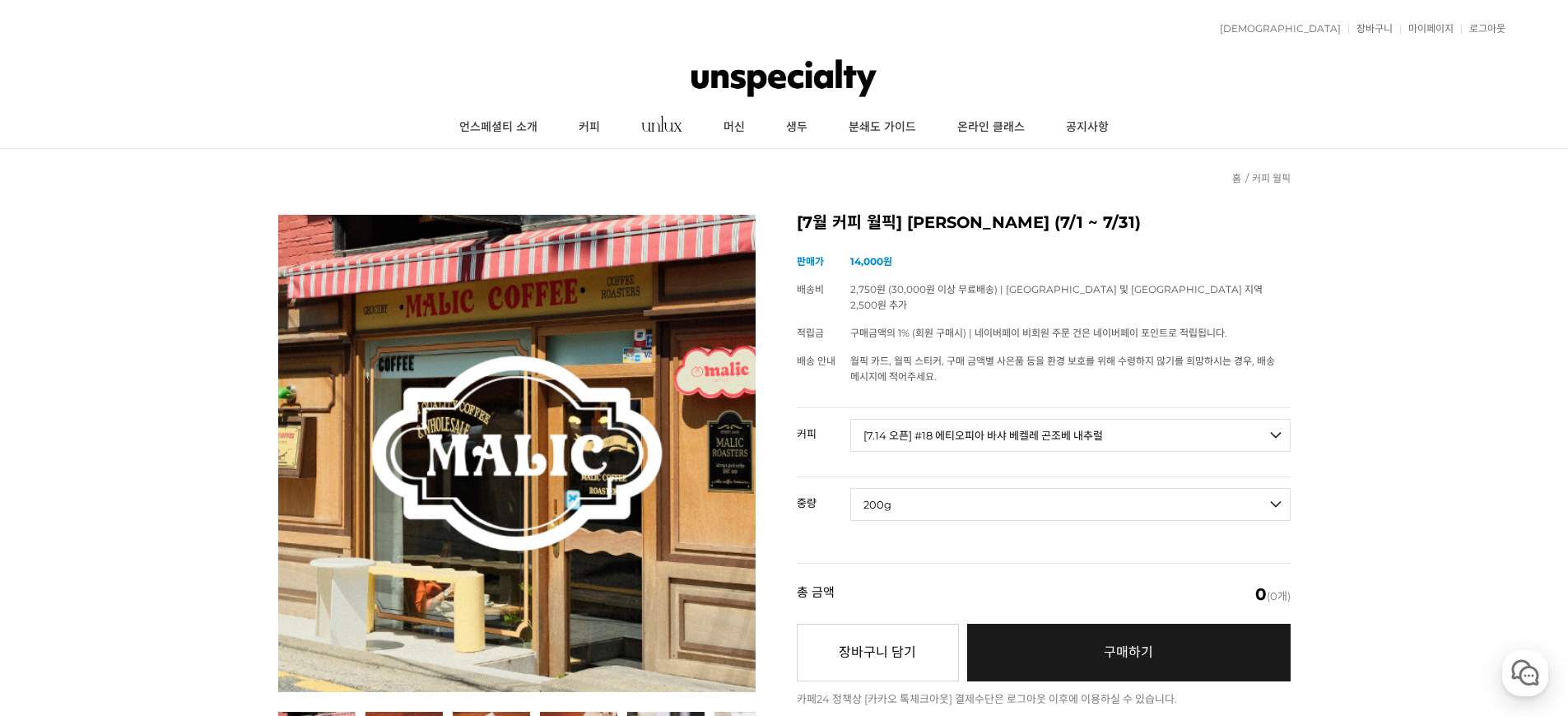 select on "*" 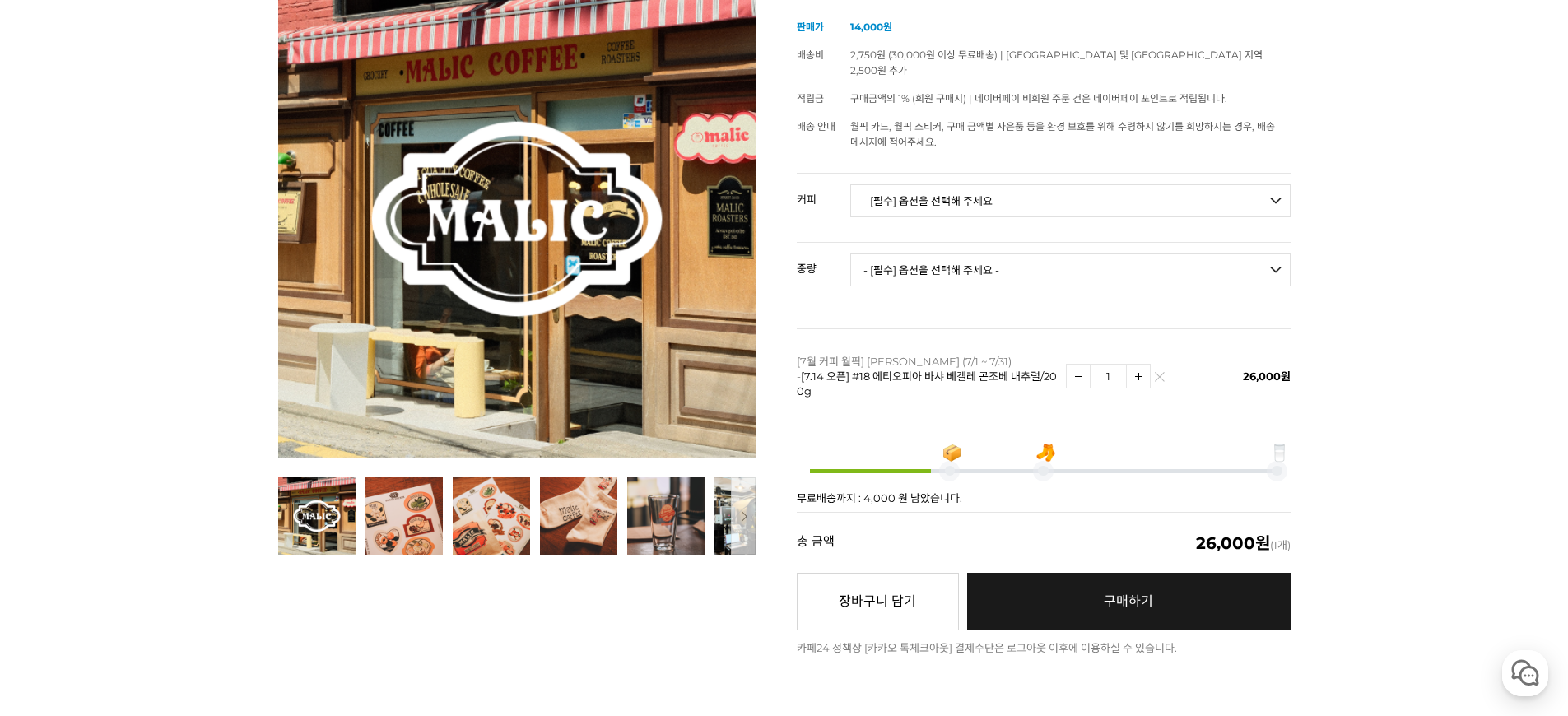 scroll, scrollTop: 258, scrollLeft: 0, axis: vertical 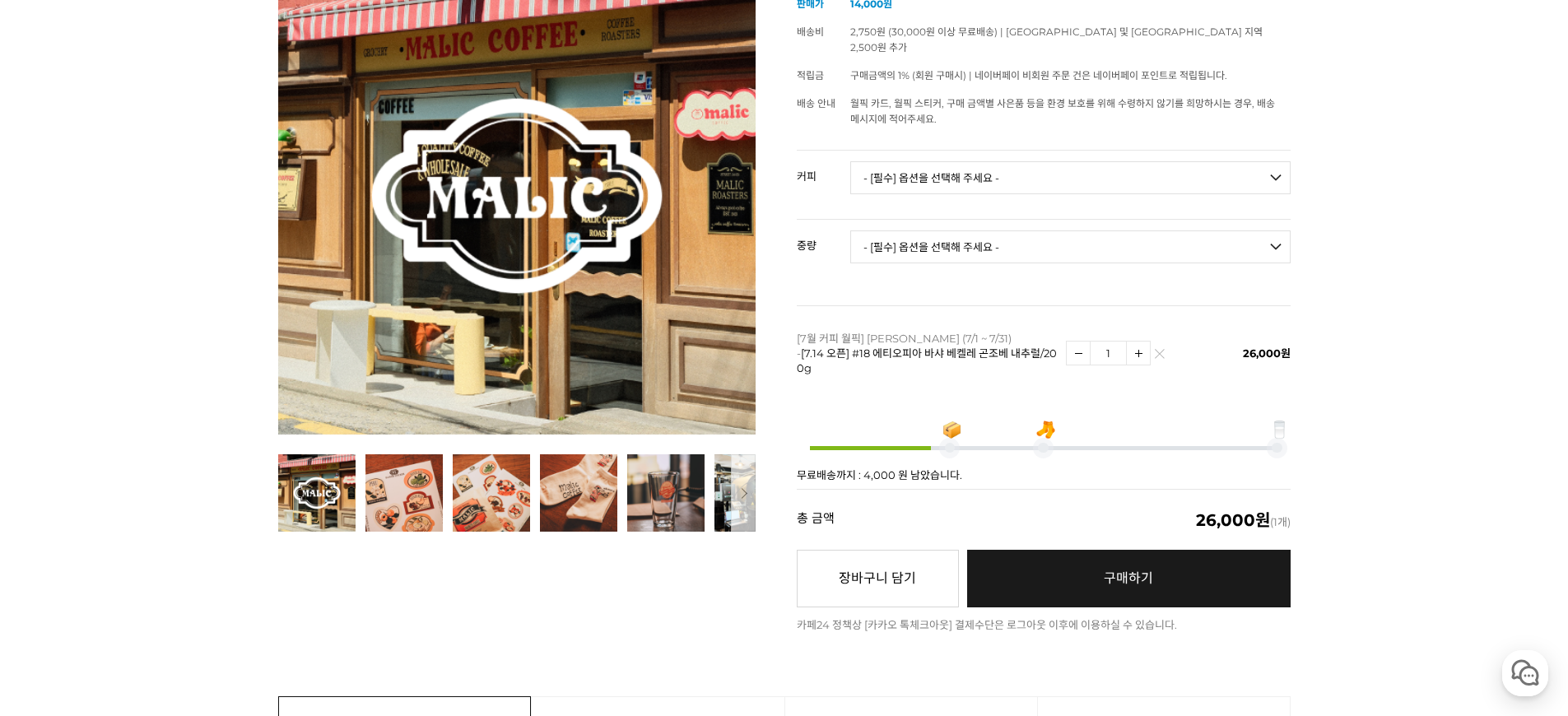 click on "- [필수] 옵션을 선택해 주세요 - ------------------- 언스페셜티 분쇄도 가이드 종이(주문 1개당 최대 1개 제공) 그레이프 쥬스 (언스페셜티 블렌드) 애플 쥬스 (언스페셜티 블렌드) 허니 자몽 쥬스 (언스페셜티 블렌드) [7.14 오픈] 베르가못 워터 (언스페셜티 블렌드) [기획상품] 2024 Best of Panama 3종 10g 레시피팩 프루티 블렌드 마일드 블렌드 모닝 블렌드 #1 탄자니아 아카시아 힐스 게이샤 AA 풀리 워시드 [품절] #2 콜롬비아 포파얀 슈가케인 디카페인 #3 에티오피아 알로 타미루 미리가 74158 워시드 #4 에티오피아 첼베사 워시드 디카페인 #5 케냐 뚱구리 AB 풀리 워시드 [품절] #6 에티오피아 버그 우 셀렉션 에얼룸 내추럴 (Lot2) [품절] #7 에티오피아 알로 타미루 무라고 74158 클래식 워시드 #8 케냐 은가라투아 AB 워시드 (Lot 159) [품절] [7.14 오픈] #10 온두라스 미 푸투로 파카스 워시드" at bounding box center [1070, 178] 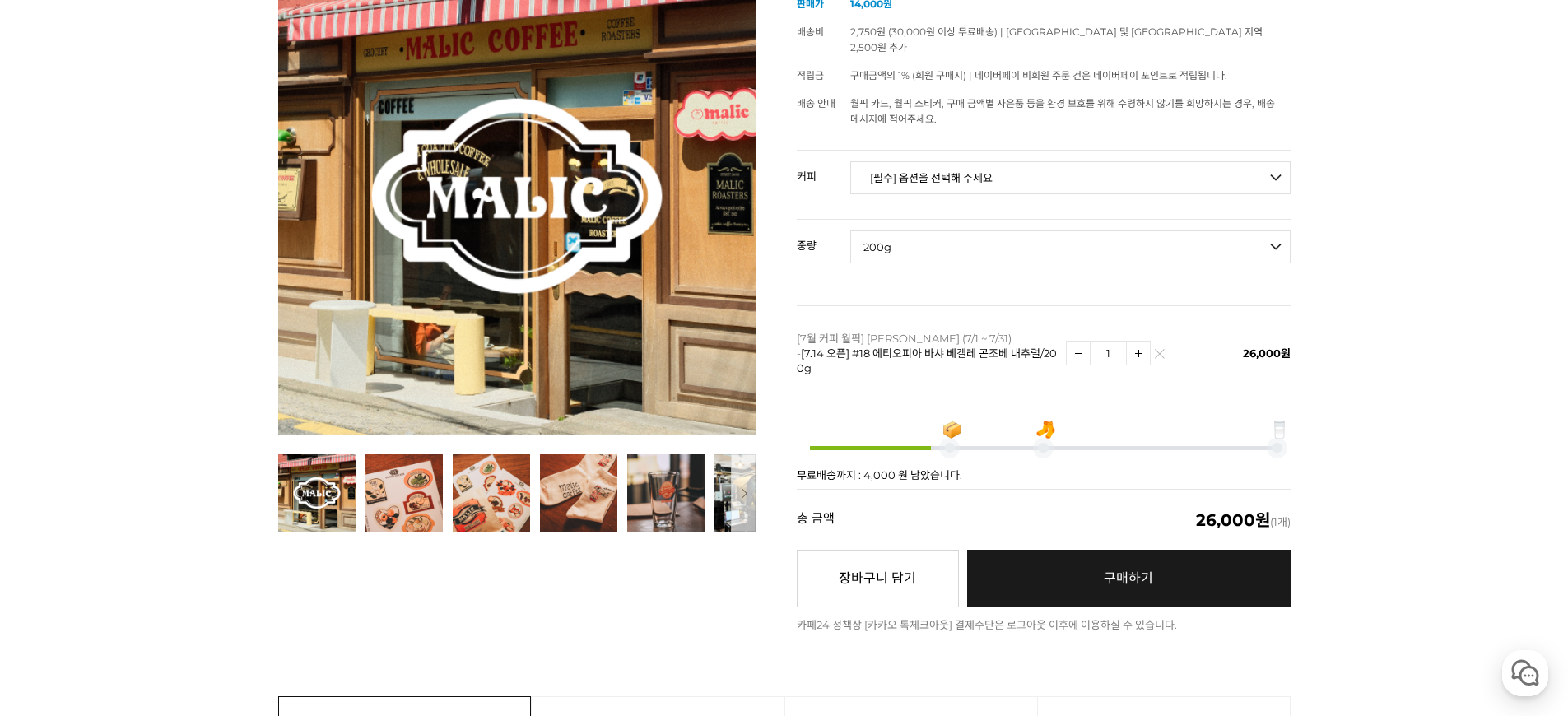 select on "*" 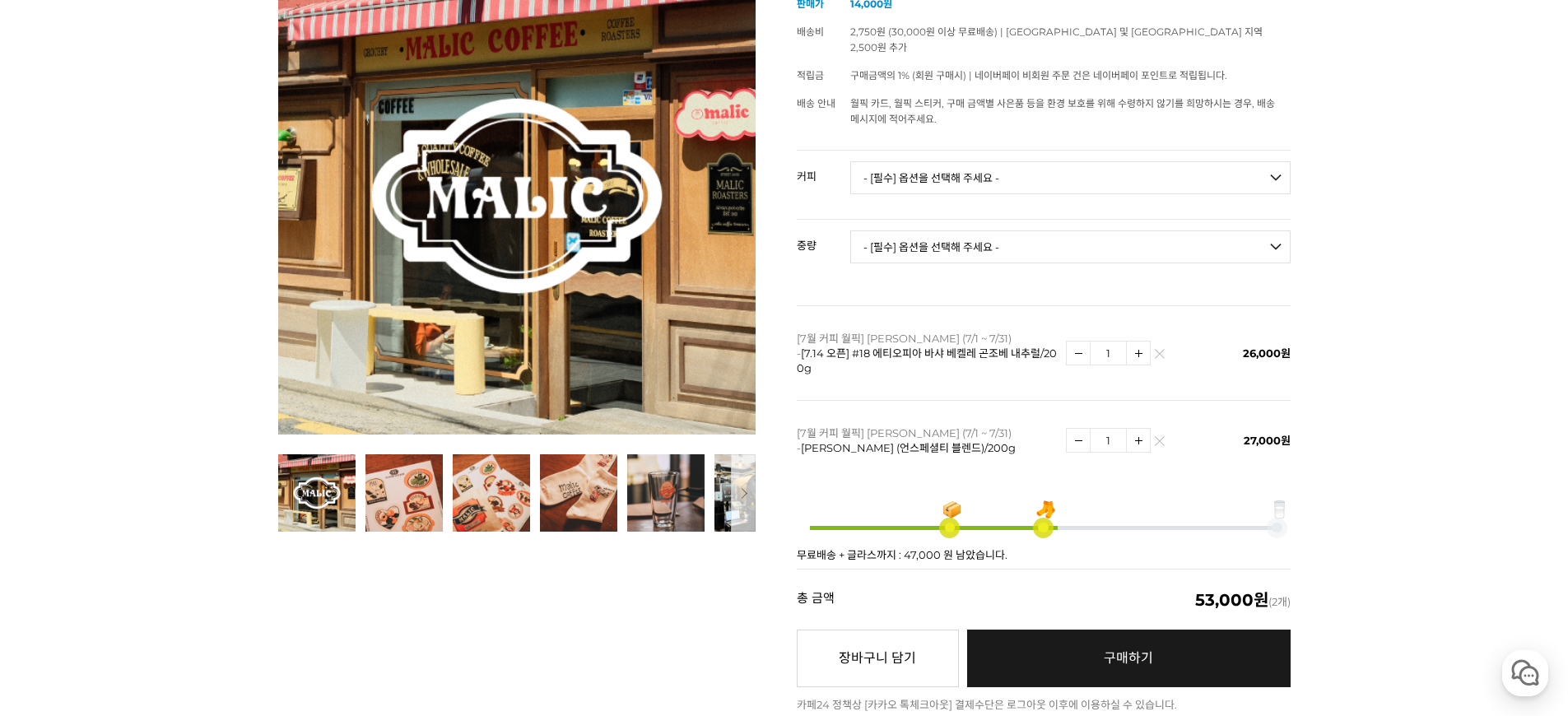 click on "- [필수] 옵션을 선택해 주세요 - ------------------- 언스페셜티 분쇄도 가이드 종이(주문 1개당 최대 1개 제공) 그레이프 쥬스 (언스페셜티 블렌드) 애플 쥬스 (언스페셜티 블렌드) 허니 자몽 쥬스 (언스페셜티 블렌드) [7.14 오픈] 베르가못 워터 (언스페셜티 블렌드) [기획상품] 2024 Best of Panama 3종 10g 레시피팩 프루티 블렌드 마일드 블렌드 모닝 블렌드 #1 탄자니아 아카시아 힐스 게이샤 AA 풀리 워시드 [품절] #2 콜롬비아 포파얀 슈가케인 디카페인 #3 에티오피아 알로 타미루 미리가 74158 워시드 #4 에티오피아 첼베사 워시드 디카페인 #5 케냐 뚱구리 AB 풀리 워시드 [품절] #6 에티오피아 버그 우 셀렉션 에얼룸 내추럴 (Lot2) [품절] #7 에티오피아 알로 타미루 무라고 74158 클래식 워시드 #8 케냐 은가라투아 AB 워시드 (Lot 159) [품절] [7.14 오픈] #10 온두라스 미 푸투로 파카스 워시드" at bounding box center [1070, 178] 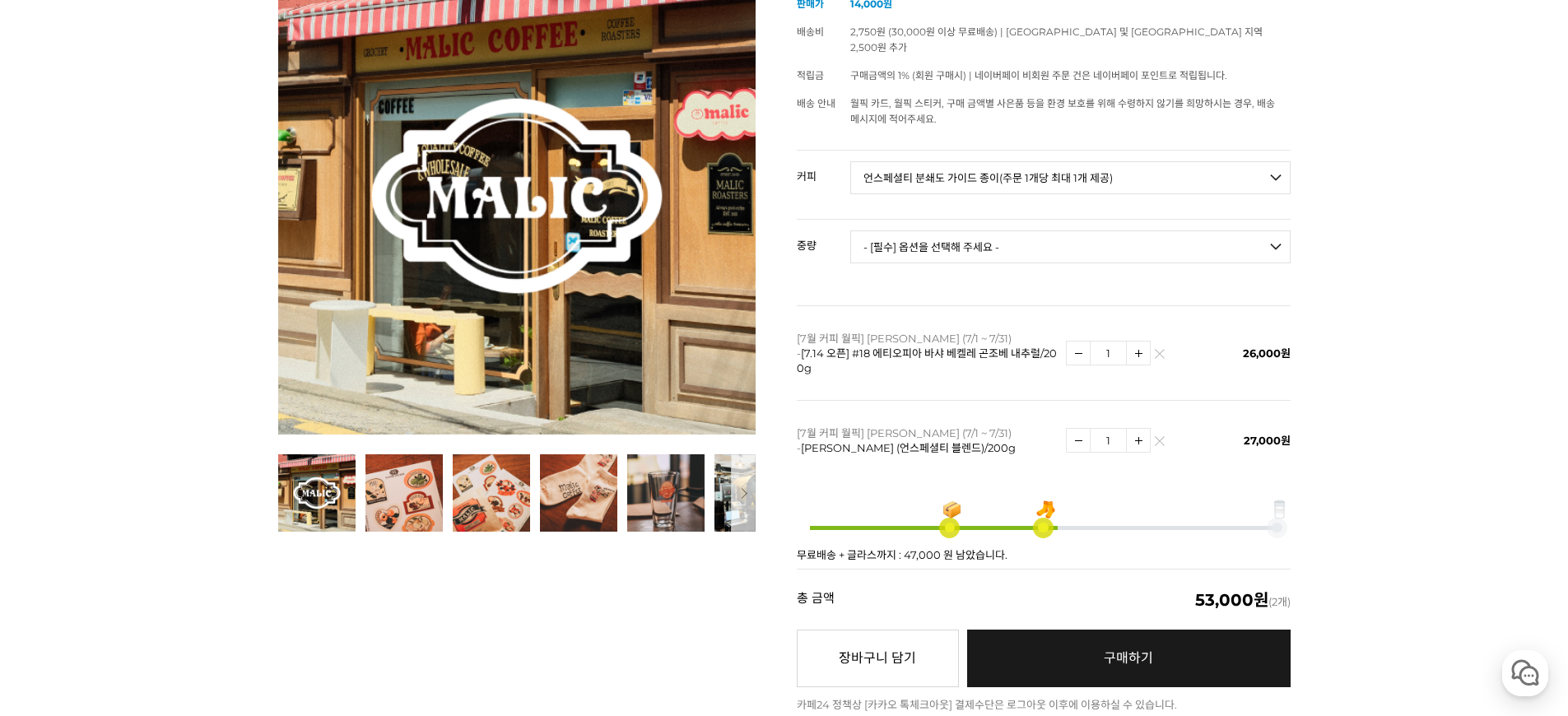 click on "- [필수] 옵션을 선택해 주세요 - ------------------- 해당없음" at bounding box center (1070, 247) 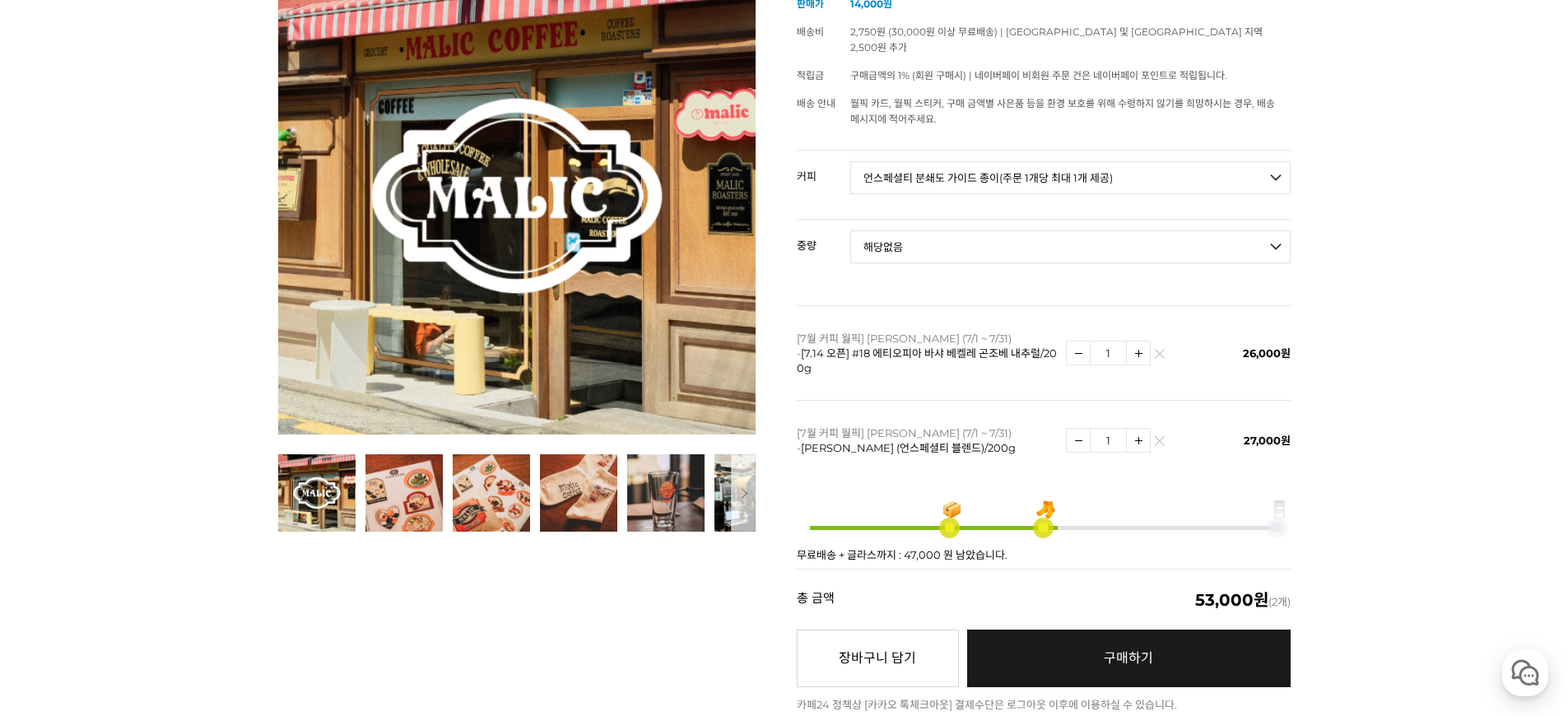 select on "*" 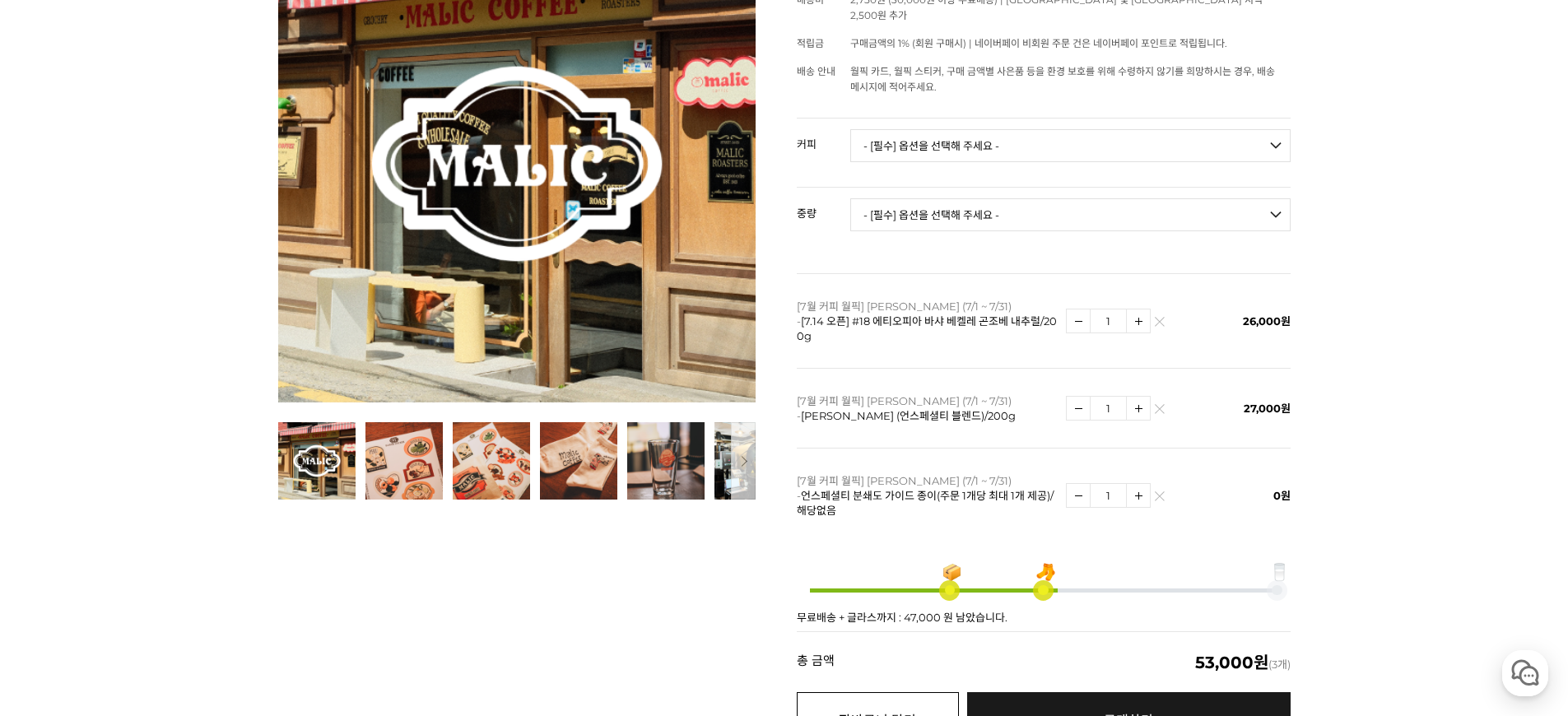 scroll, scrollTop: 303, scrollLeft: 0, axis: vertical 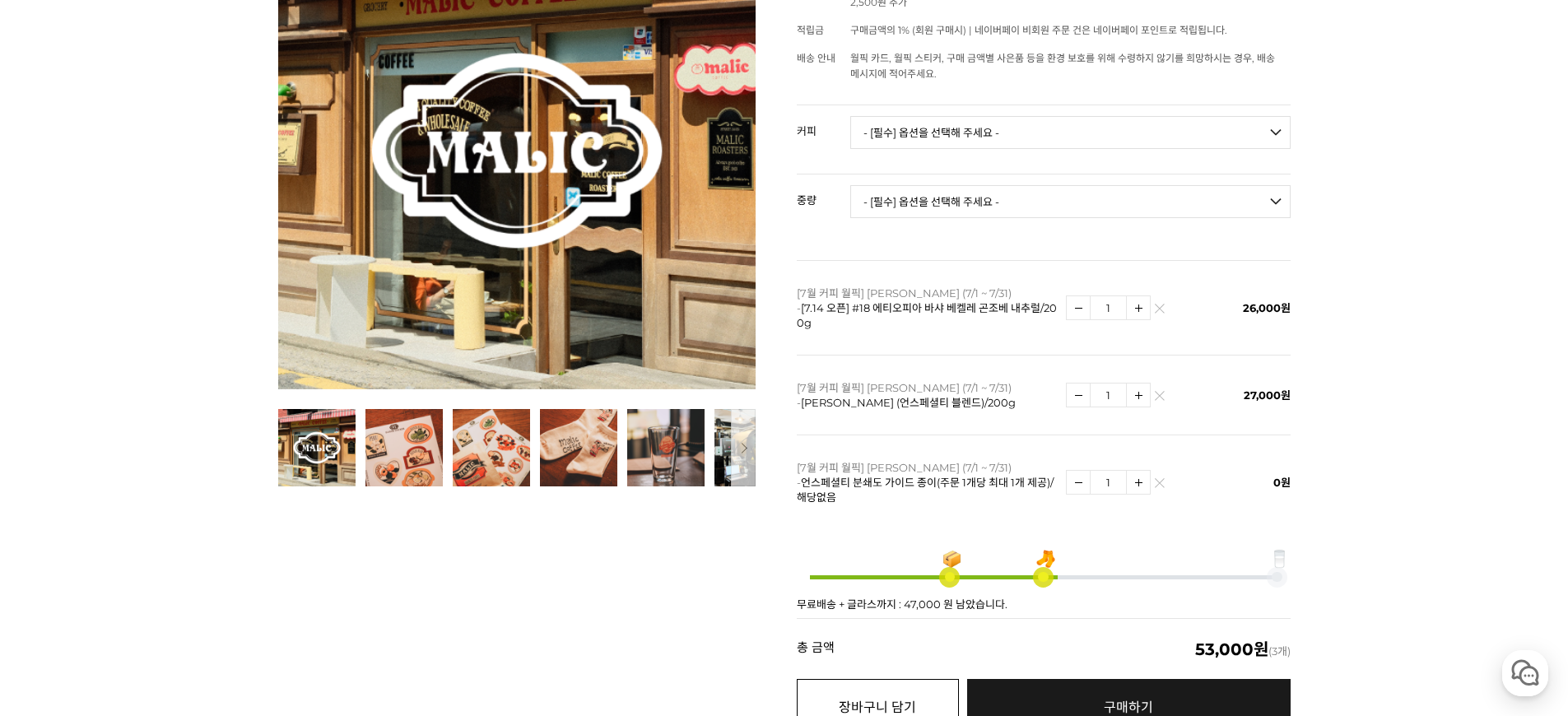 click on "장바구니 담기" at bounding box center (877, 708) 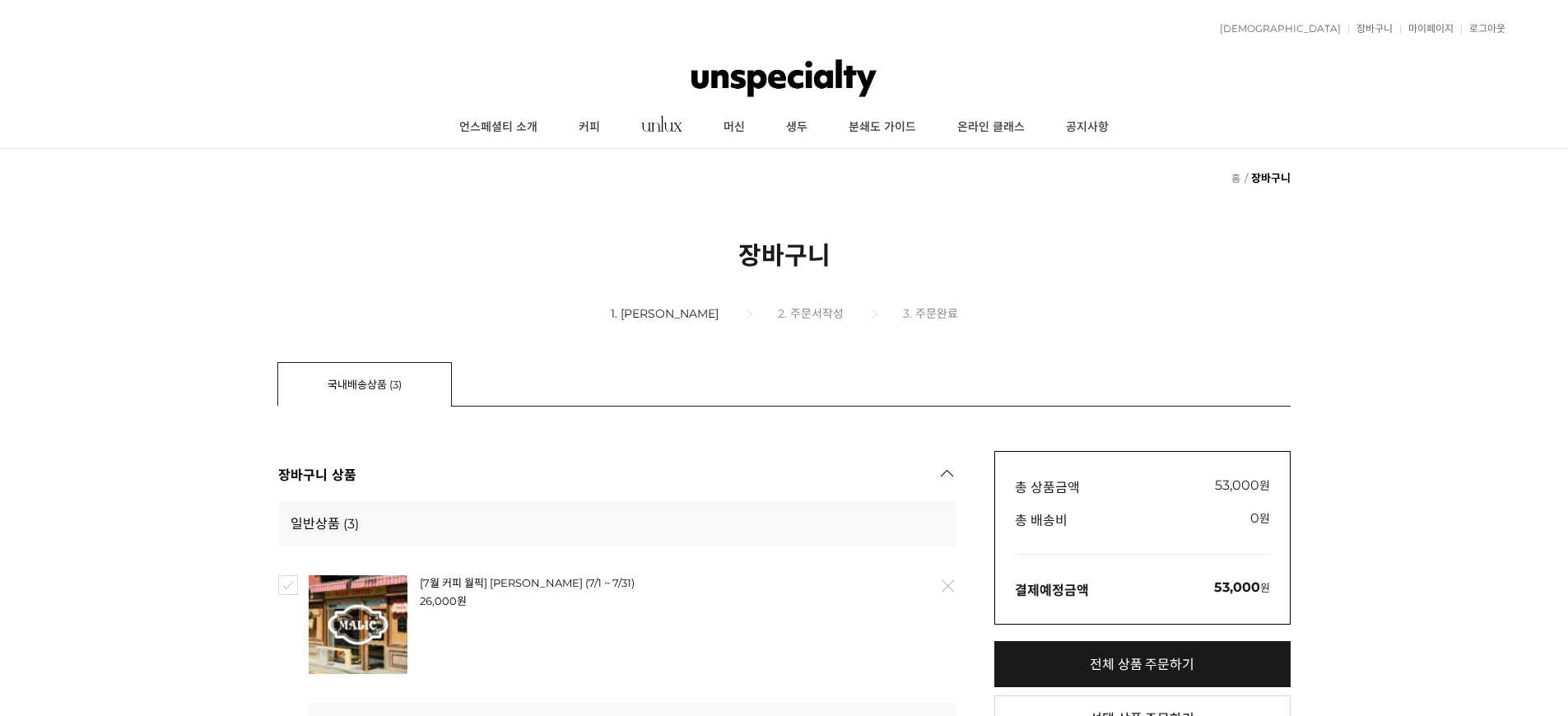 scroll, scrollTop: 0, scrollLeft: 0, axis: both 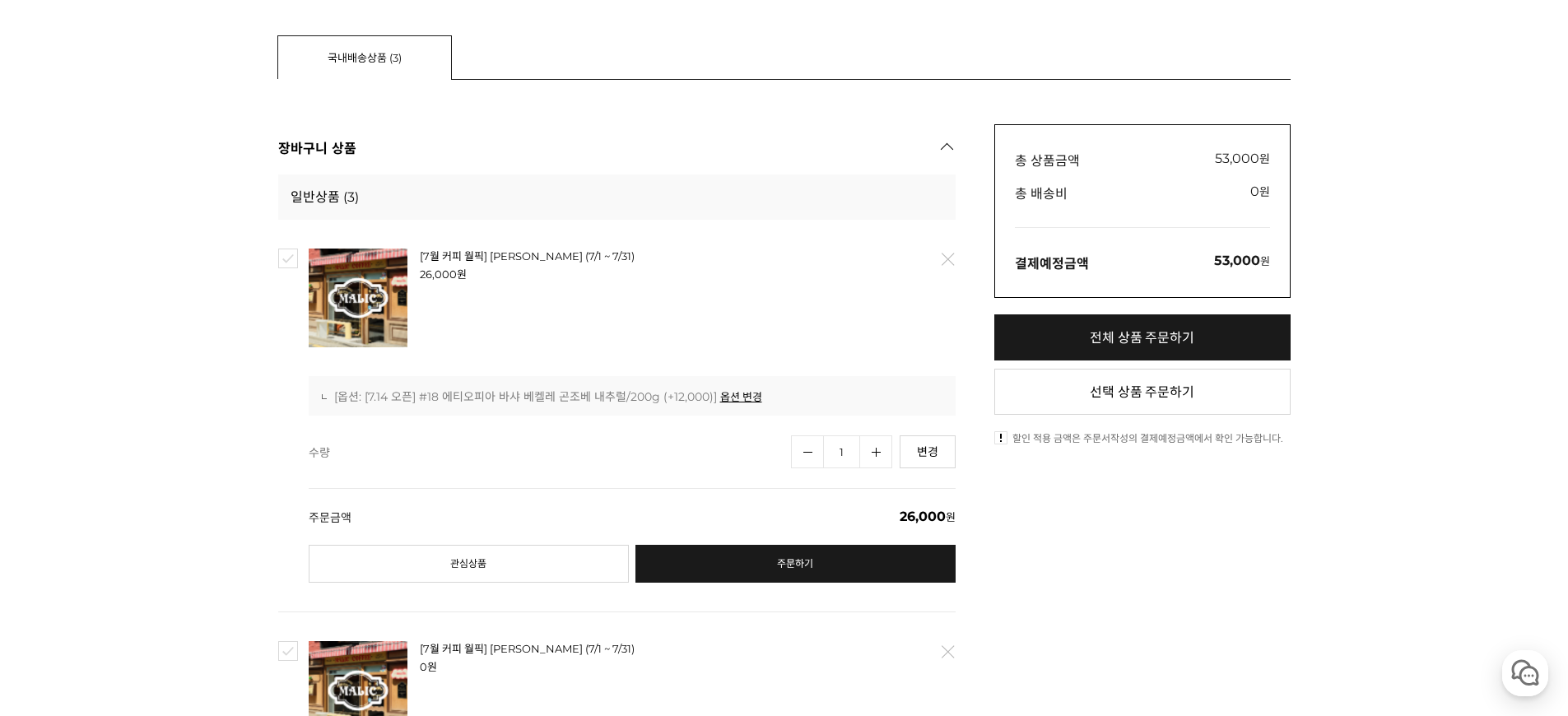 click on "전체 상품 주문하기" at bounding box center (1142, 337) 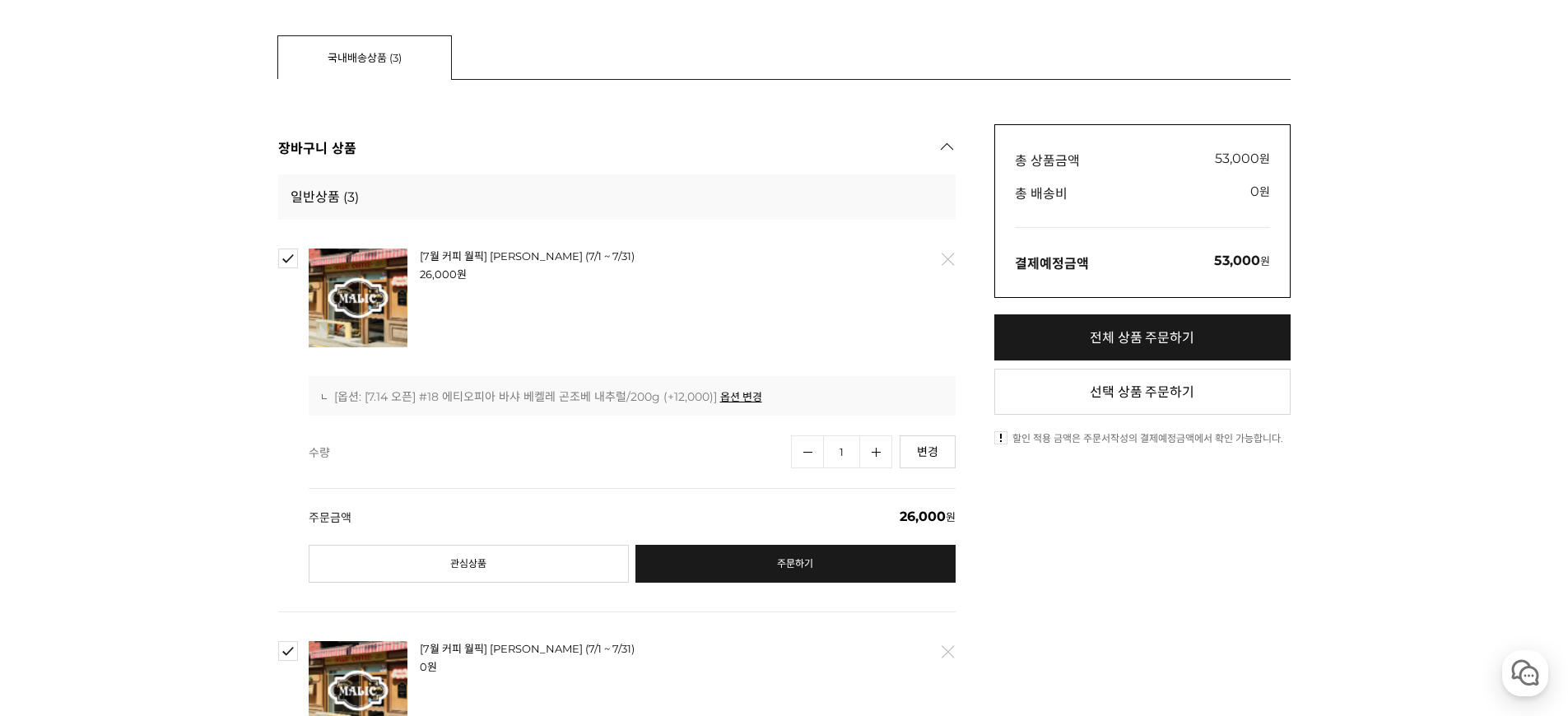 checkbox on "true" 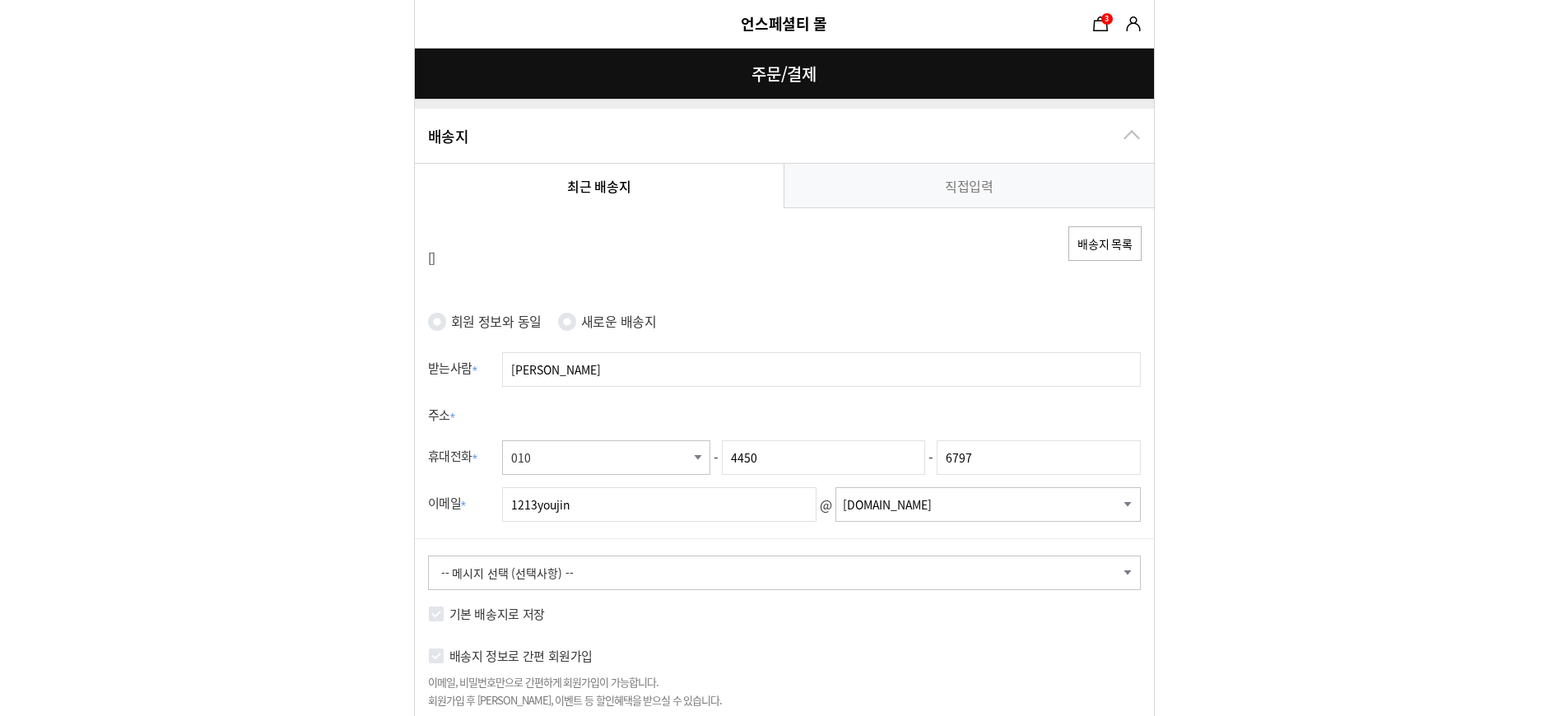 radio on "true" 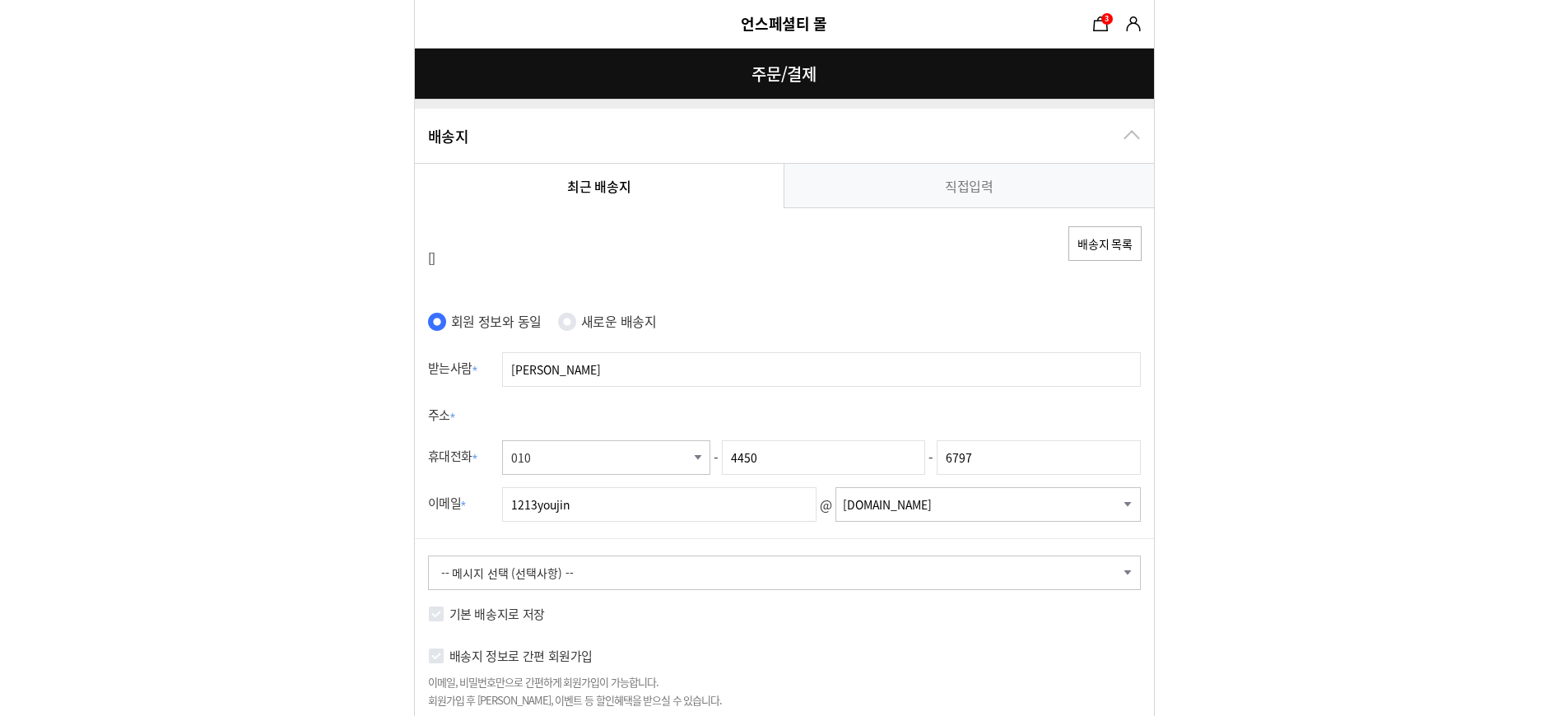scroll, scrollTop: 0, scrollLeft: 0, axis: both 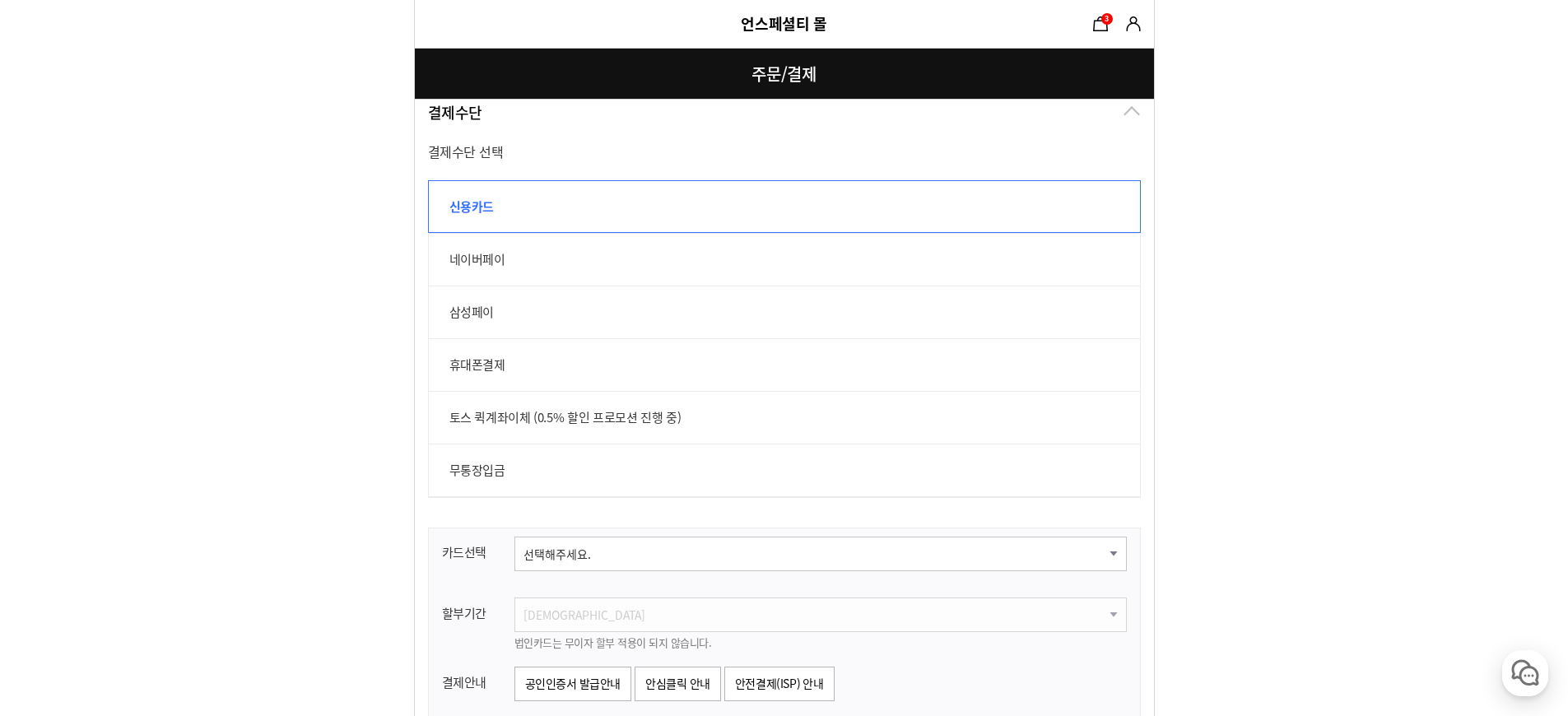 click on "네이버페이" at bounding box center (784, 259) 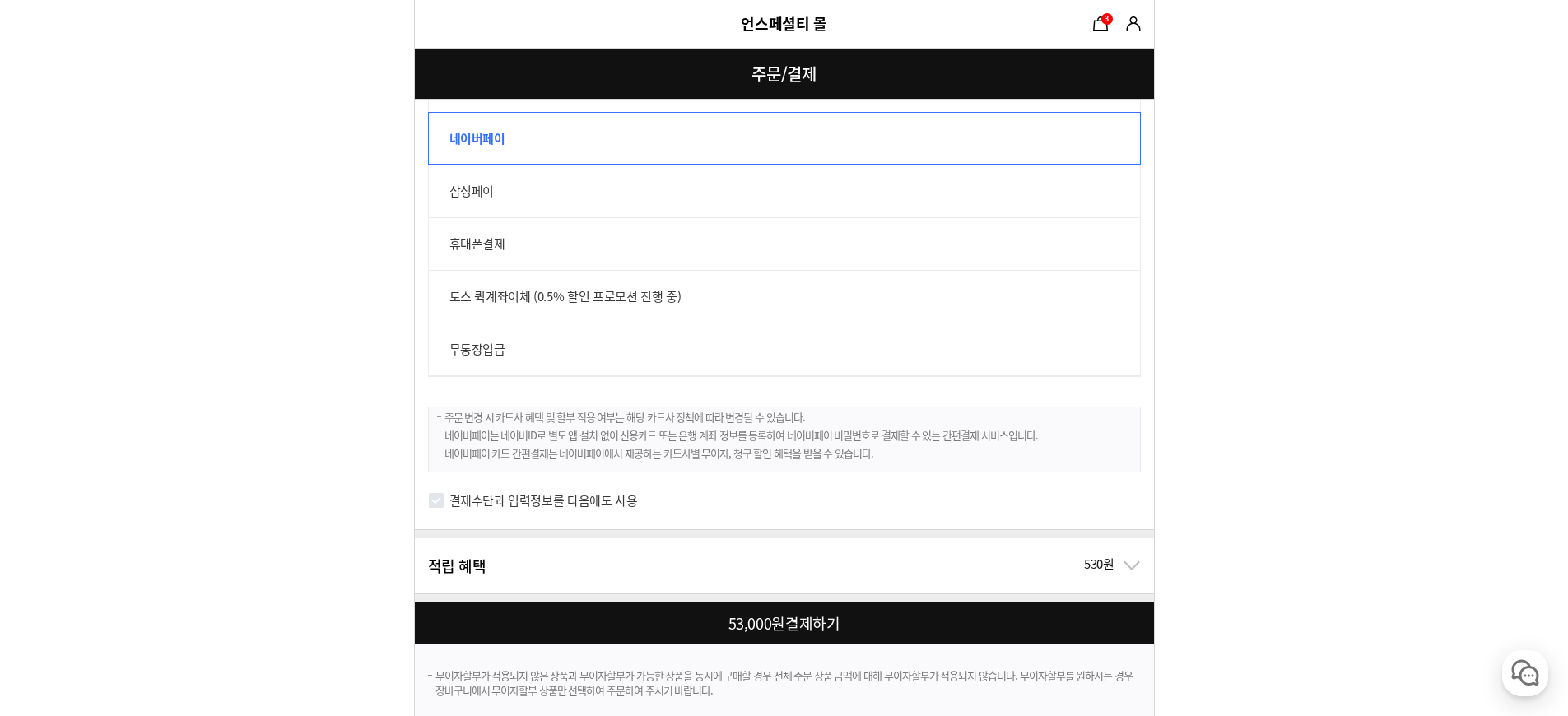 scroll, scrollTop: 1415, scrollLeft: 0, axis: vertical 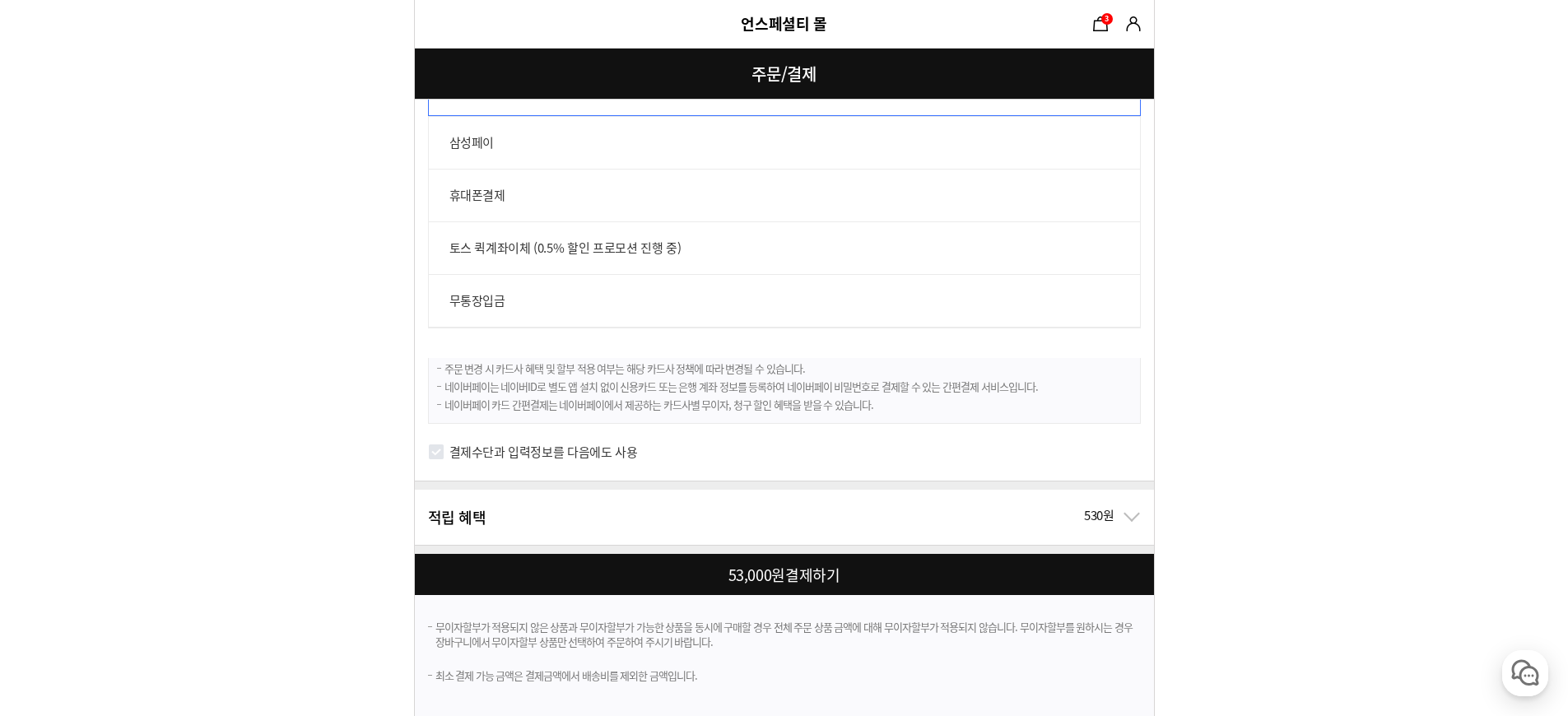 click on "토스 퀵계좌이체 (0.5% 할인 프로모션 진행 중)" at bounding box center (784, 248) 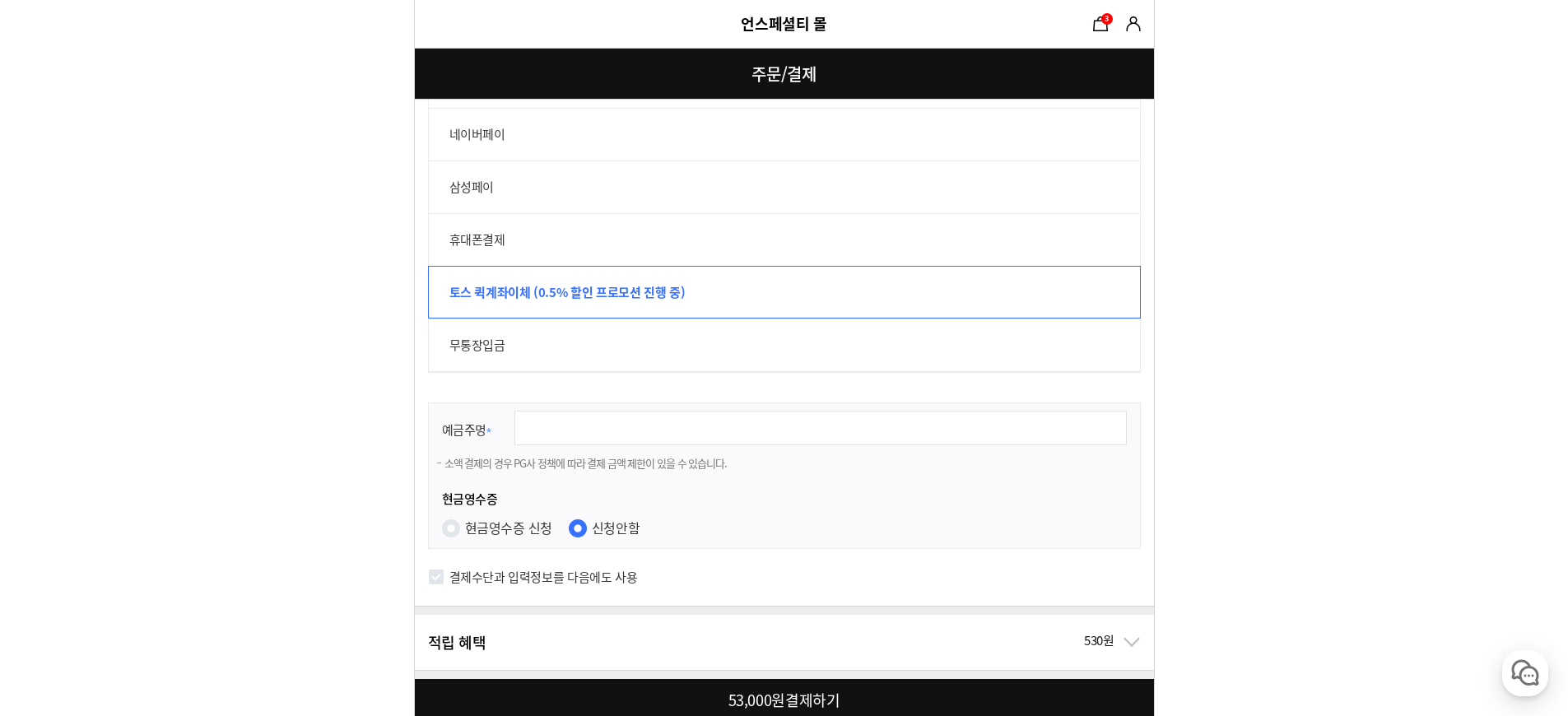 scroll, scrollTop: 1327, scrollLeft: 0, axis: vertical 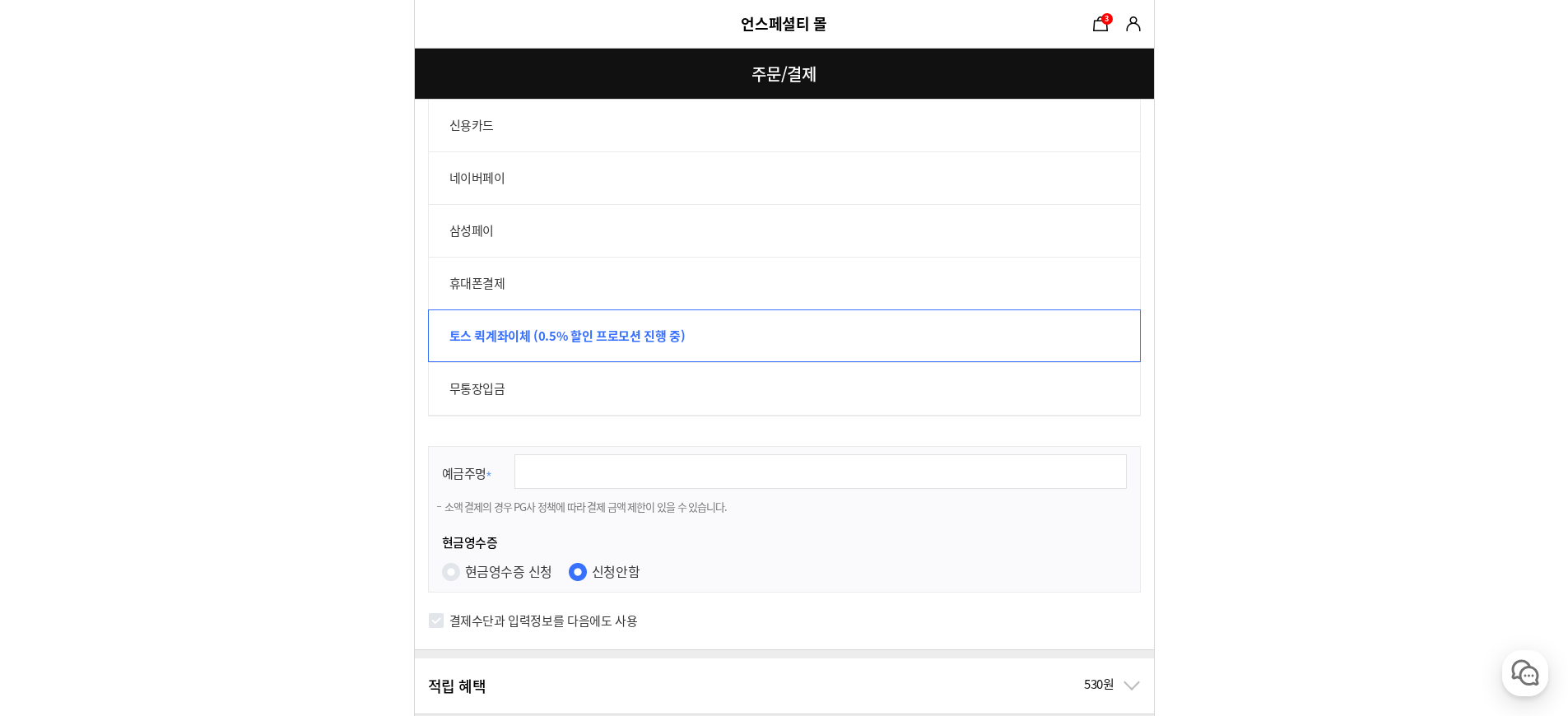 click on "휴대폰결제" at bounding box center [784, 283] 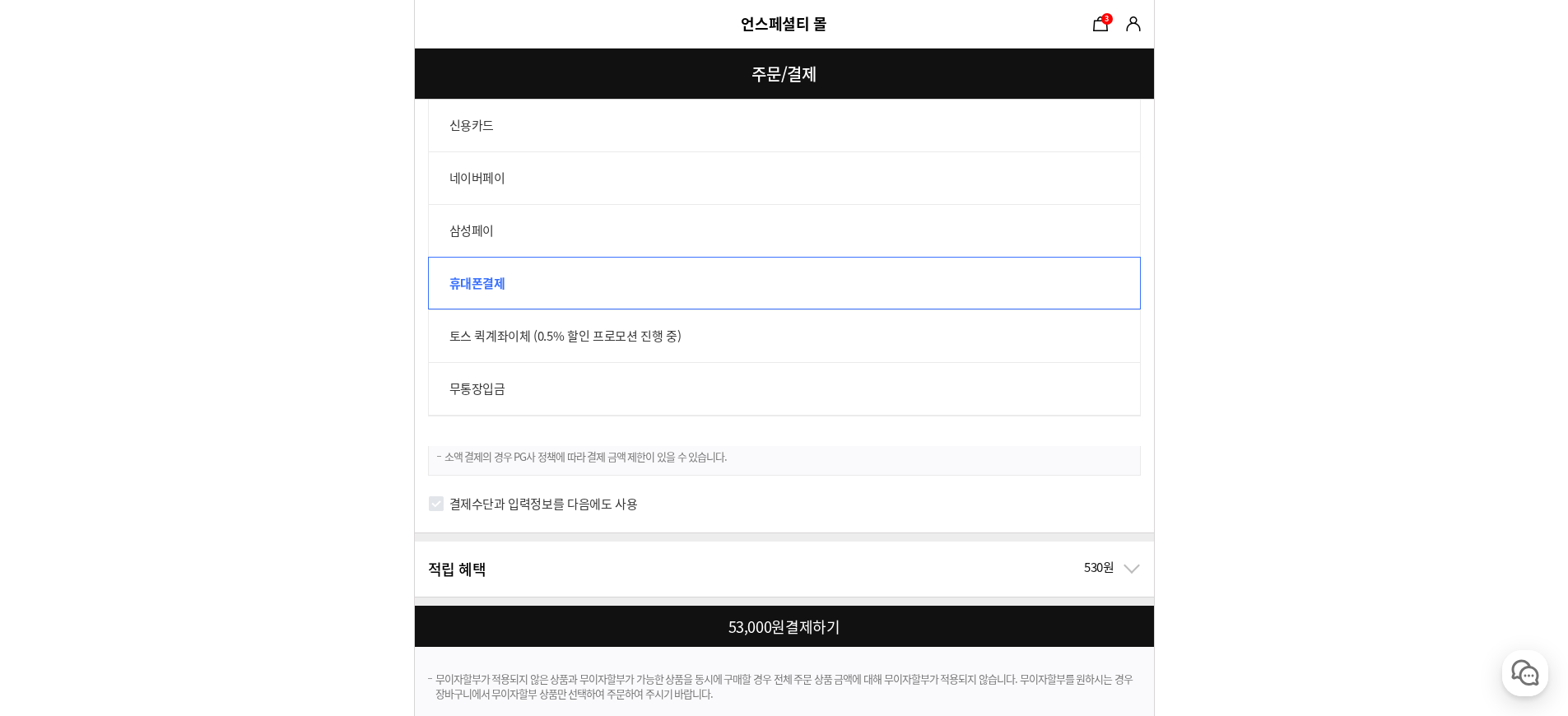 click on "삼성페이" at bounding box center (784, 230) 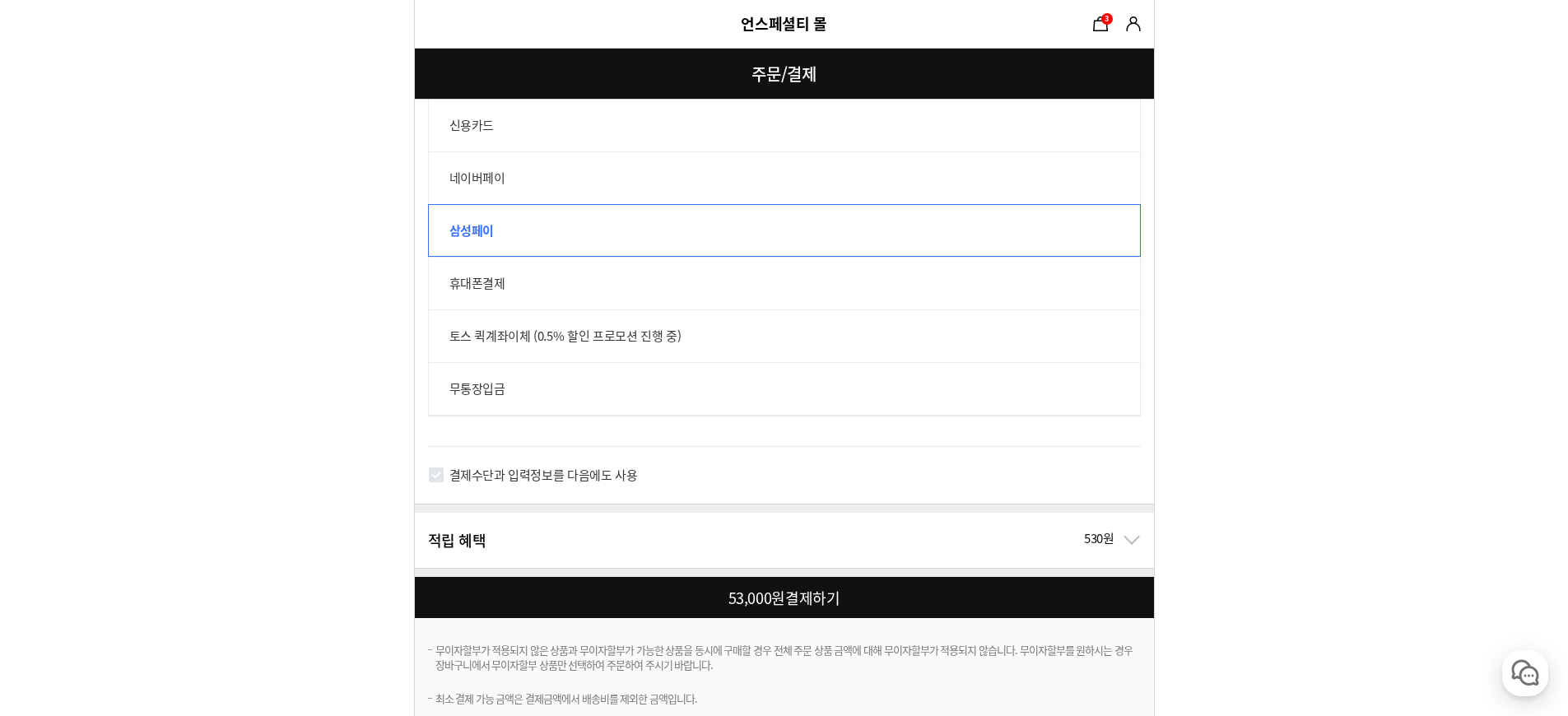 click on "네이버페이" at bounding box center (784, 178) 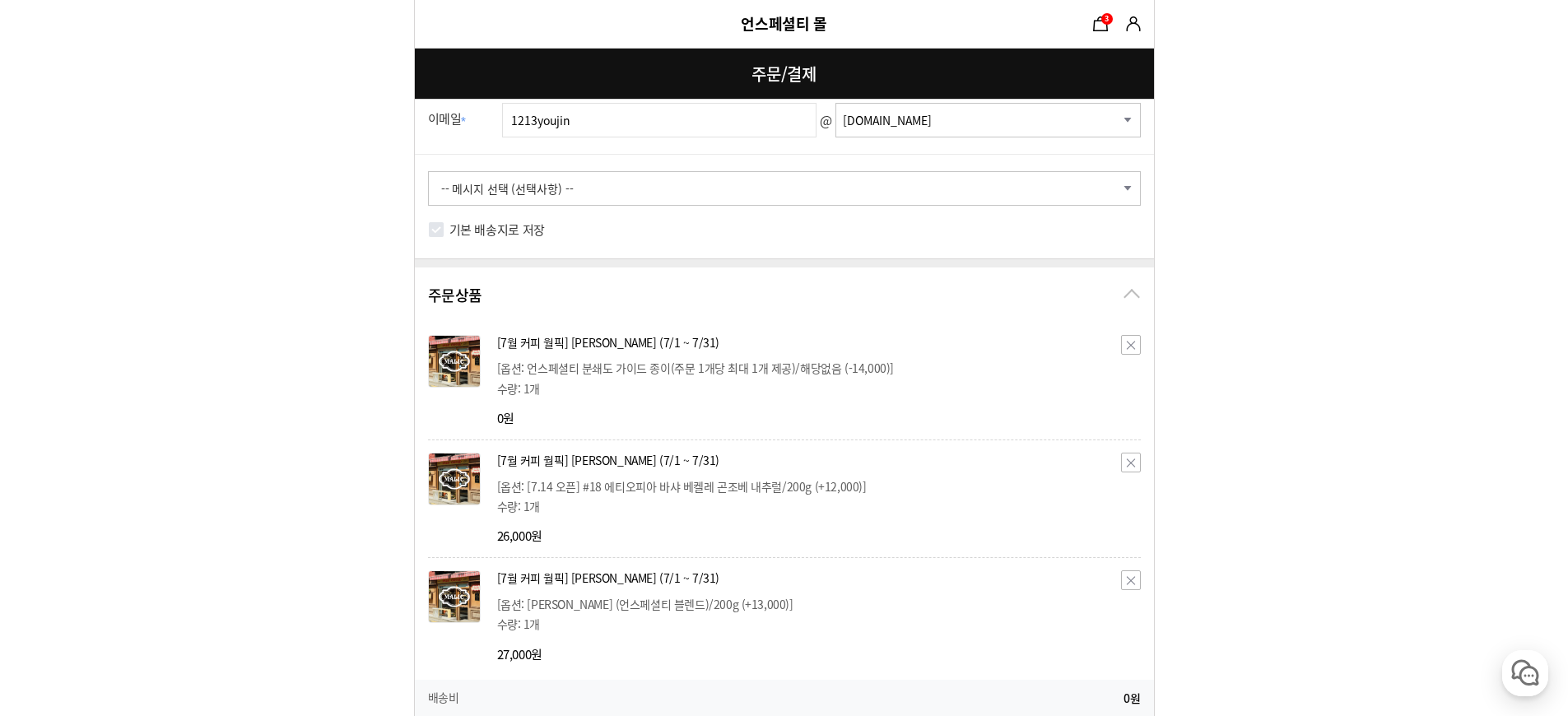 scroll, scrollTop: 413, scrollLeft: 0, axis: vertical 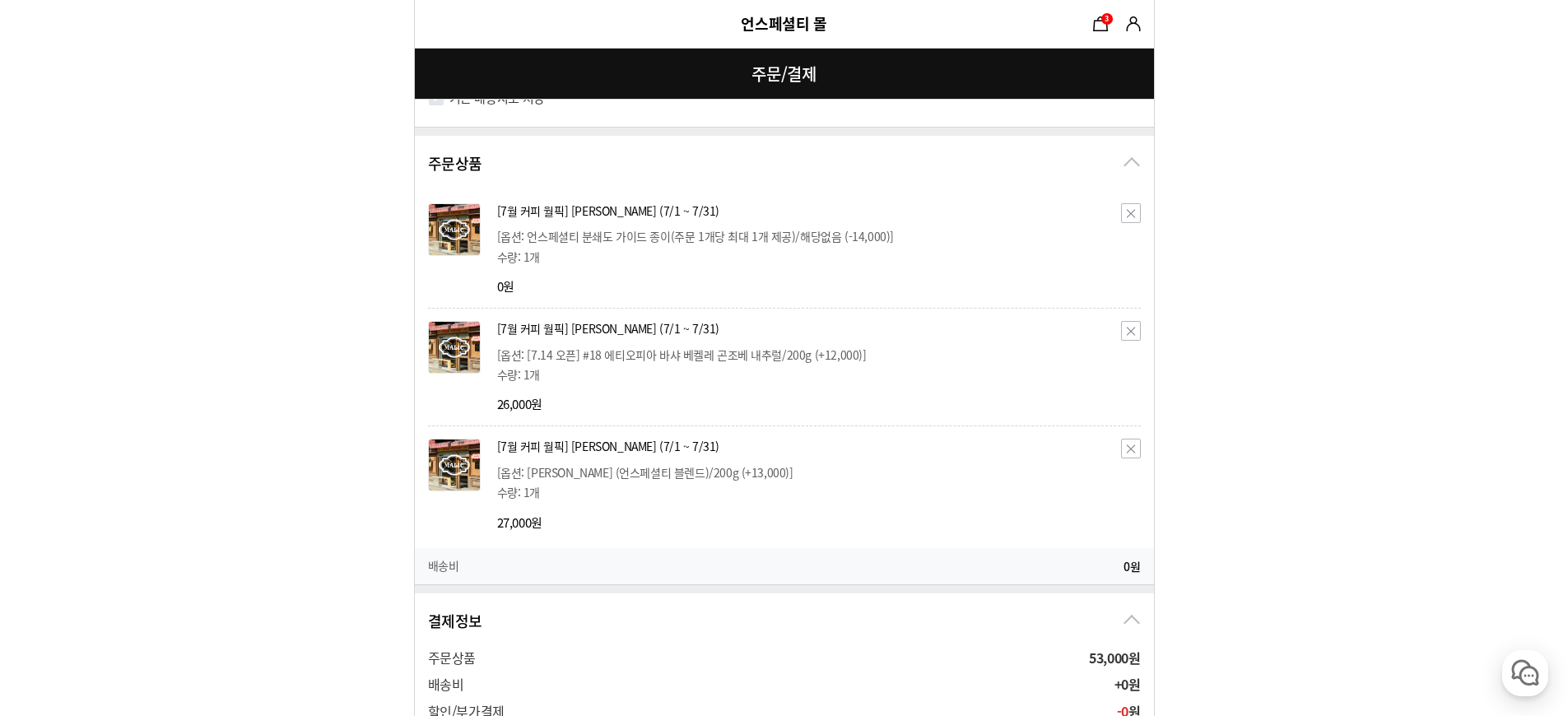 click on "[옵션: [PERSON_NAME] (언스페셜티 블렌드)/200g (+13,000)]" at bounding box center [807, 472] 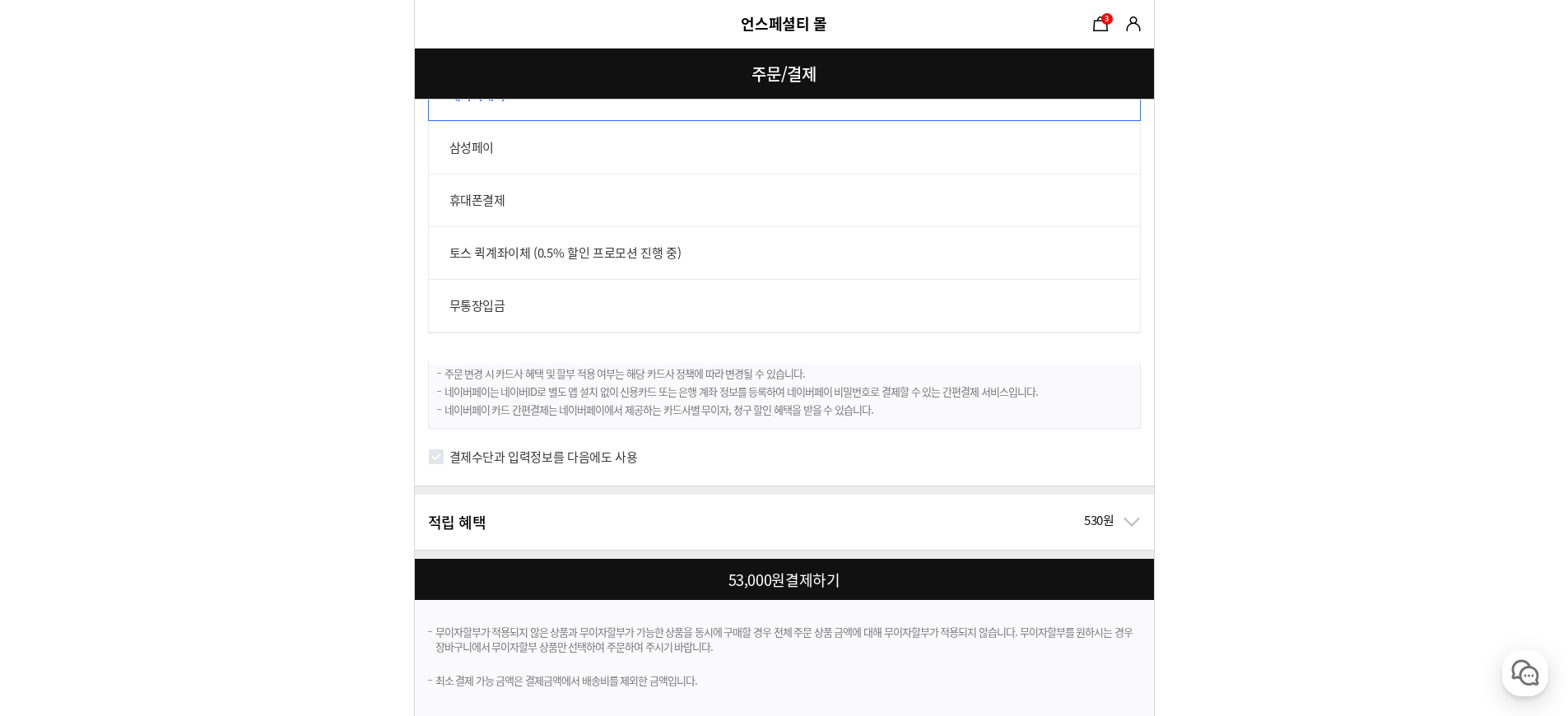scroll, scrollTop: 1415, scrollLeft: 0, axis: vertical 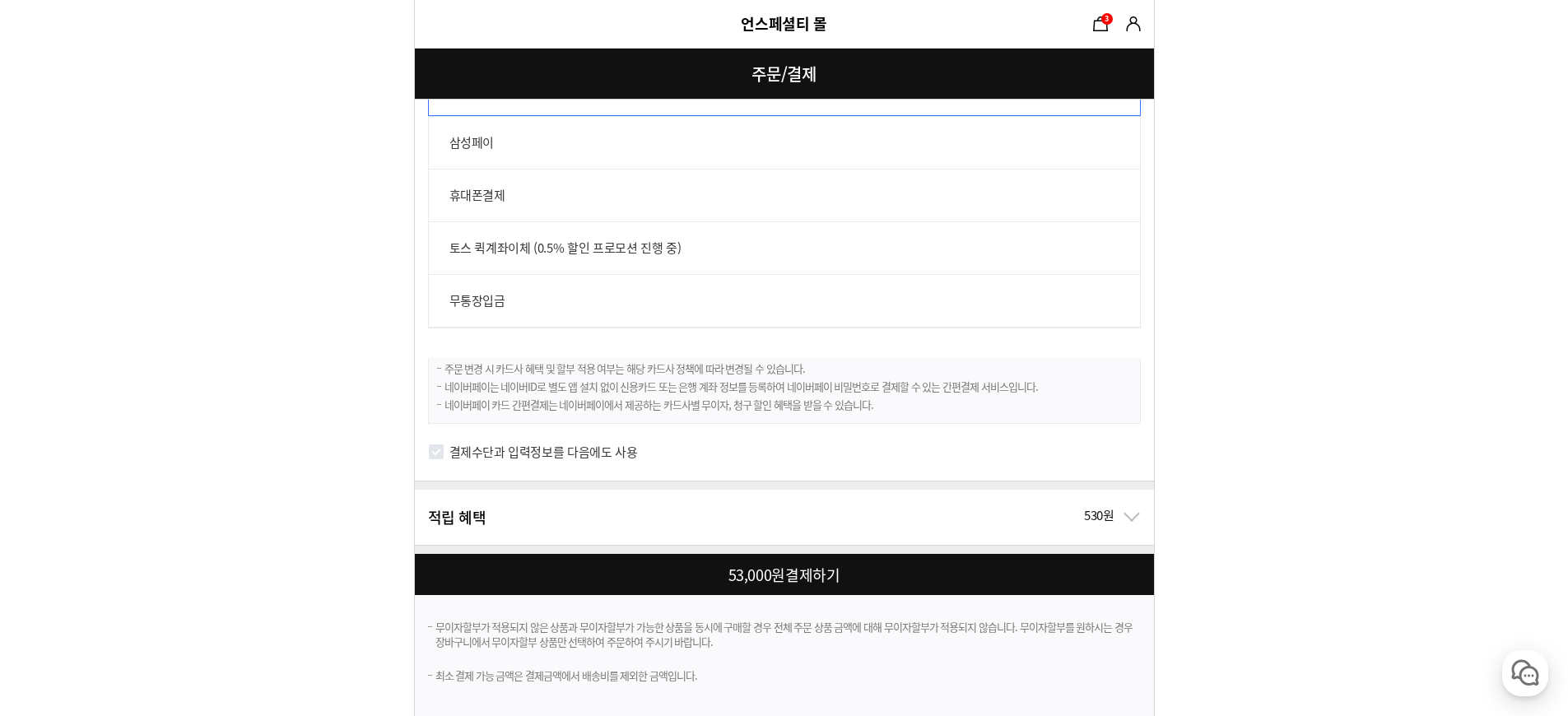 click on "결제수단과 입력정보를 다음에도 사용" at bounding box center (543, 452) 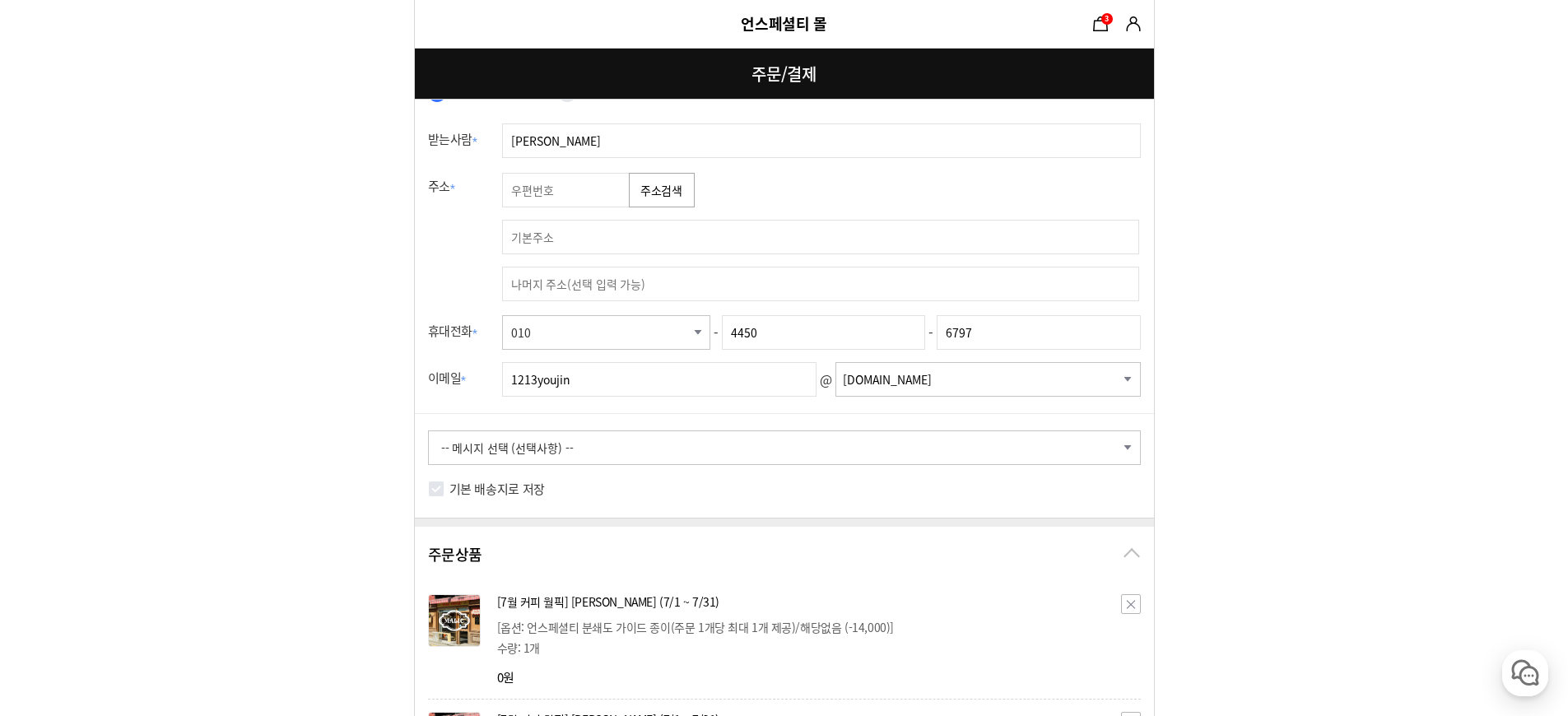 scroll, scrollTop: 0, scrollLeft: 0, axis: both 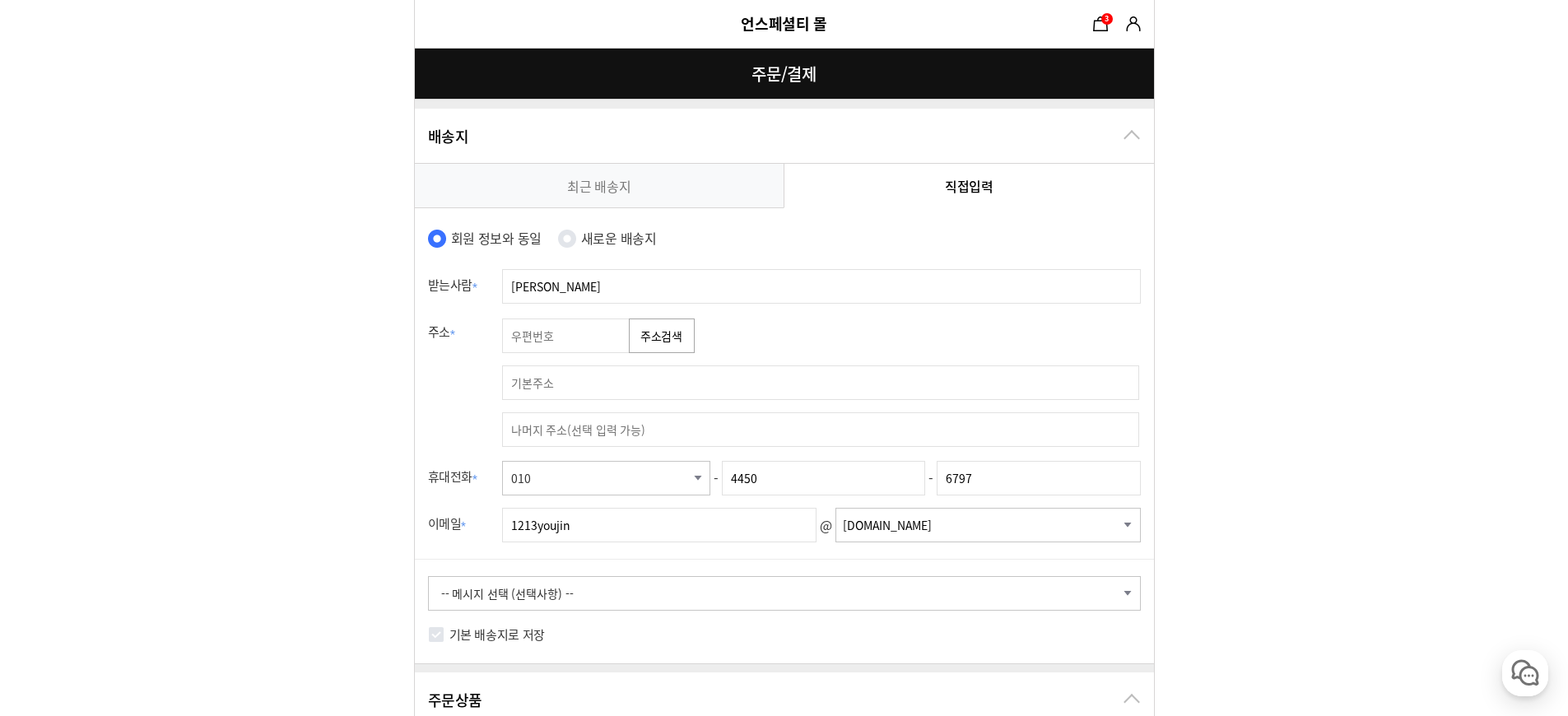 click on "주소검색" at bounding box center (662, 336) 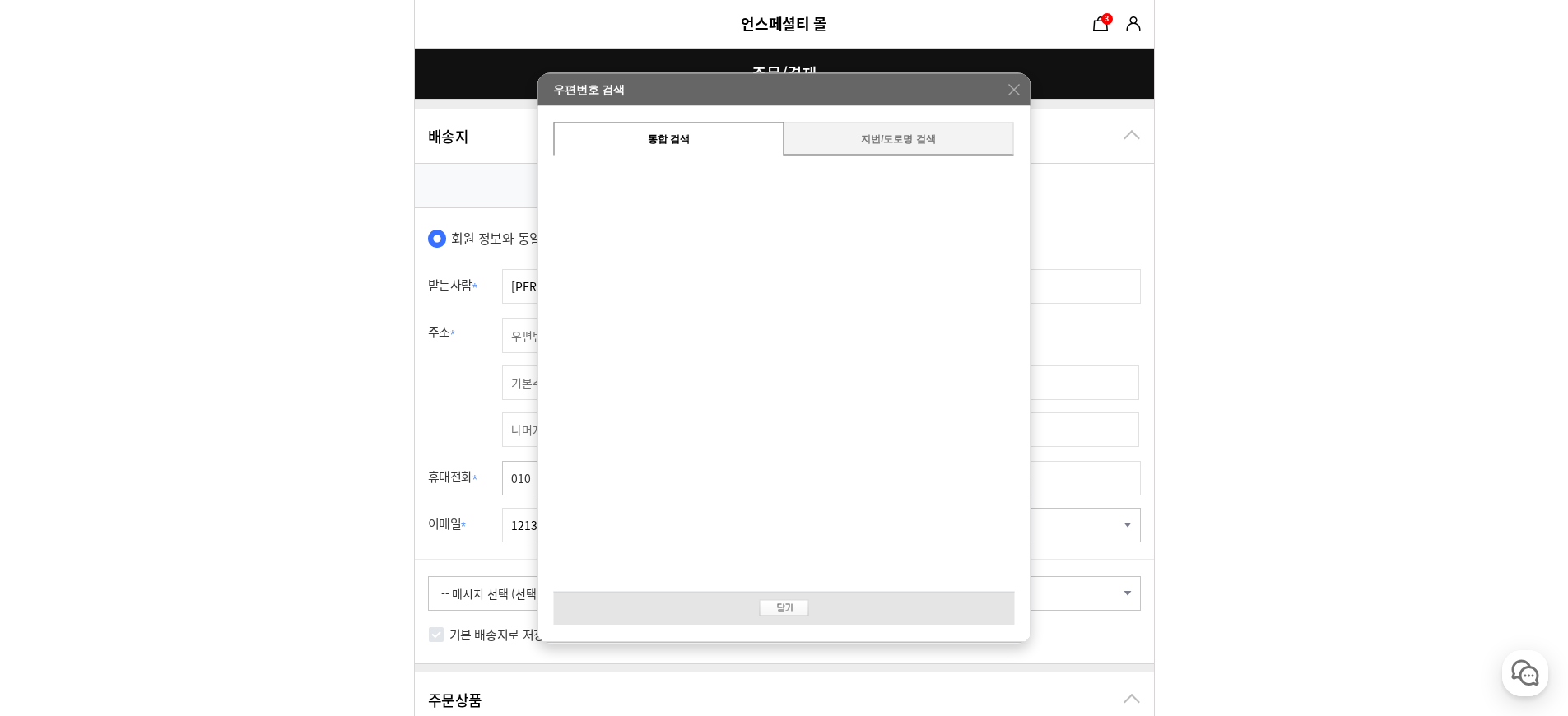 scroll, scrollTop: 0, scrollLeft: 0, axis: both 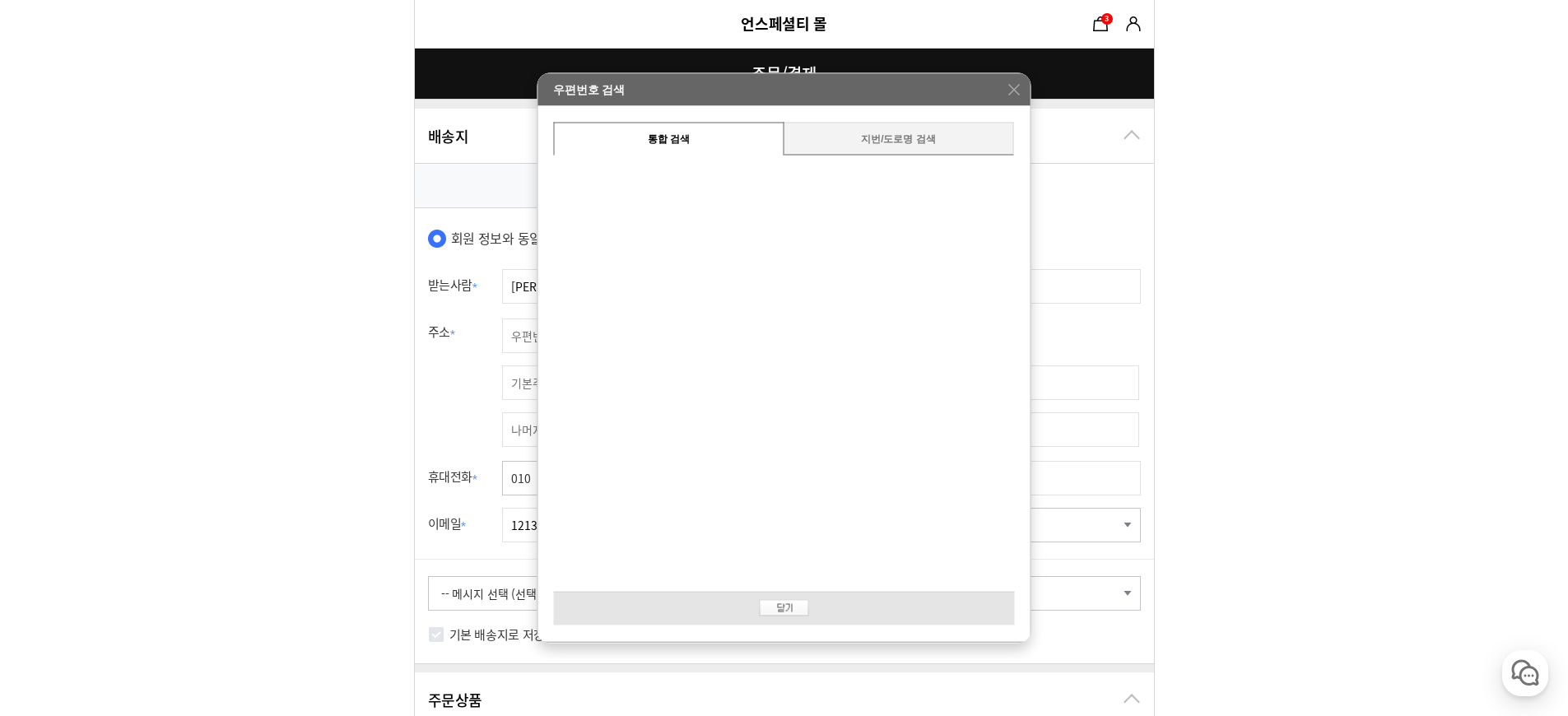 type on "10130" 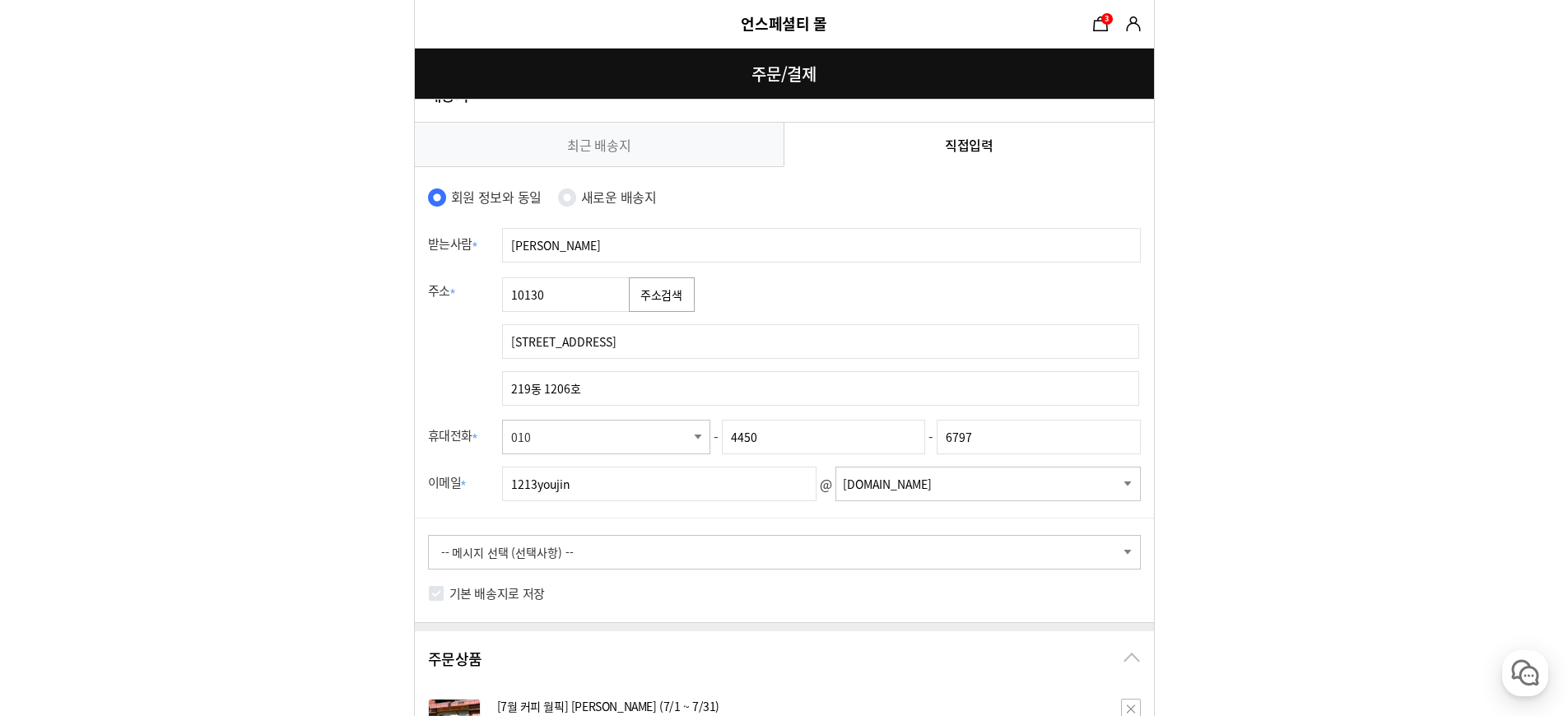 scroll, scrollTop: 73, scrollLeft: 0, axis: vertical 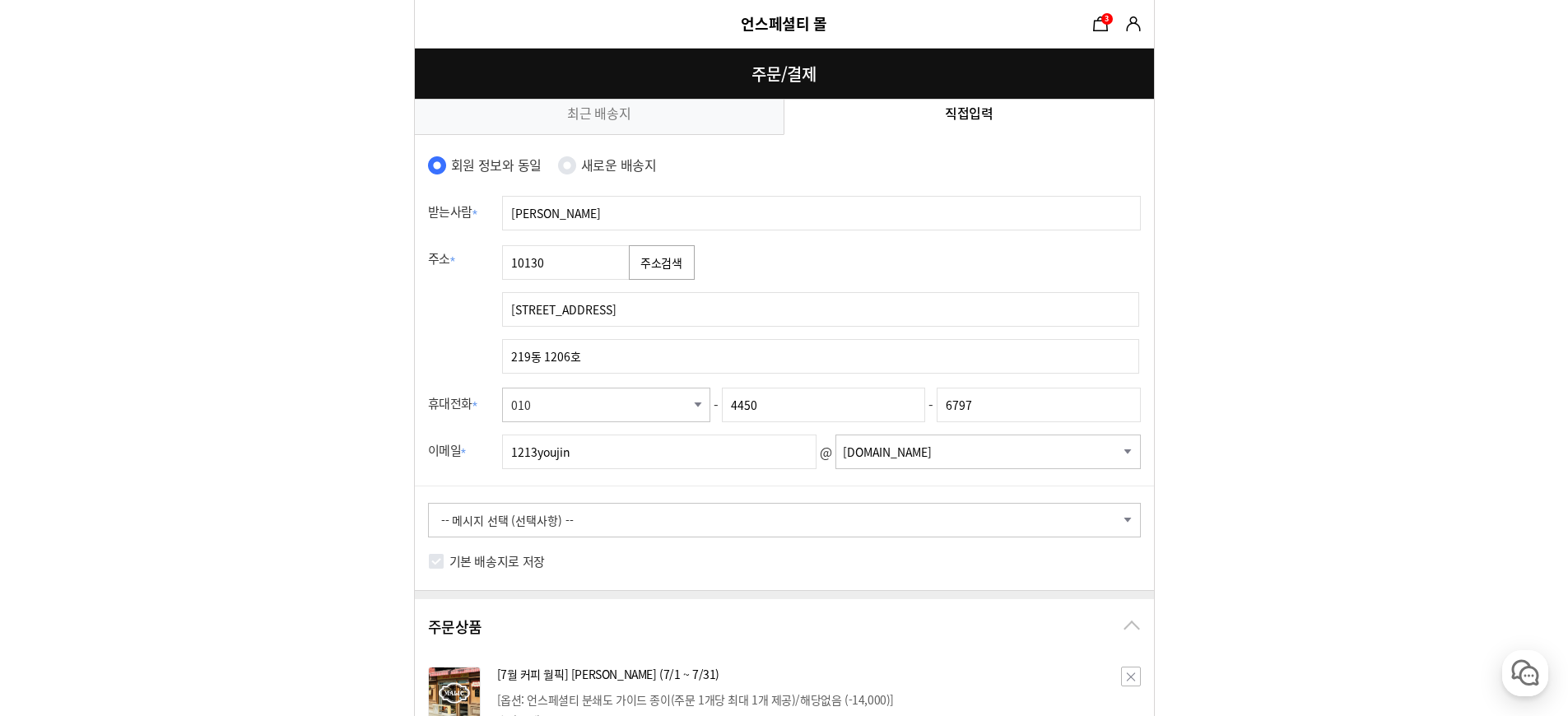 type on "219동 1206호" 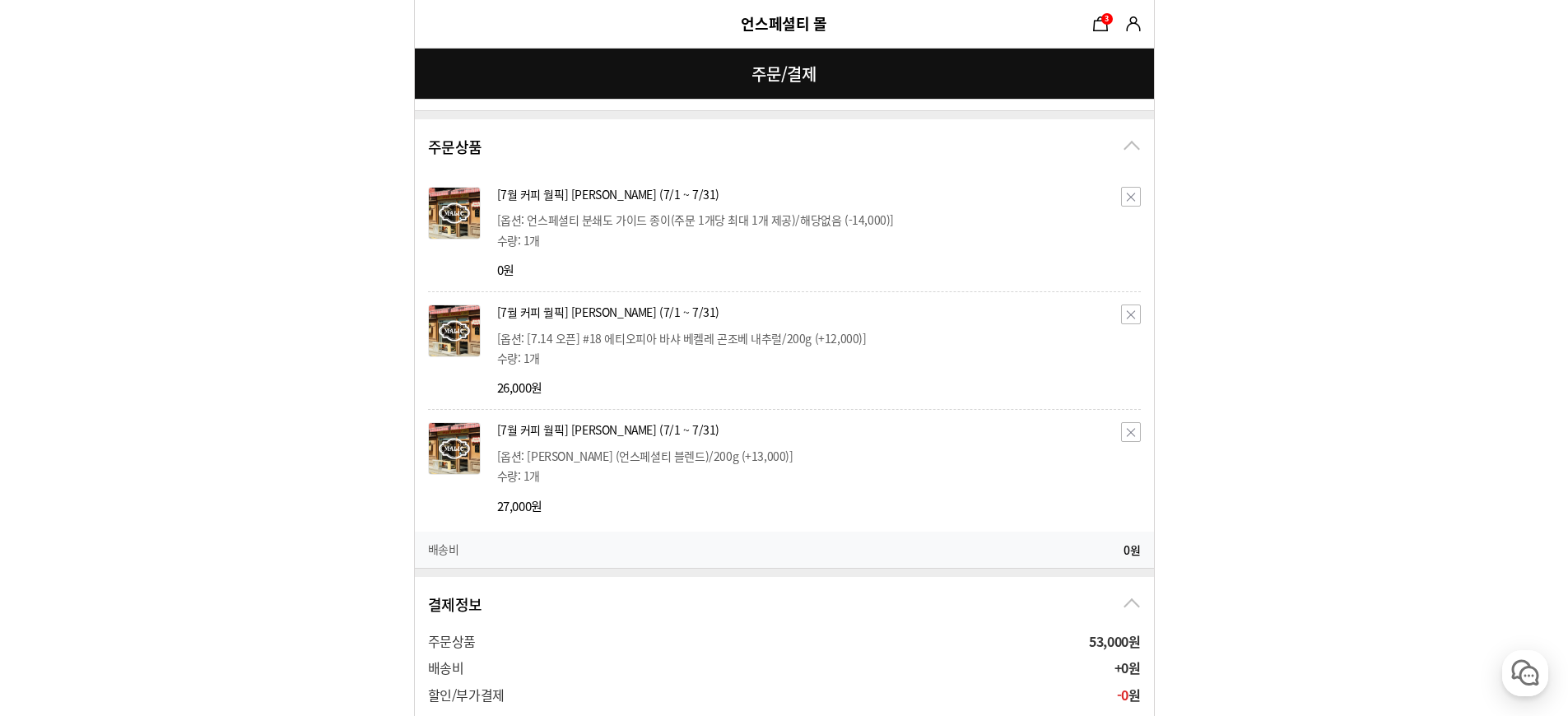 scroll, scrollTop: 219, scrollLeft: 0, axis: vertical 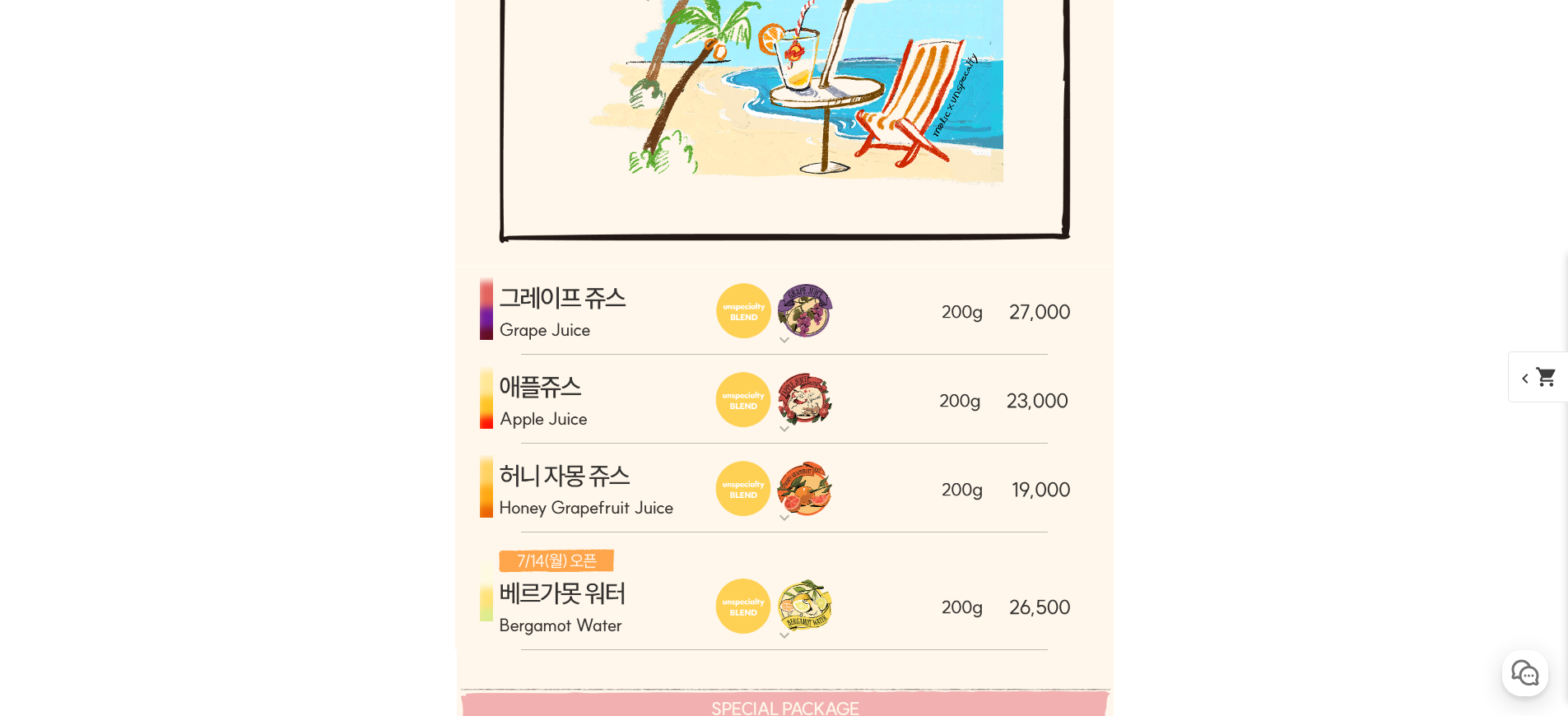 click at bounding box center [784, 592] 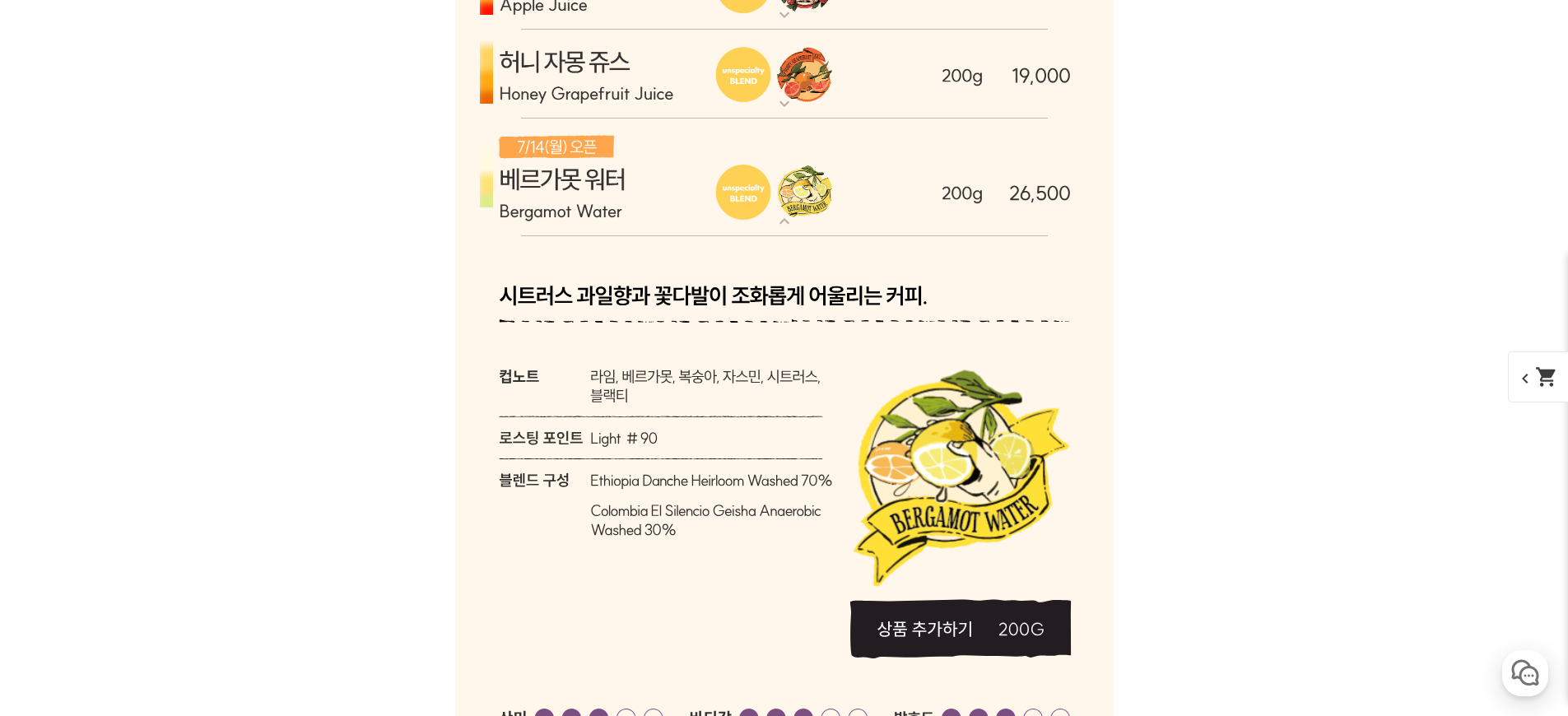 scroll, scrollTop: 5286, scrollLeft: 0, axis: vertical 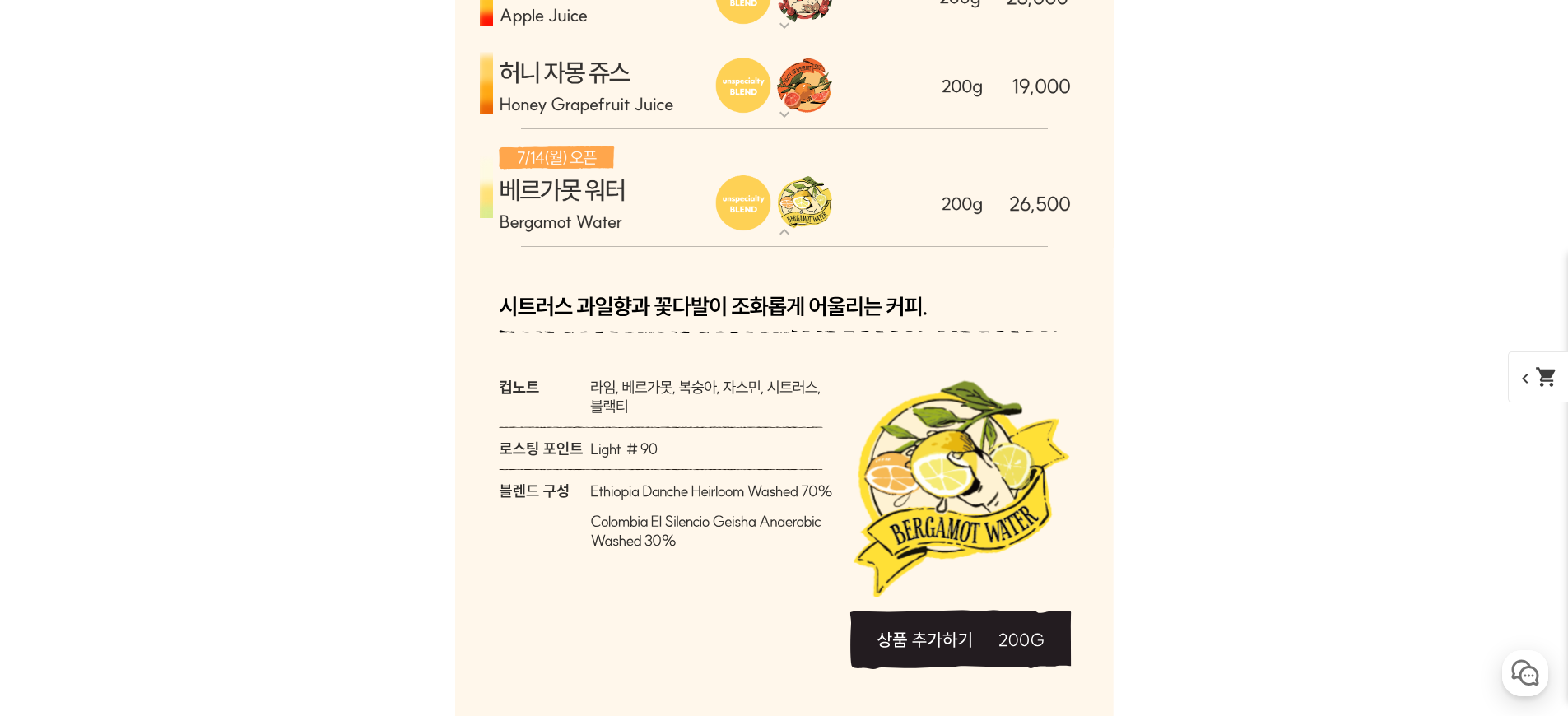 drag, startPoint x: 501, startPoint y: 300, endPoint x: 630, endPoint y: 314, distance: 129.75747 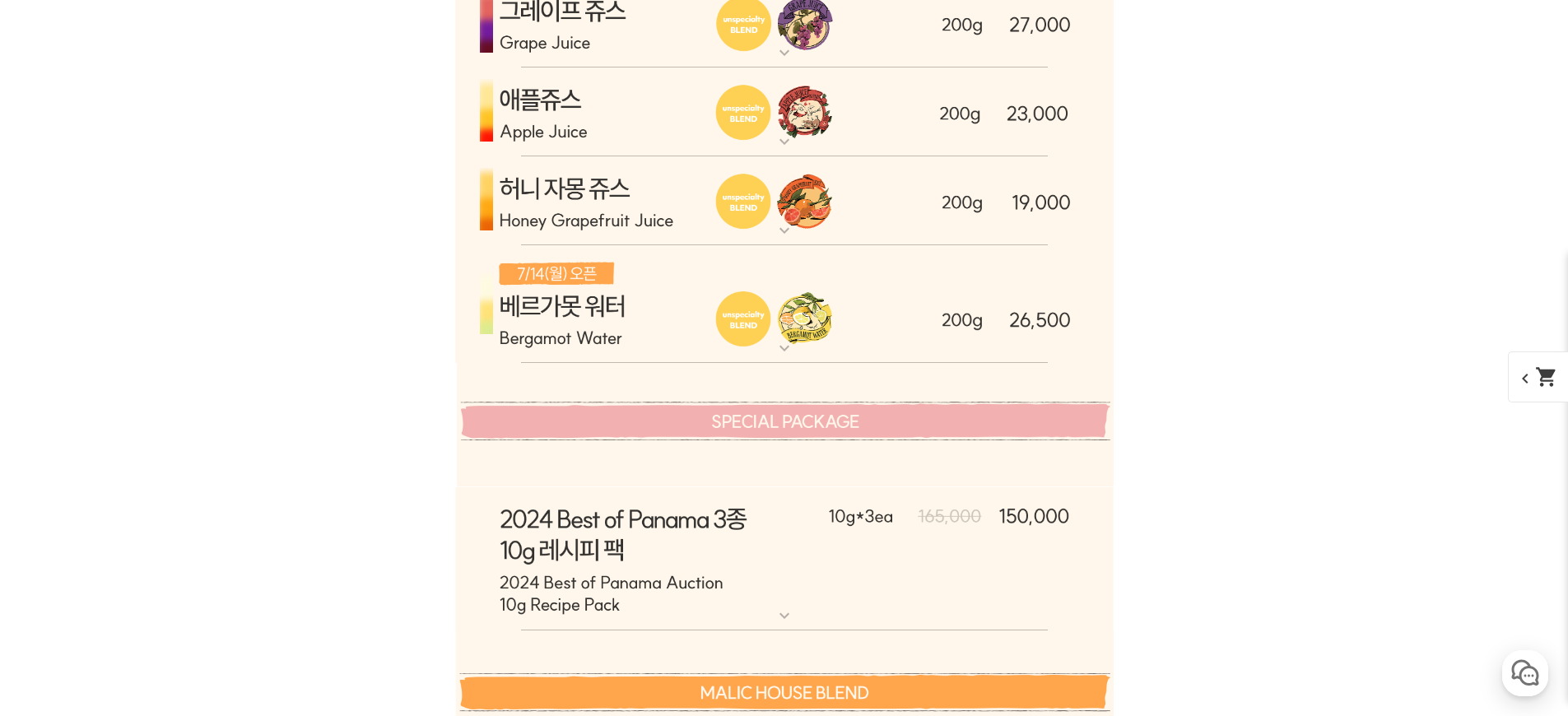 scroll, scrollTop: 5162, scrollLeft: 0, axis: vertical 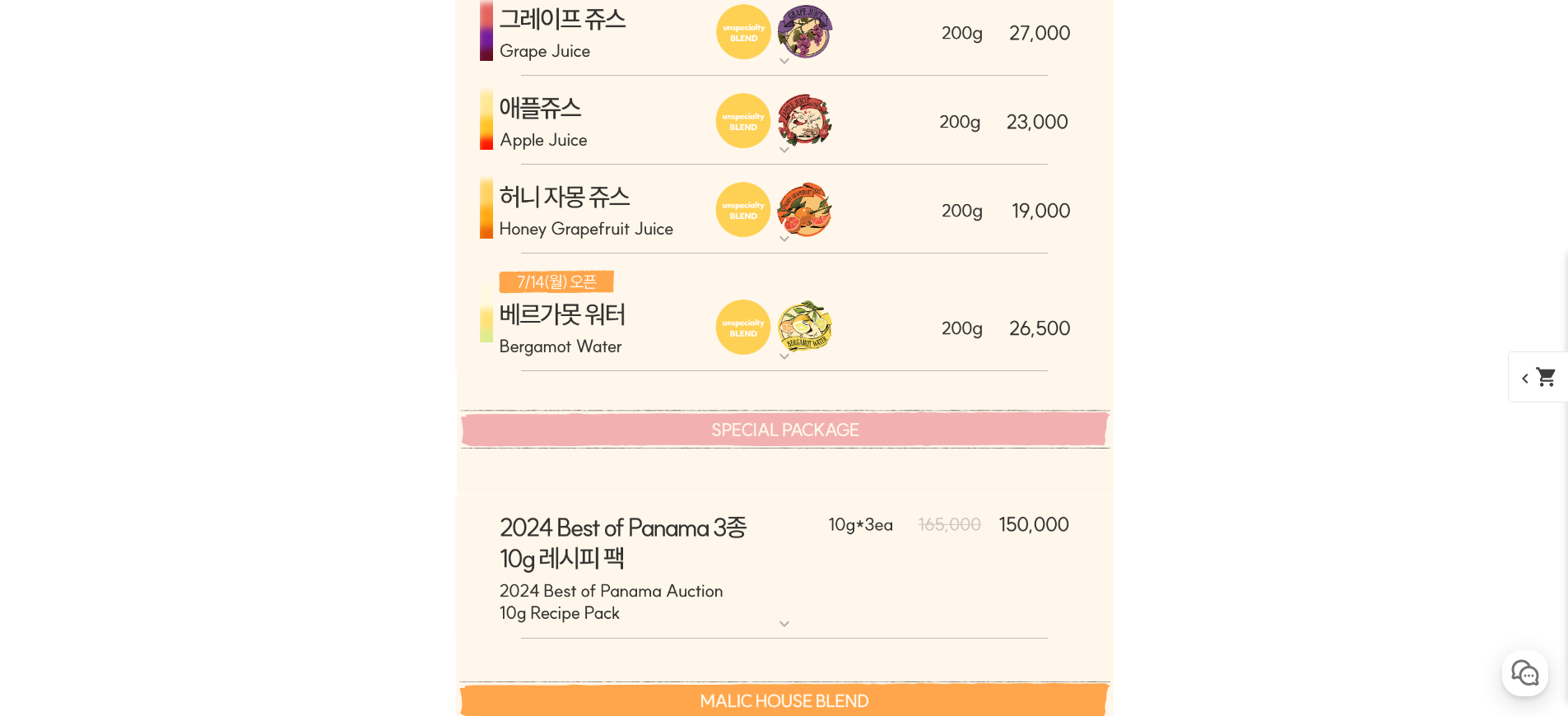 click at bounding box center (784, 313) 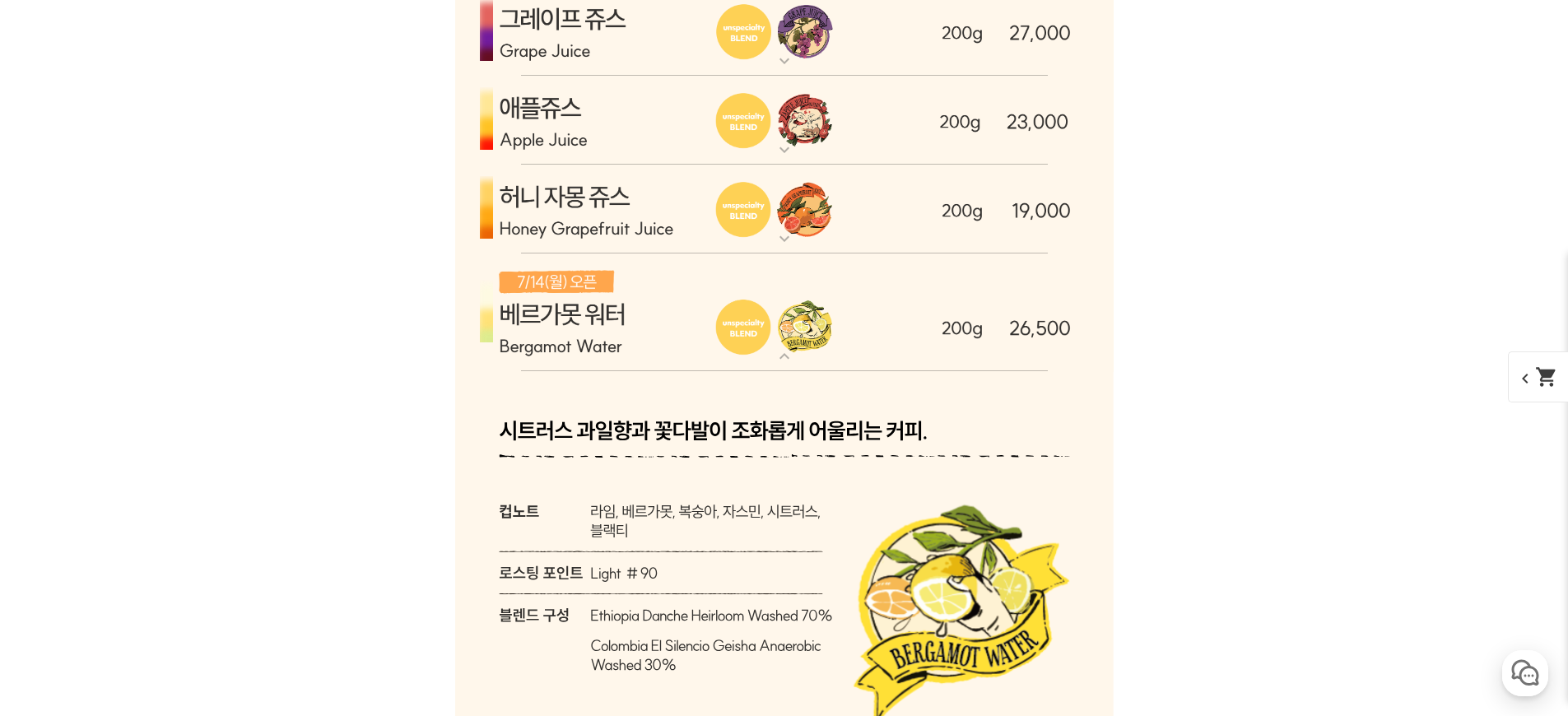 click at bounding box center [784, 209] 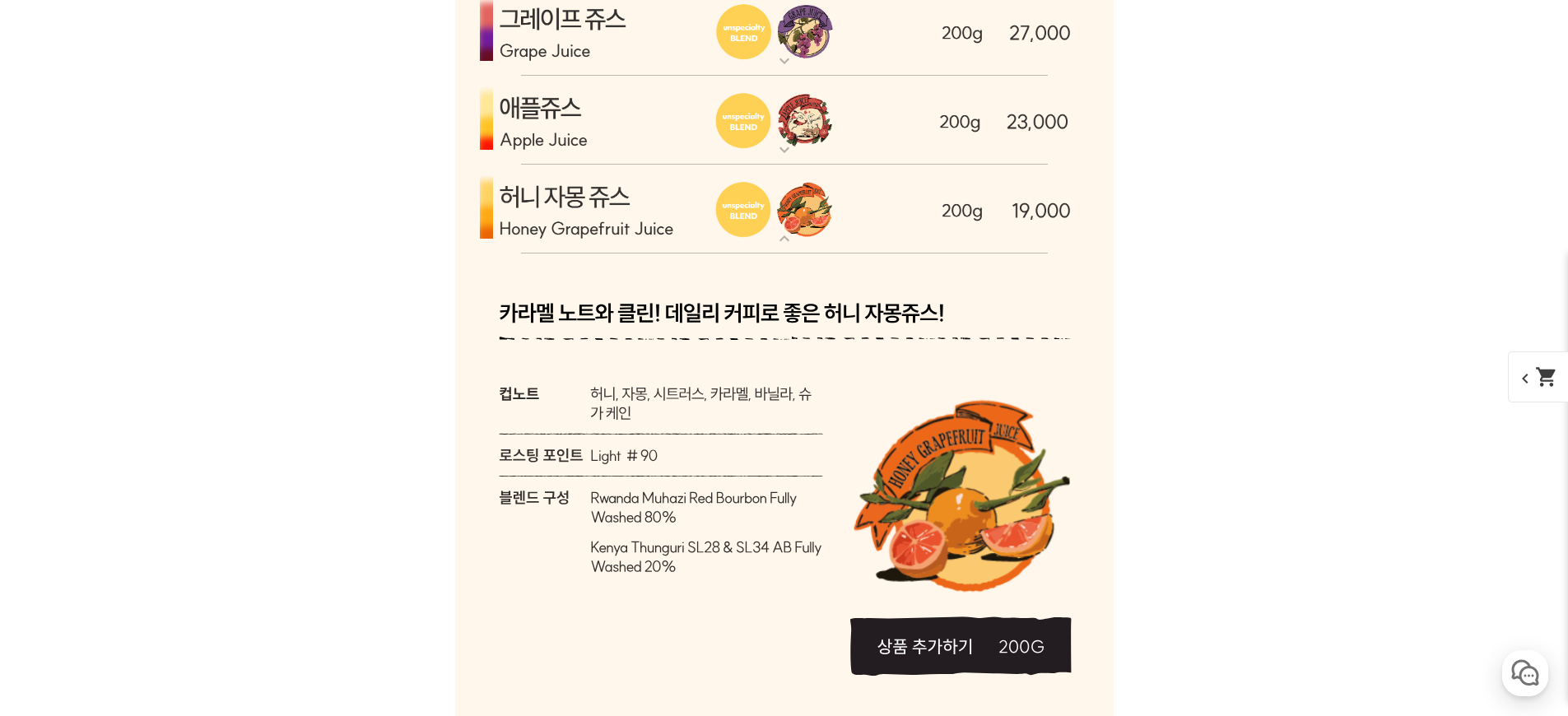 click at bounding box center [784, 209] 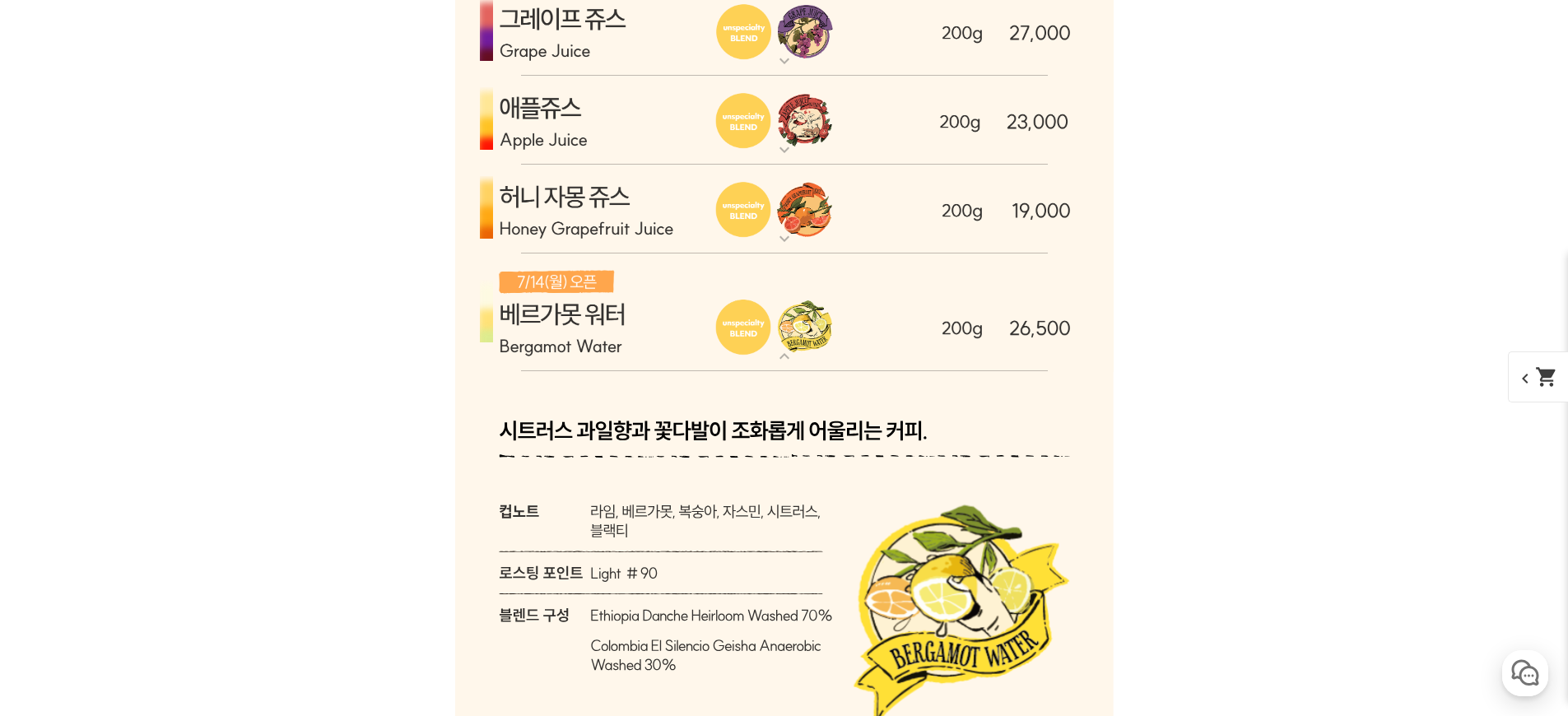 click at bounding box center (784, 120) 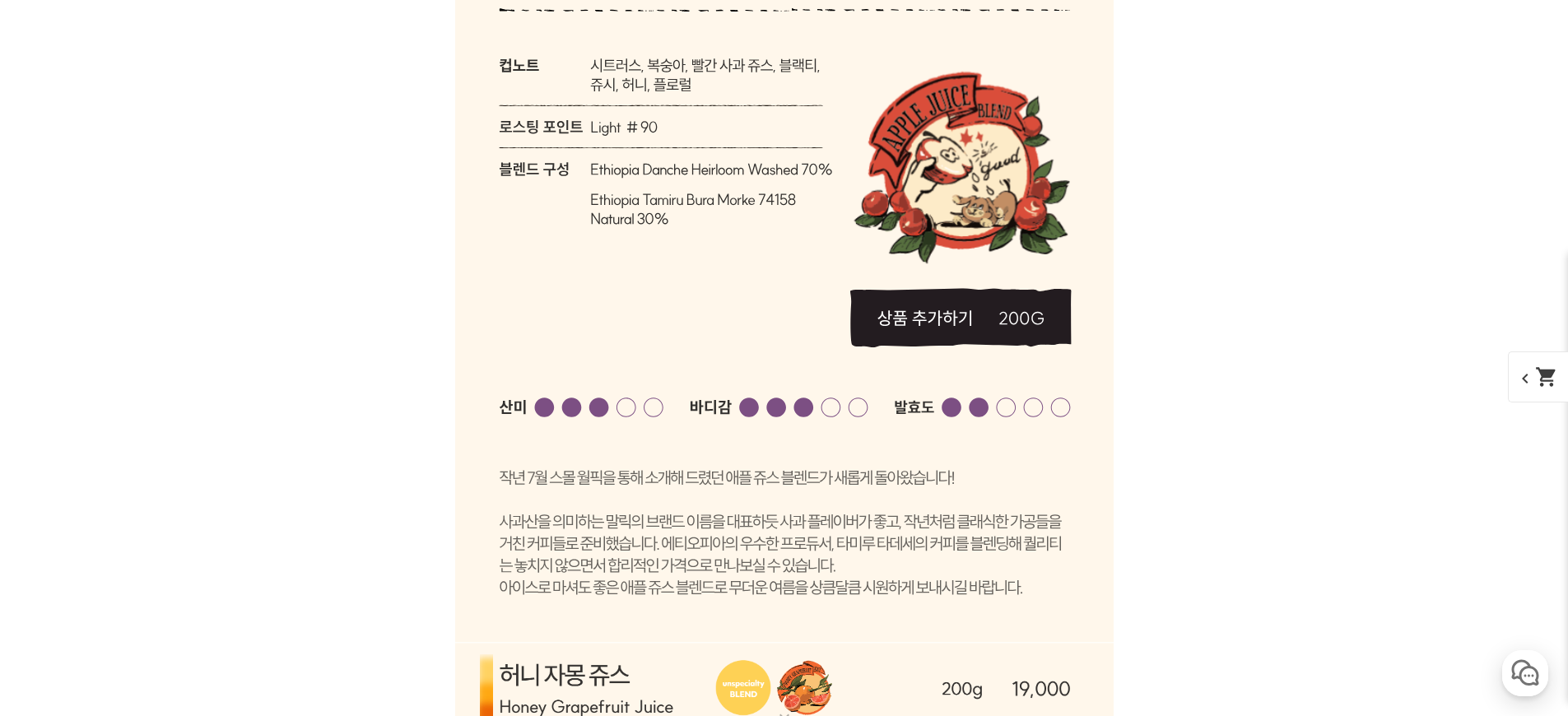 scroll, scrollTop: 5131, scrollLeft: 0, axis: vertical 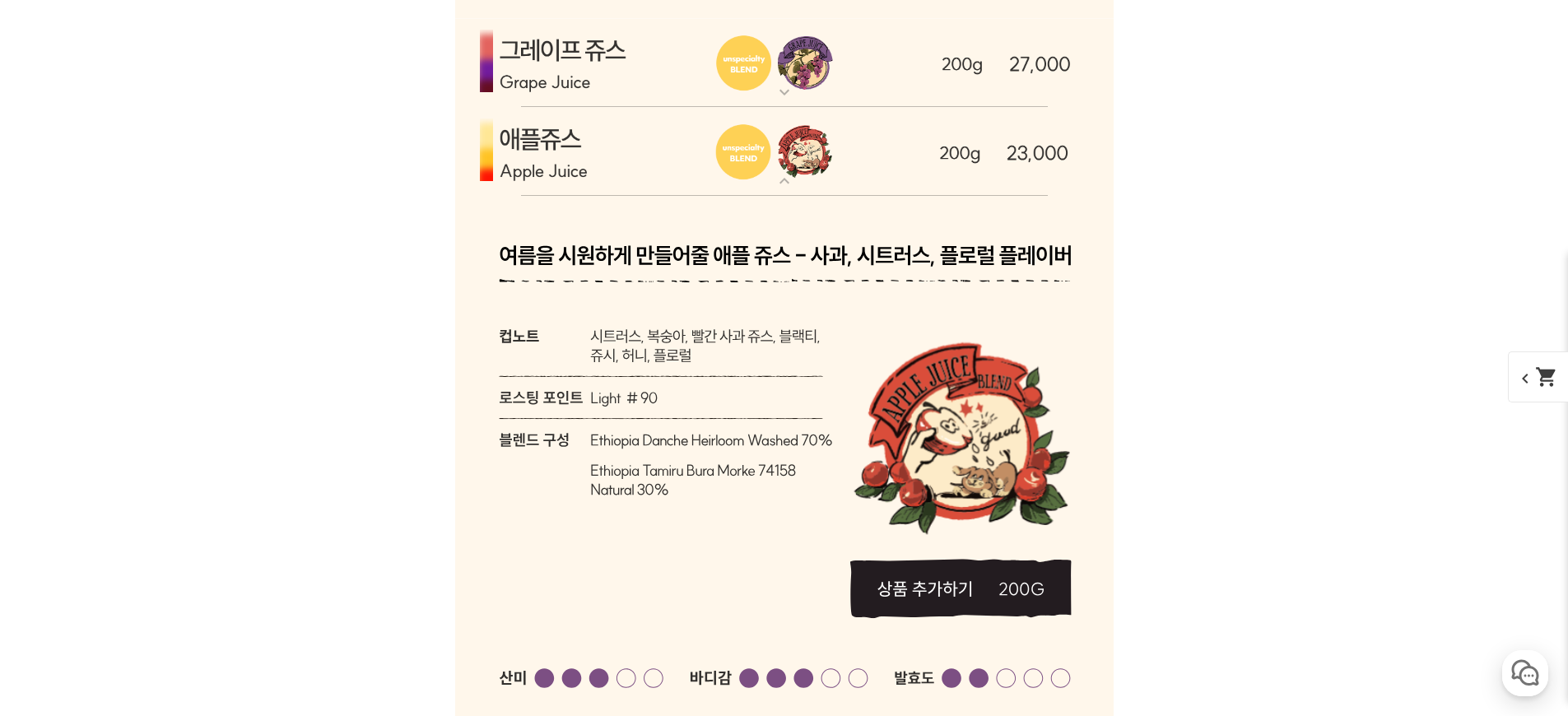 click at bounding box center (784, 151) 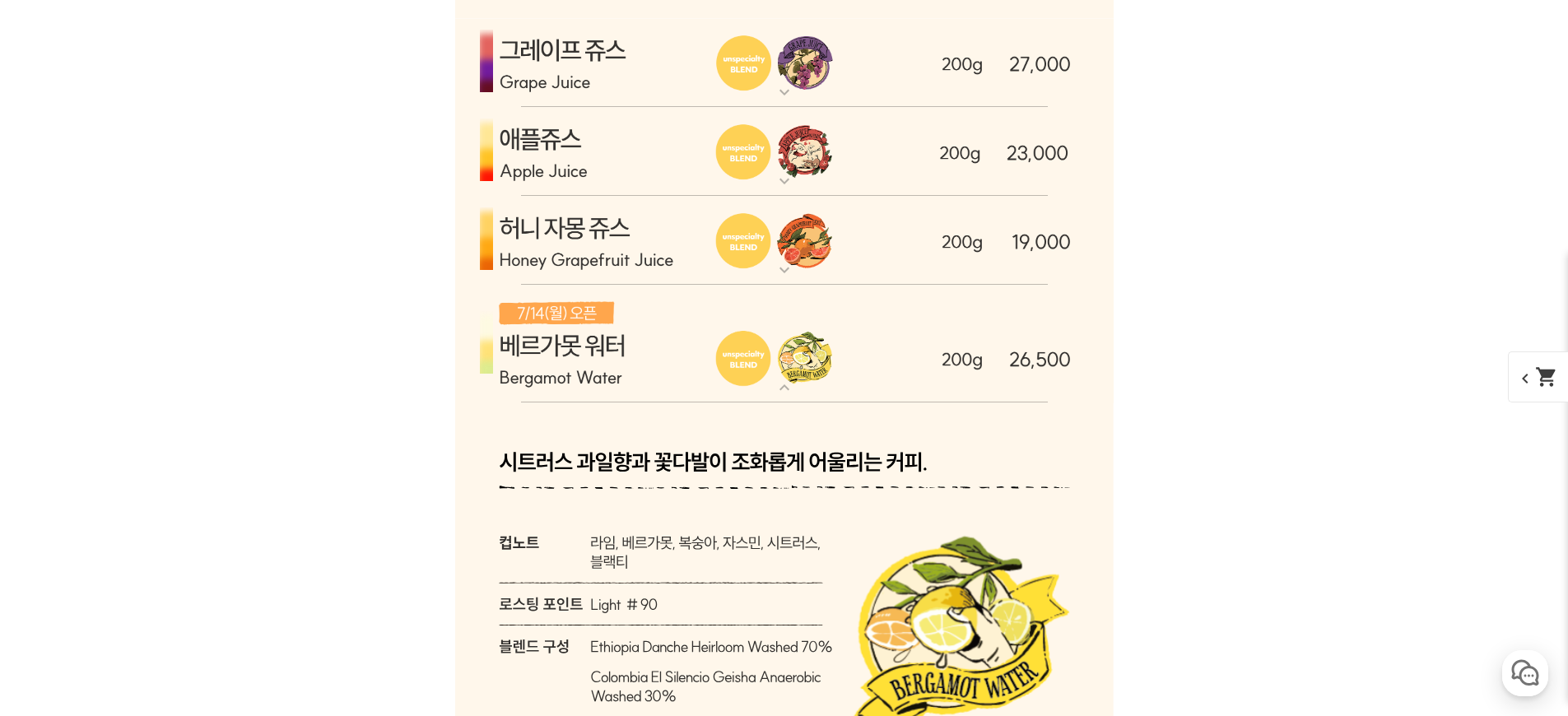click at bounding box center [784, 344] 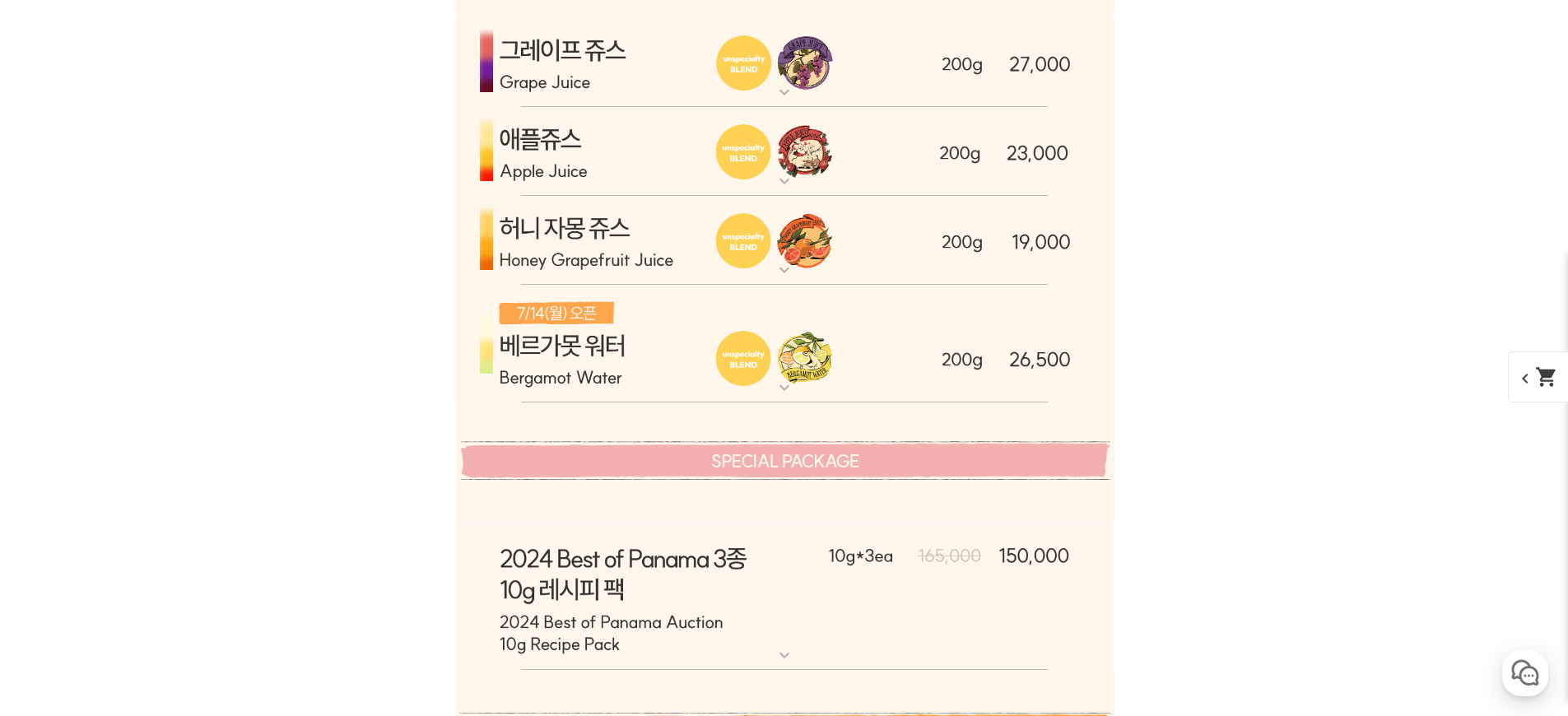 click at bounding box center [784, 344] 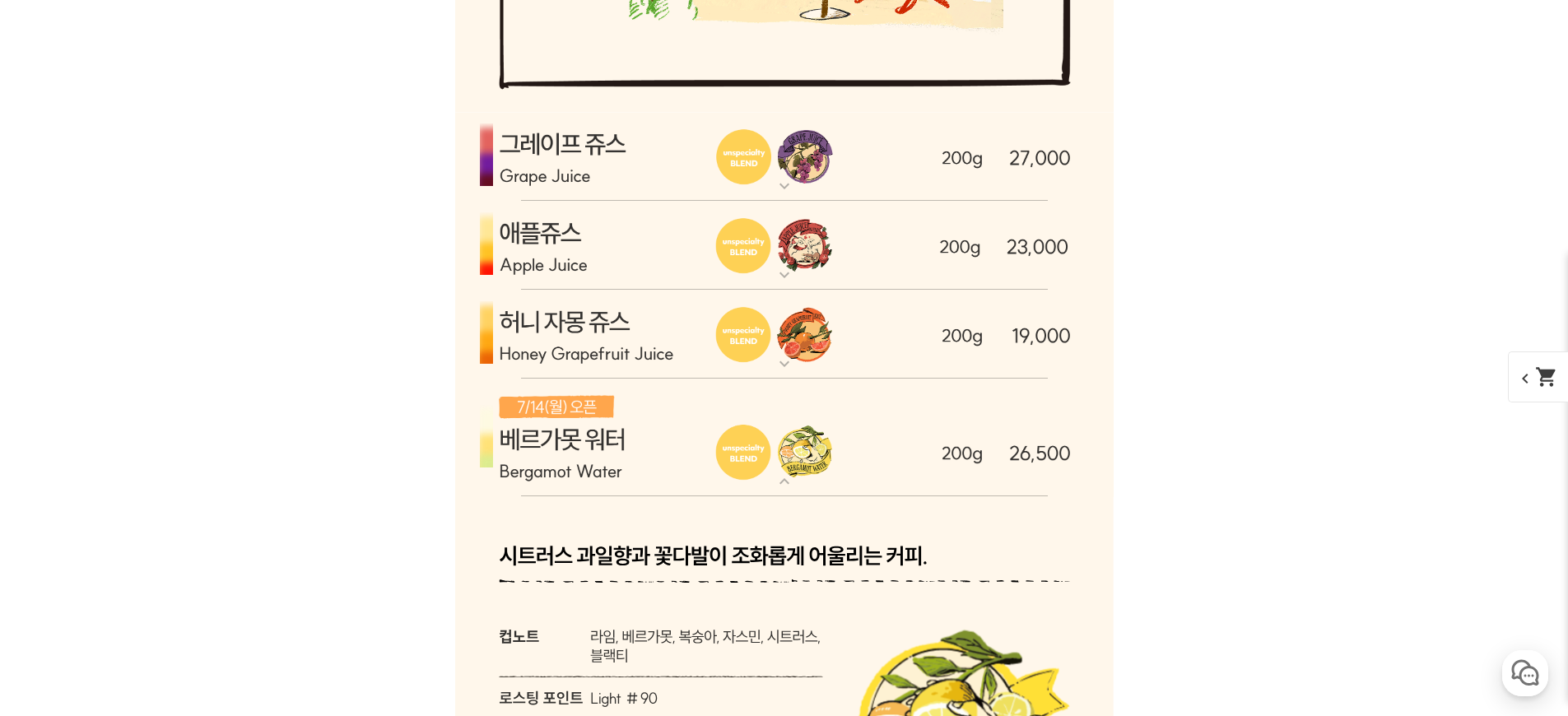 scroll, scrollTop: 4846, scrollLeft: 0, axis: vertical 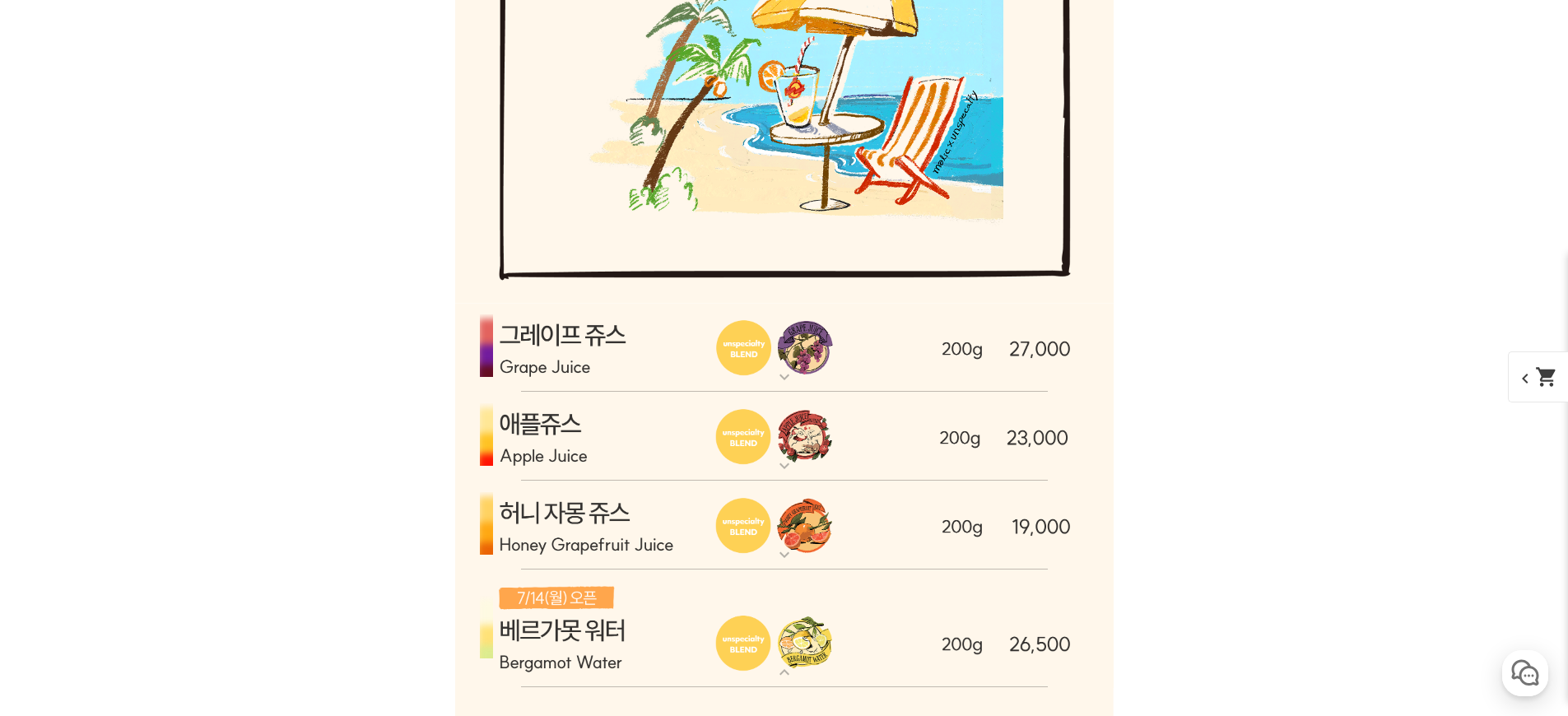 click at bounding box center (784, 436) 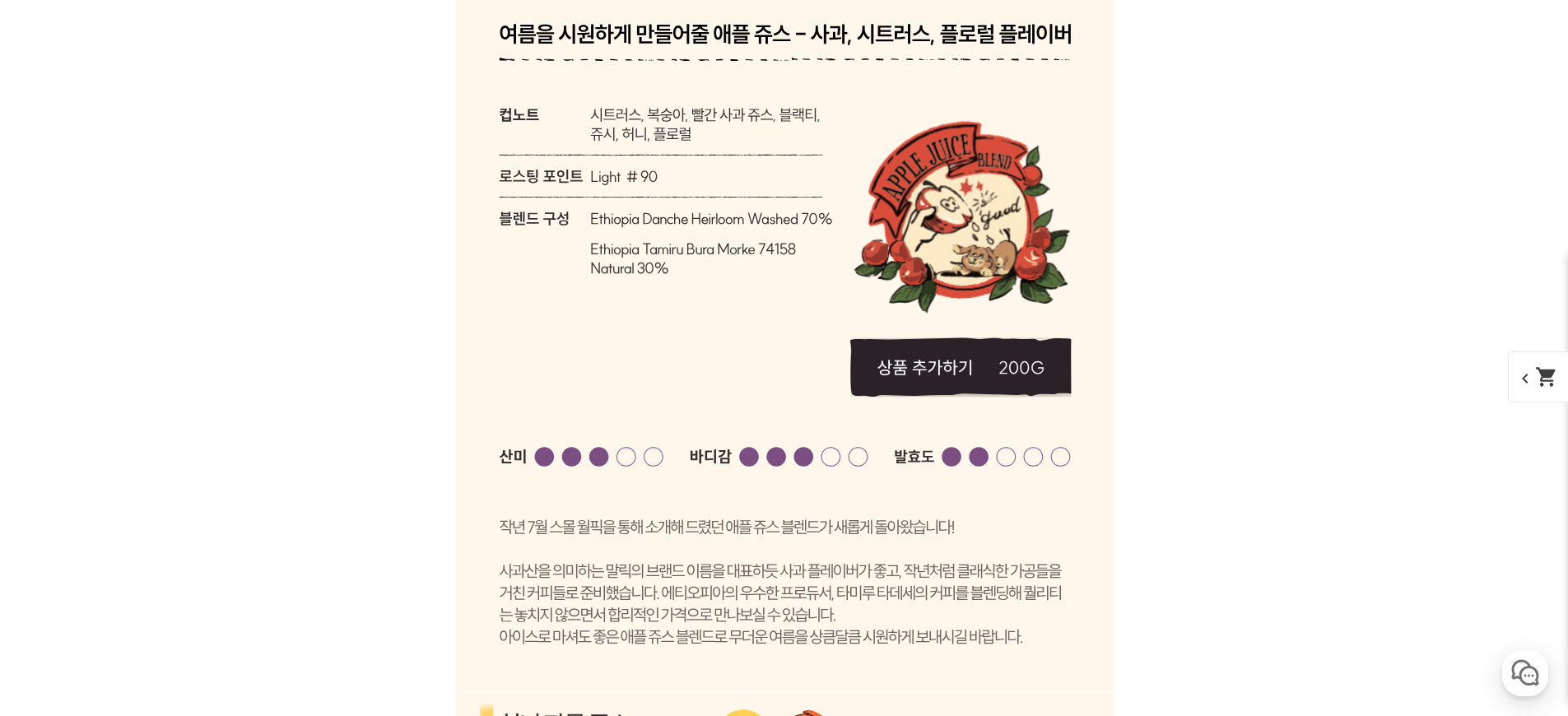 scroll, scrollTop: 5335, scrollLeft: 0, axis: vertical 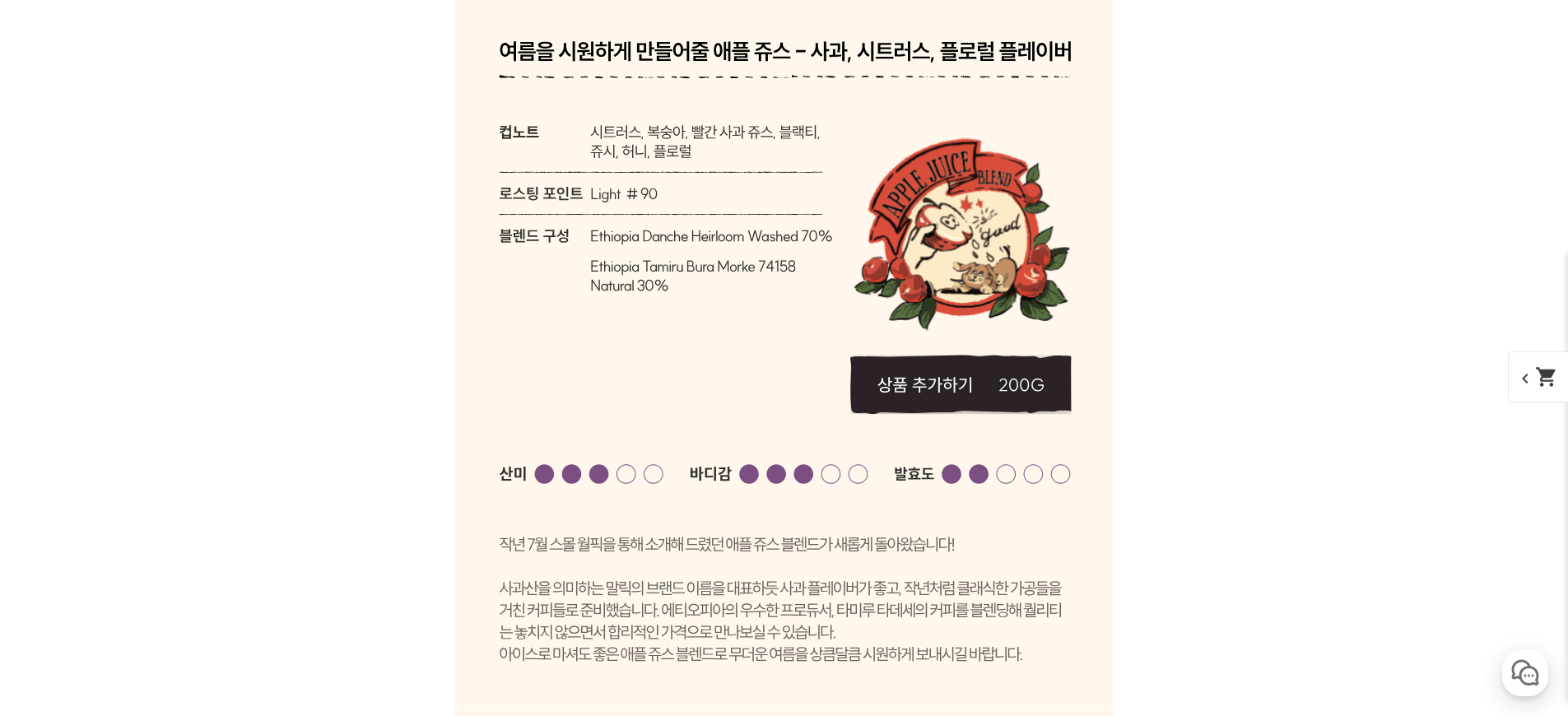 click 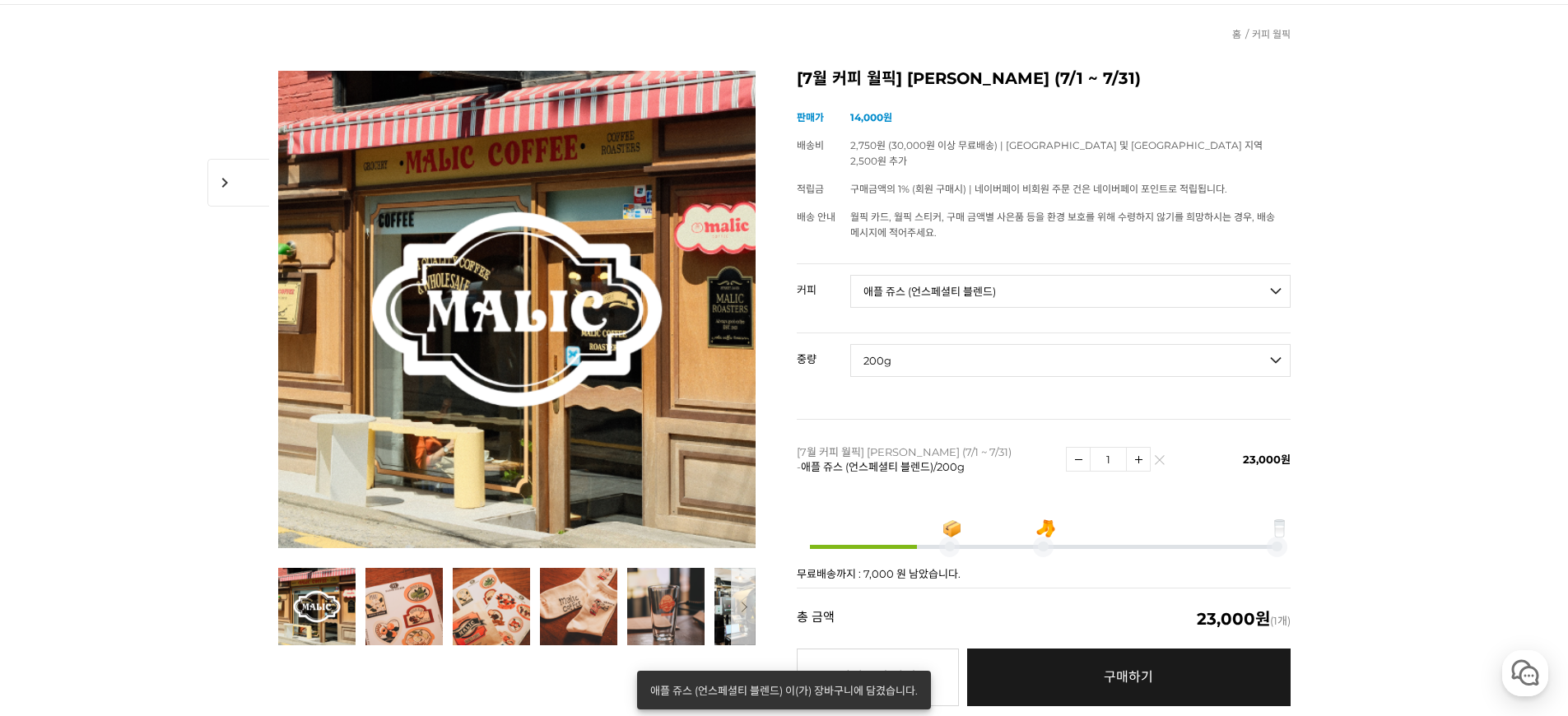 scroll, scrollTop: 146, scrollLeft: 0, axis: vertical 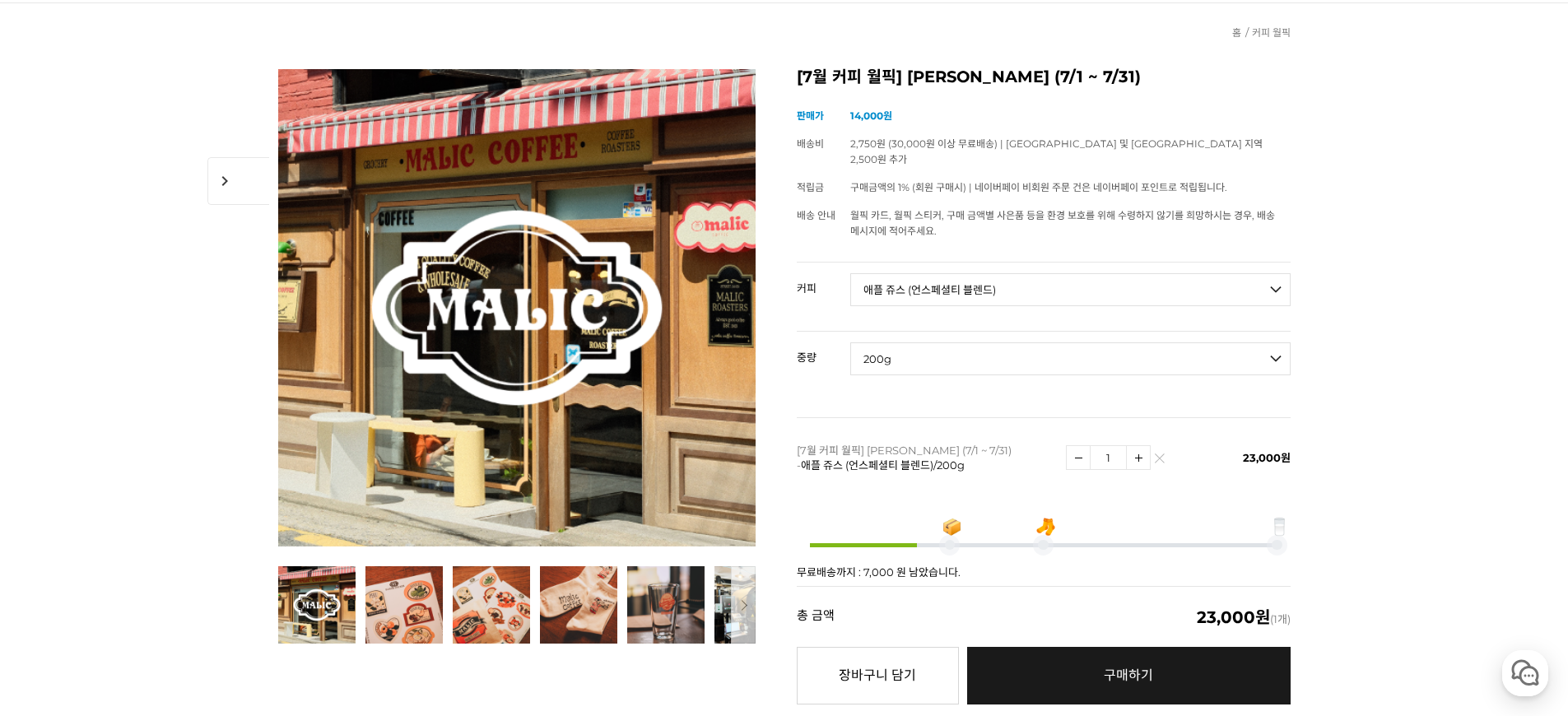 click on "장바구니 담기" at bounding box center (877, 676) 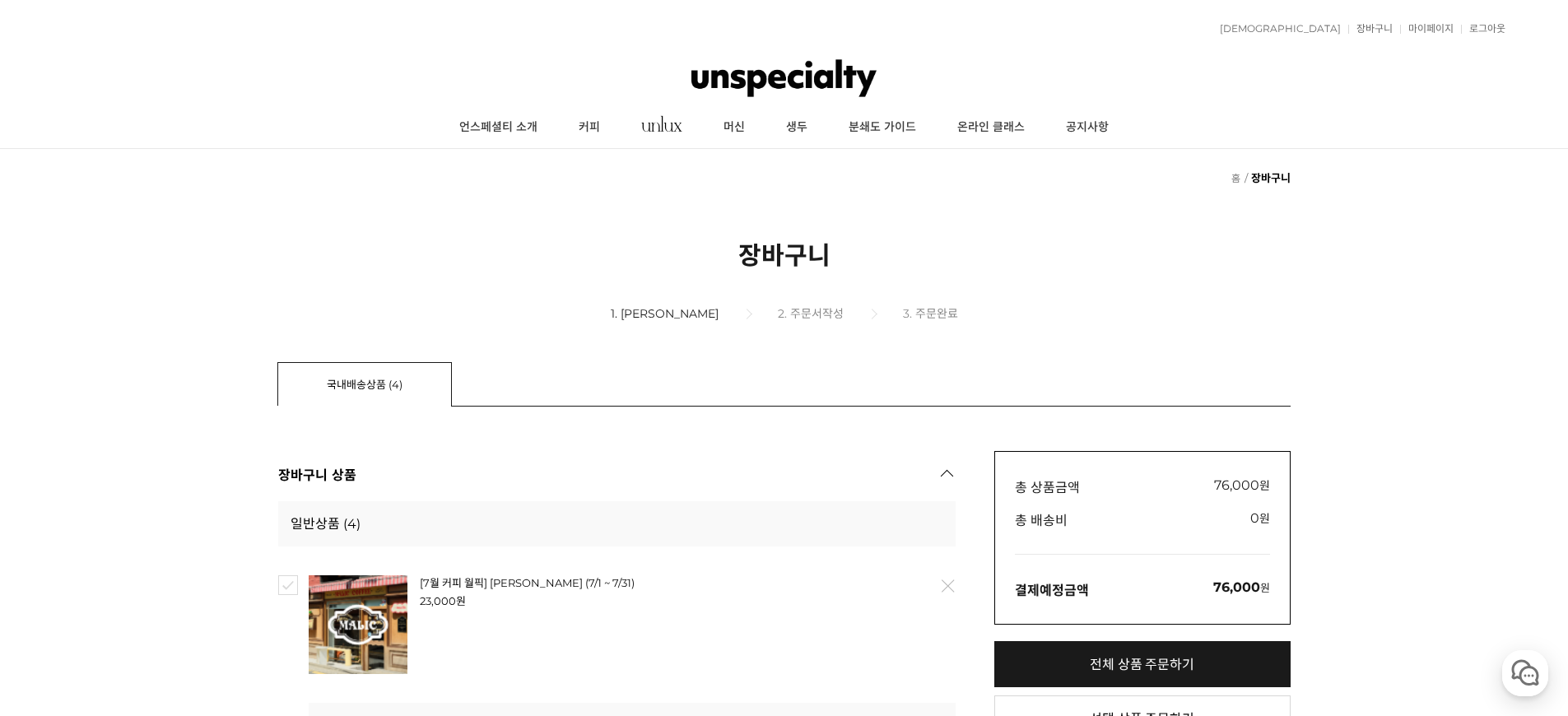 scroll, scrollTop: 0, scrollLeft: 0, axis: both 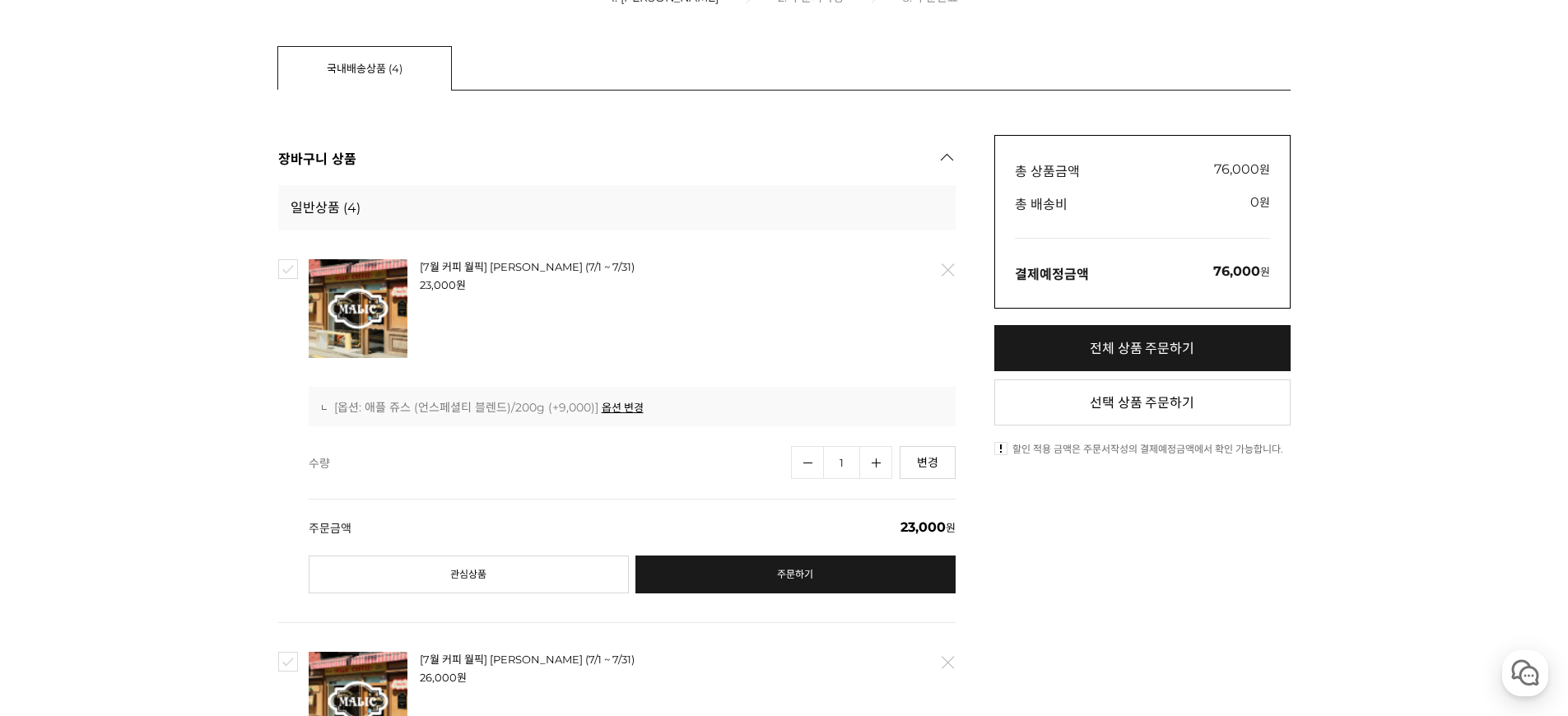 click at bounding box center (288, 269) 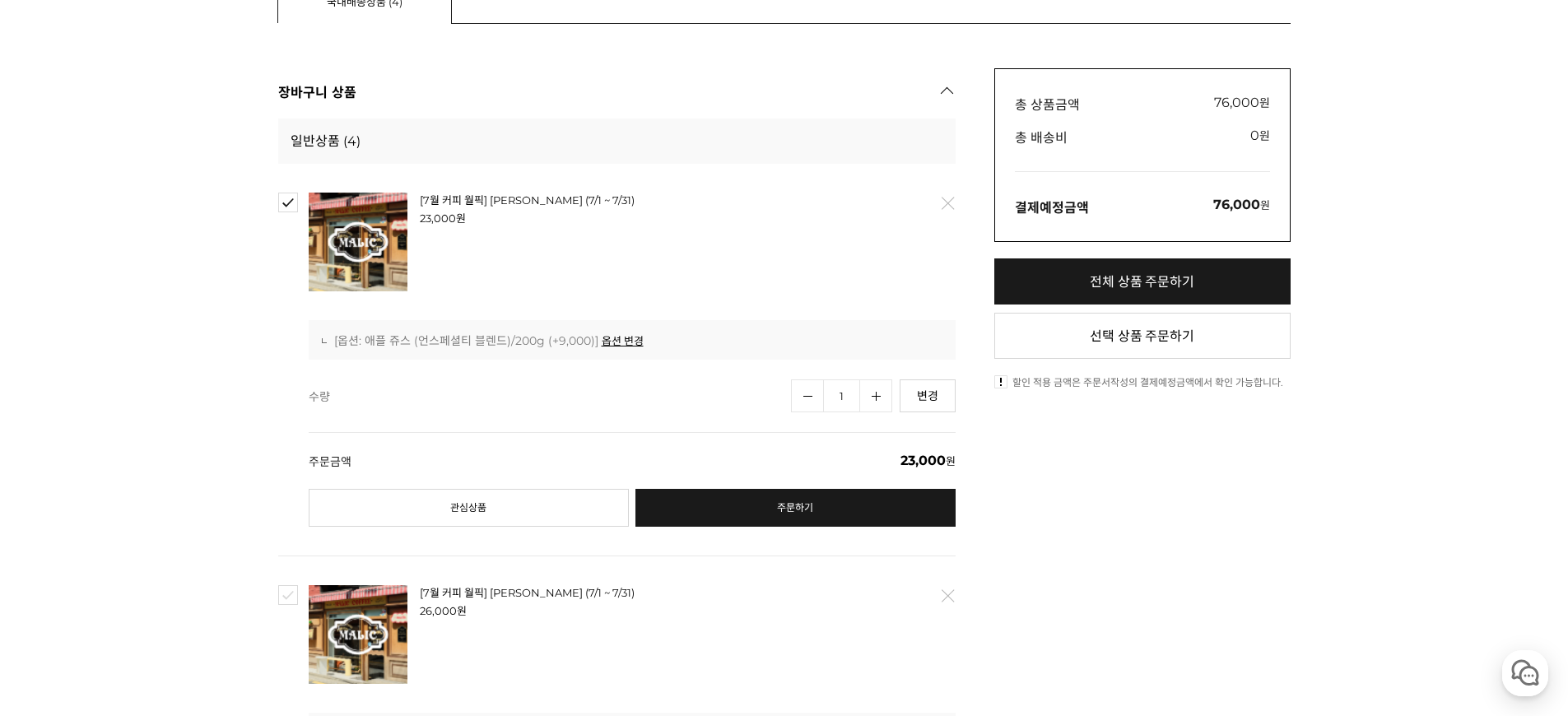 scroll, scrollTop: 587, scrollLeft: 0, axis: vertical 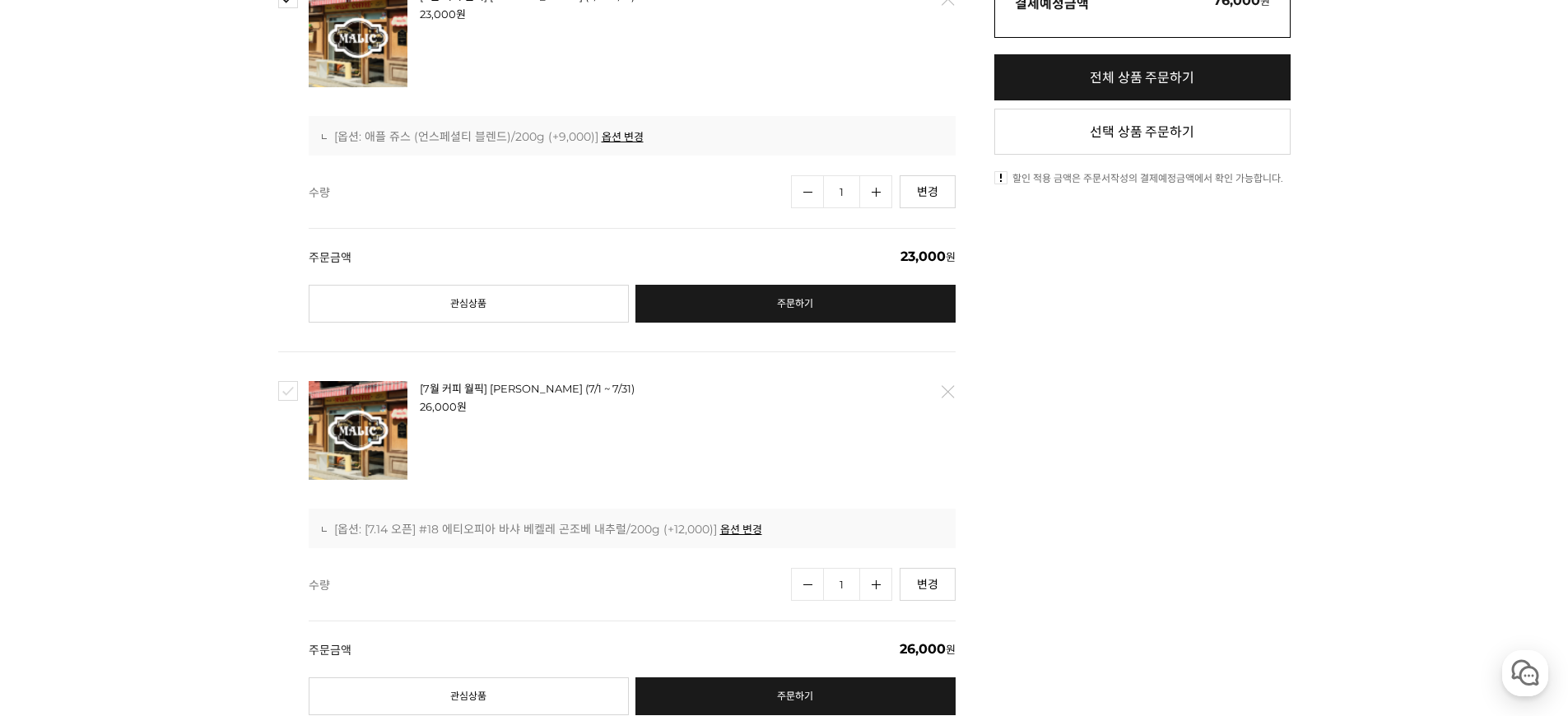 click at bounding box center (288, 391) 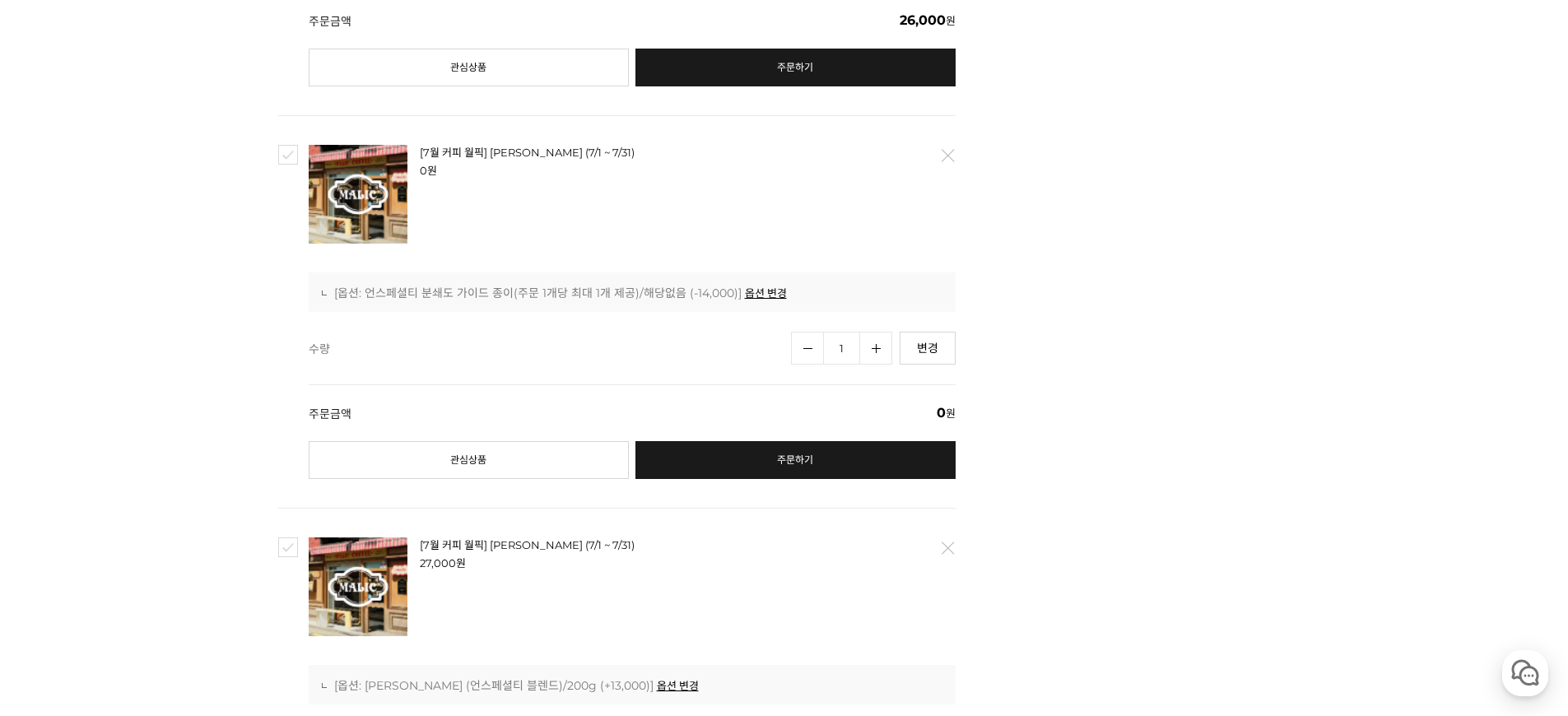 scroll, scrollTop: 1241, scrollLeft: 0, axis: vertical 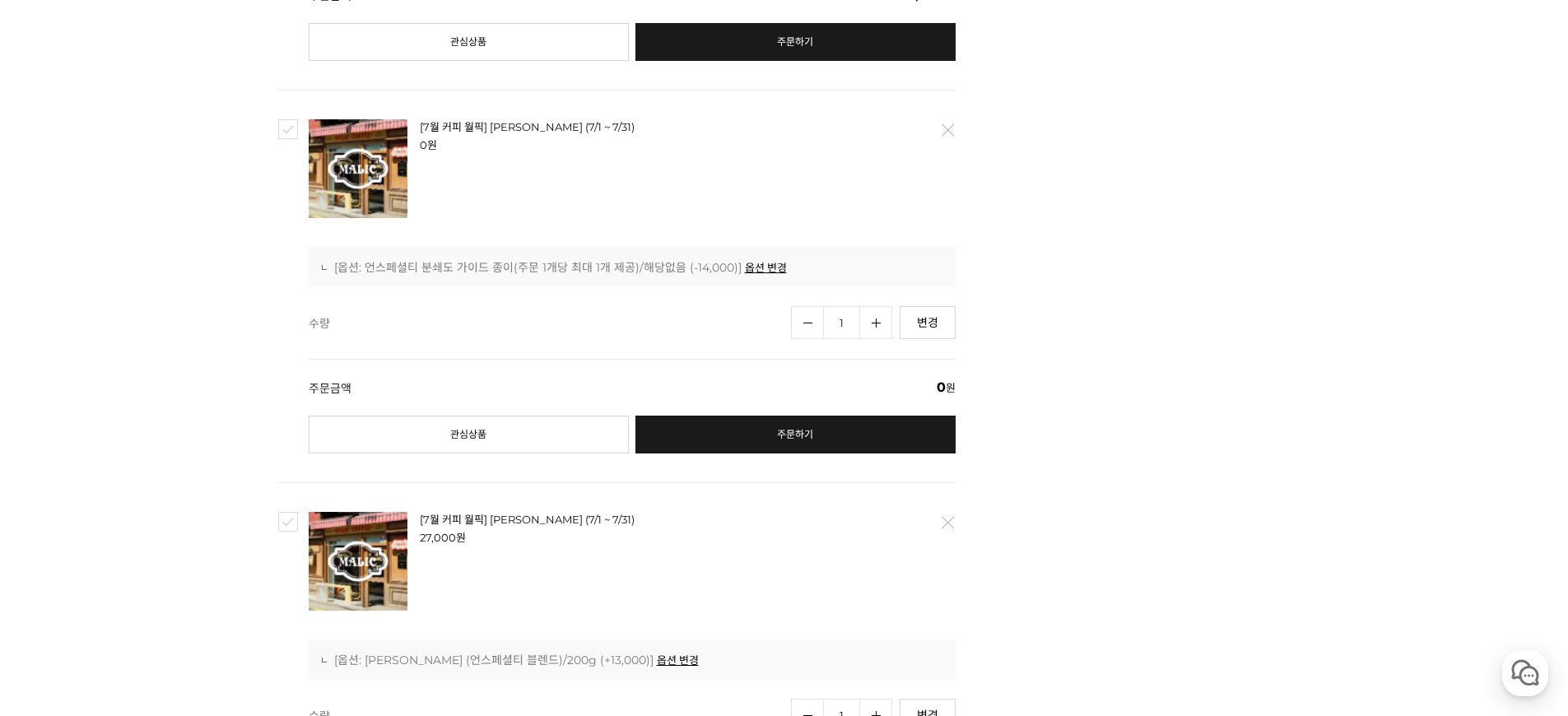 click at bounding box center [288, 129] 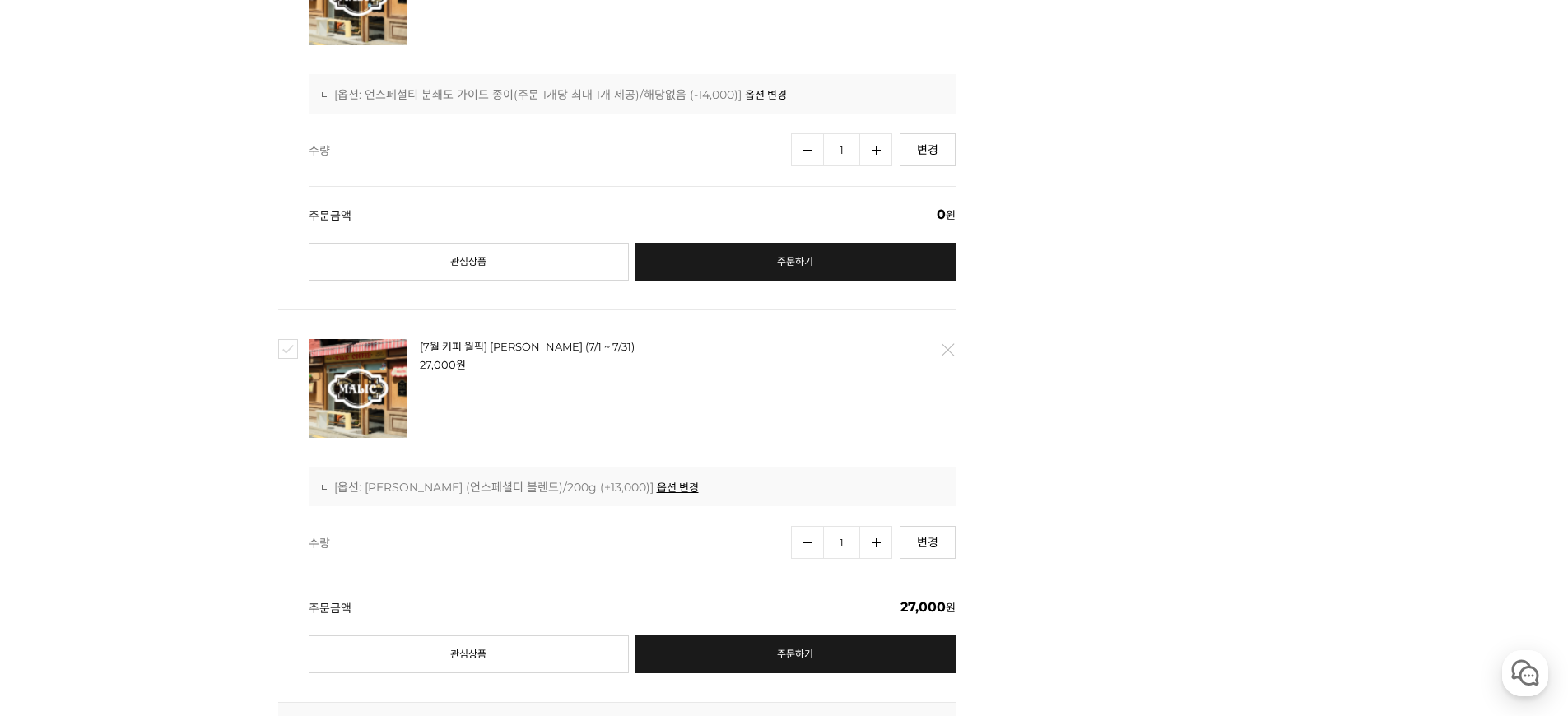 scroll, scrollTop: 1499, scrollLeft: 0, axis: vertical 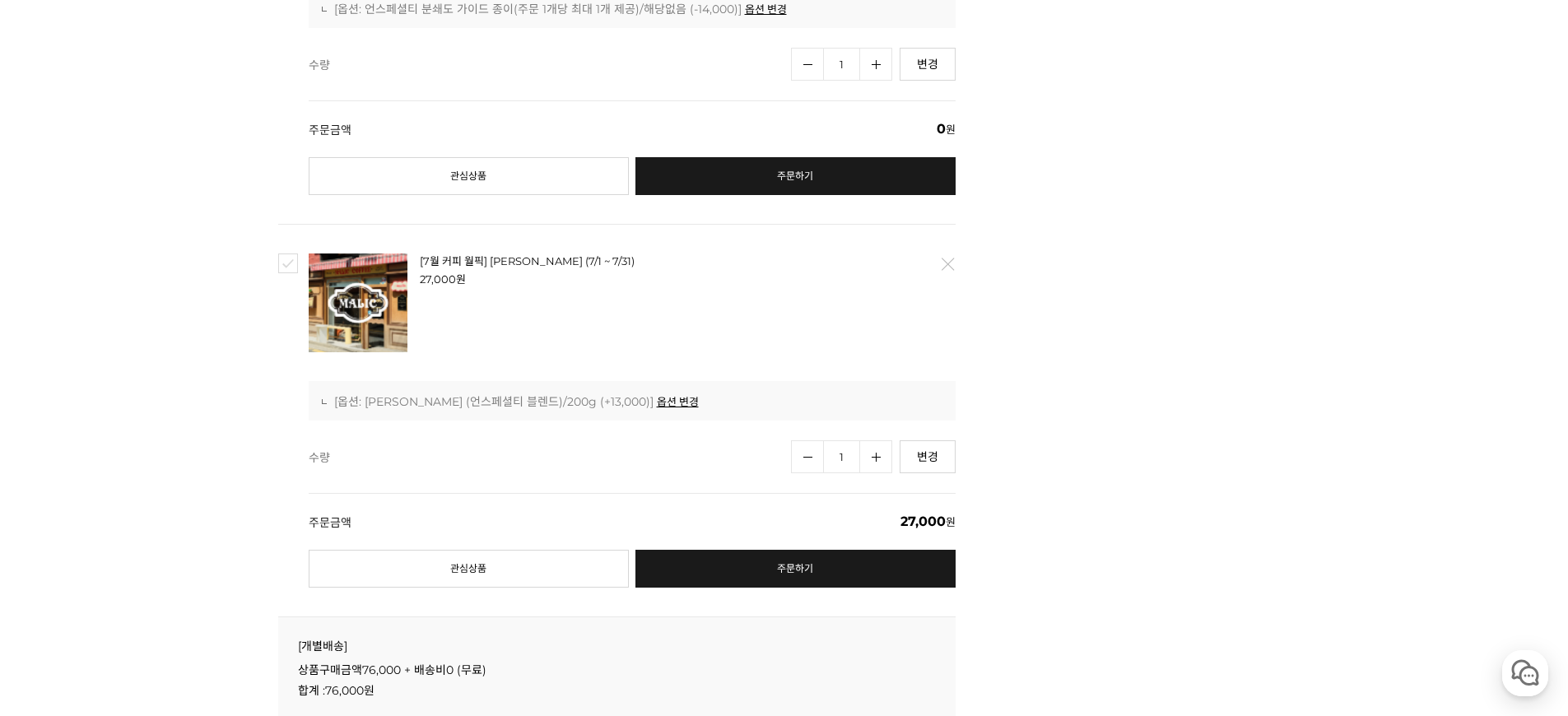 click at bounding box center [288, 263] 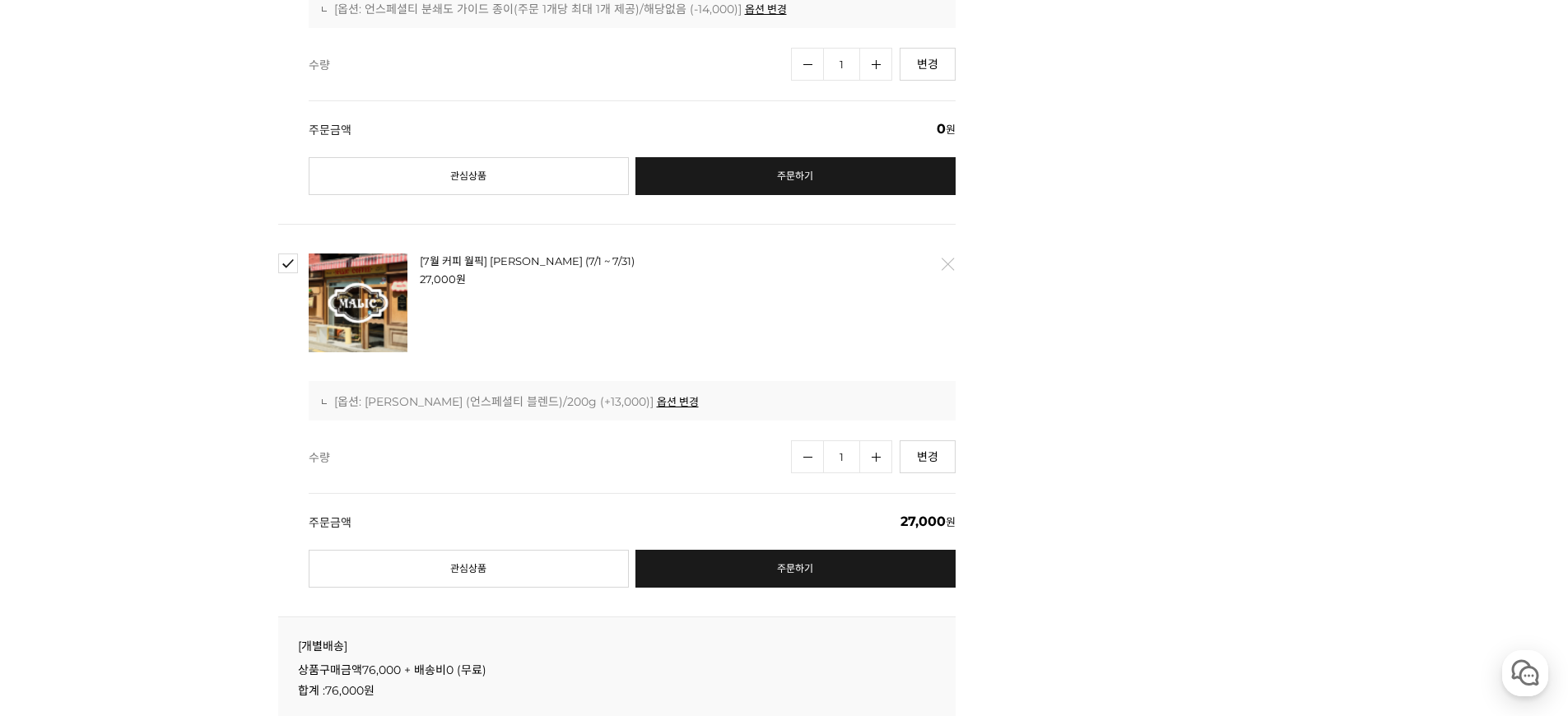 click at bounding box center (288, 263) 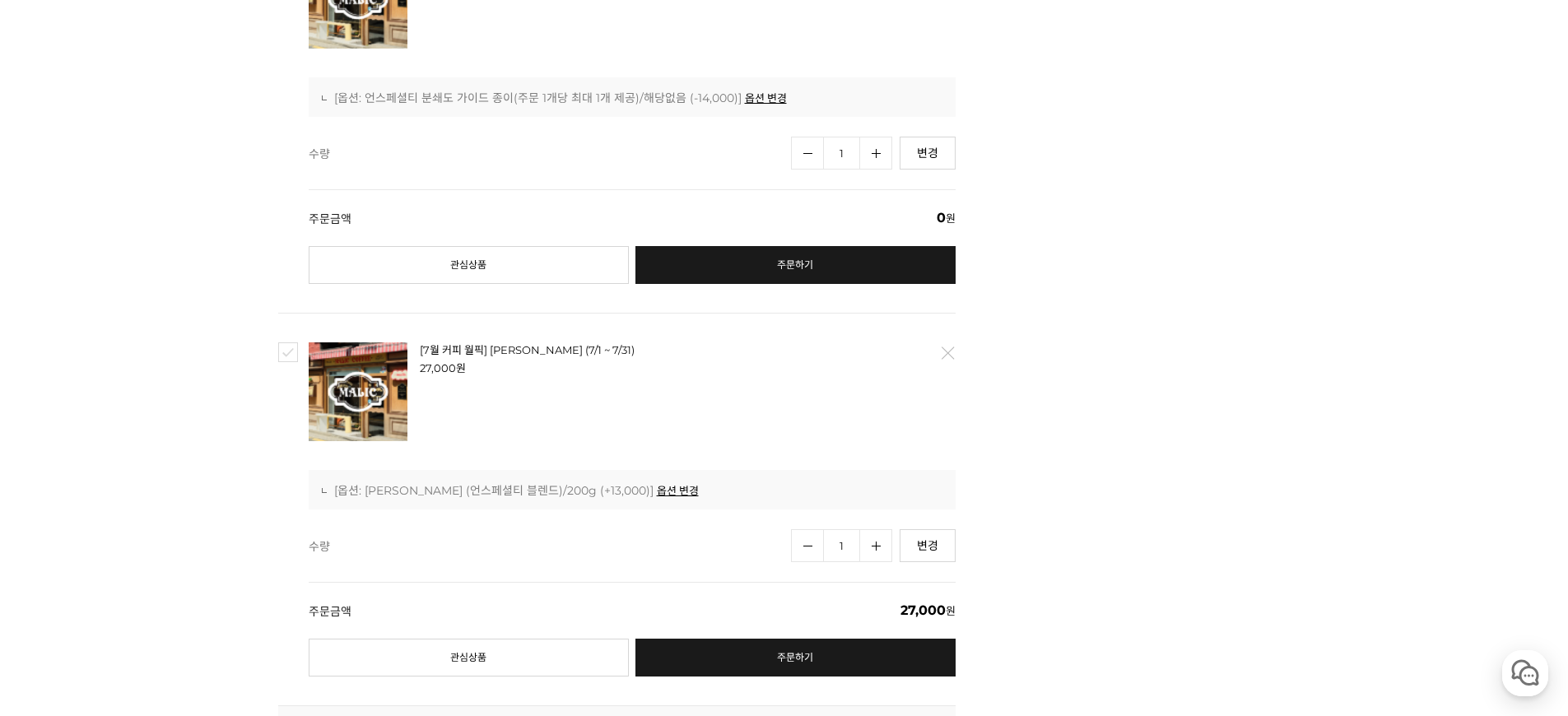 scroll, scrollTop: 1411, scrollLeft: 0, axis: vertical 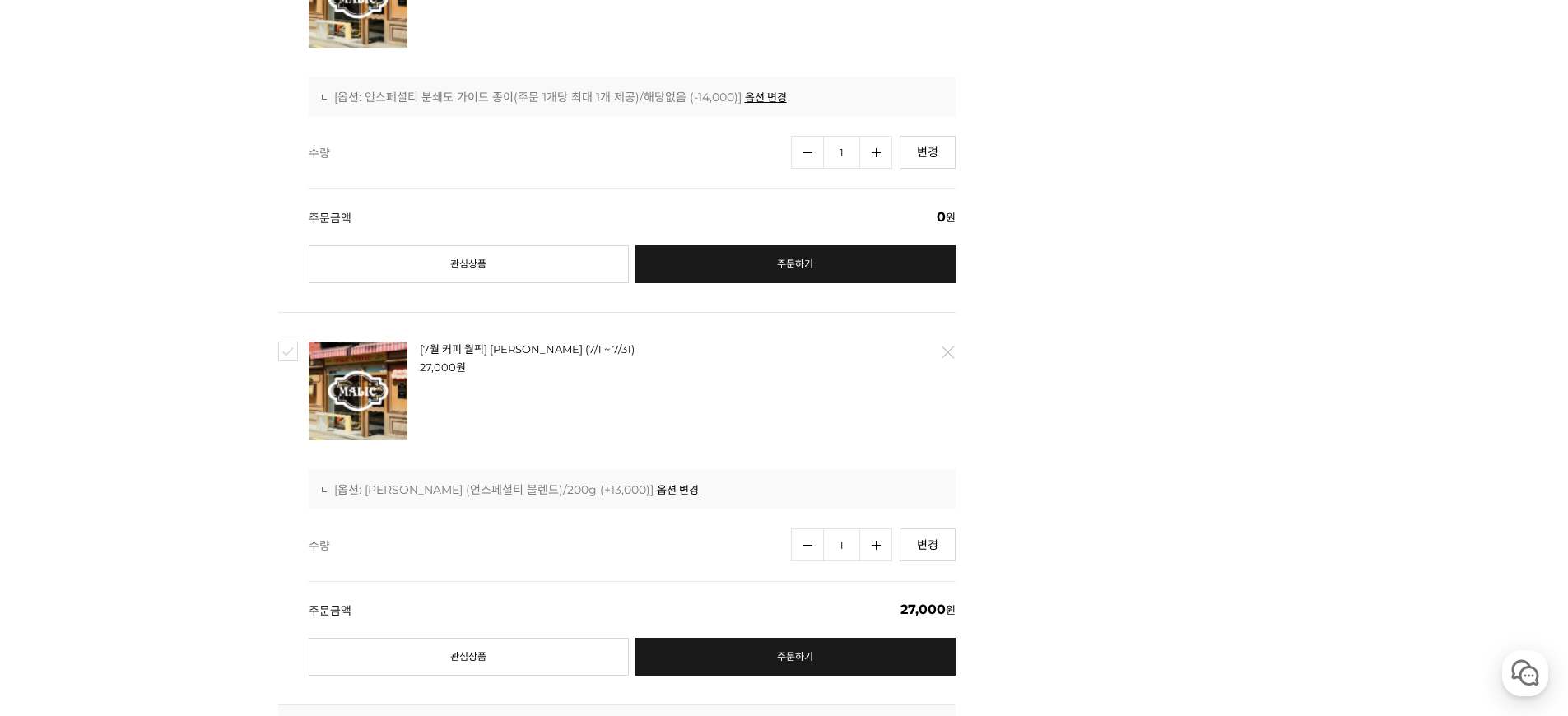 click on "삭제" at bounding box center [947, 352] 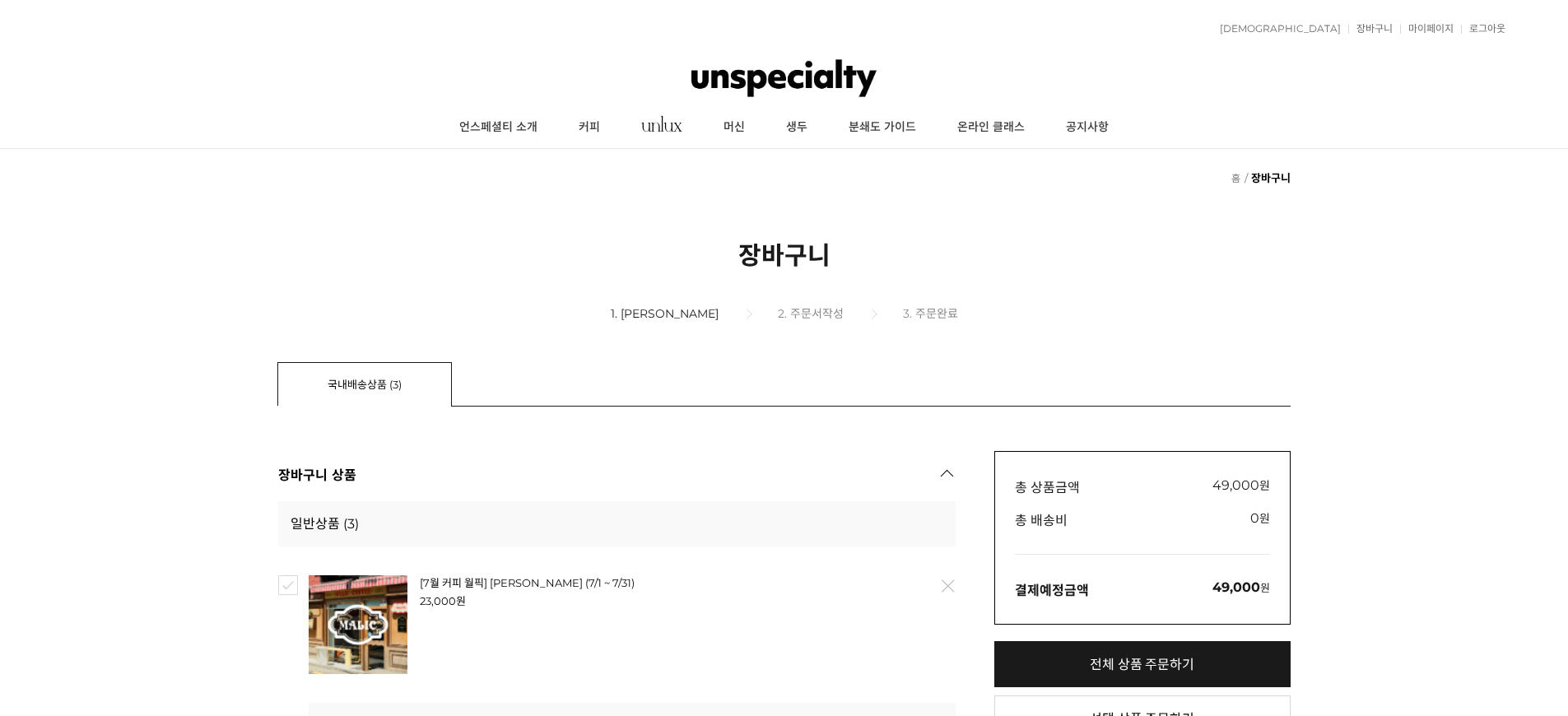 scroll, scrollTop: 1411, scrollLeft: 0, axis: vertical 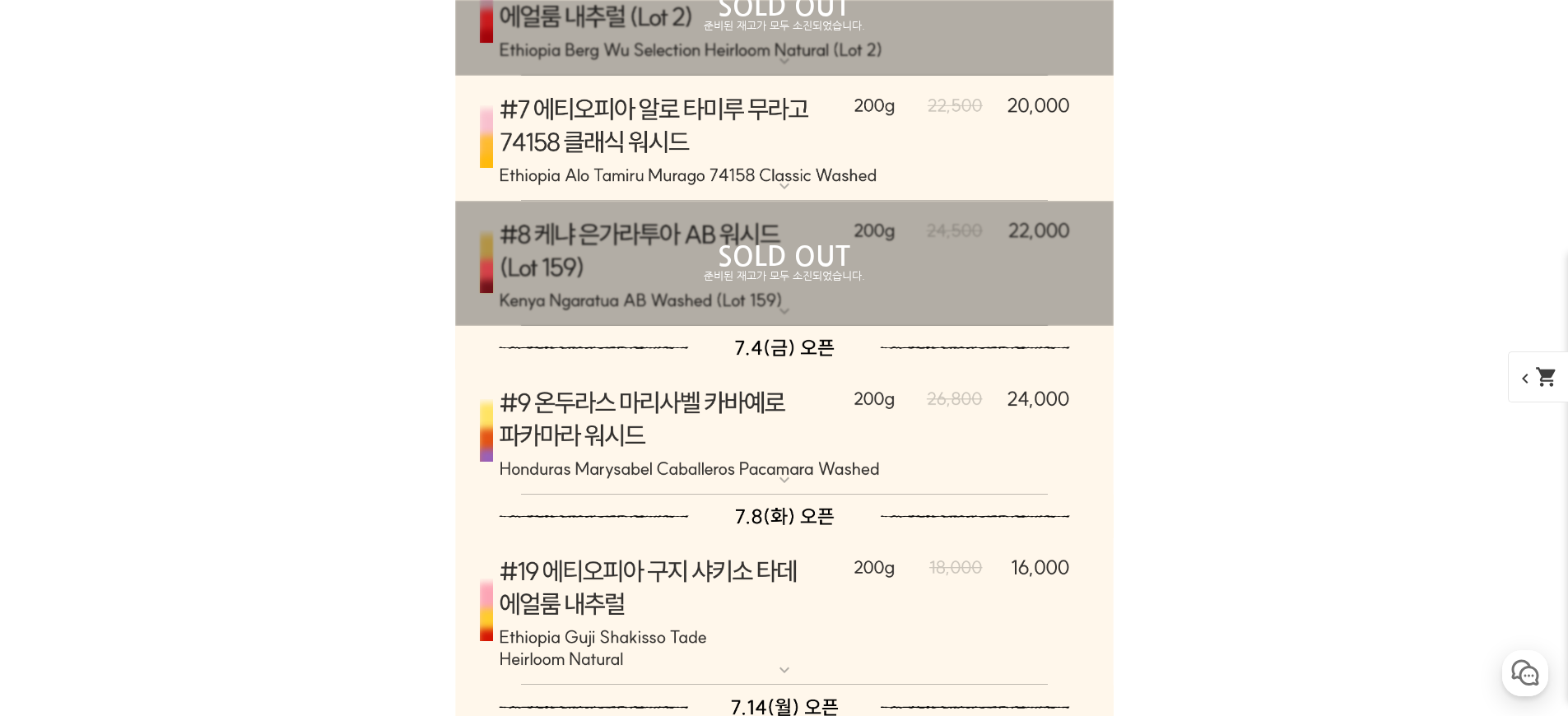click at bounding box center (784, 432) 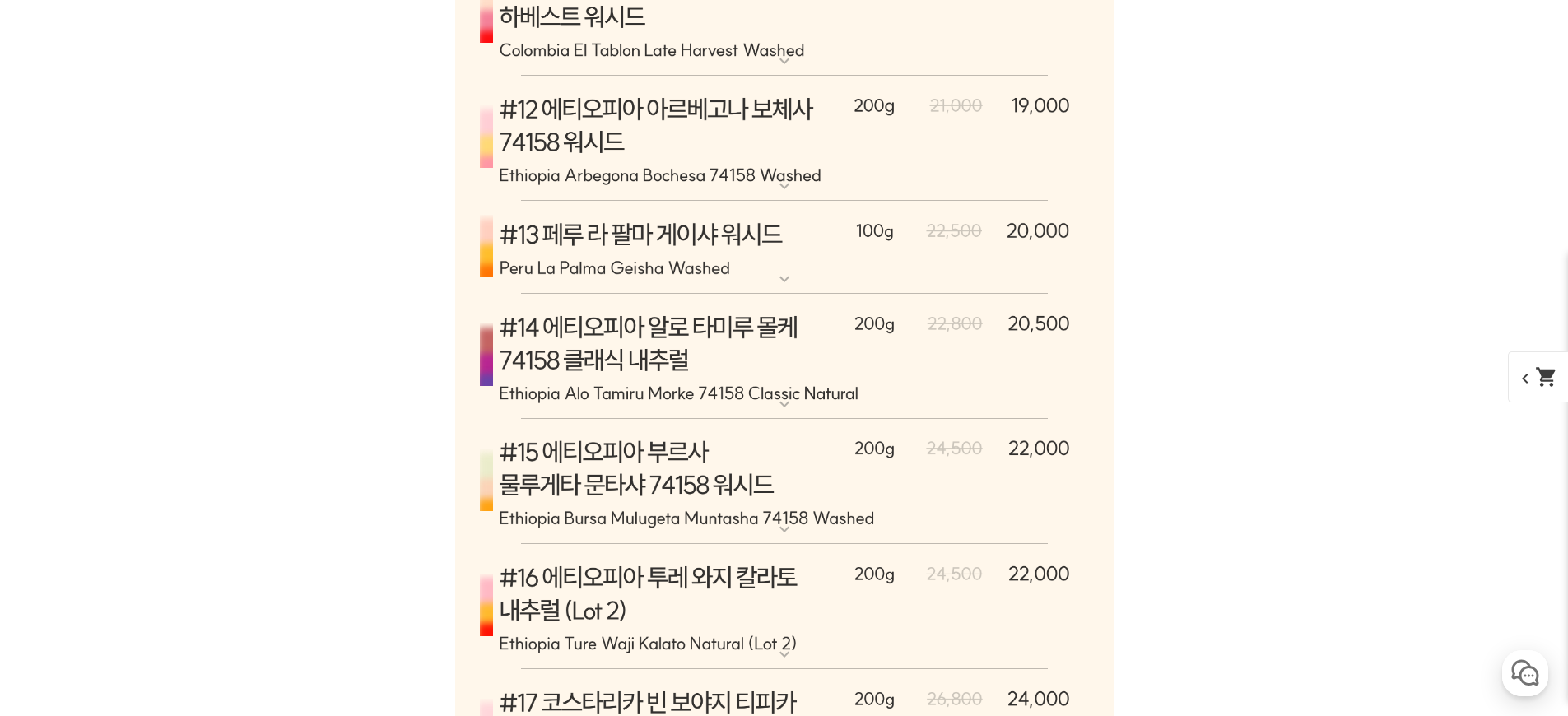 scroll, scrollTop: 9883, scrollLeft: 0, axis: vertical 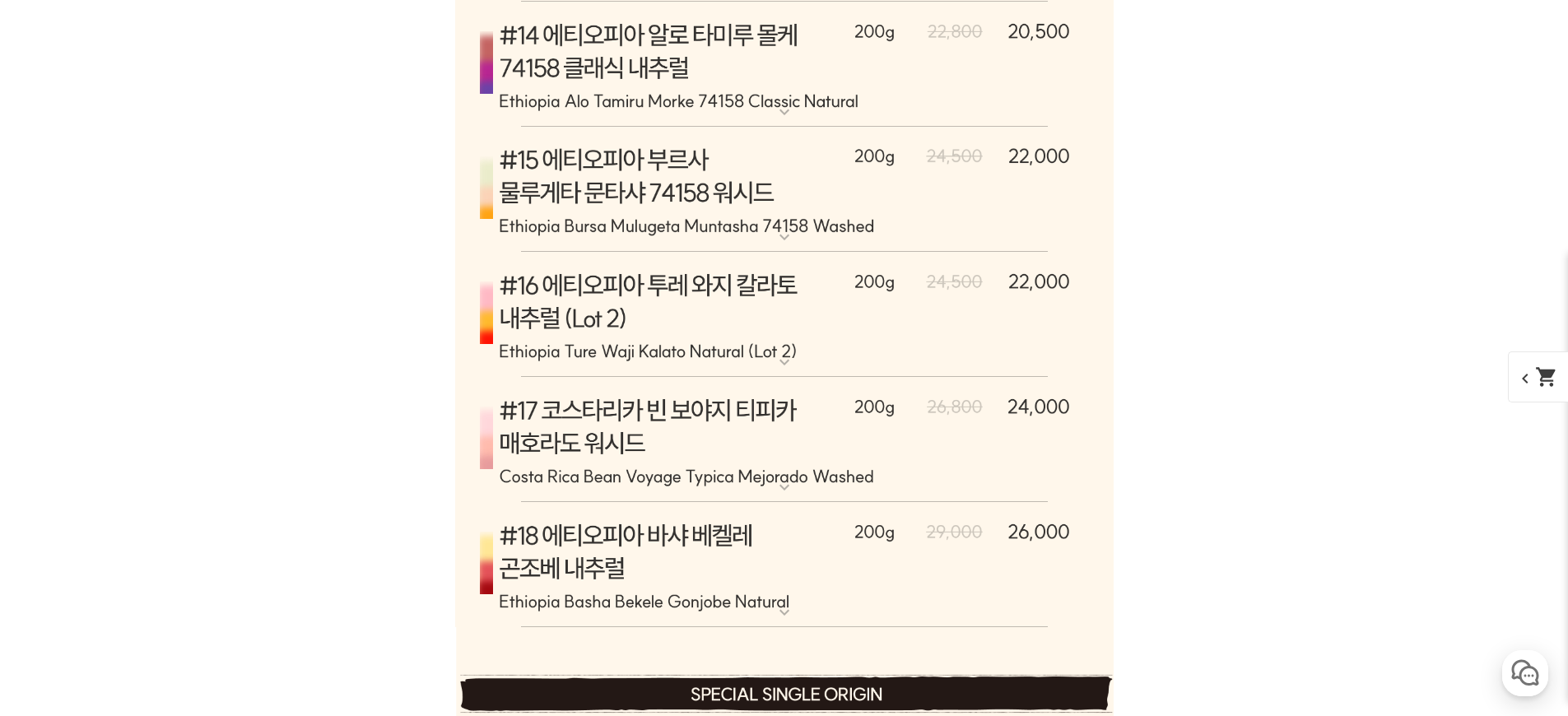 click at bounding box center [784, 439] 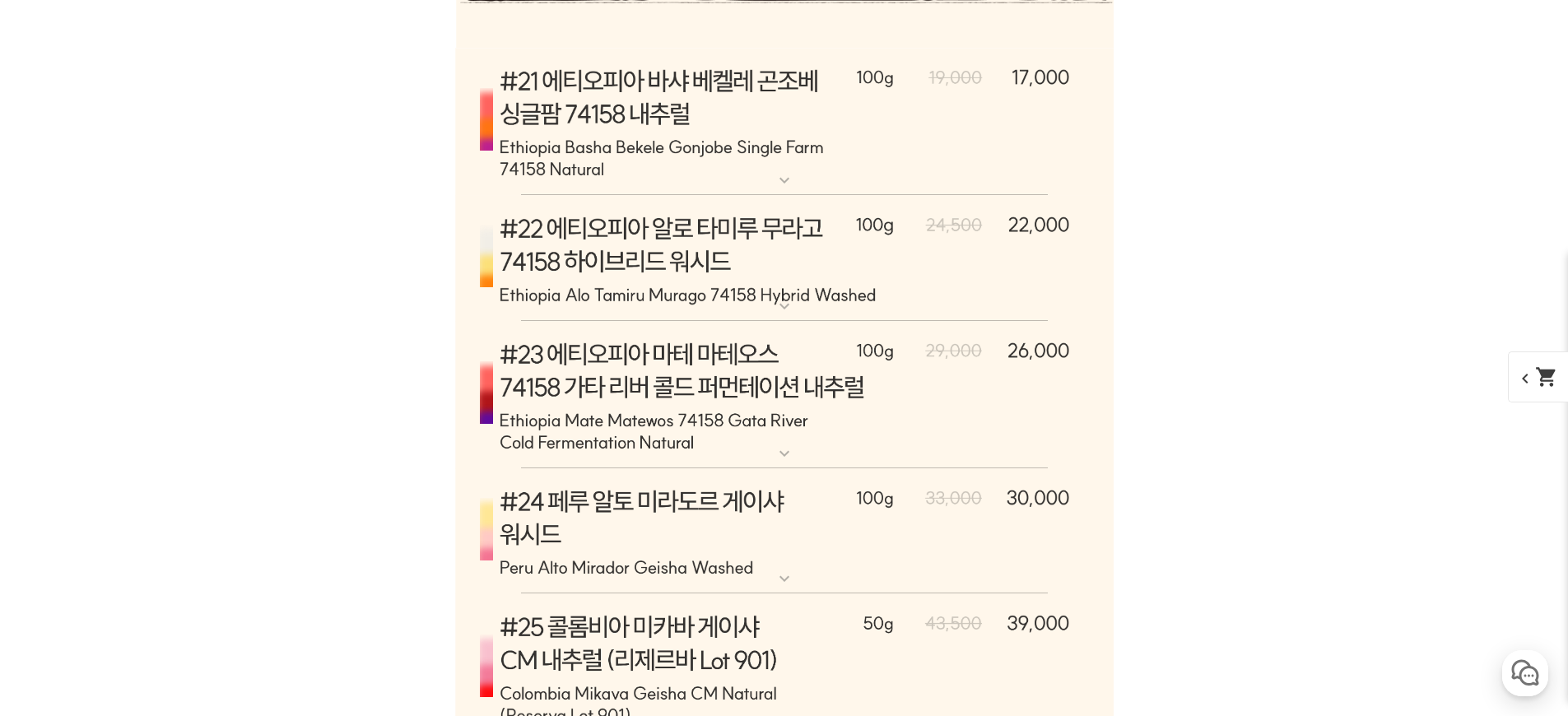scroll, scrollTop: 11719, scrollLeft: 0, axis: vertical 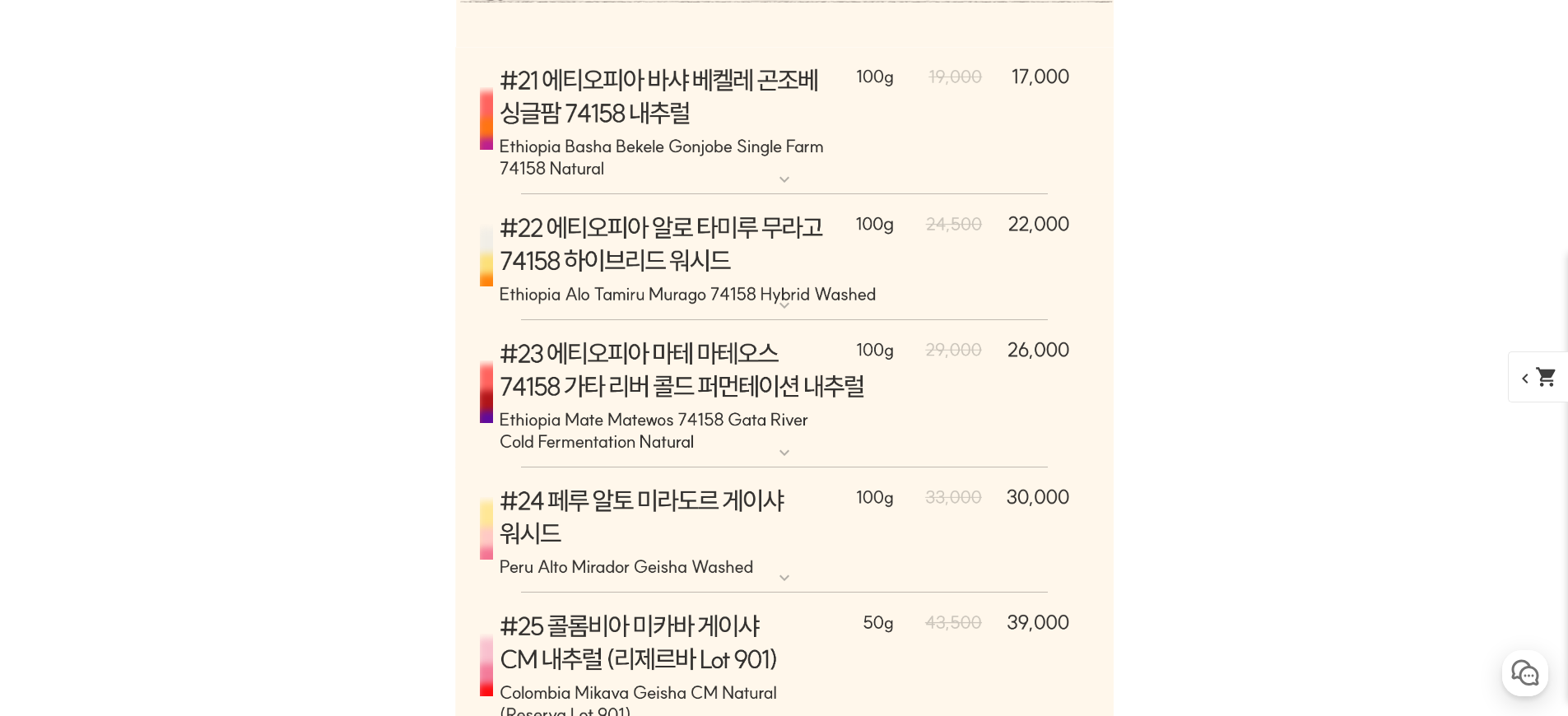 click on "expand_more" at bounding box center (784, 453) 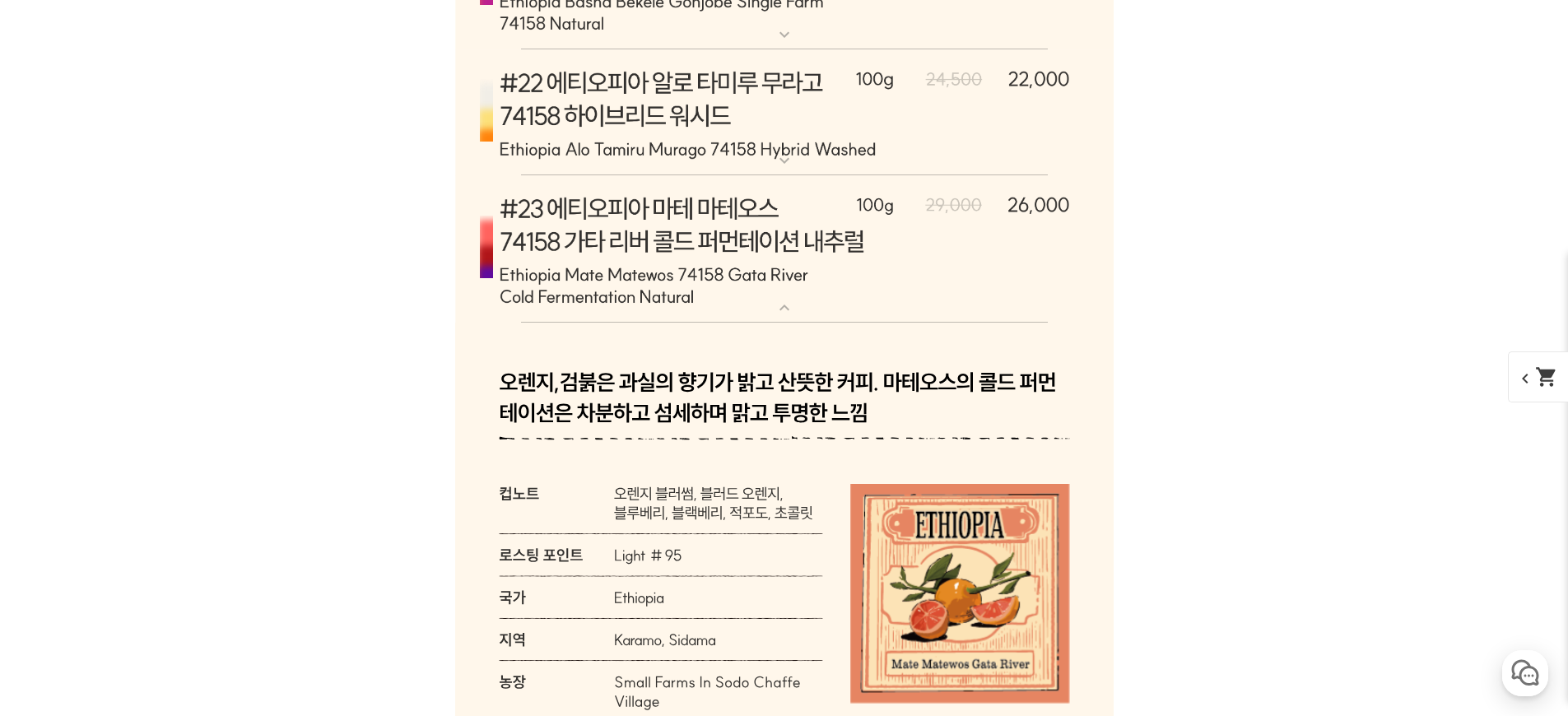 scroll, scrollTop: 11886, scrollLeft: 0, axis: vertical 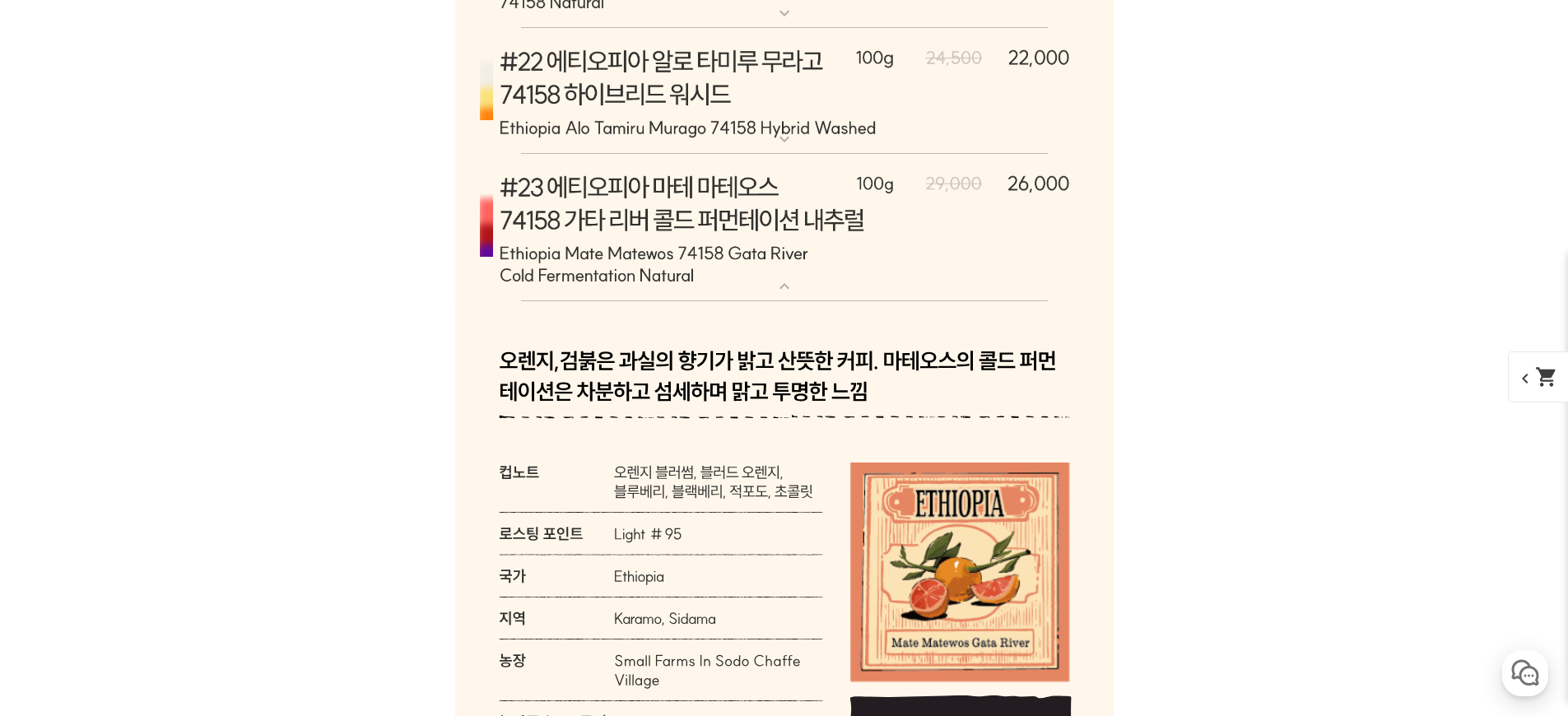 click at bounding box center (784, 228) 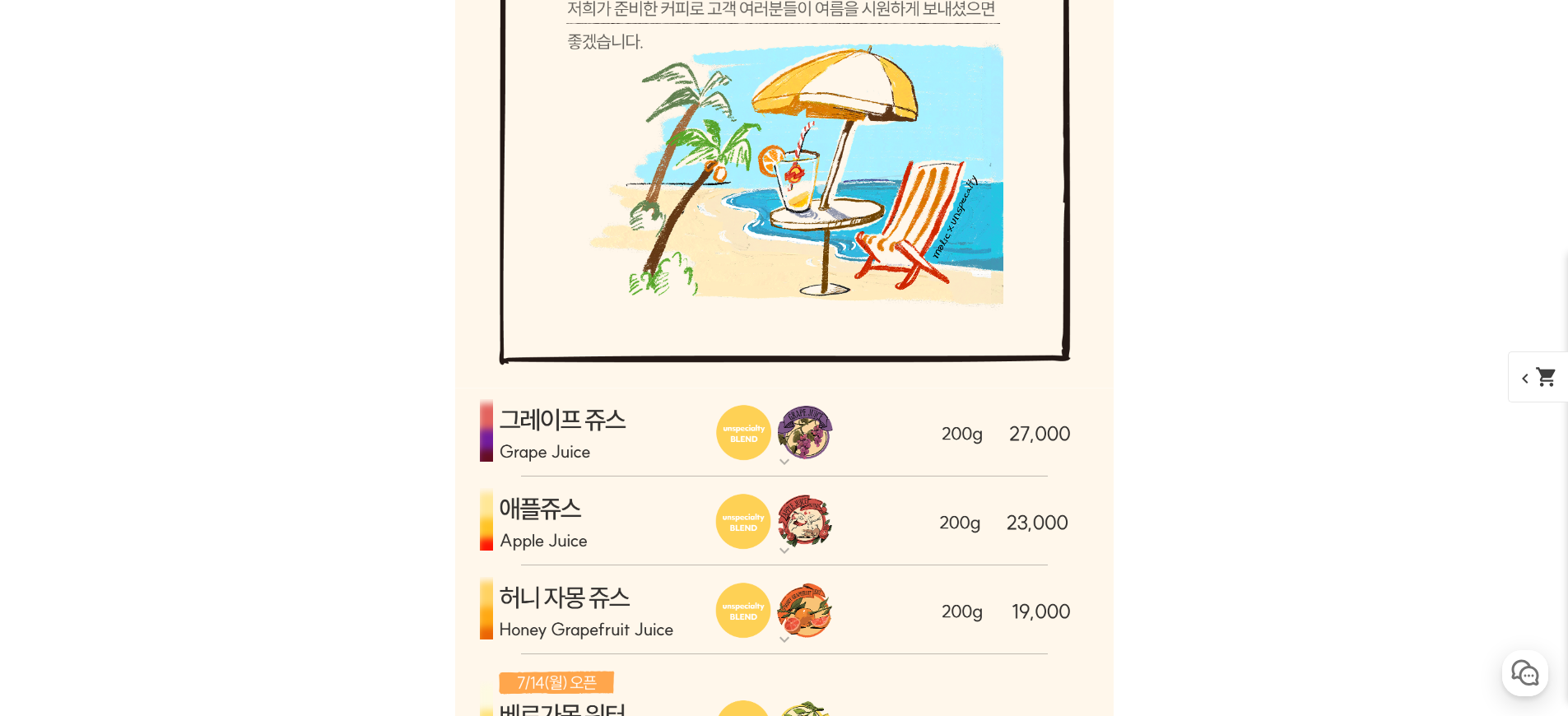 scroll, scrollTop: 4922, scrollLeft: 0, axis: vertical 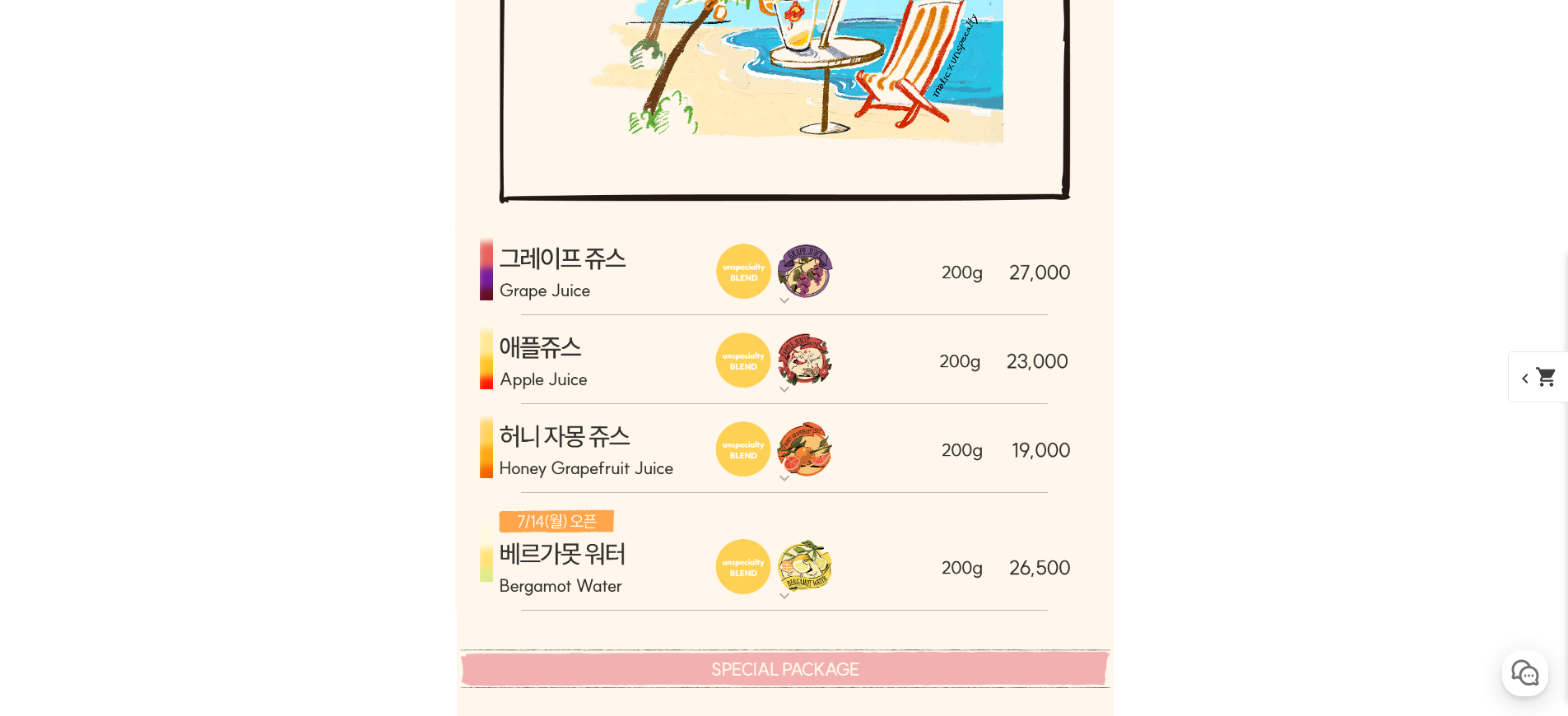 click at bounding box center [784, 271] 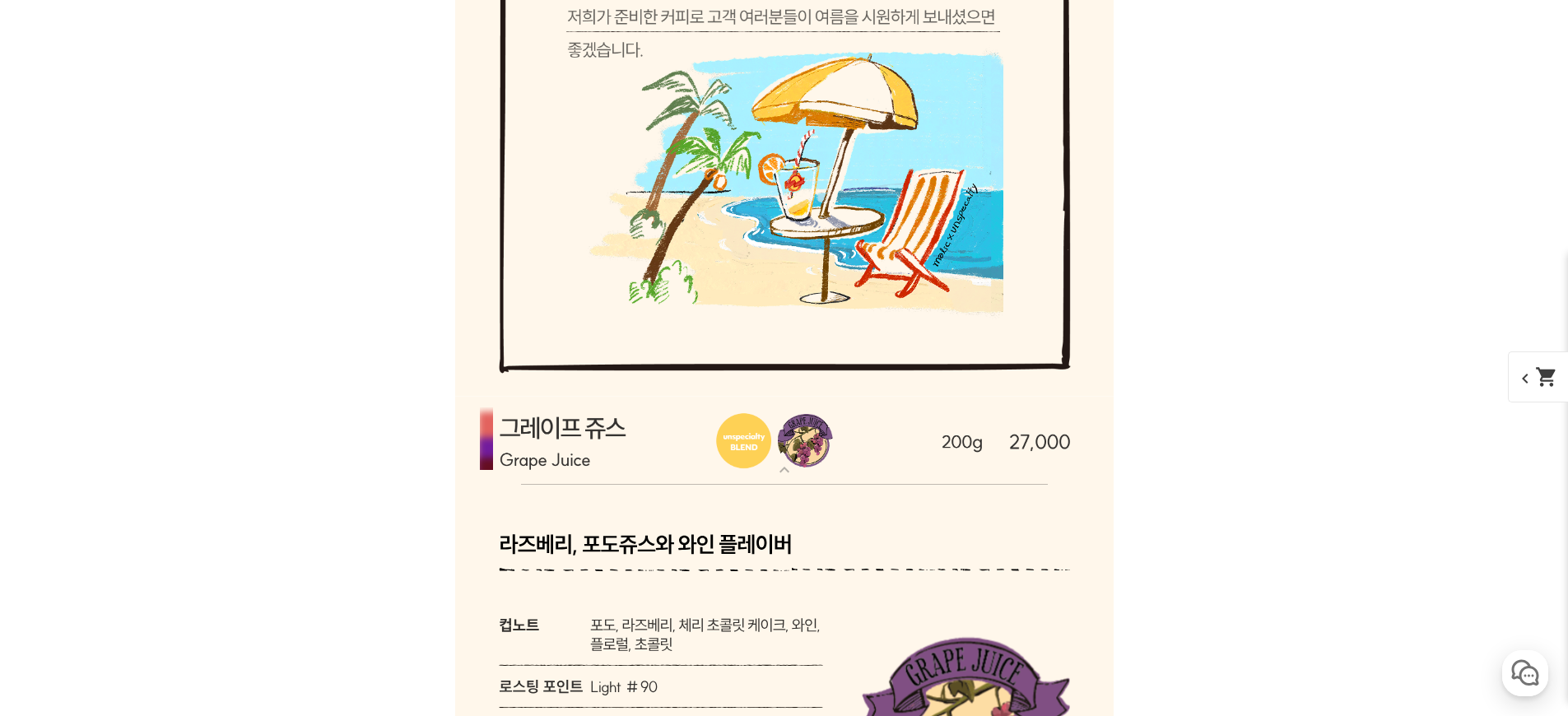 scroll, scrollTop: 5138, scrollLeft: 0, axis: vertical 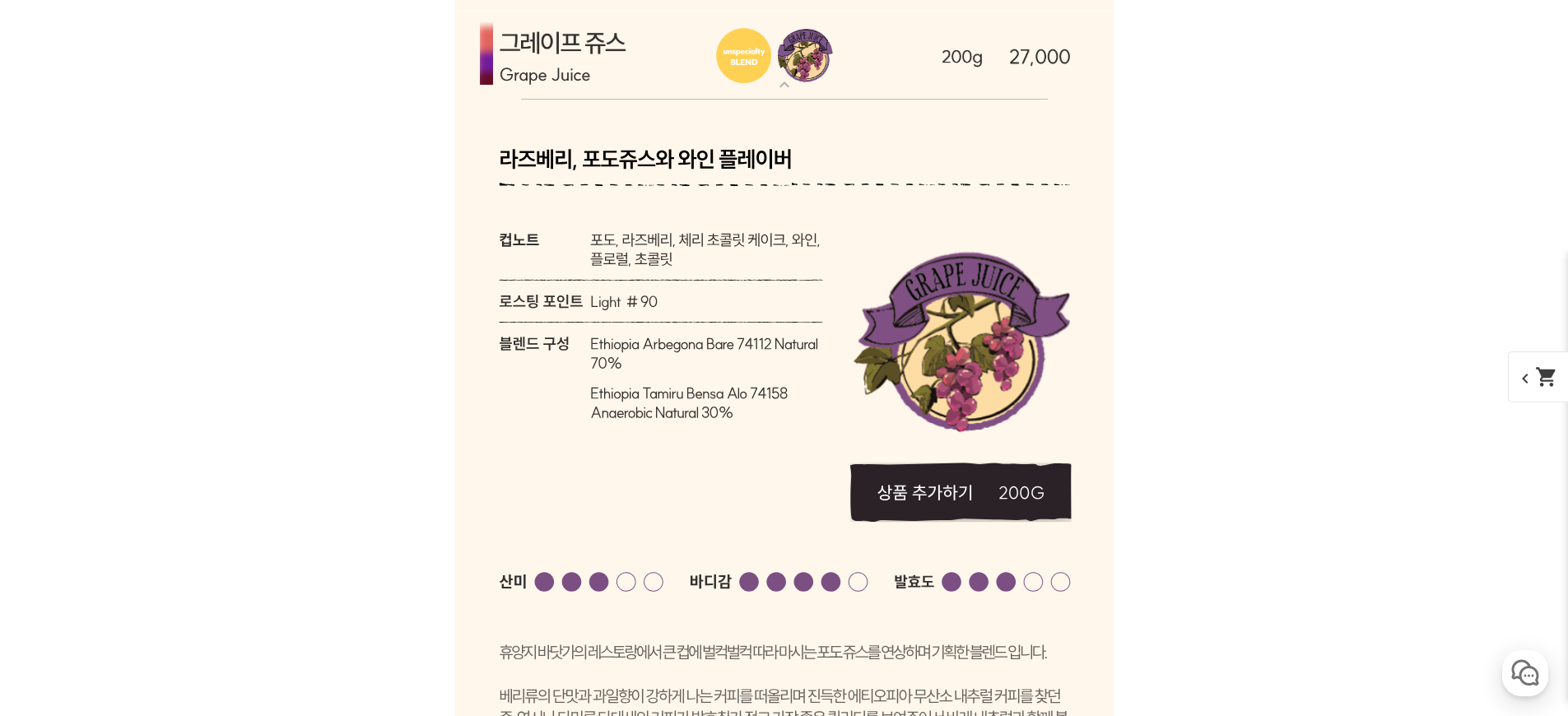 click 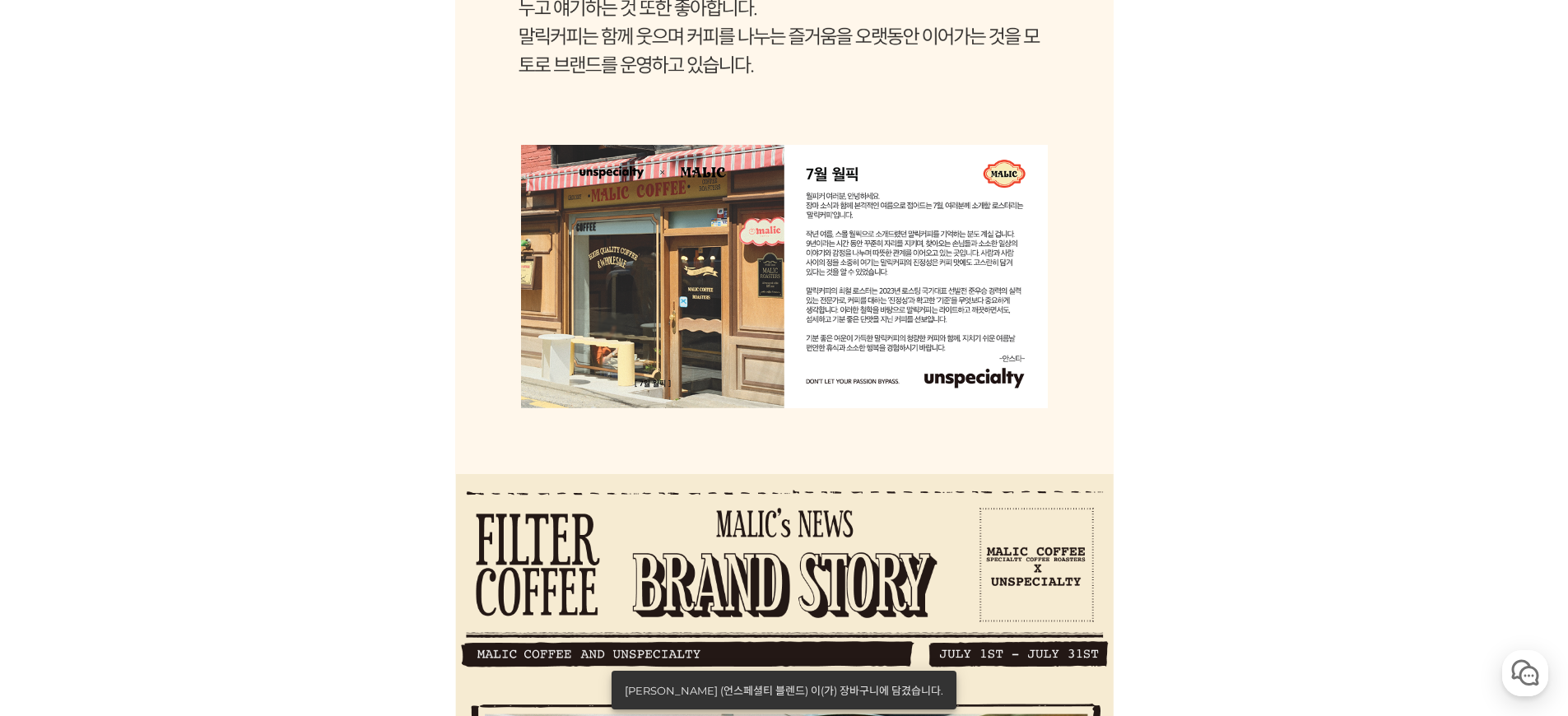 scroll, scrollTop: 0, scrollLeft: 0, axis: both 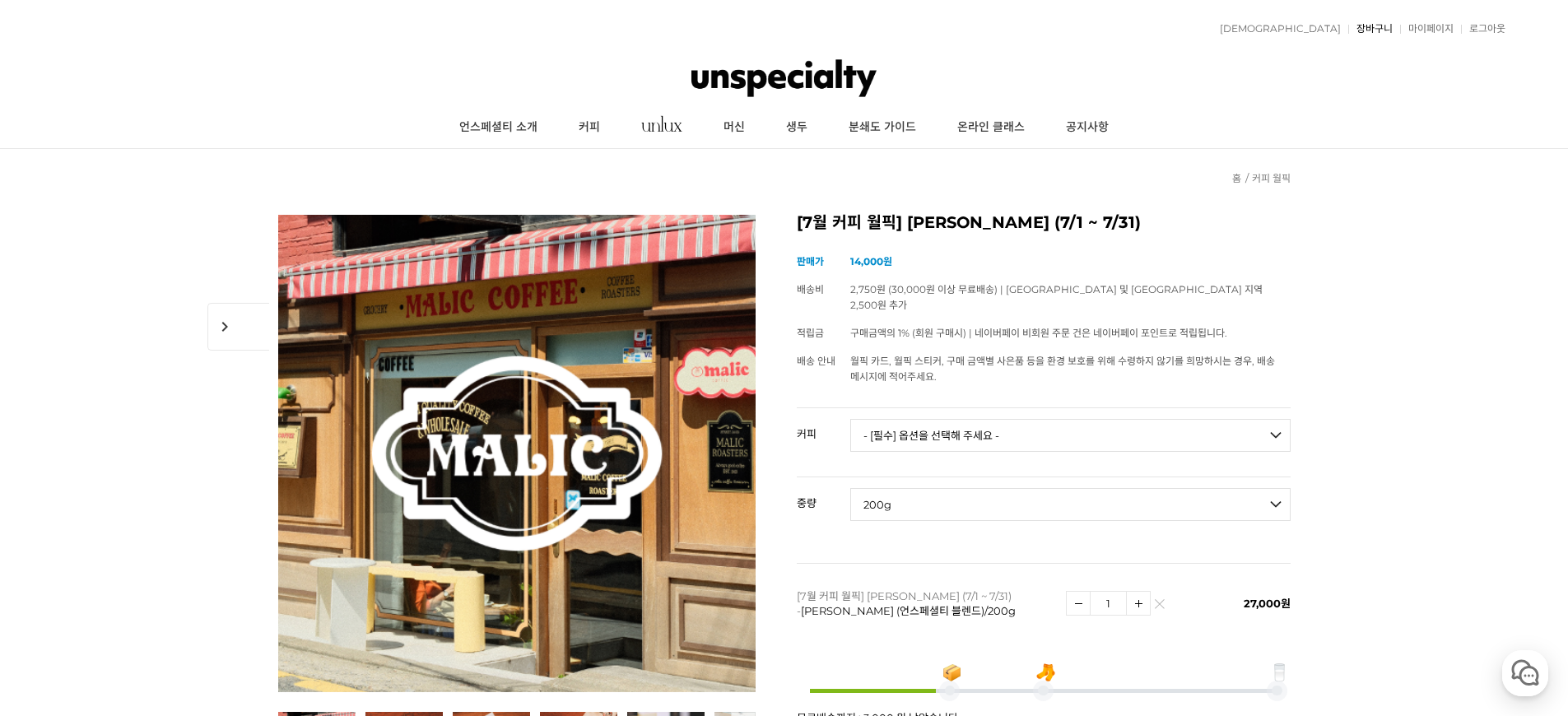click on "장바구니" at bounding box center (1370, 29) 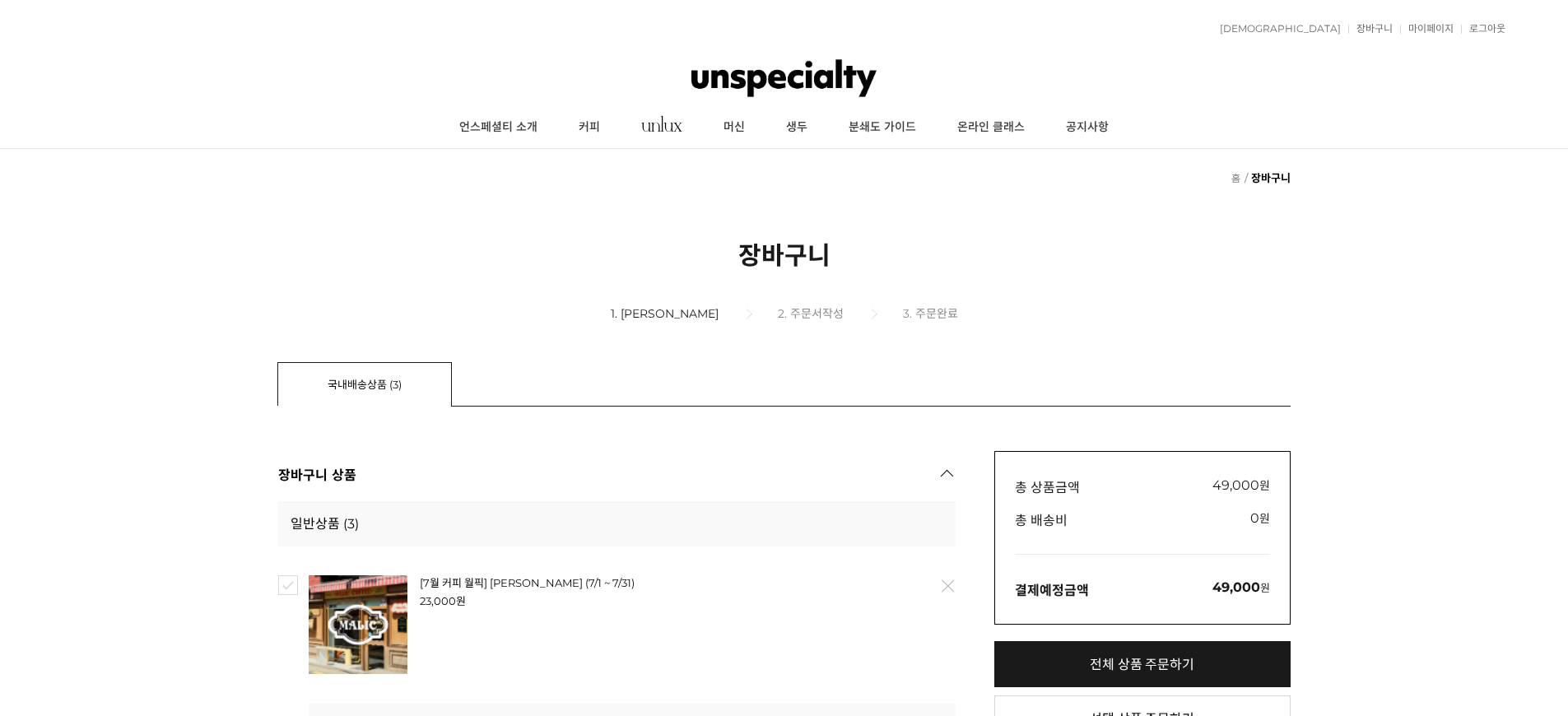 scroll, scrollTop: 0, scrollLeft: 0, axis: both 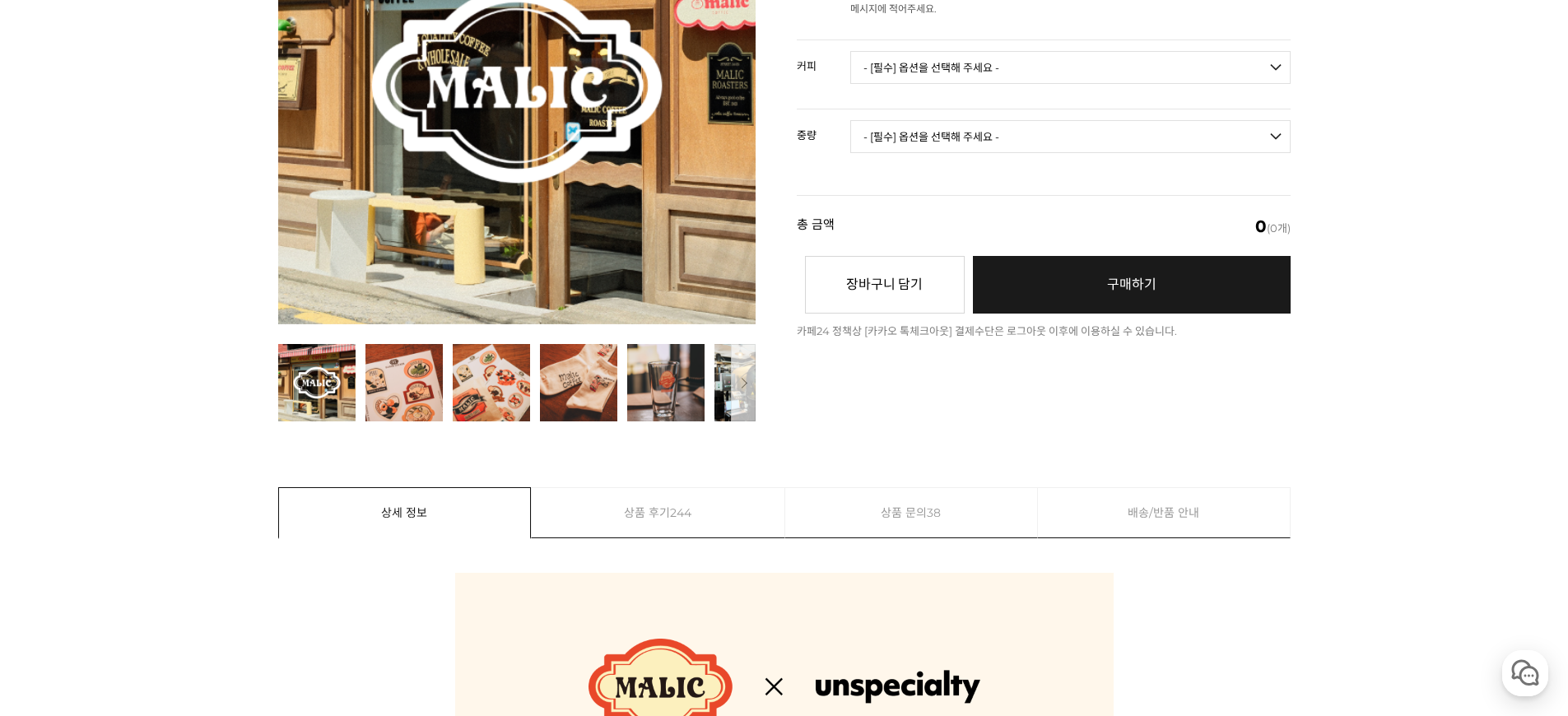 click on "- [필수] 옵션을 선택해 주세요 - ------------------- 언스페셜티 분쇄도 가이드 종이(주문 1개당 최대 1개 제공) 그레이프 쥬스 (언스페셜티 블렌드) 애플 쥬스 (언스페셜티 블렌드) 허니 자몽 쥬스 (언스페셜티 블렌드) [7.14 오픈] 베르가못 워터 (언스페셜티 블렌드) [기획상품] 2024 Best of Panama 3종 10g 레시피팩 프루티 블렌드 마일드 블렌드 모닝 블렌드 #1 탄자니아 아카시아 힐스 게이샤 AA 풀리 워시드 [품절] #2 콜롬비아 포파얀 슈가케인 디카페인 #3 에티오피아 알로 타미루 미리가 74158 워시드 #4 에티오피아 첼베사 워시드 디카페인 #5 케냐 뚱구리 AB 풀리 워시드 [품절] #6 에티오피아 버그 우 셀렉션 에얼룸 내추럴 (Lot2) [품절] #7 에티오피아 알로 타미루 무라고 74158 클래식 워시드 #8 케냐 은가라투아 AB 워시드 (Lot 159) [품절] [7.14 오픈] #10 온두라스 미 푸투로 파카스 워시드" at bounding box center (1070, 67) 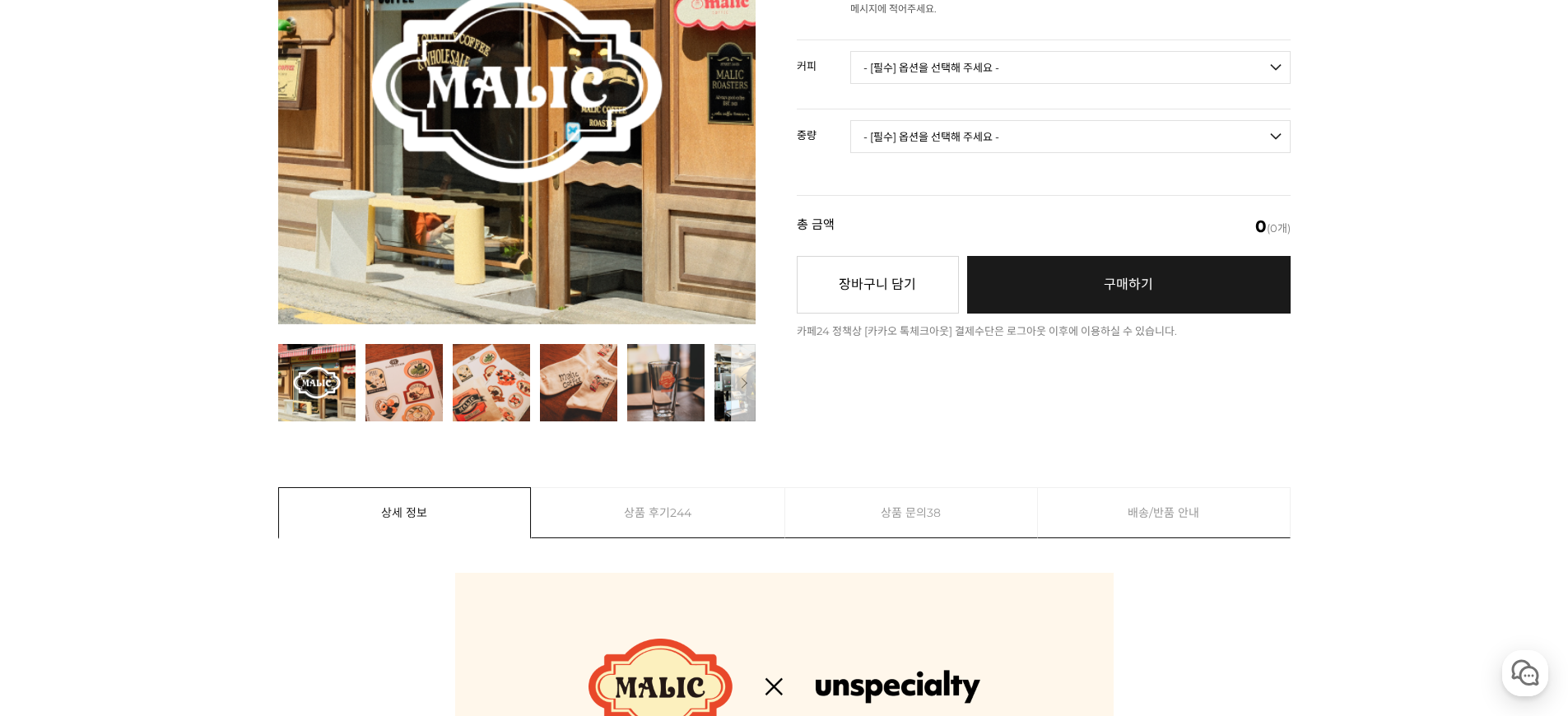 select on "200g" 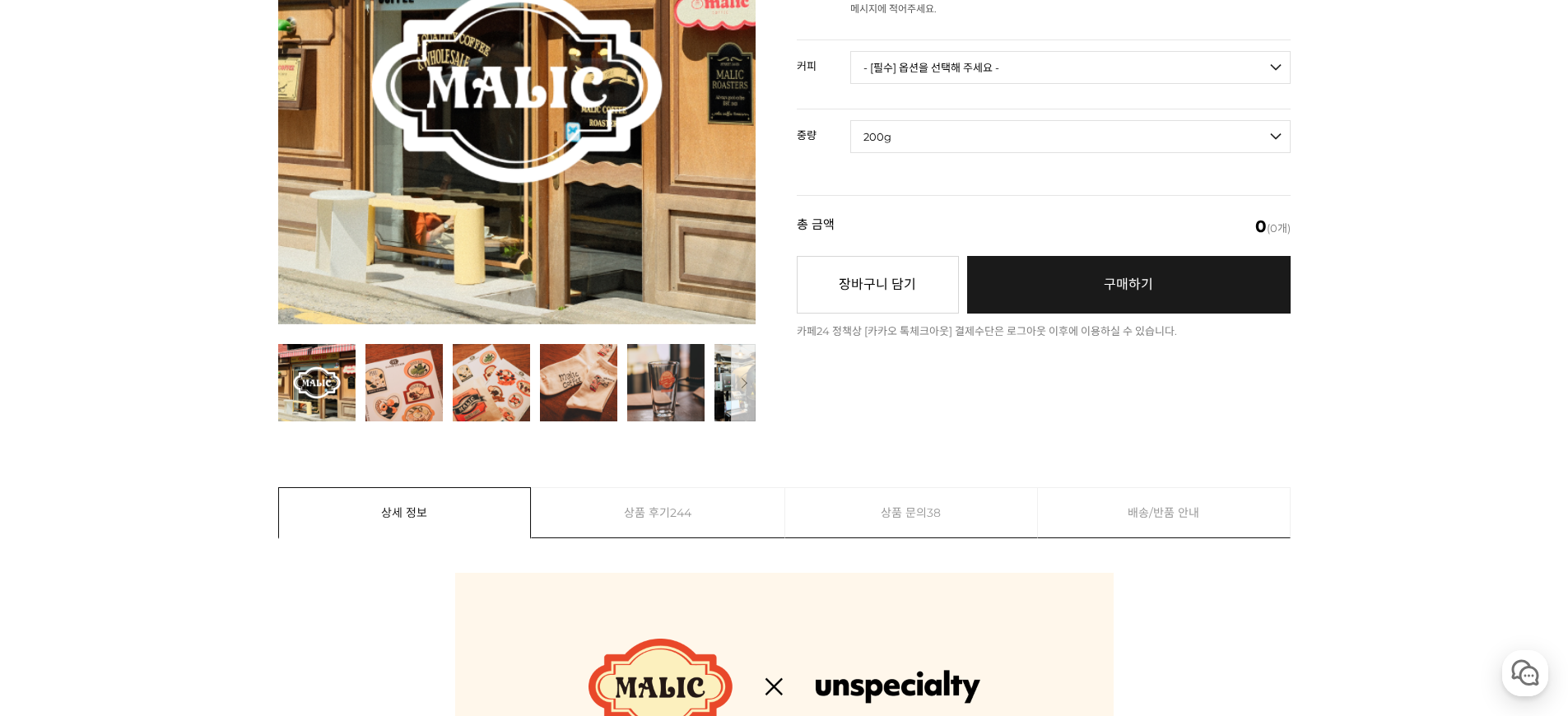 select on "*" 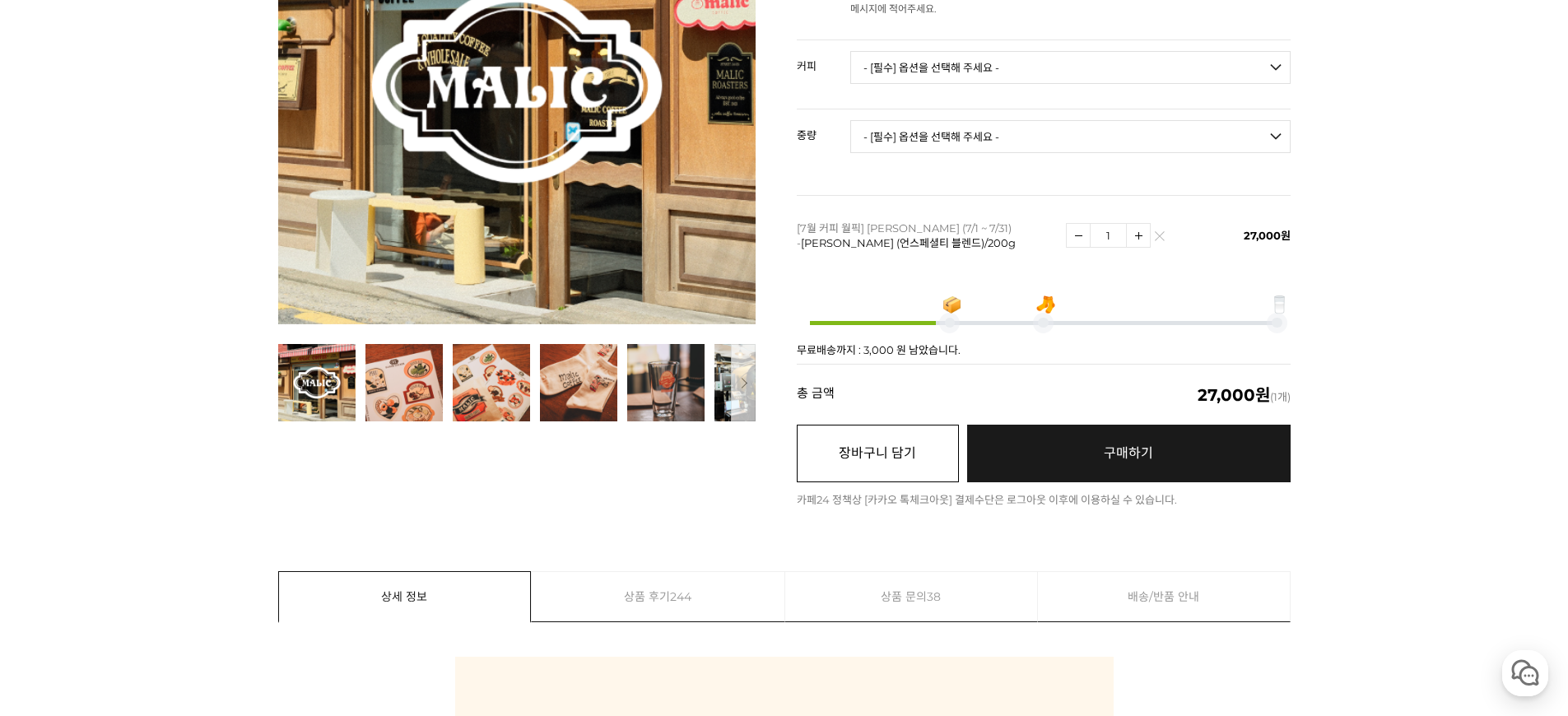 click on "장바구니 담기" at bounding box center [877, 453] 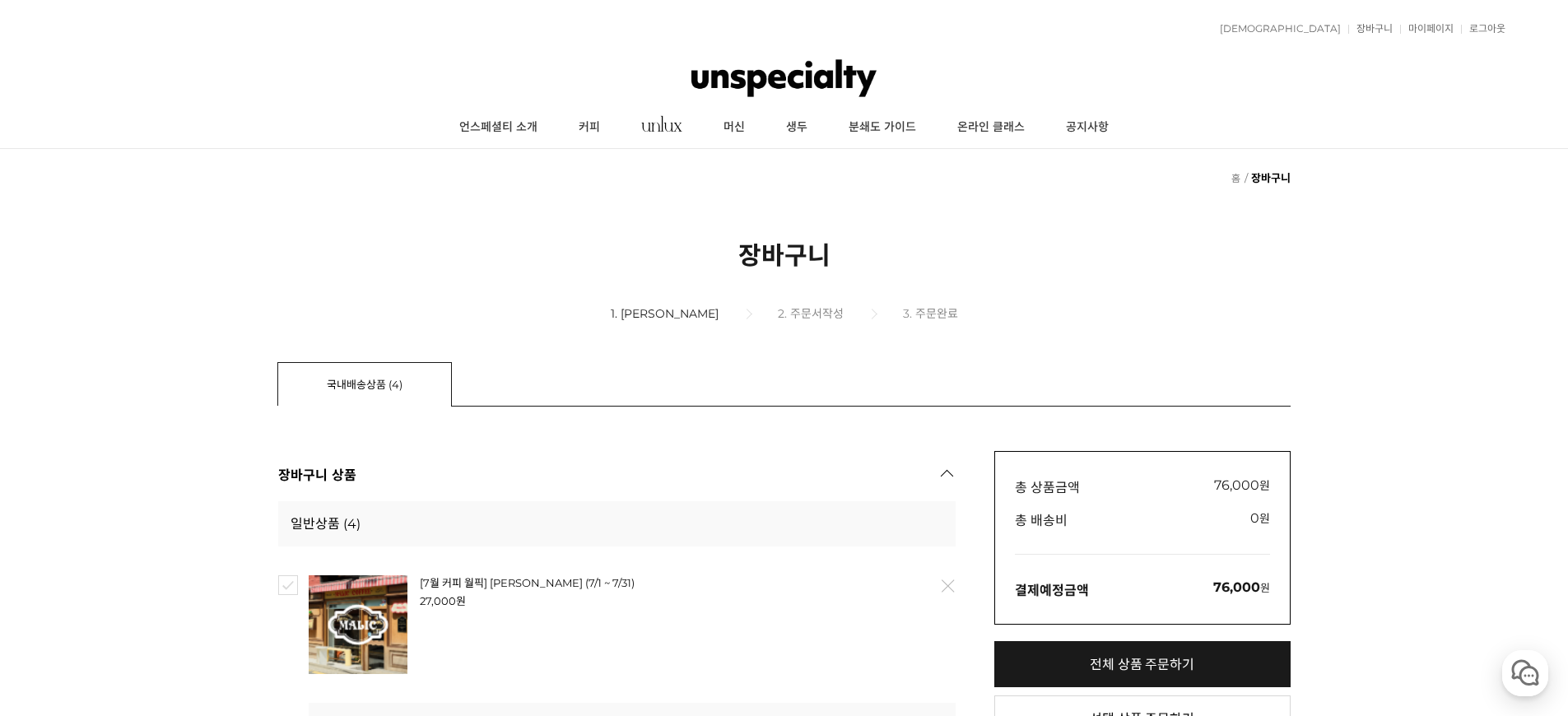 scroll, scrollTop: 0, scrollLeft: 0, axis: both 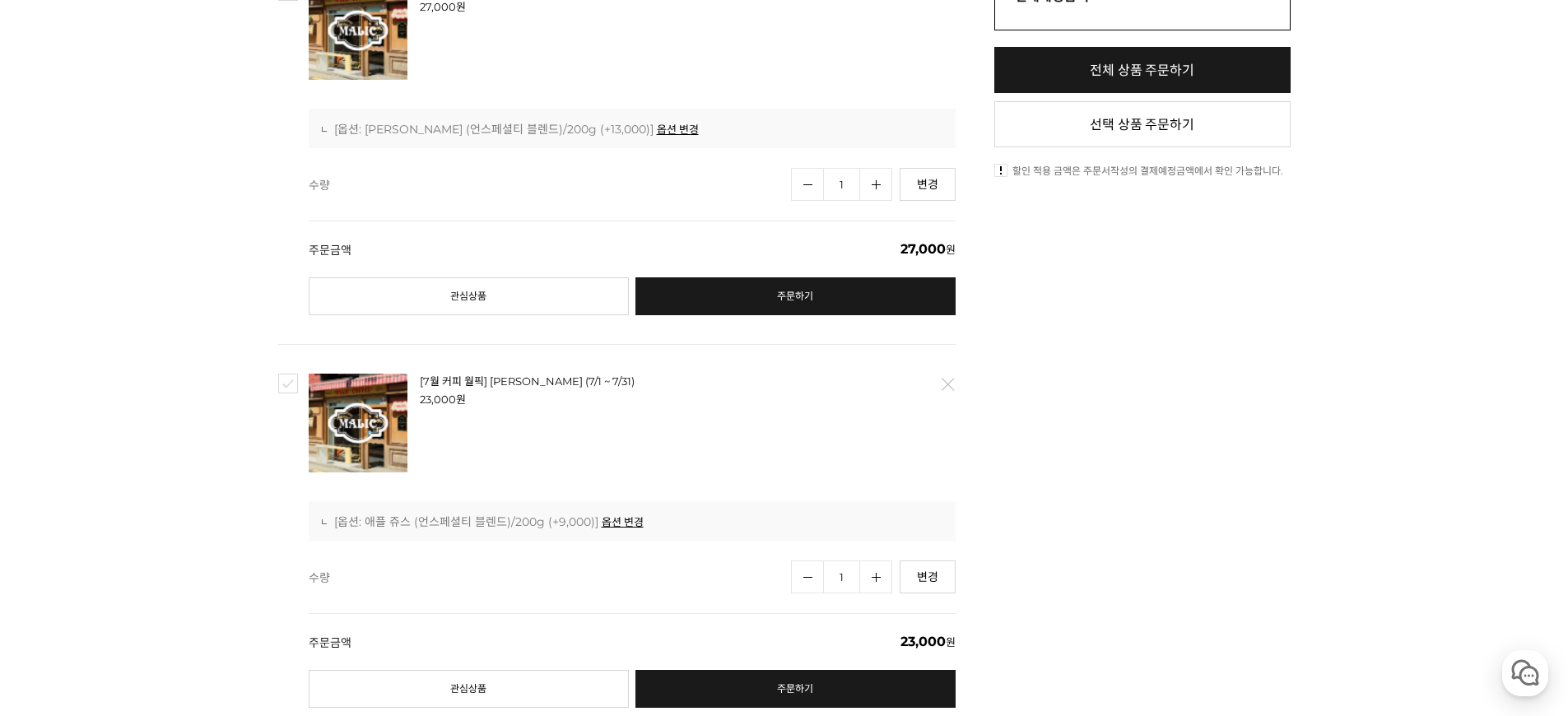 click on "삭제" at bounding box center [947, 384] 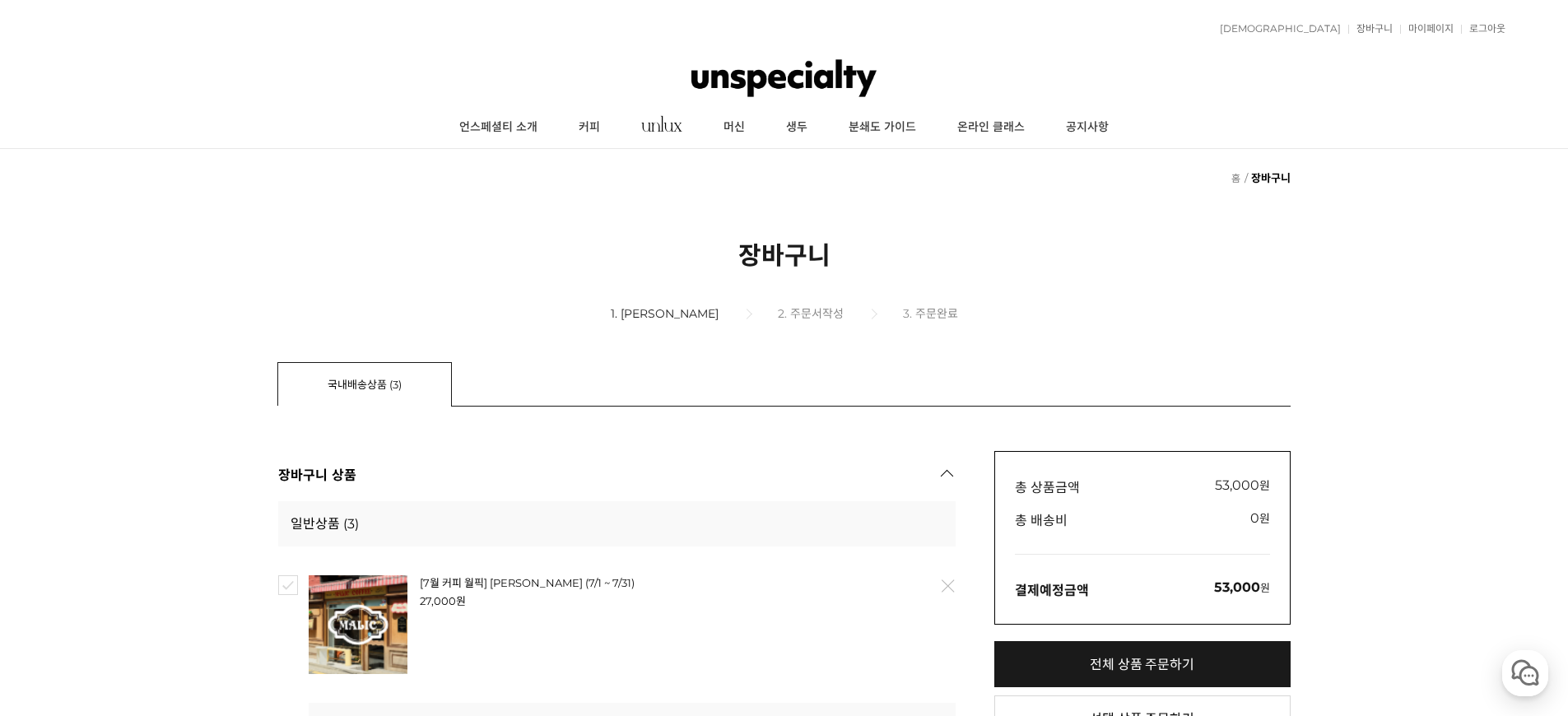 scroll, scrollTop: 594, scrollLeft: 0, axis: vertical 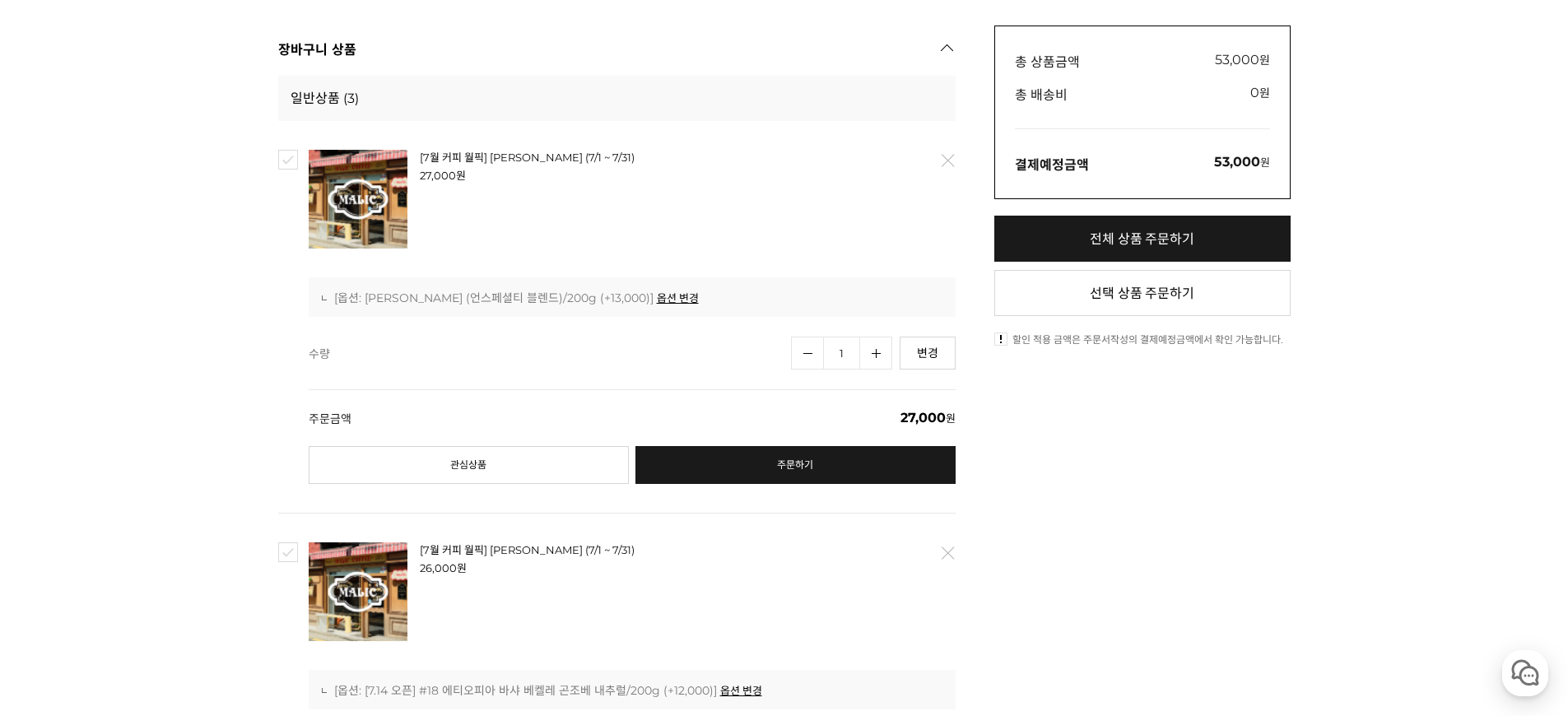 click at bounding box center (288, 160) 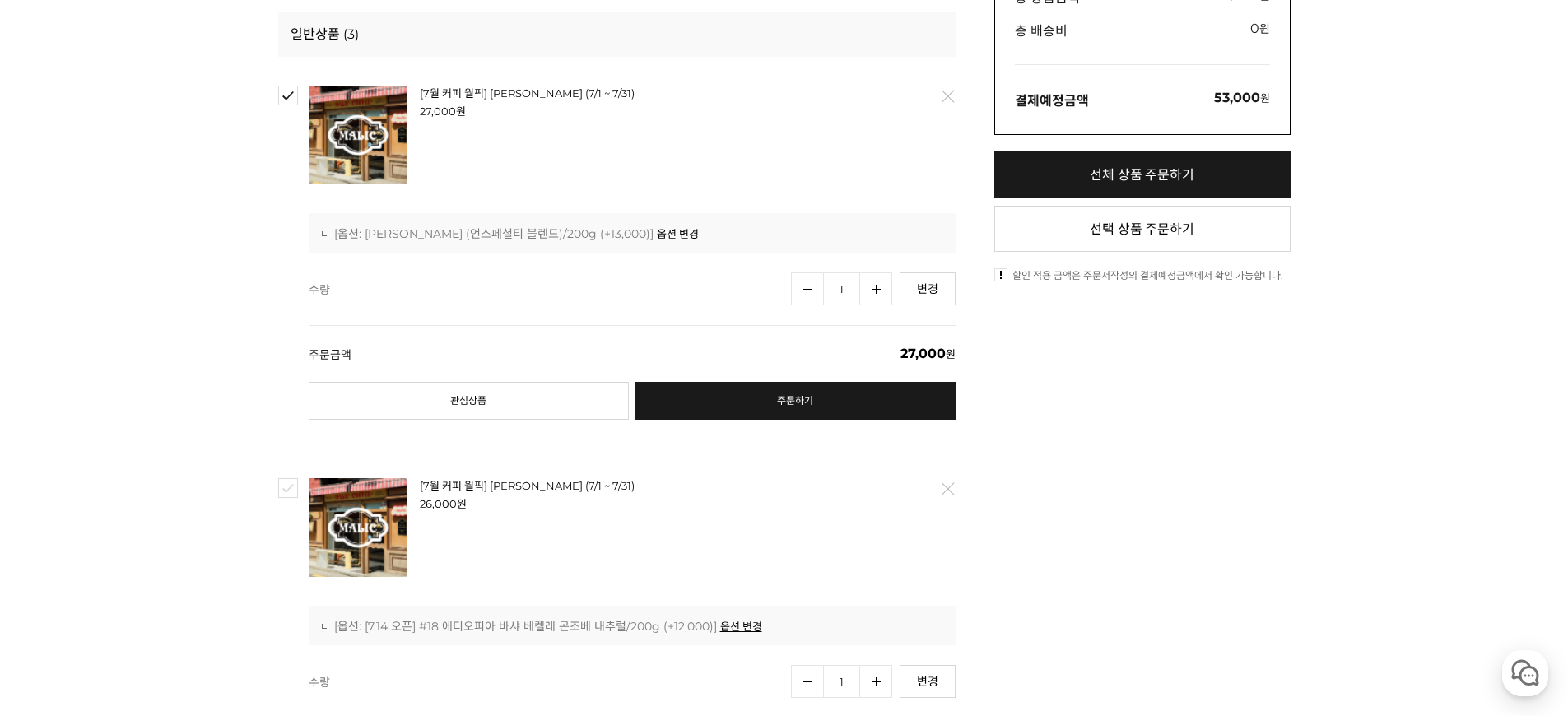 scroll, scrollTop: 500, scrollLeft: 0, axis: vertical 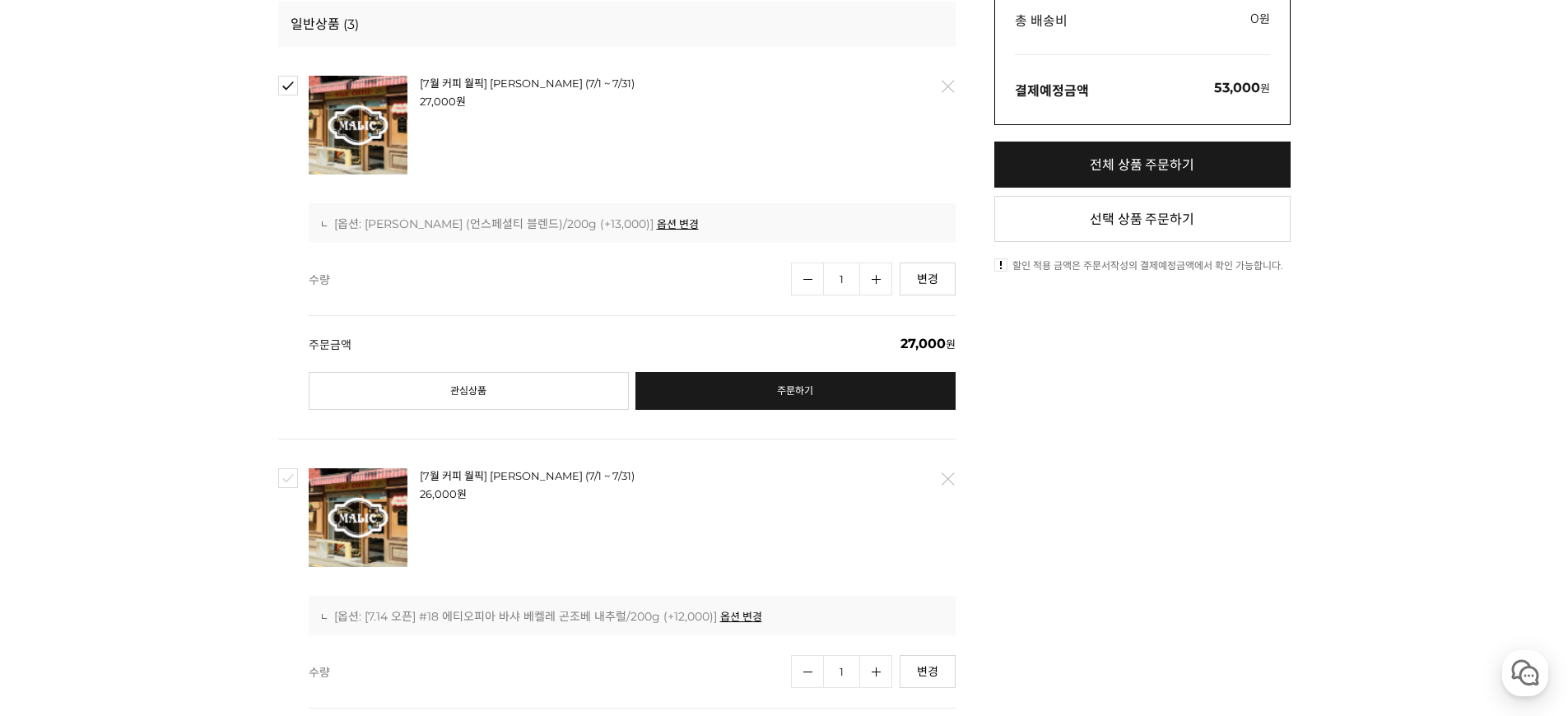click on "전체 상품 주문하기" at bounding box center (1142, 165) 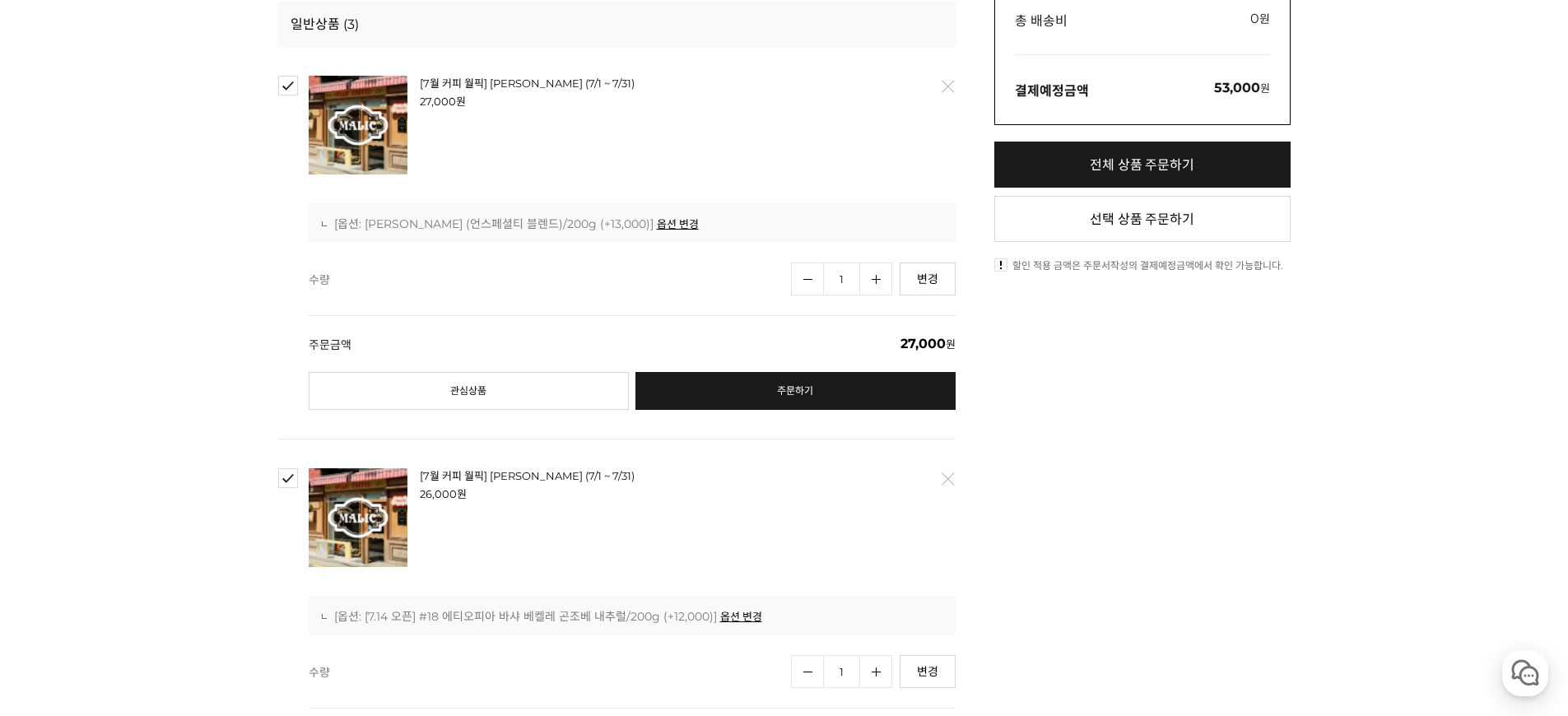 checkbox on "true" 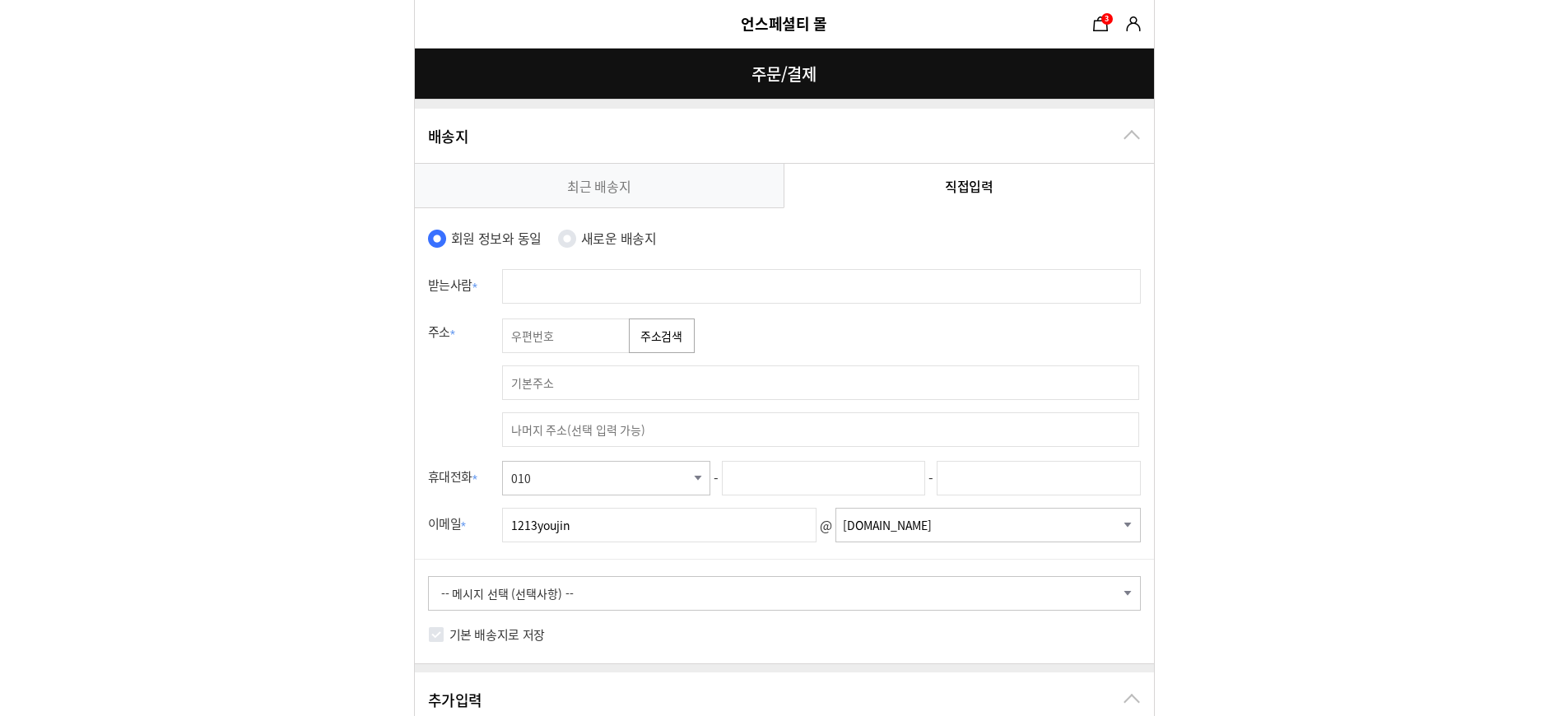 type on "10130" 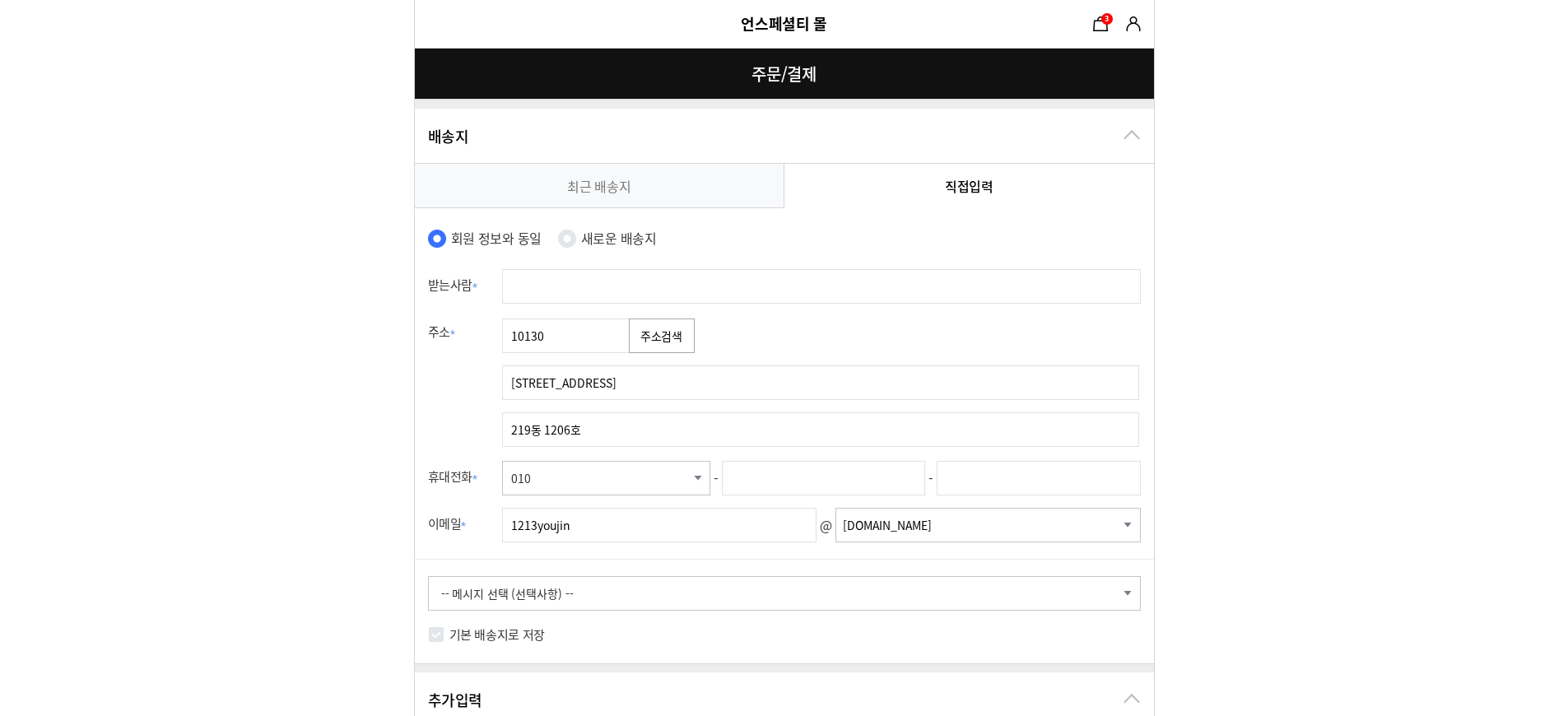 scroll, scrollTop: 0, scrollLeft: 0, axis: both 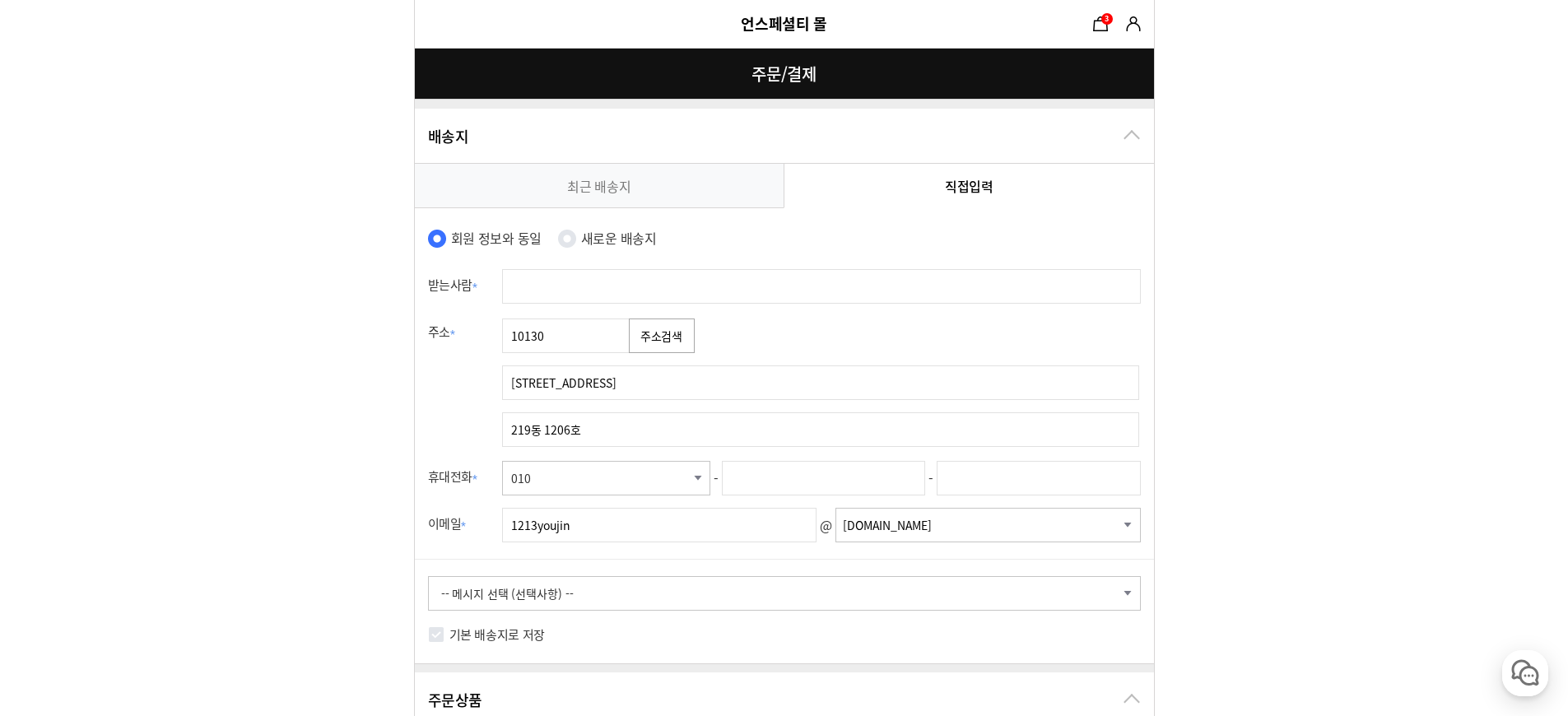 click at bounding box center (821, 286) 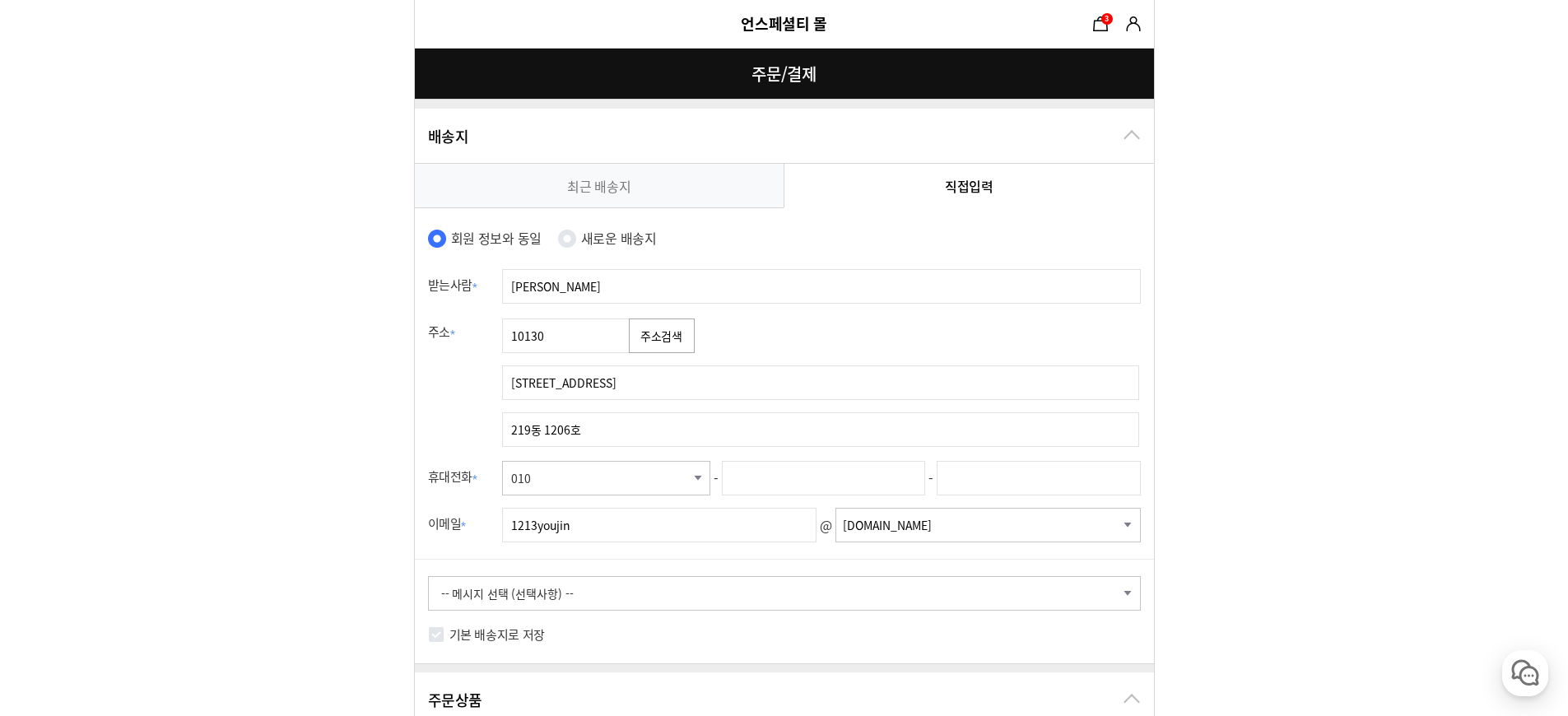 type on "김유진" 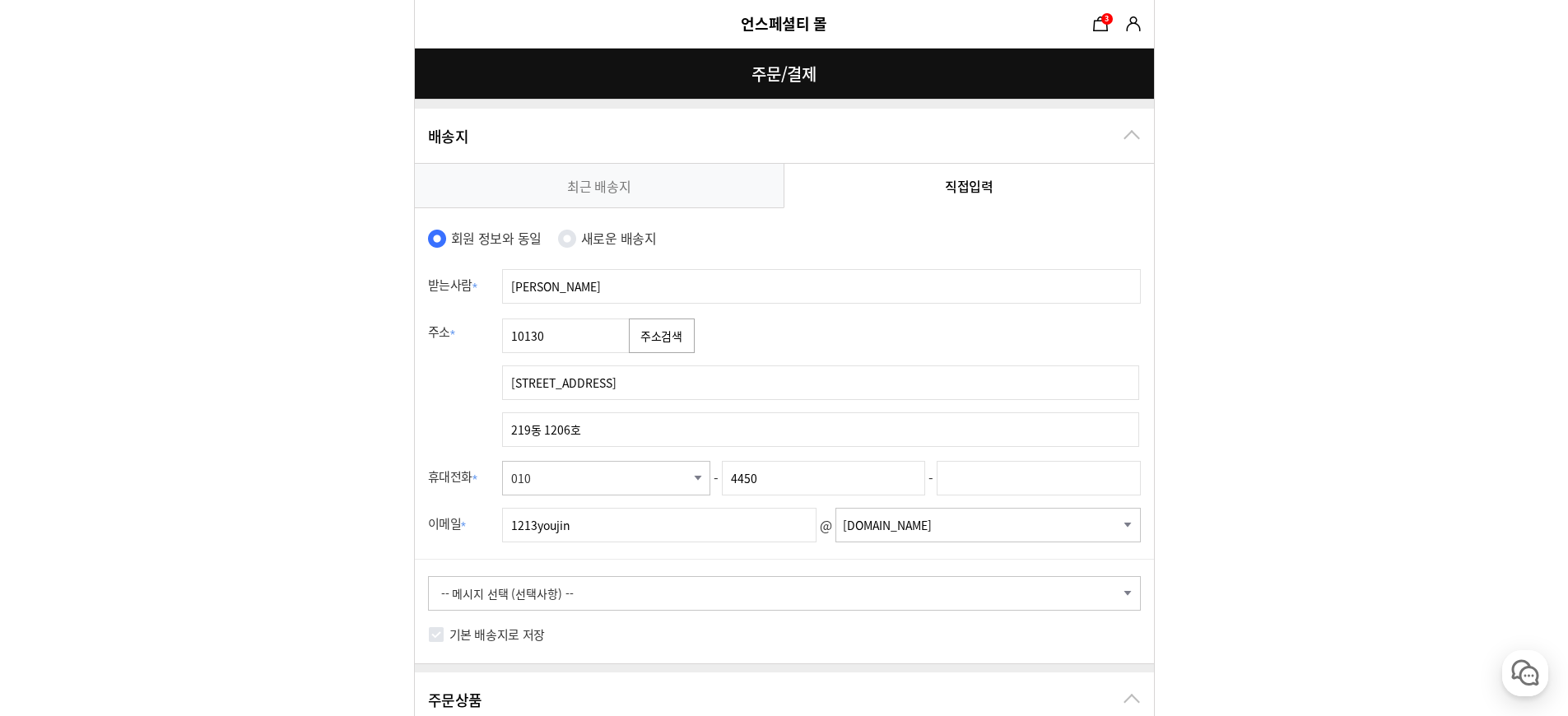 type on "4450" 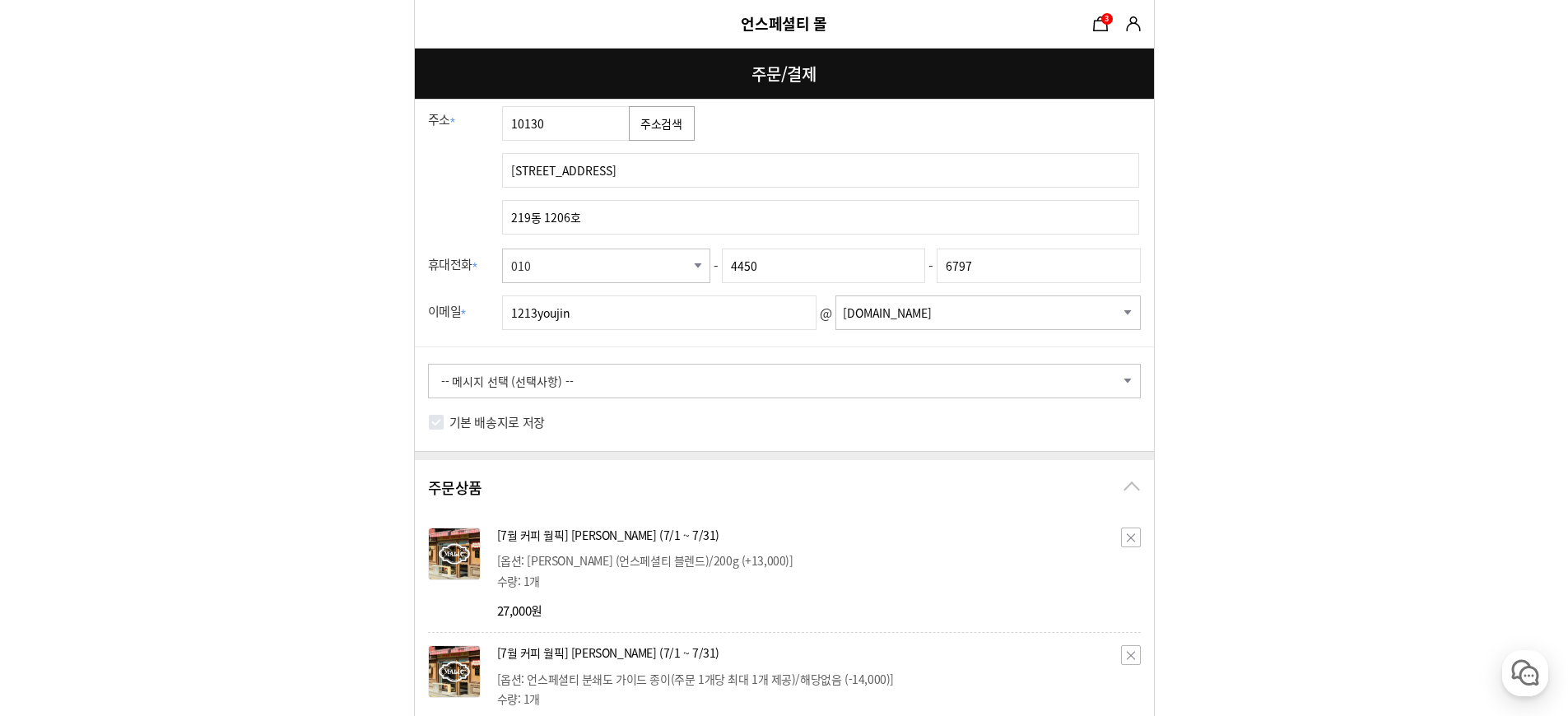 scroll, scrollTop: 333, scrollLeft: 0, axis: vertical 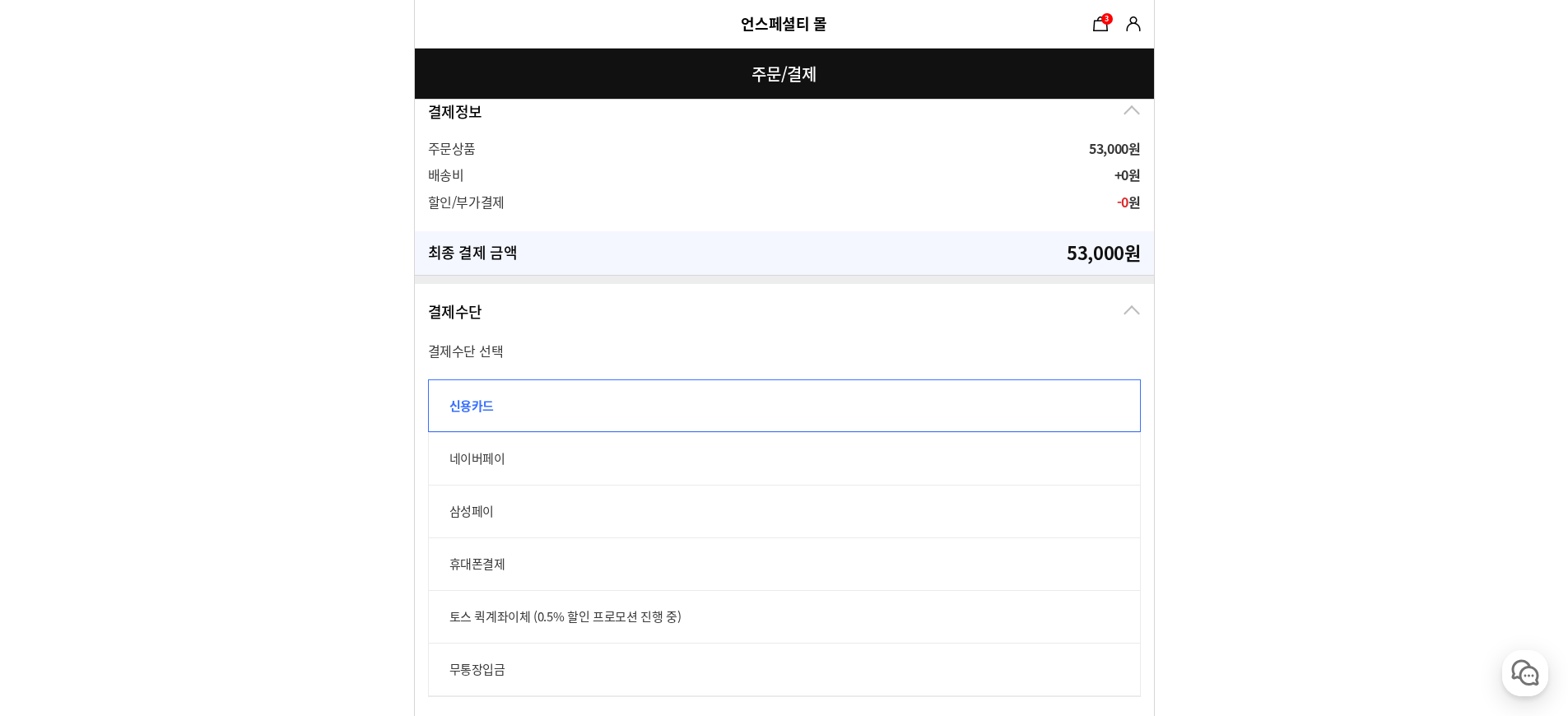 type on "6797" 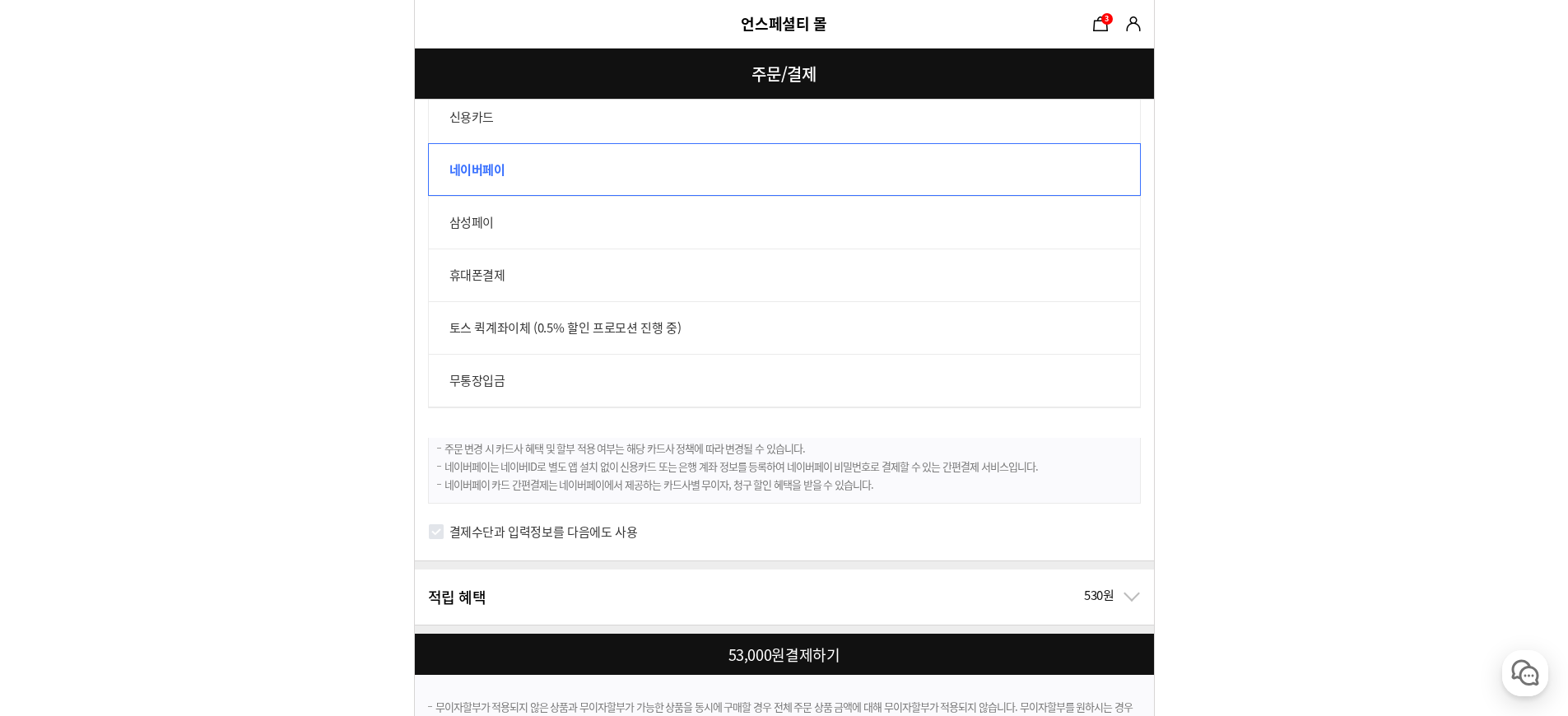 scroll, scrollTop: 1415, scrollLeft: 0, axis: vertical 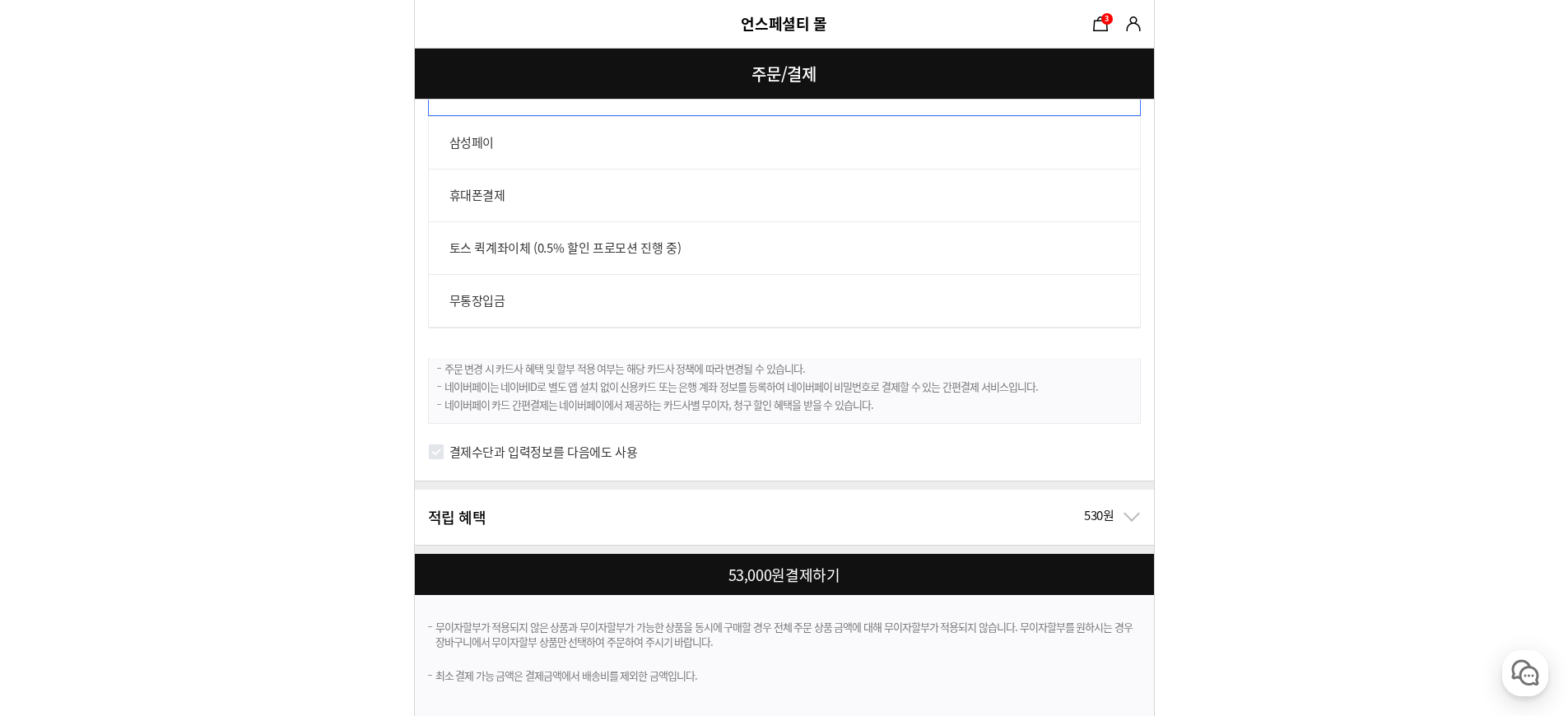 click on "결제수단과 입력정보를 다음에도 사용" at bounding box center [543, 452] 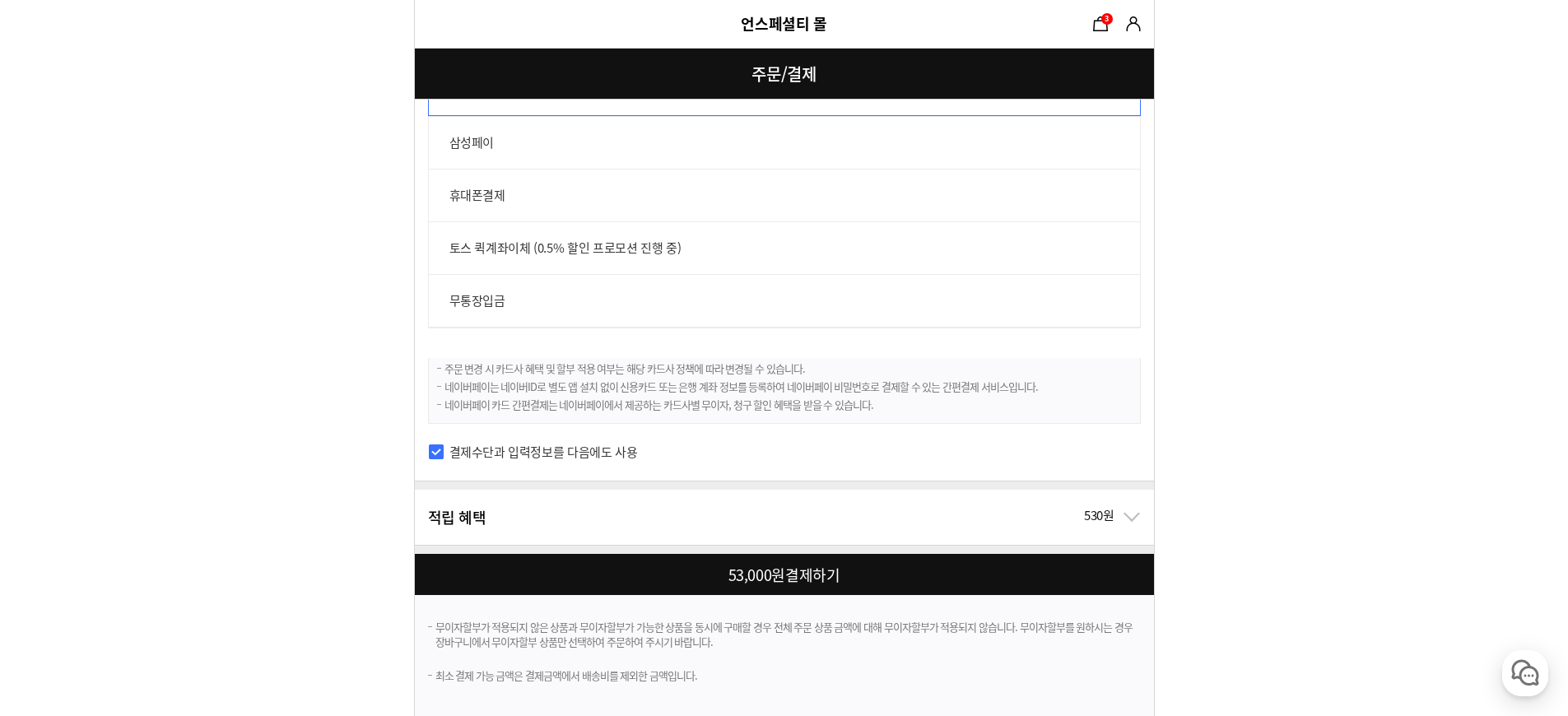 click at bounding box center (788, 574) 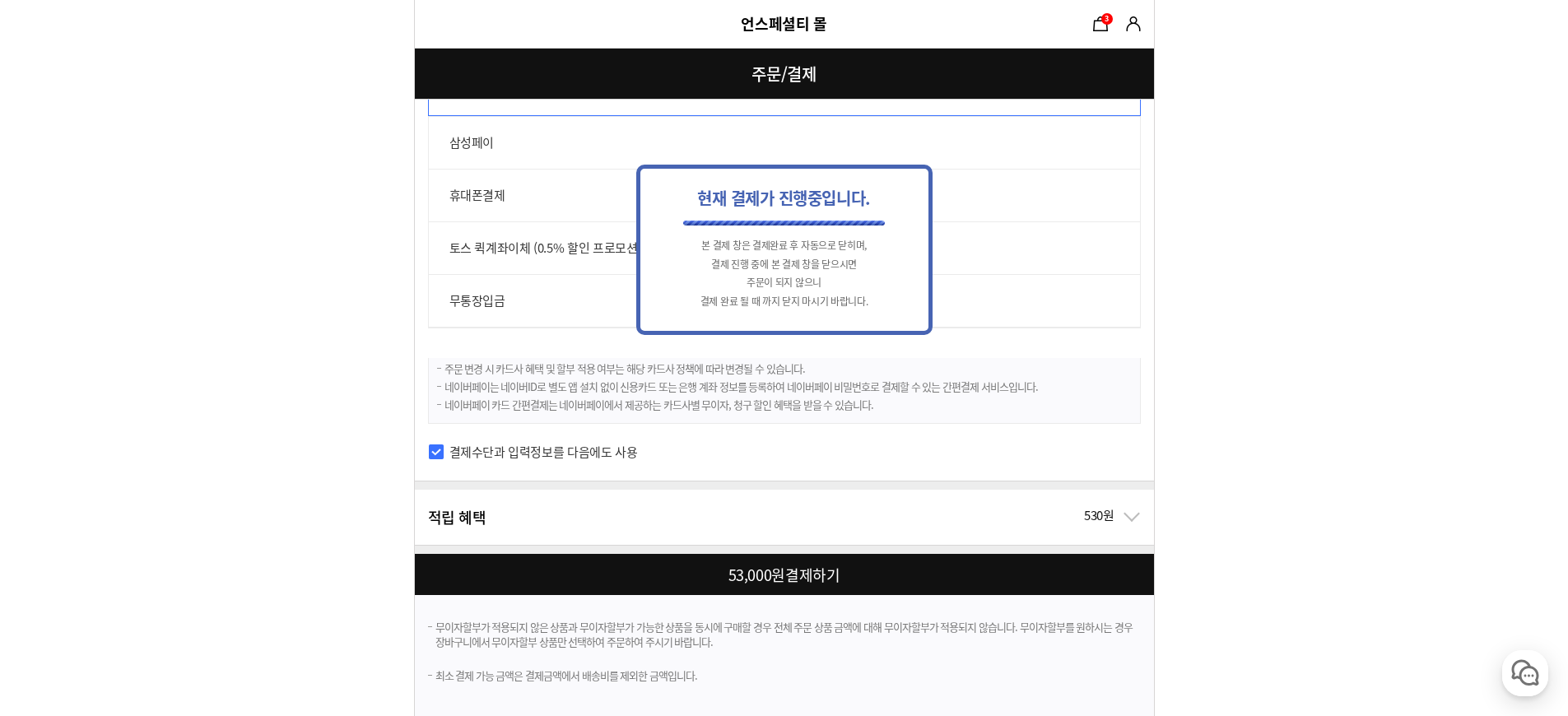 scroll, scrollTop: 0, scrollLeft: 0, axis: both 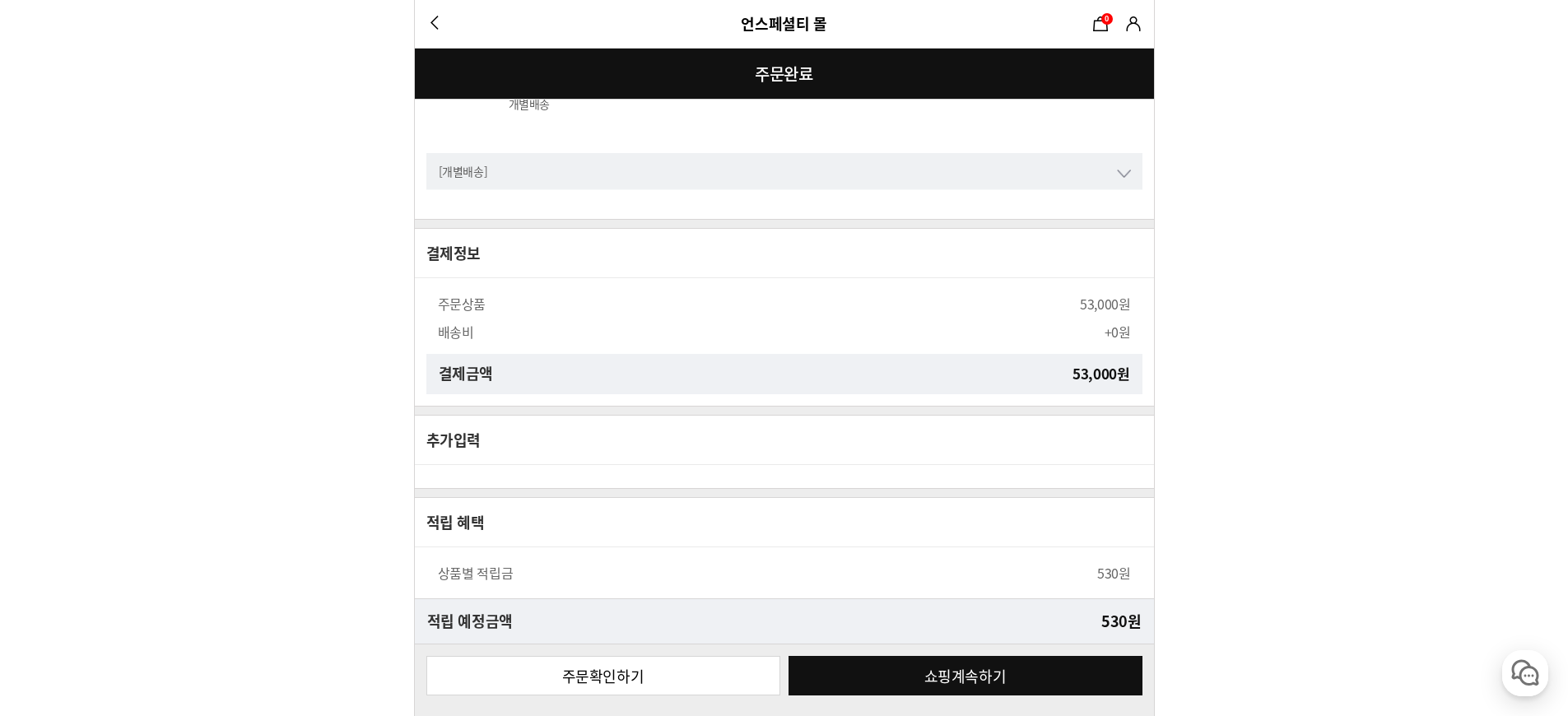 click on "주문확인하기" at bounding box center [603, 676] 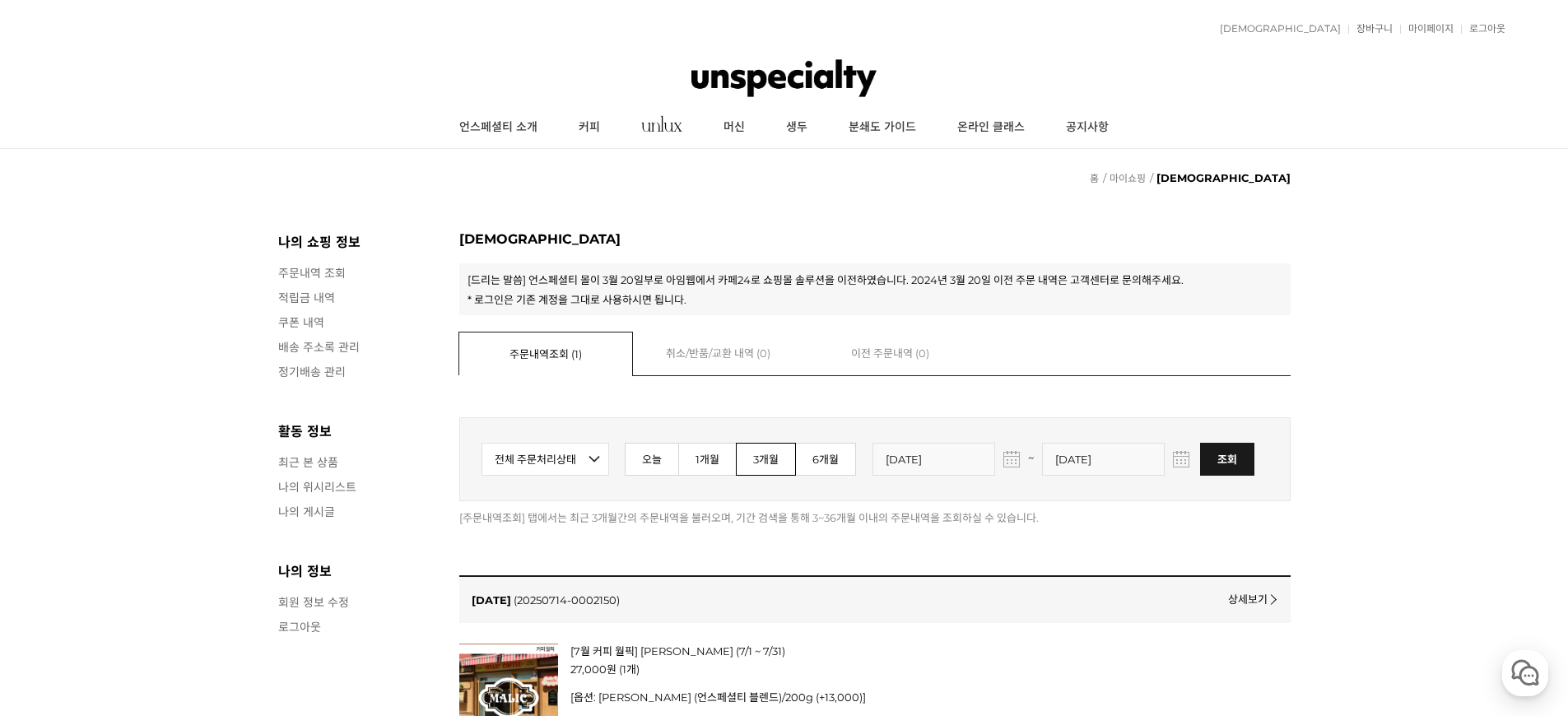 scroll, scrollTop: 0, scrollLeft: 0, axis: both 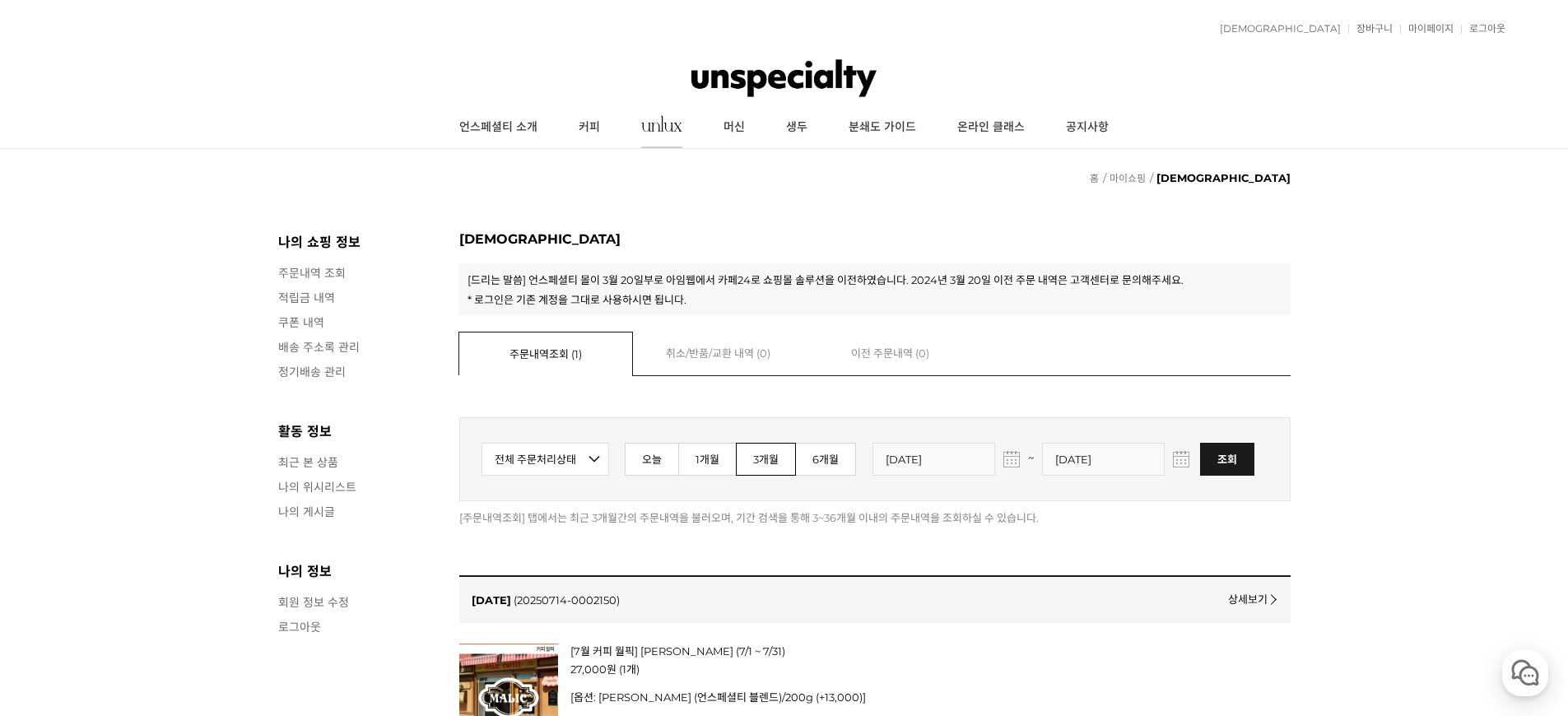 click at bounding box center [662, 128] 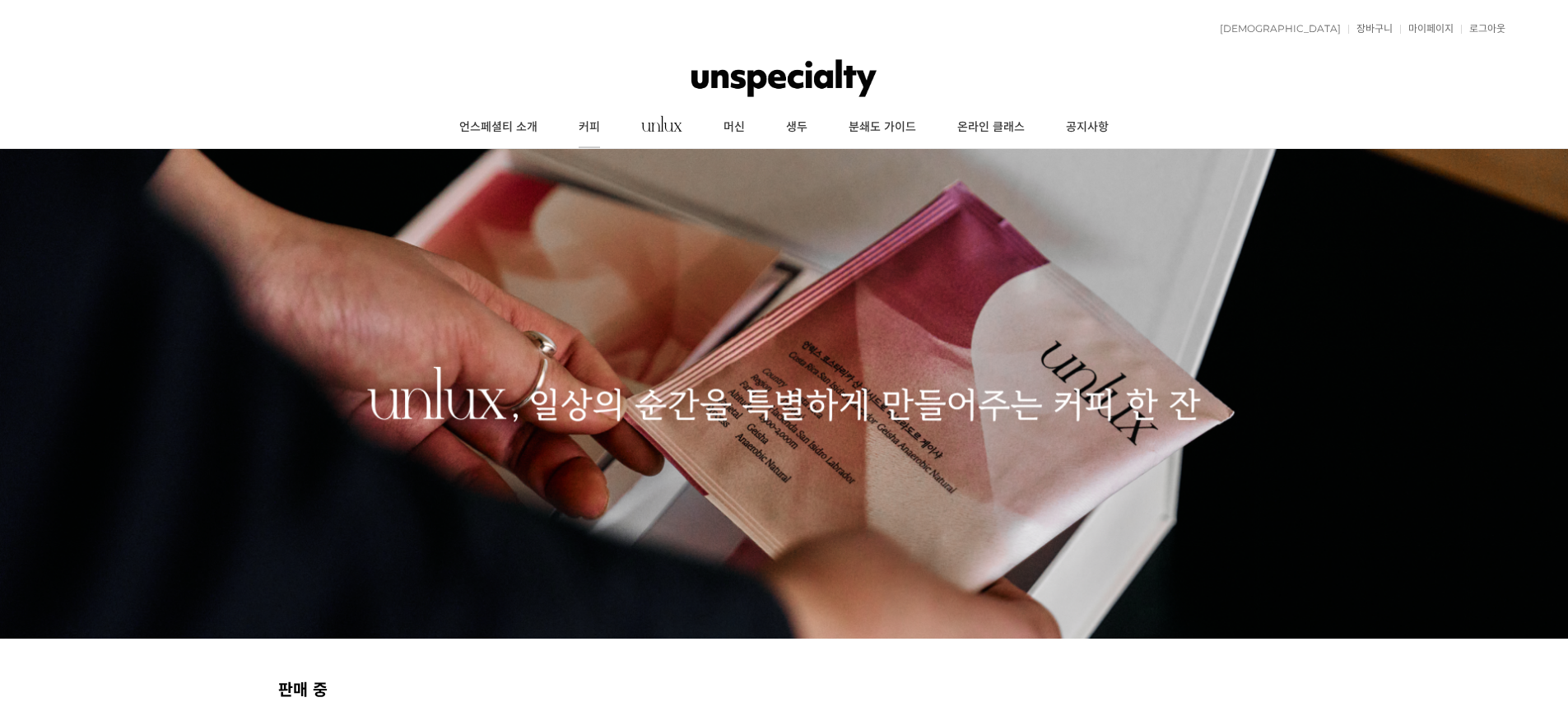 scroll, scrollTop: 0, scrollLeft: 0, axis: both 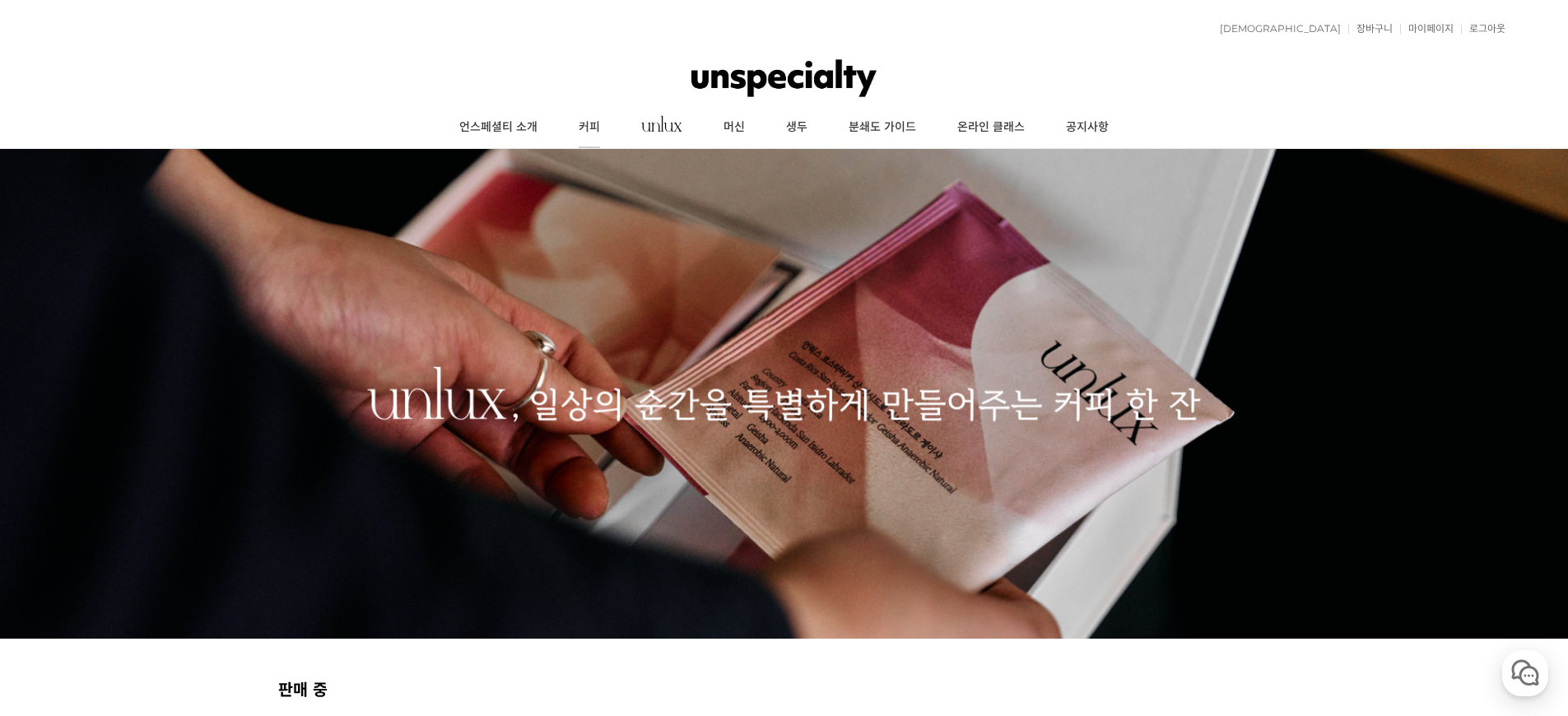 click on "커피" at bounding box center [589, 128] 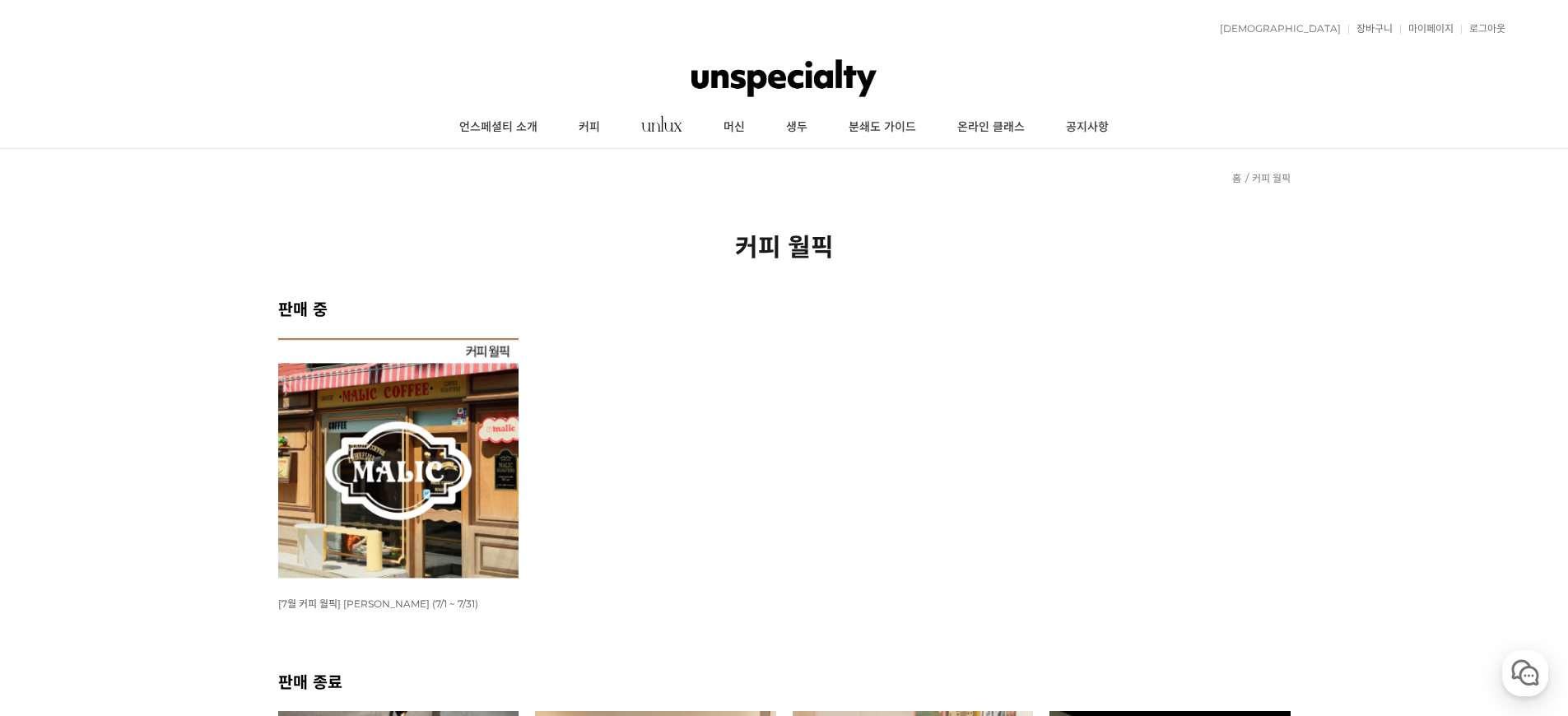scroll, scrollTop: 0, scrollLeft: 0, axis: both 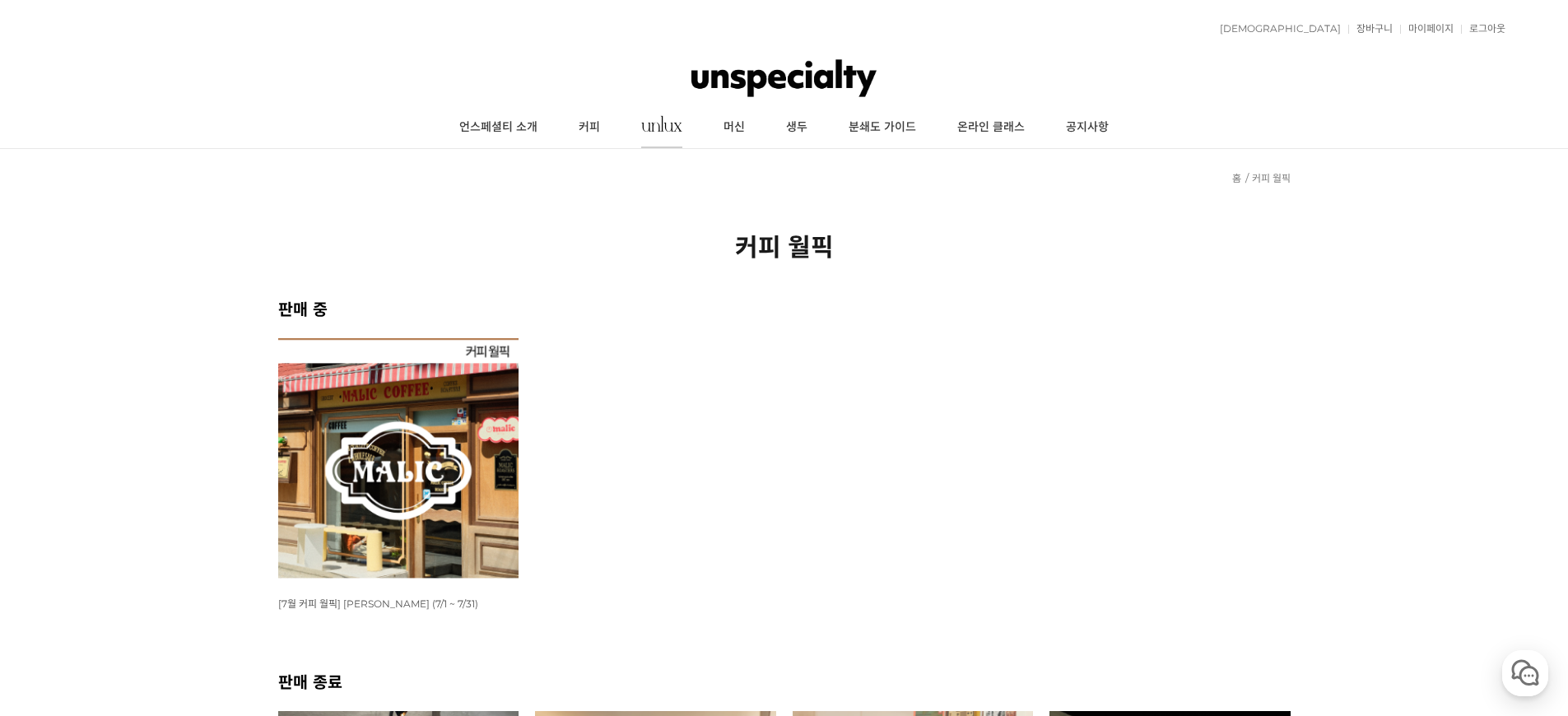 click at bounding box center (662, 123) 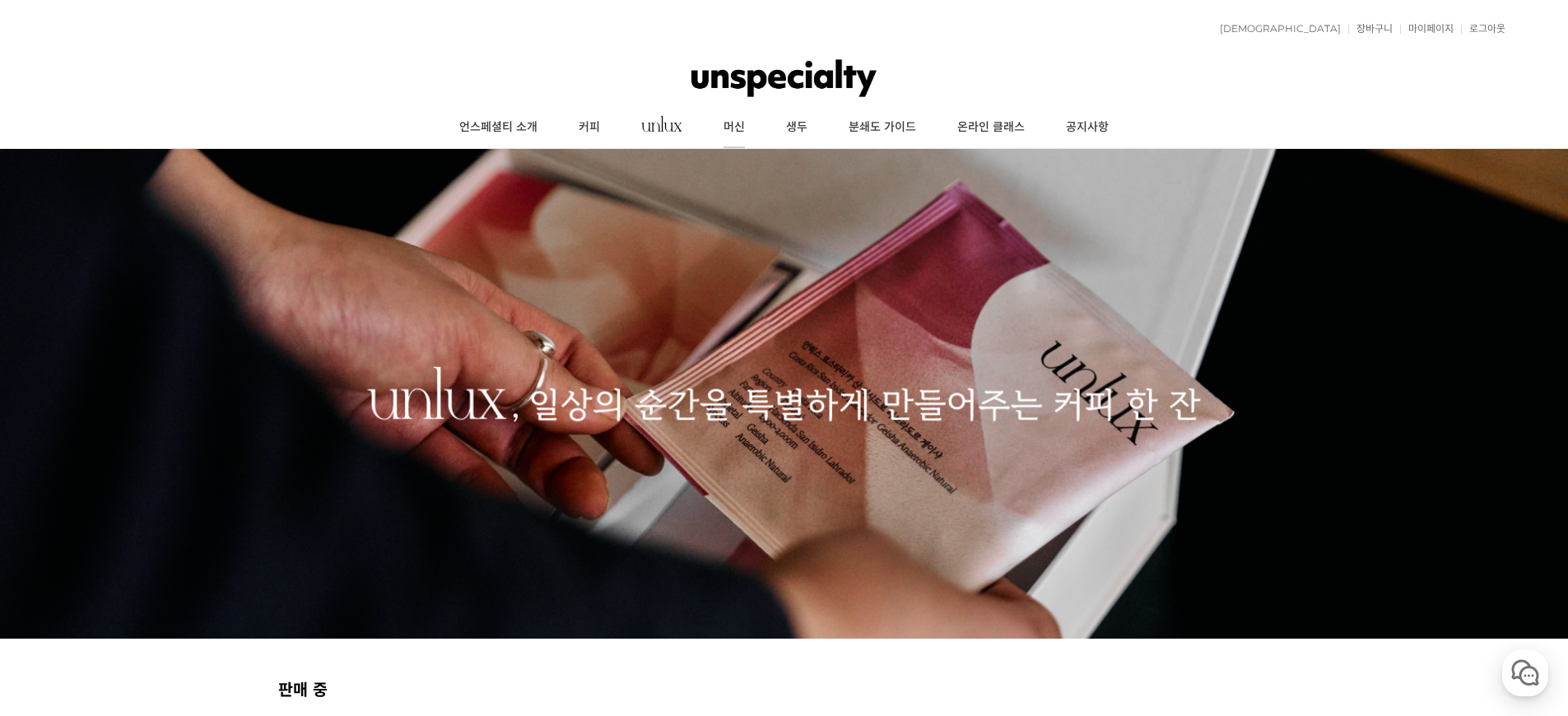 scroll, scrollTop: 0, scrollLeft: 0, axis: both 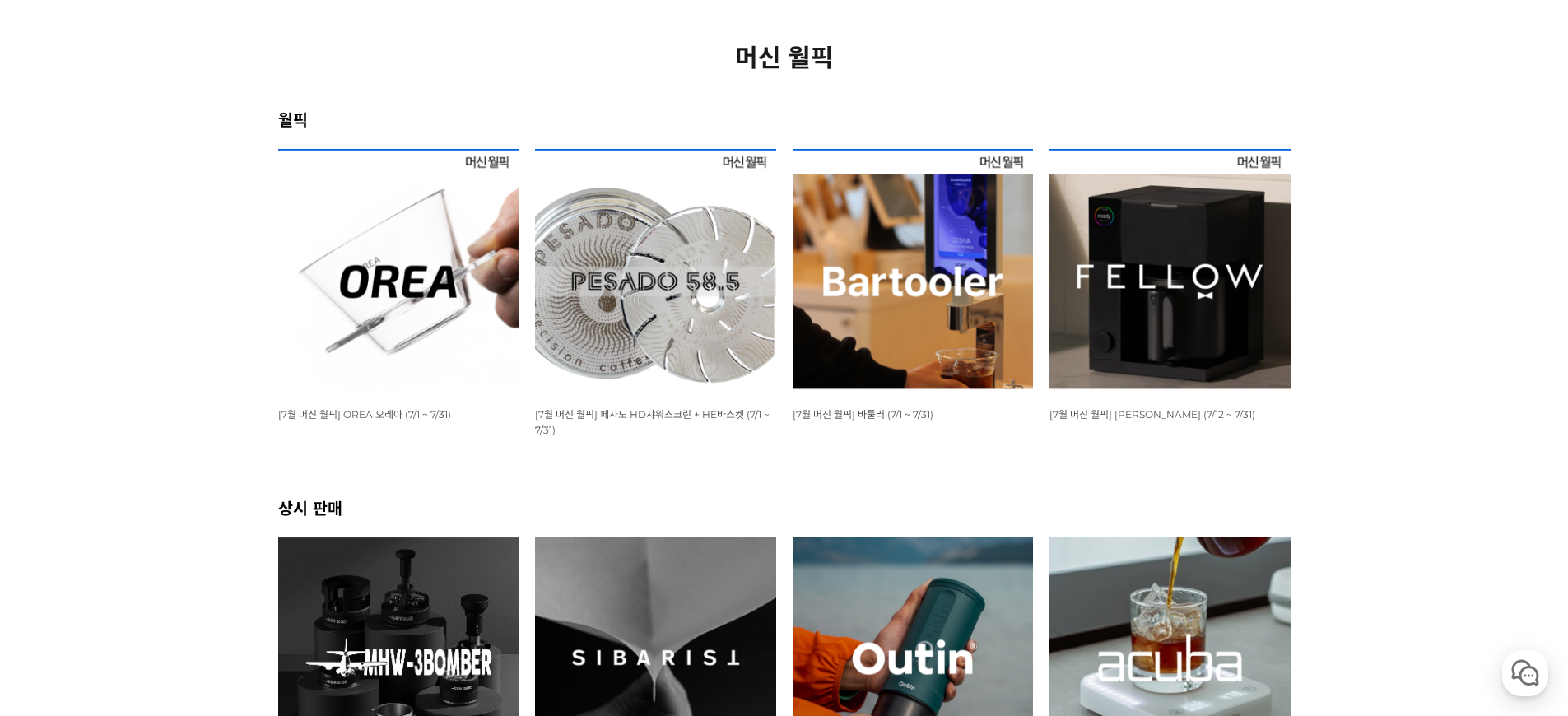 click at bounding box center (398, 269) 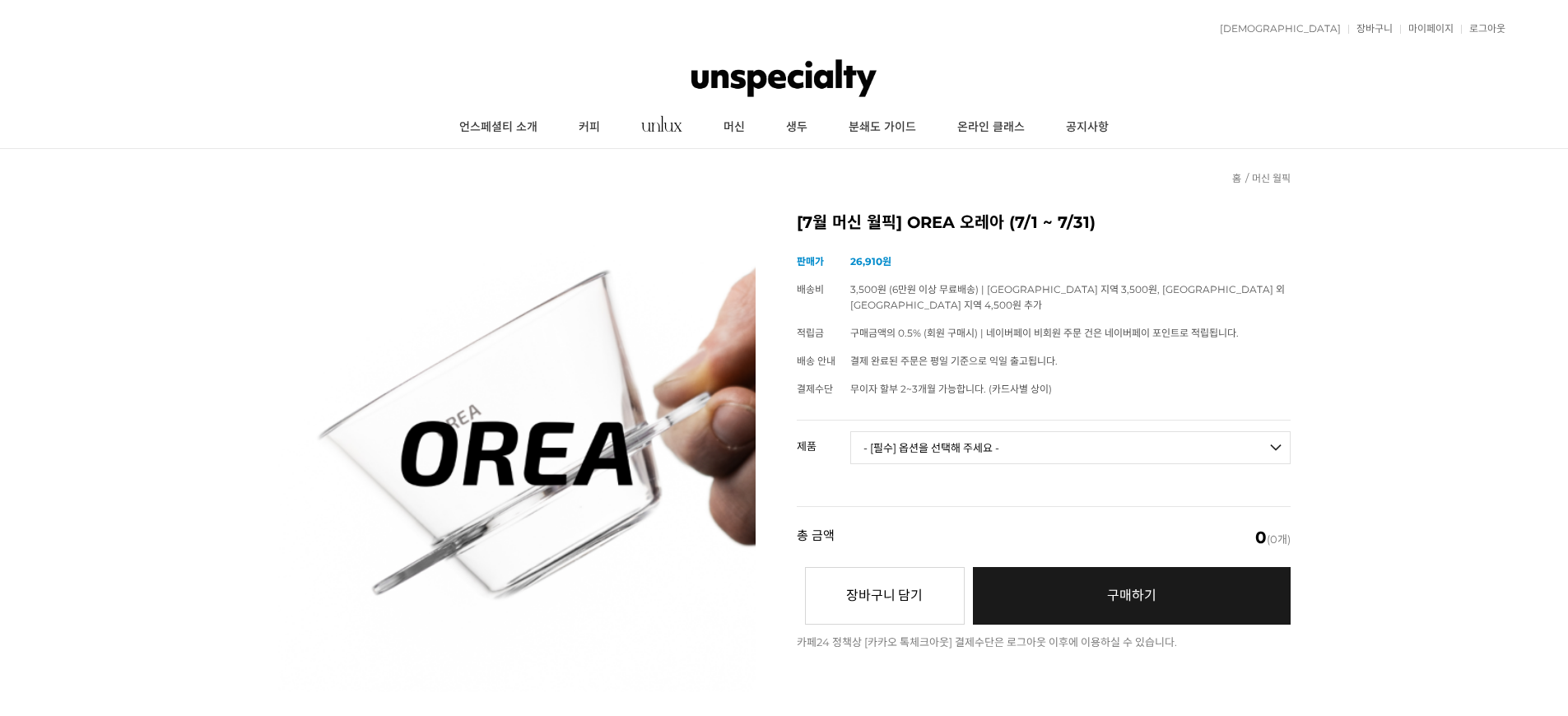 scroll, scrollTop: 411, scrollLeft: 0, axis: vertical 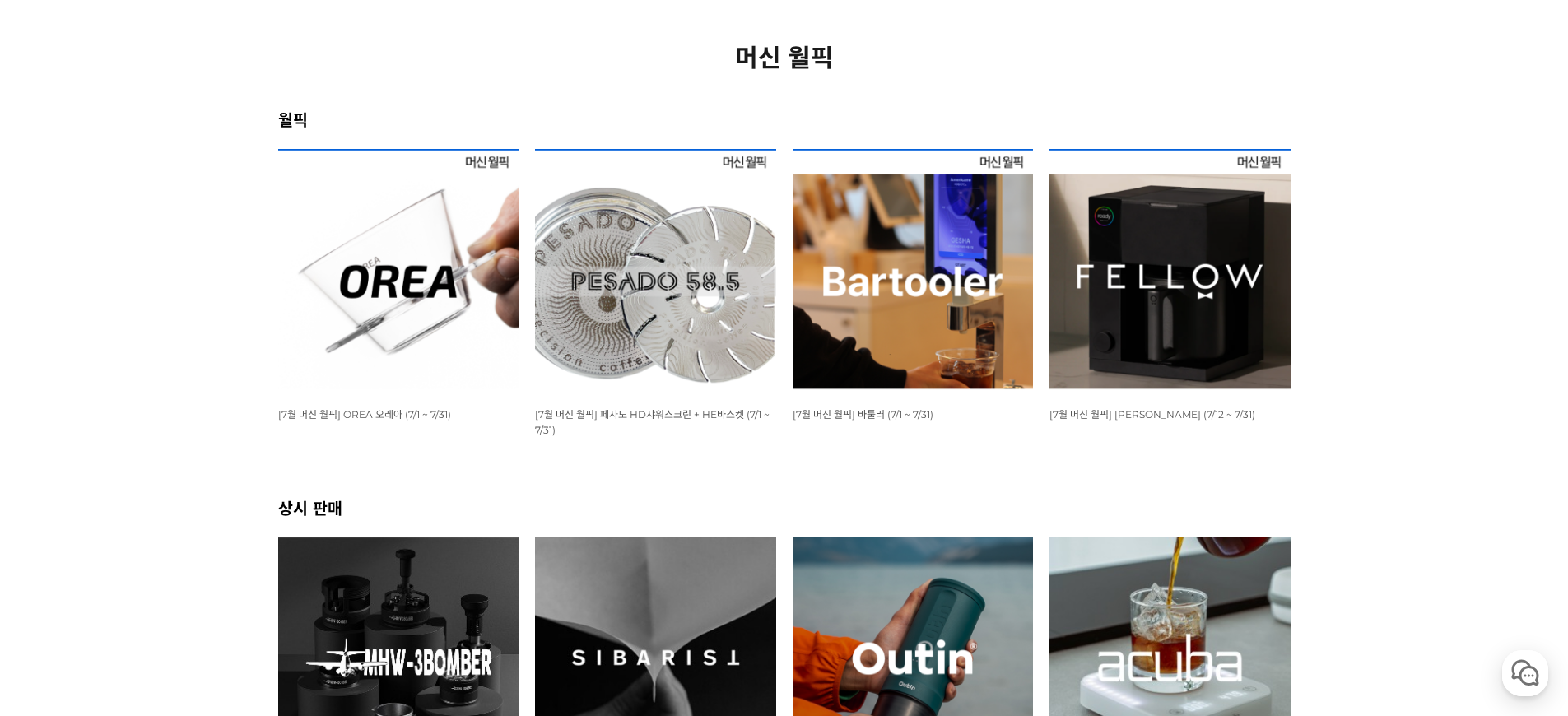 click at bounding box center [1170, 269] 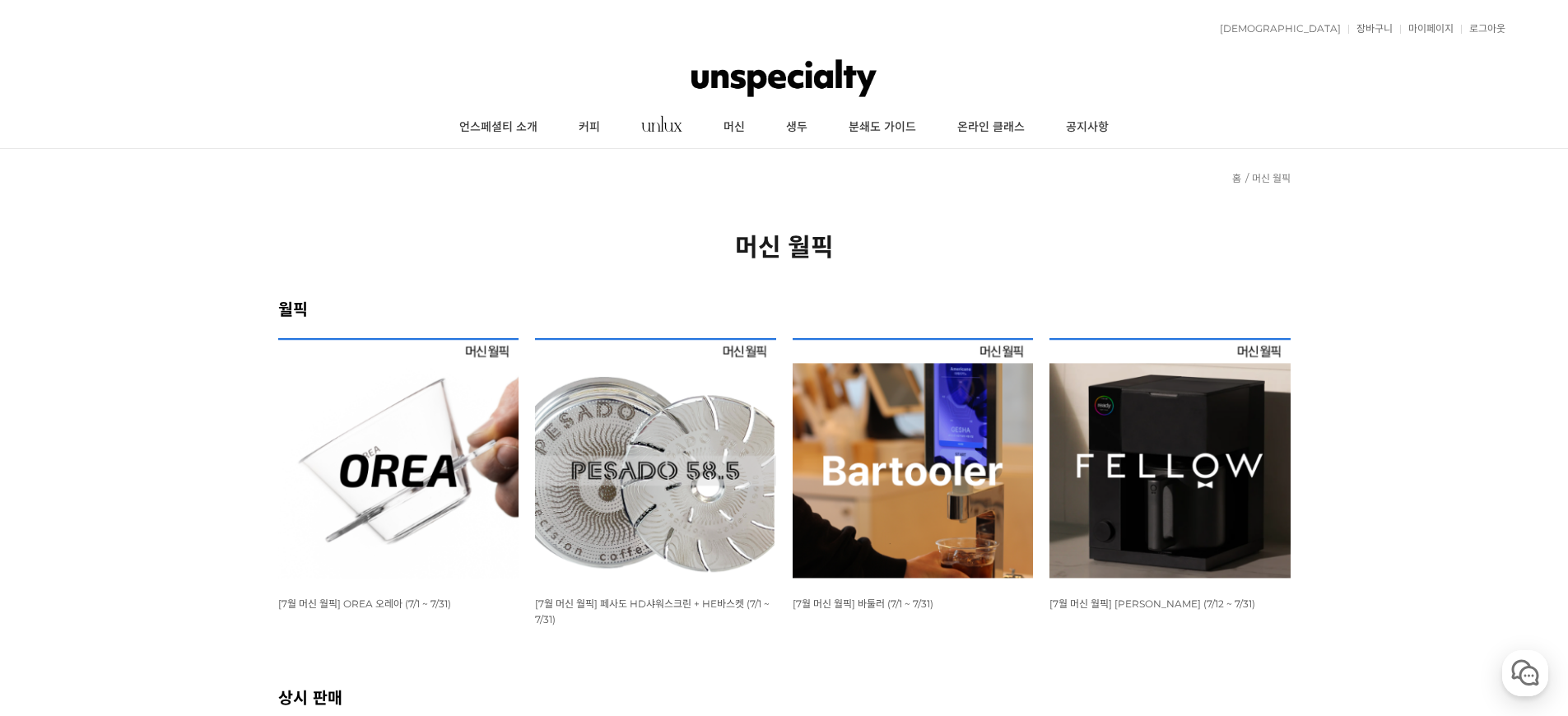 scroll, scrollTop: 189, scrollLeft: 0, axis: vertical 